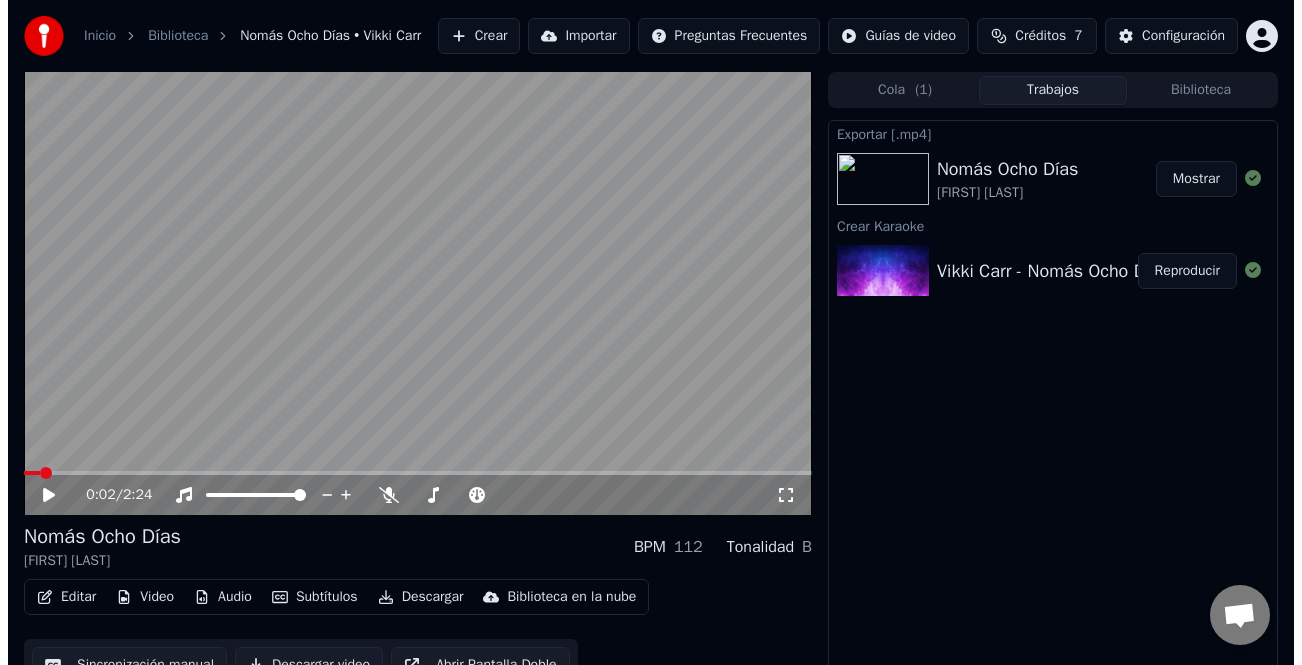 scroll, scrollTop: 0, scrollLeft: 0, axis: both 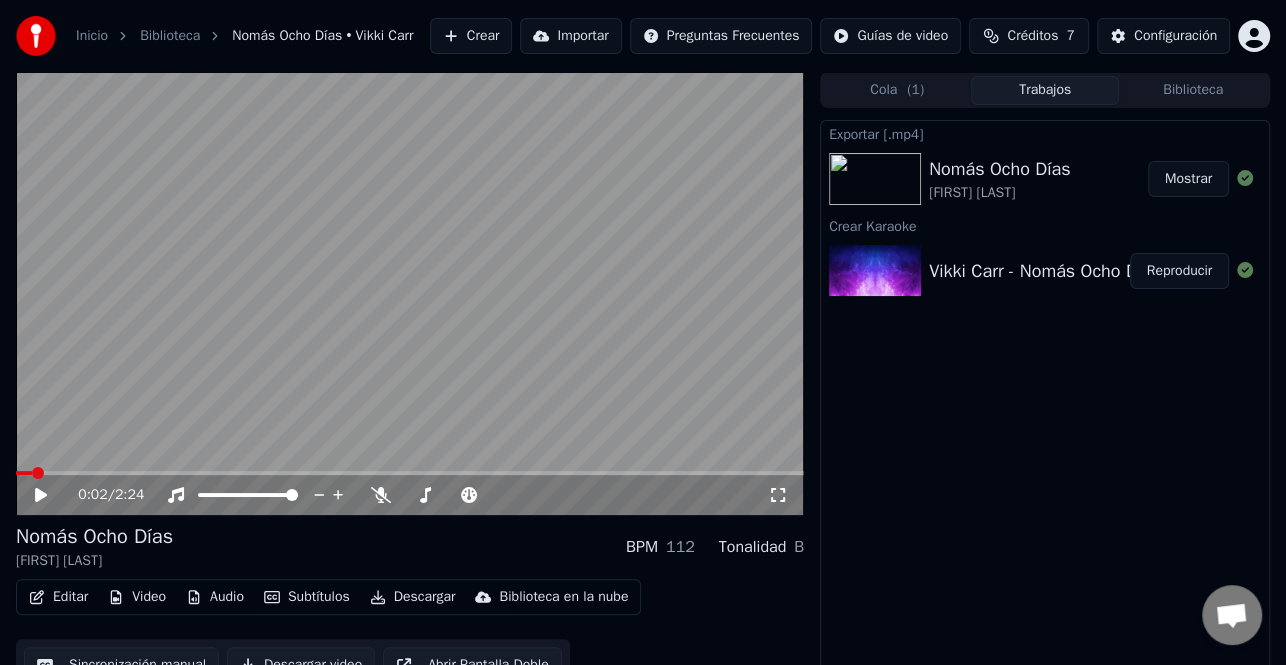 click on "Crear" at bounding box center (471, 36) 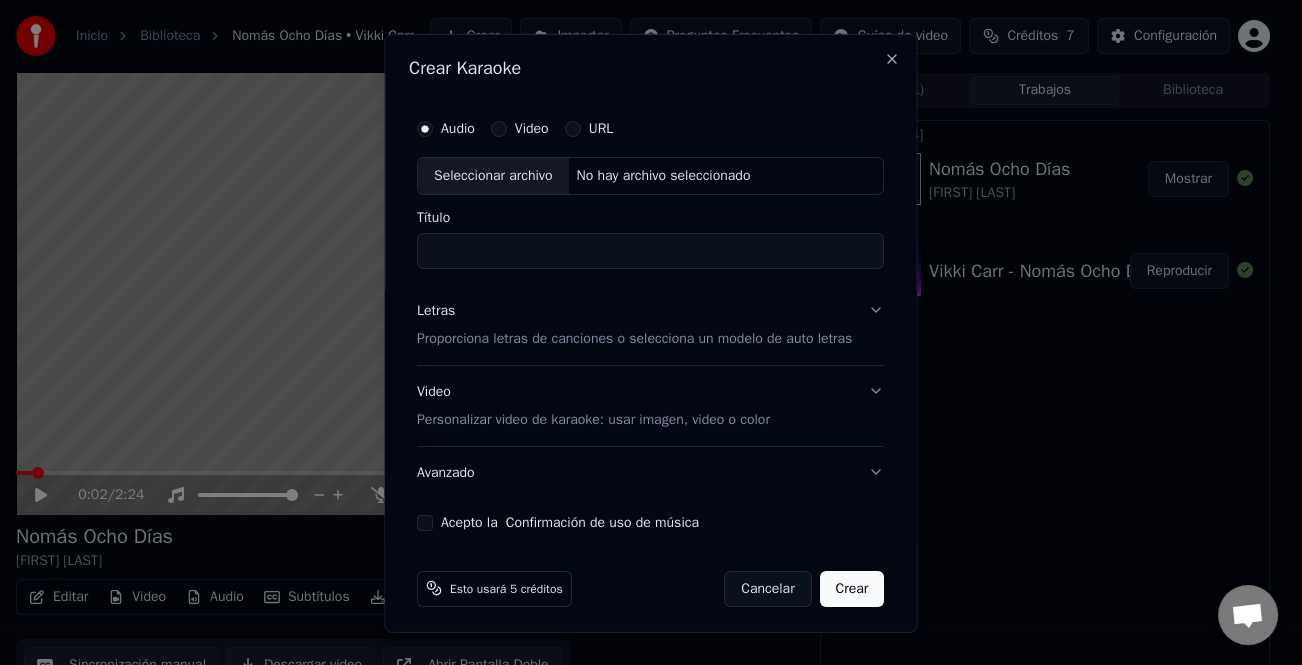 click on "Seleccionar archivo" at bounding box center [493, 175] 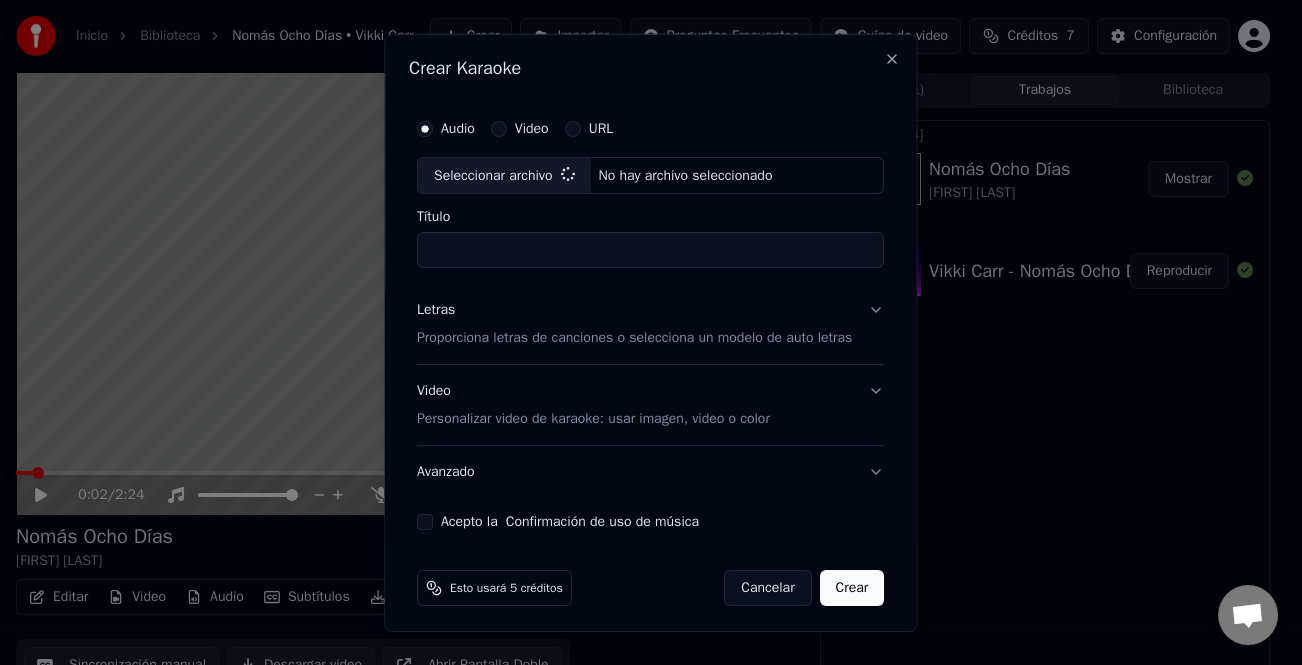type on "**********" 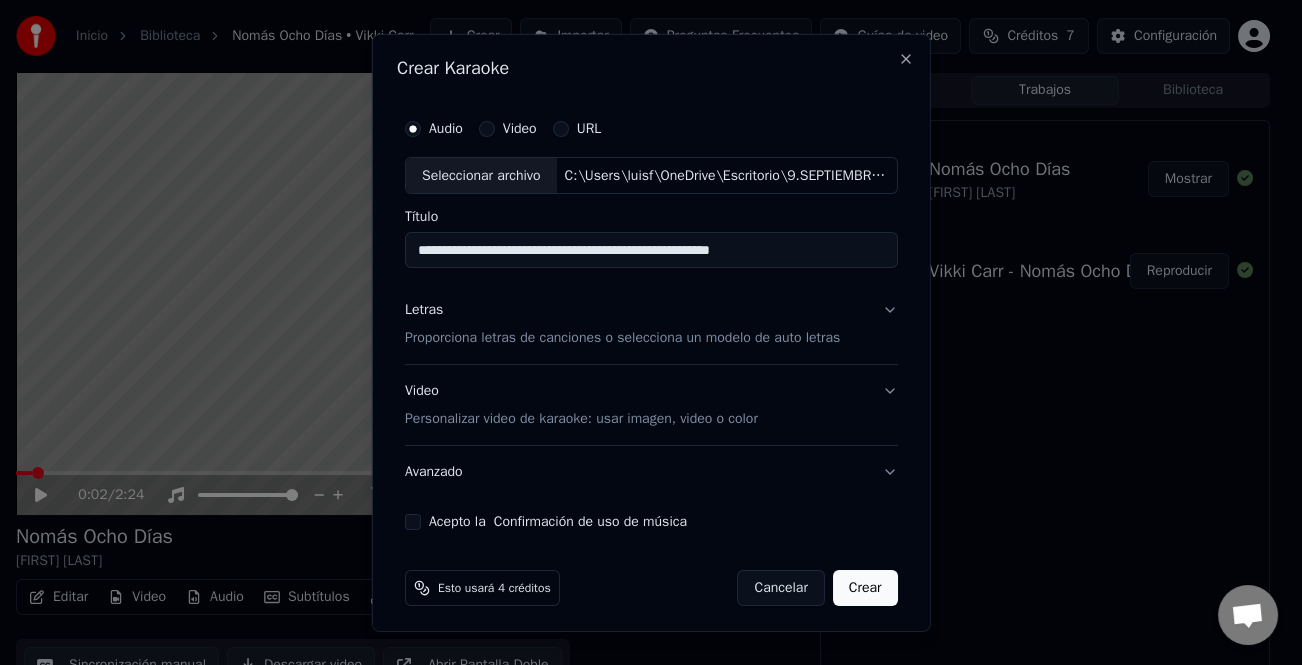 click on "Letras" at bounding box center (424, 310) 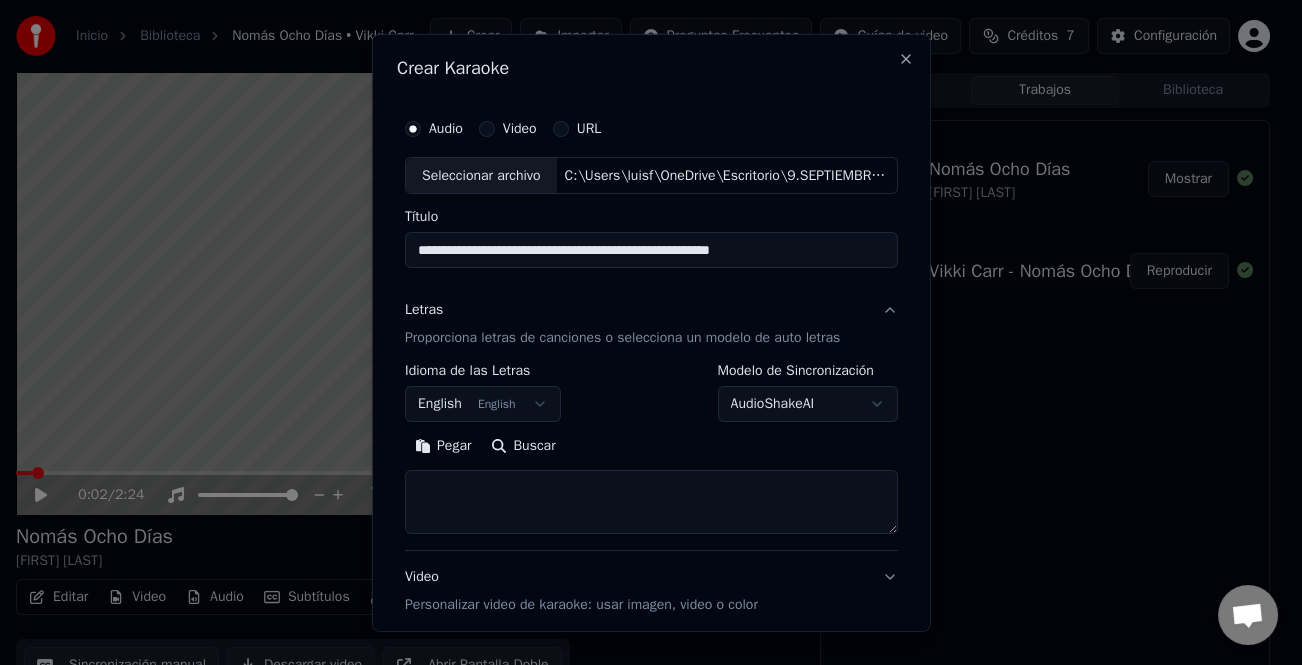 click on "Pegar" at bounding box center (443, 446) 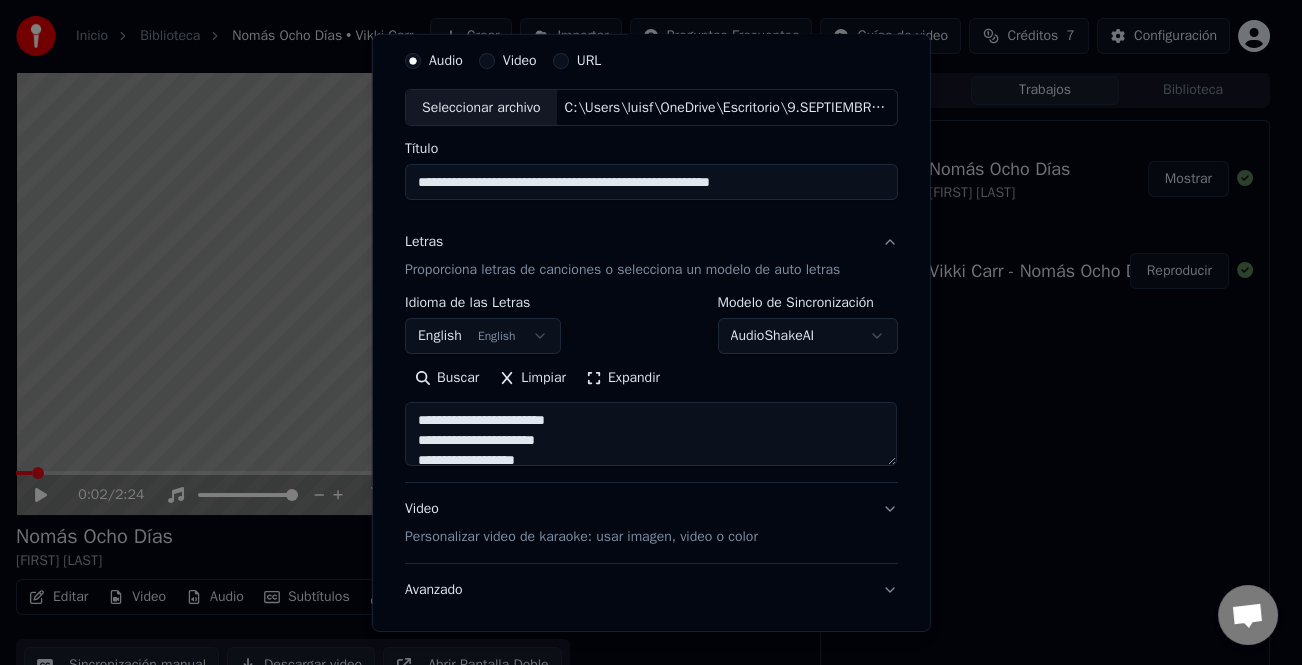 scroll, scrollTop: 100, scrollLeft: 0, axis: vertical 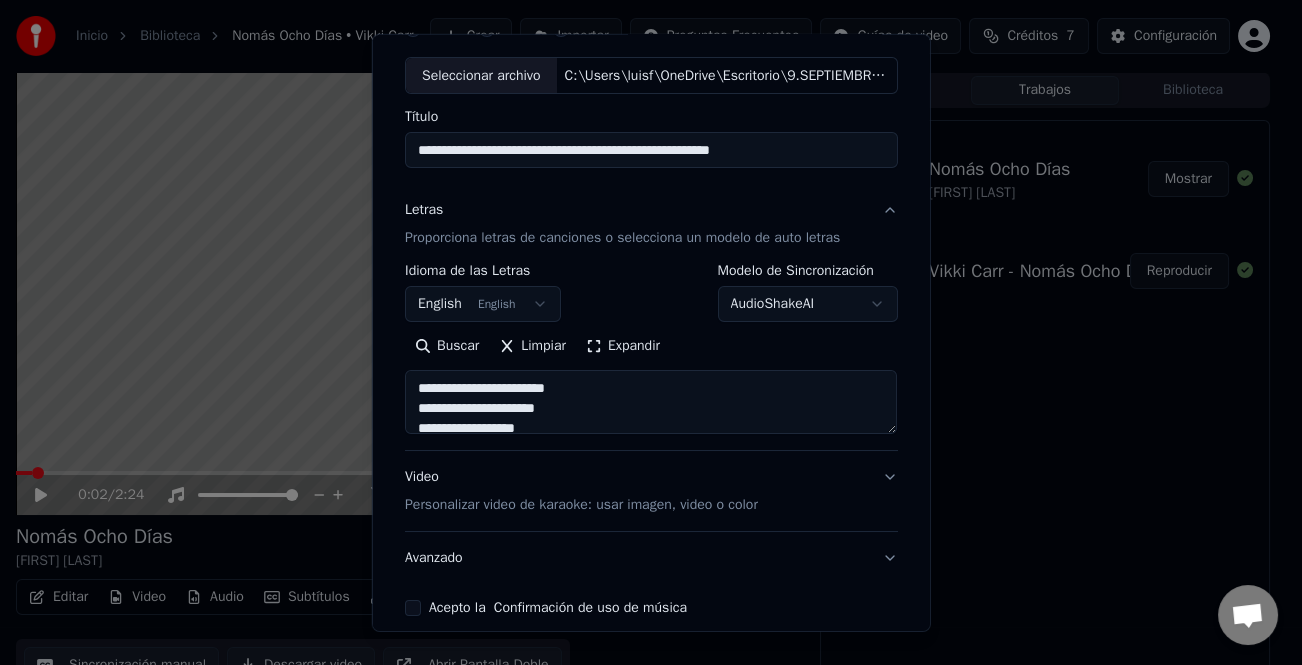 click on "Expandir" at bounding box center [623, 346] 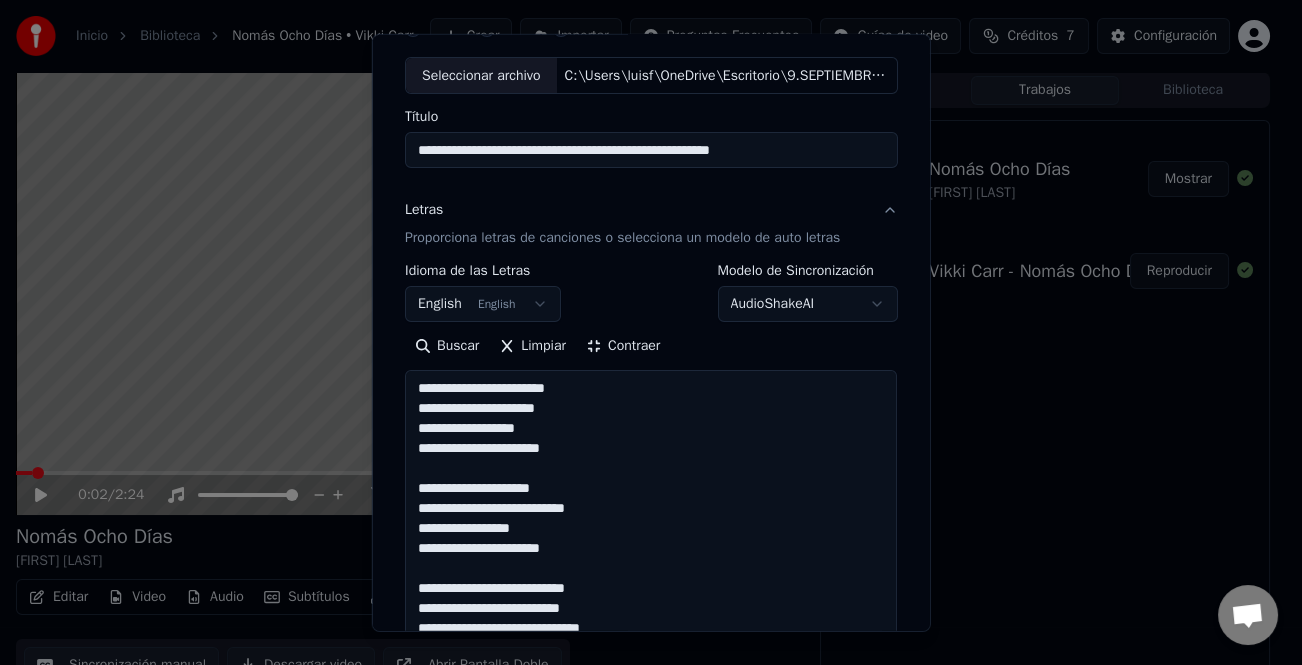 scroll, scrollTop: 1, scrollLeft: 0, axis: vertical 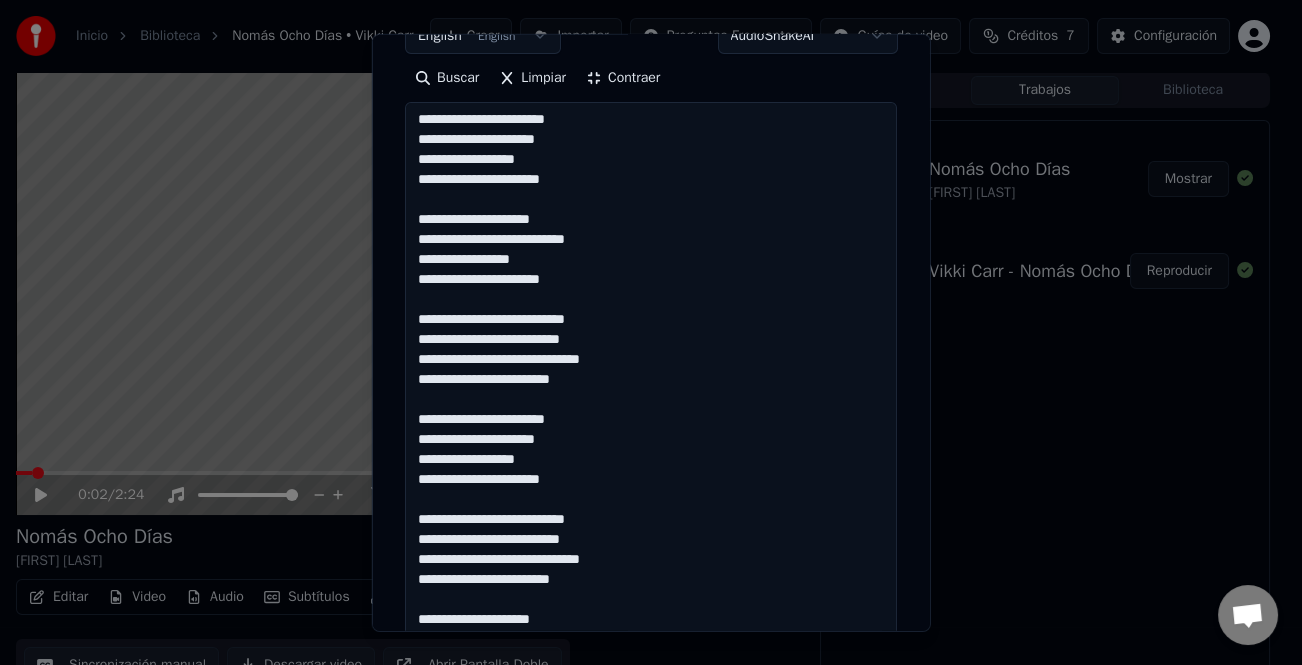 click on "**********" at bounding box center (651, 390) 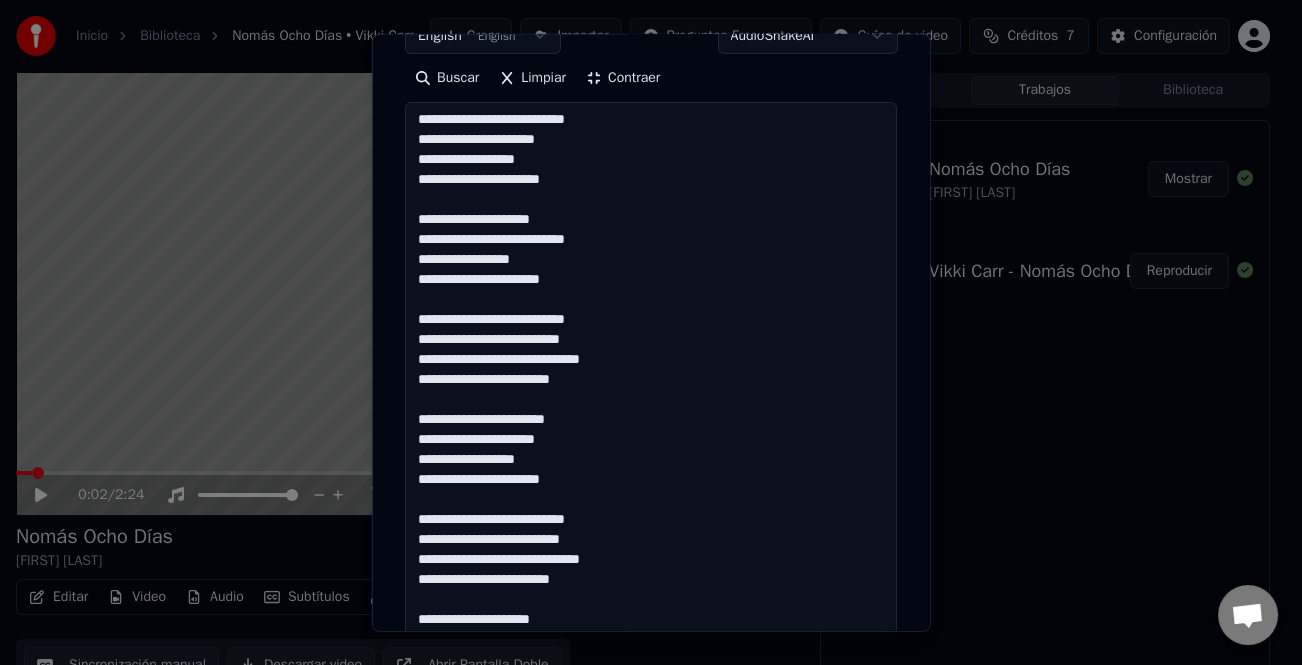 click on "**********" at bounding box center (651, 390) 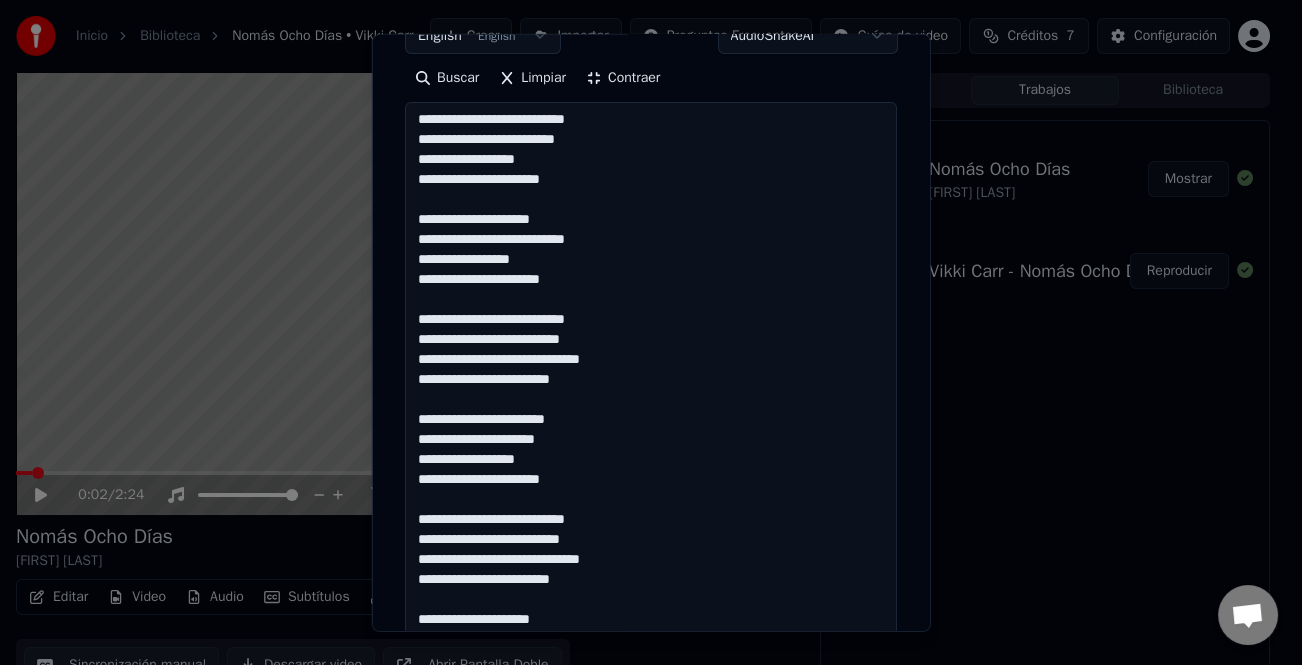 click on "**********" at bounding box center [651, 390] 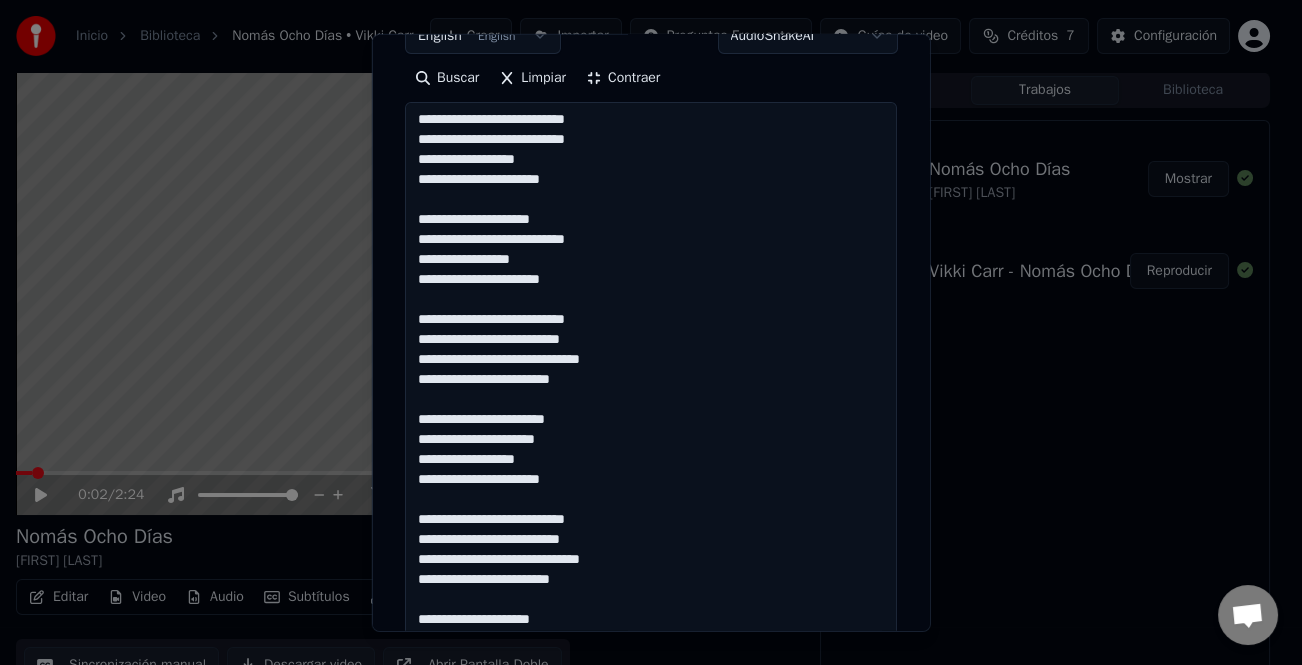click on "**********" at bounding box center [651, 390] 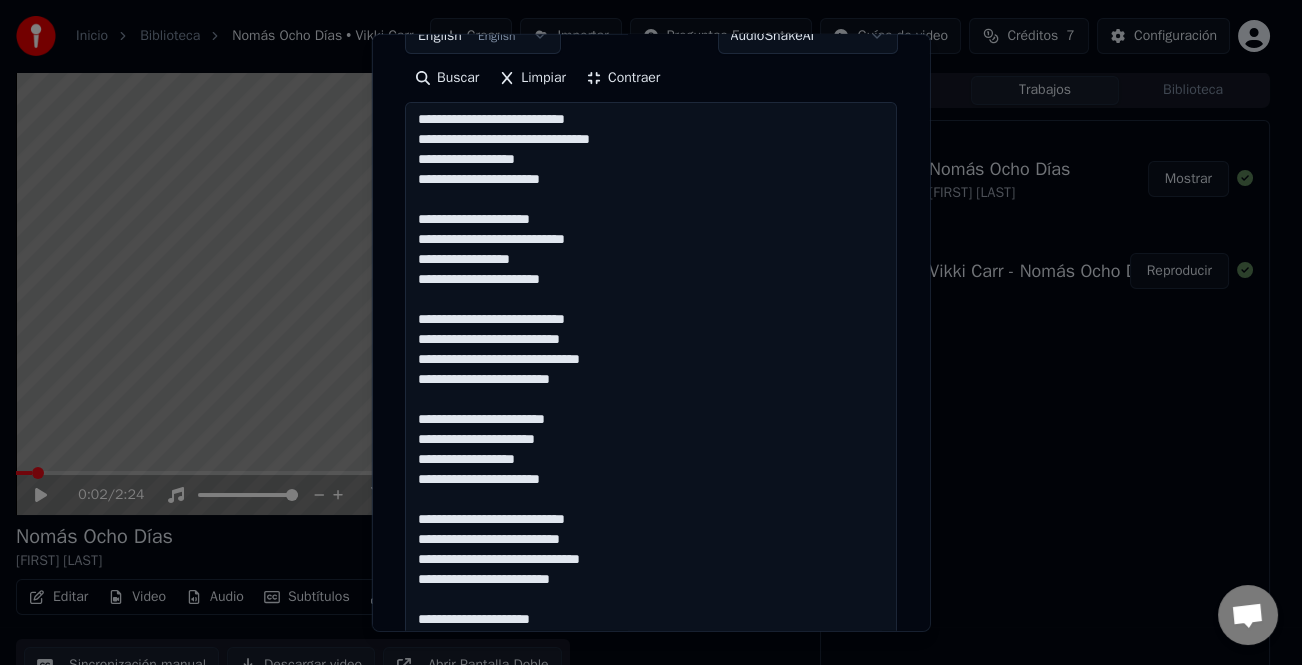 click on "**********" at bounding box center [651, 390] 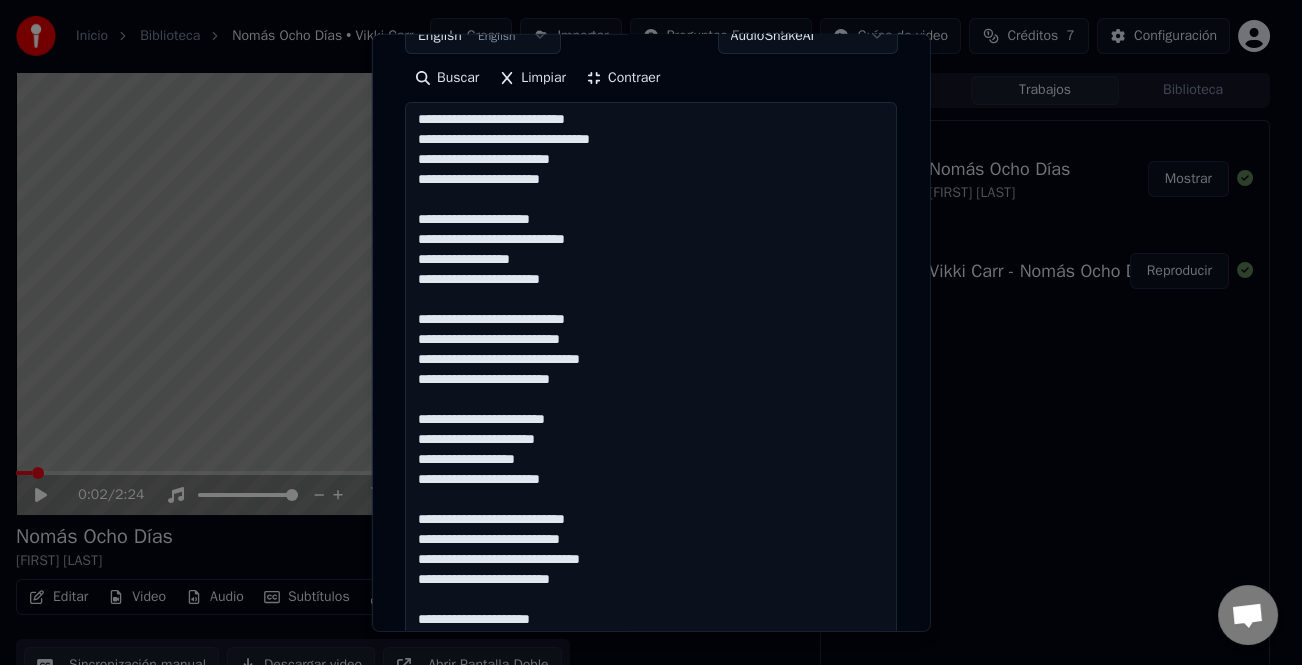 click on "**********" at bounding box center (651, 390) 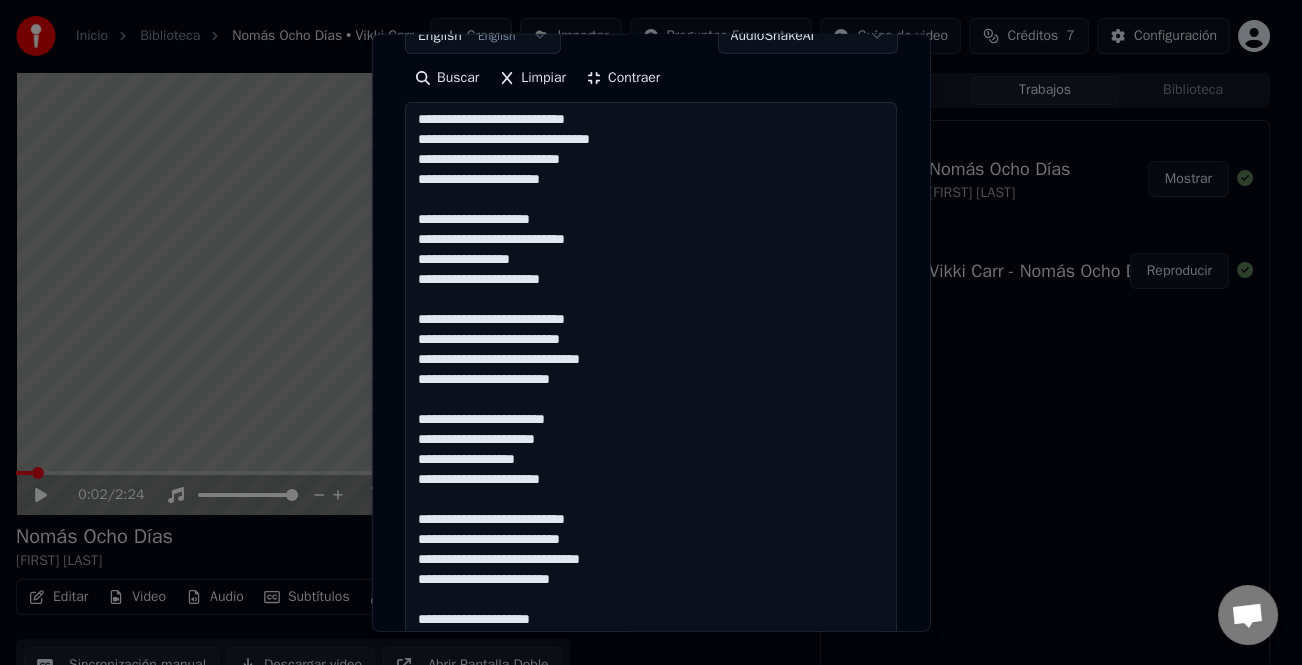 click on "**********" at bounding box center [651, 390] 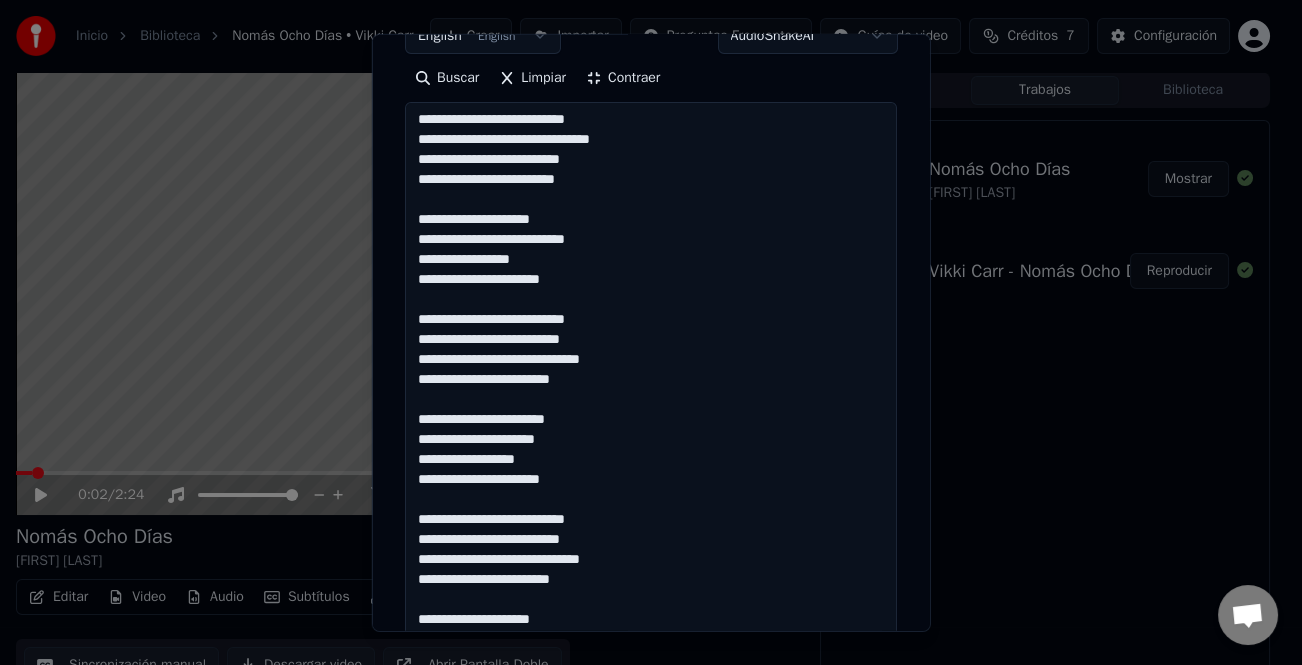 click on "**********" at bounding box center (651, 390) 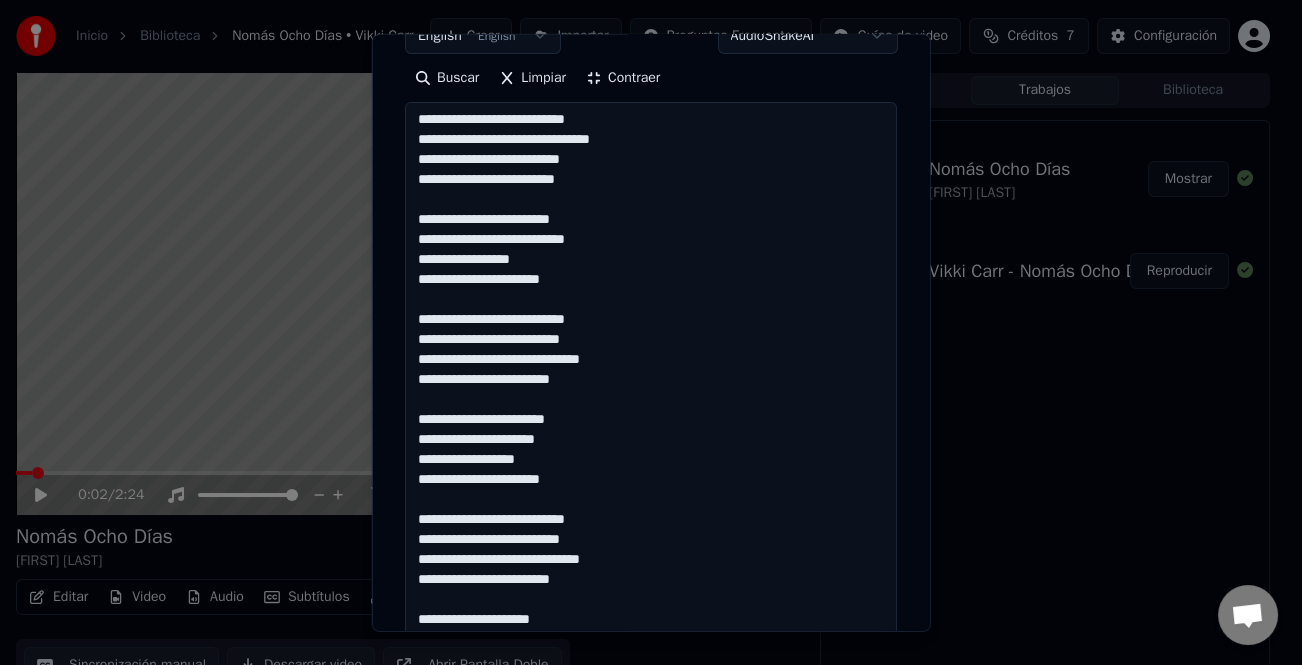 click on "**********" at bounding box center (651, 390) 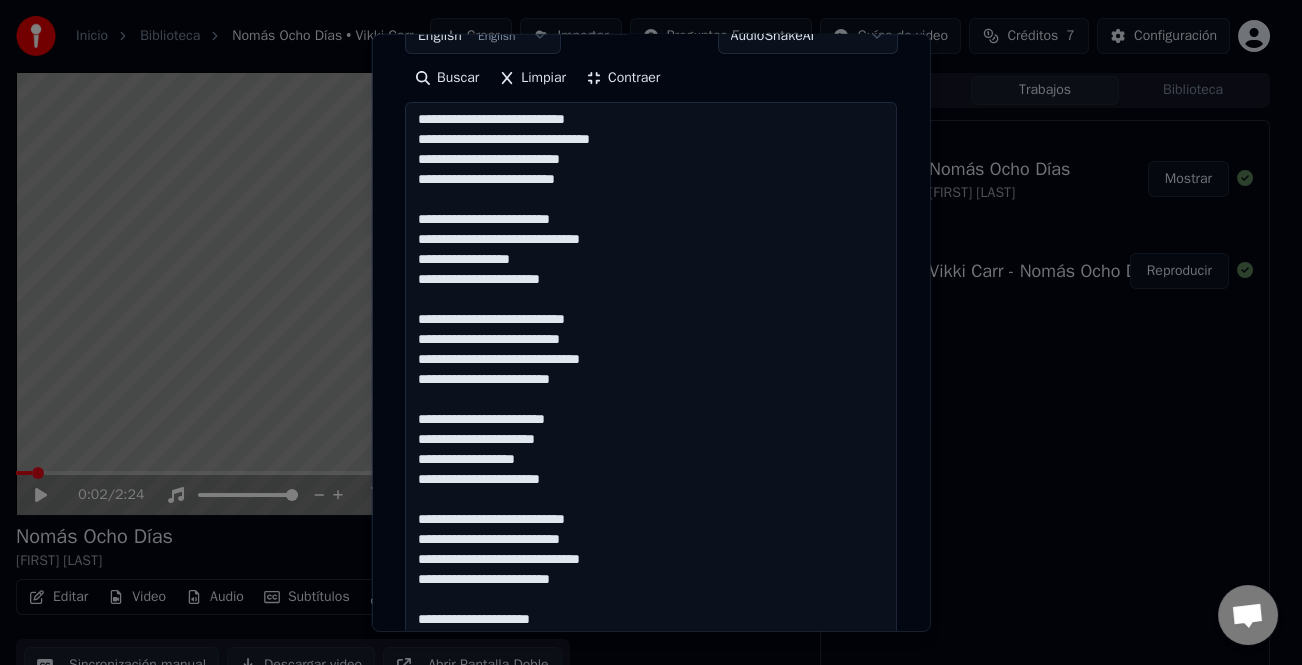 click on "**********" at bounding box center (651, 390) 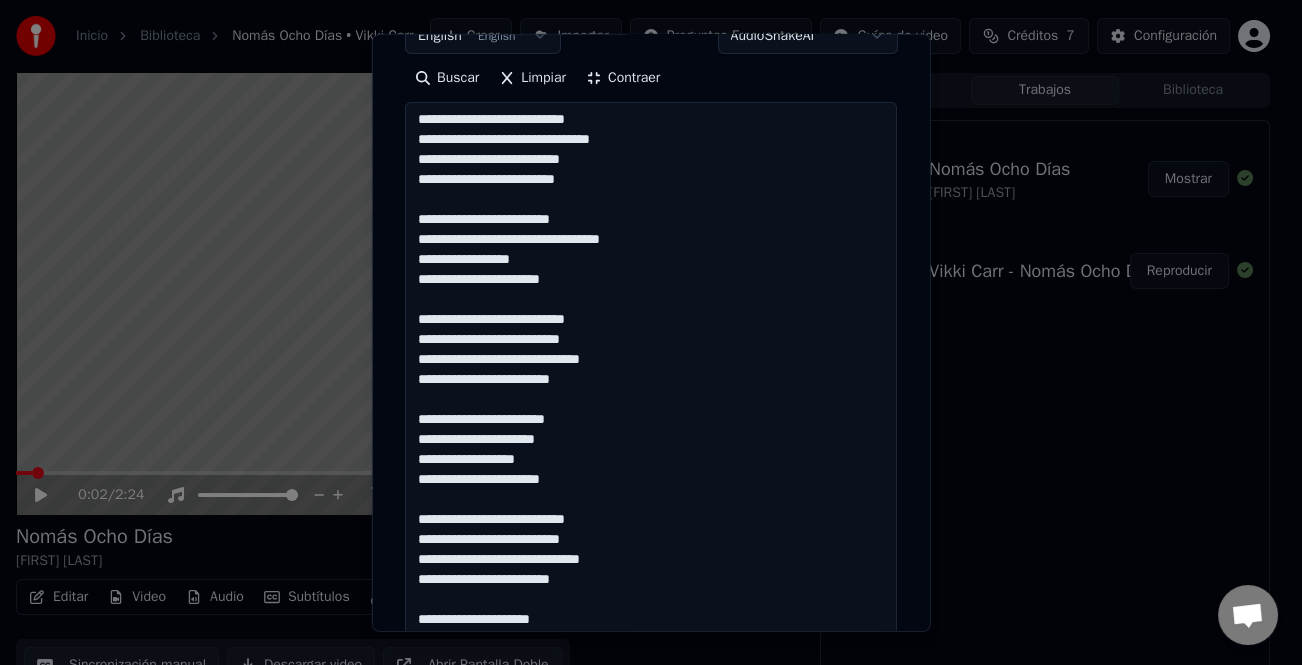 click on "**********" at bounding box center (651, 390) 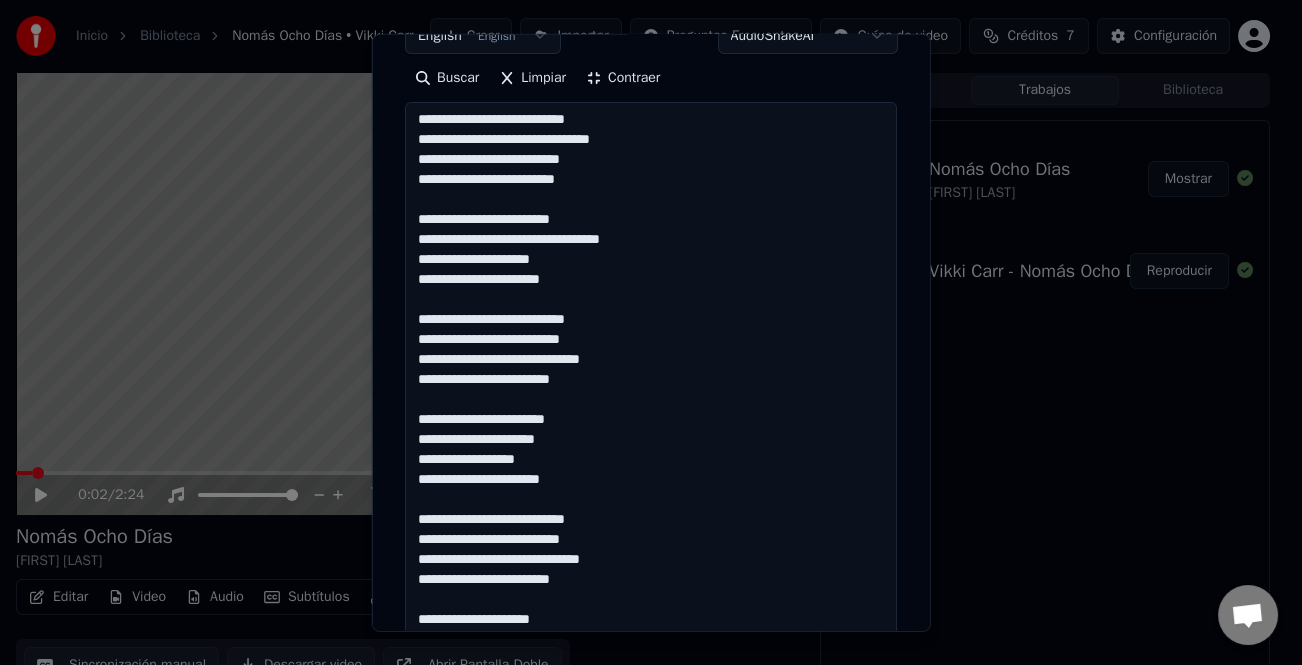 click on "**********" at bounding box center [651, 390] 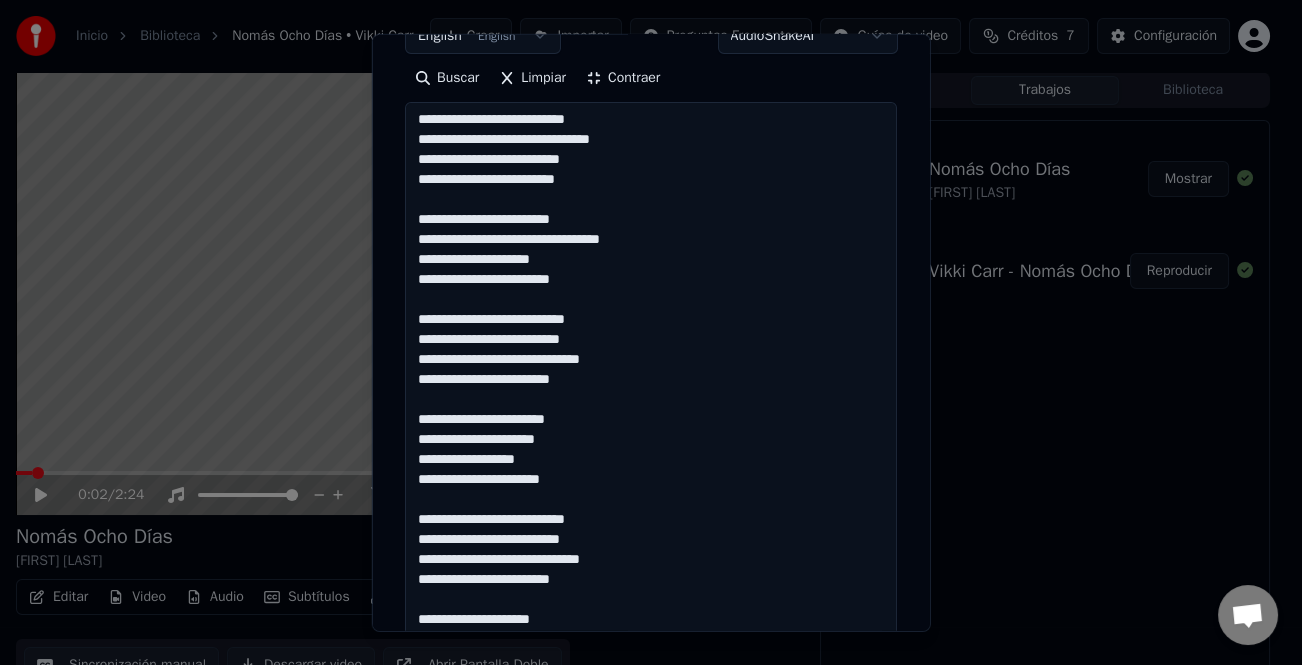 drag, startPoint x: 595, startPoint y: 275, endPoint x: 664, endPoint y: 292, distance: 71.063354 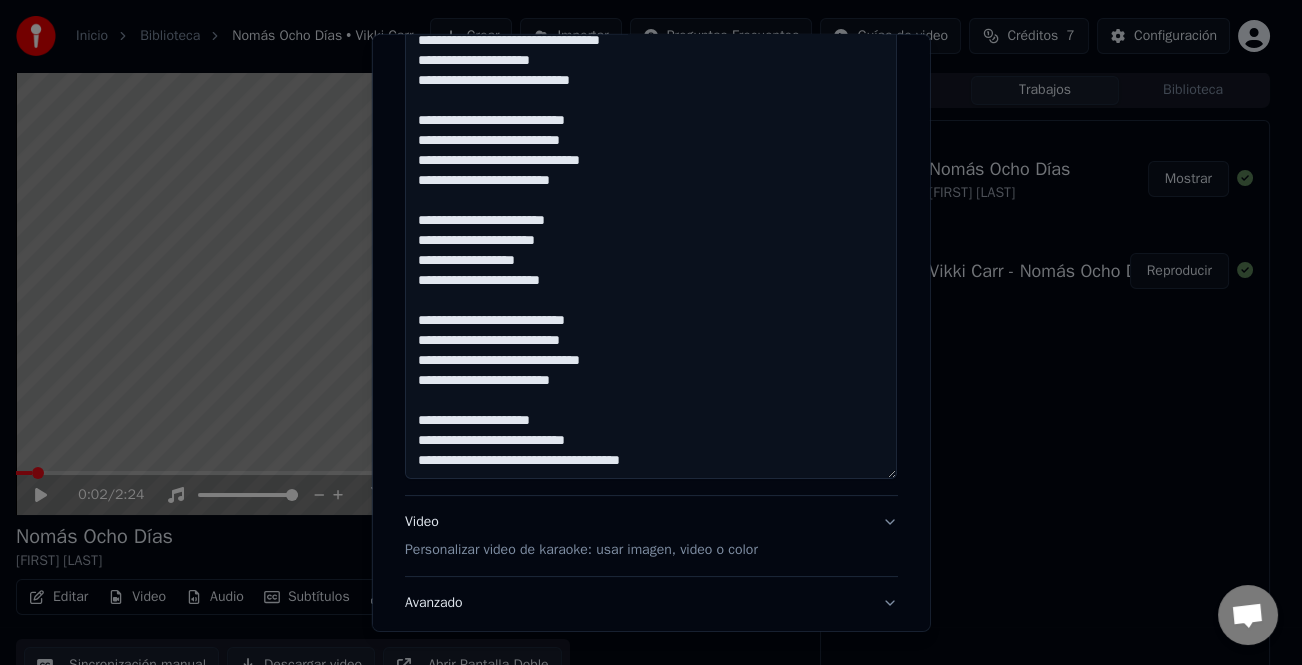 scroll, scrollTop: 568, scrollLeft: 0, axis: vertical 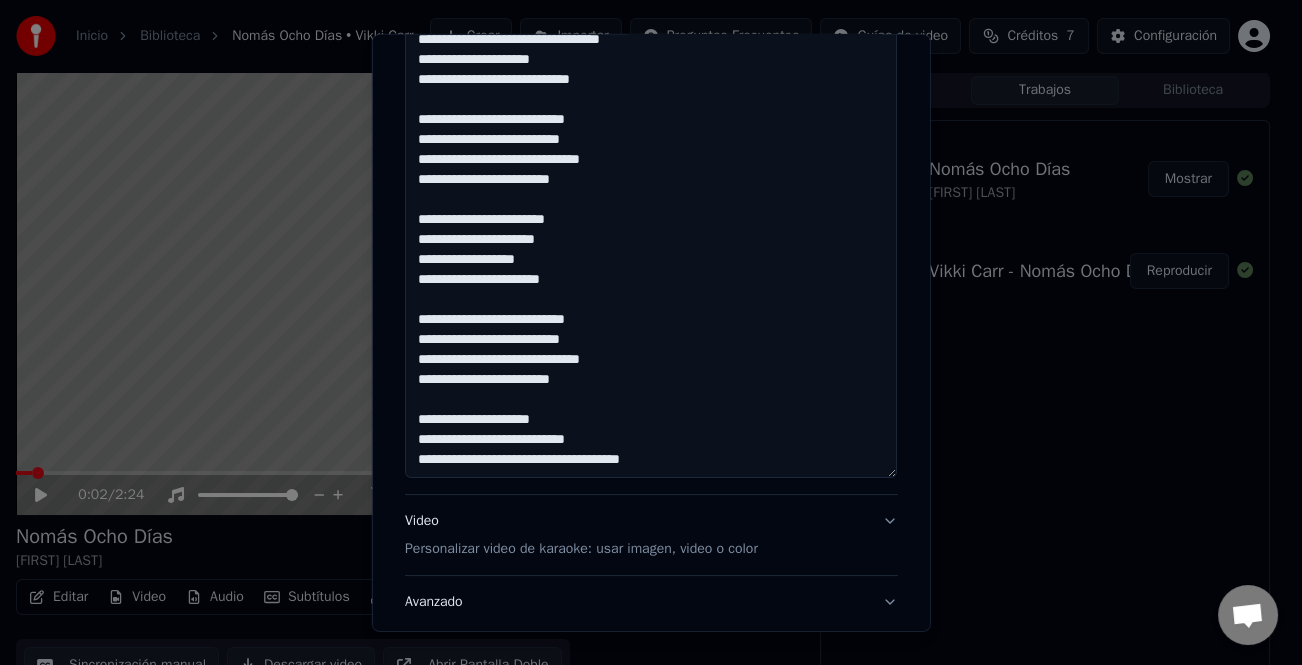 click on "**********" at bounding box center (651, 190) 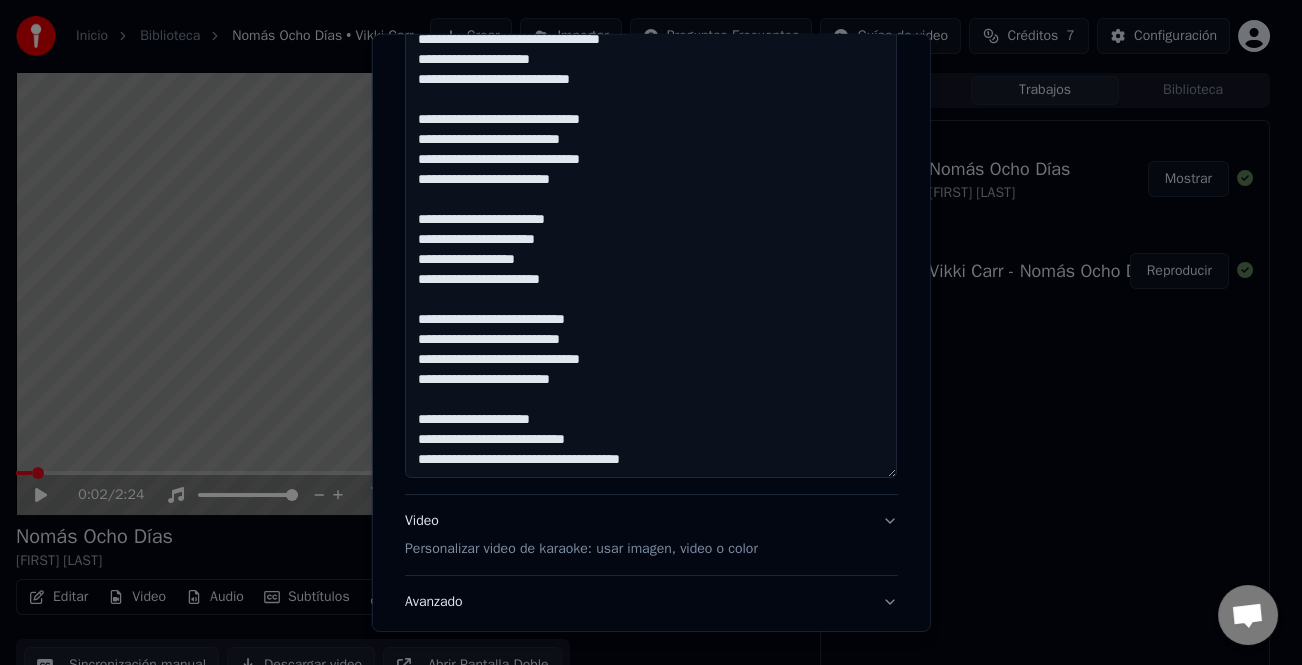 click on "**********" at bounding box center [651, 190] 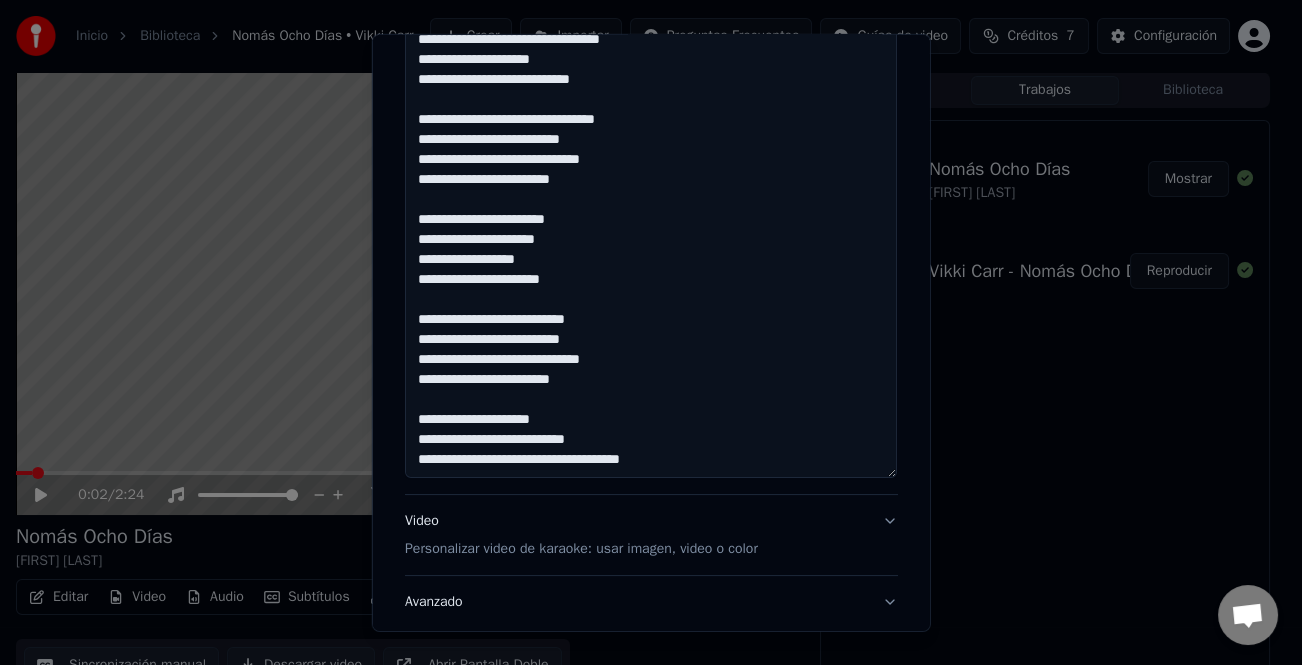 click on "**********" at bounding box center [651, 190] 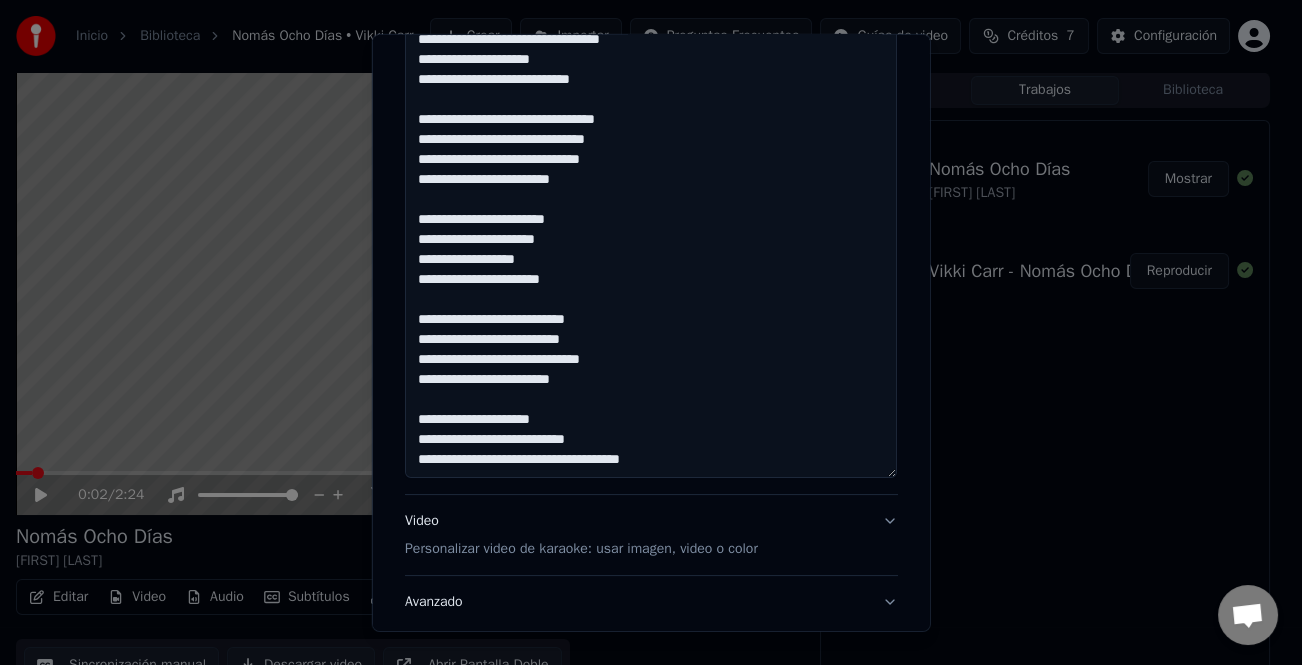 click on "**********" at bounding box center (651, 190) 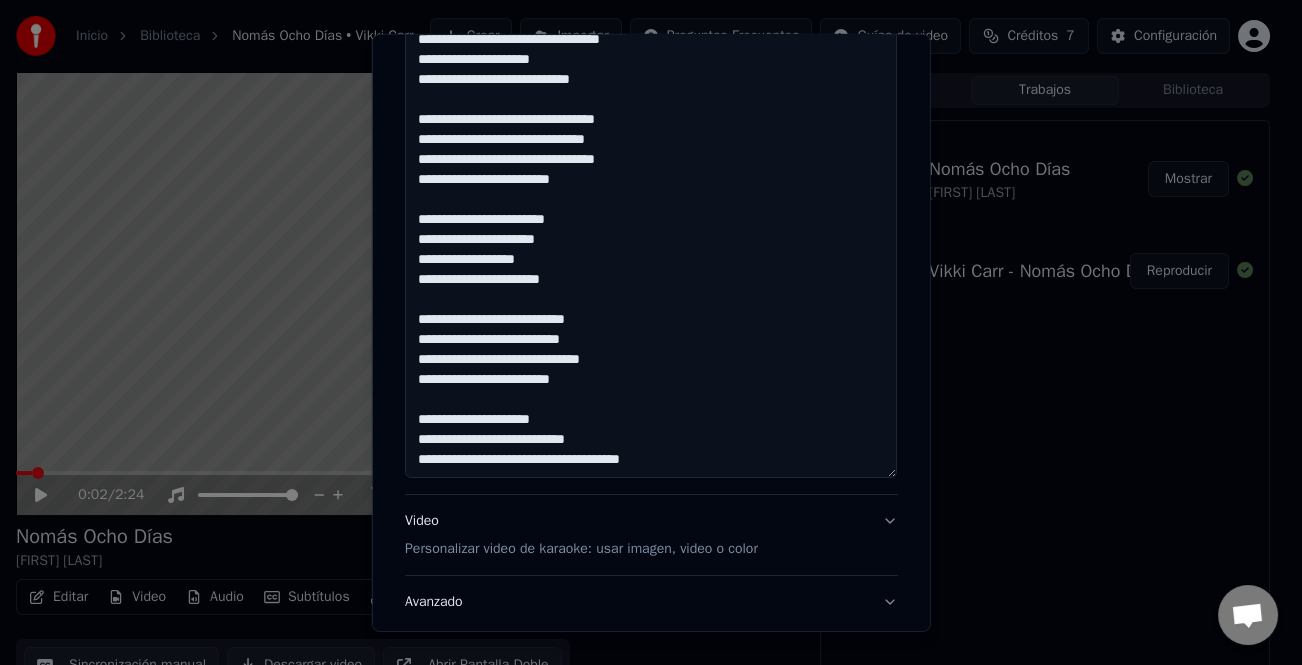 click on "**********" at bounding box center (651, 190) 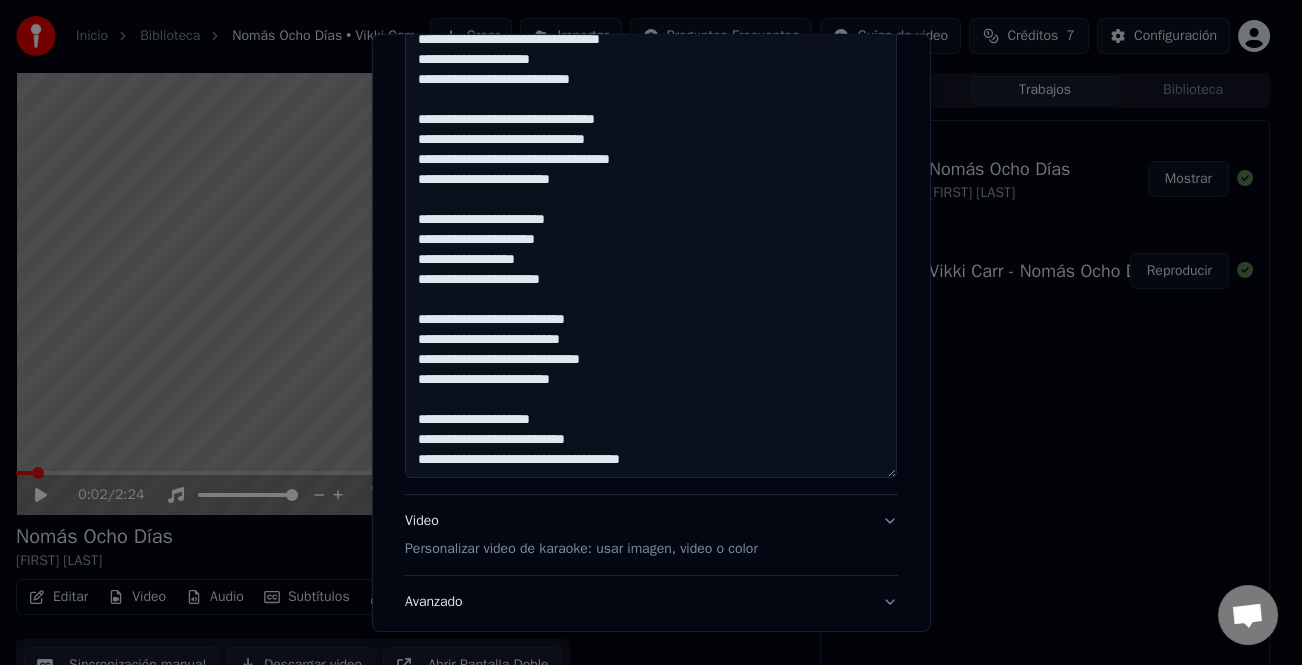 click on "**********" at bounding box center [651, 190] 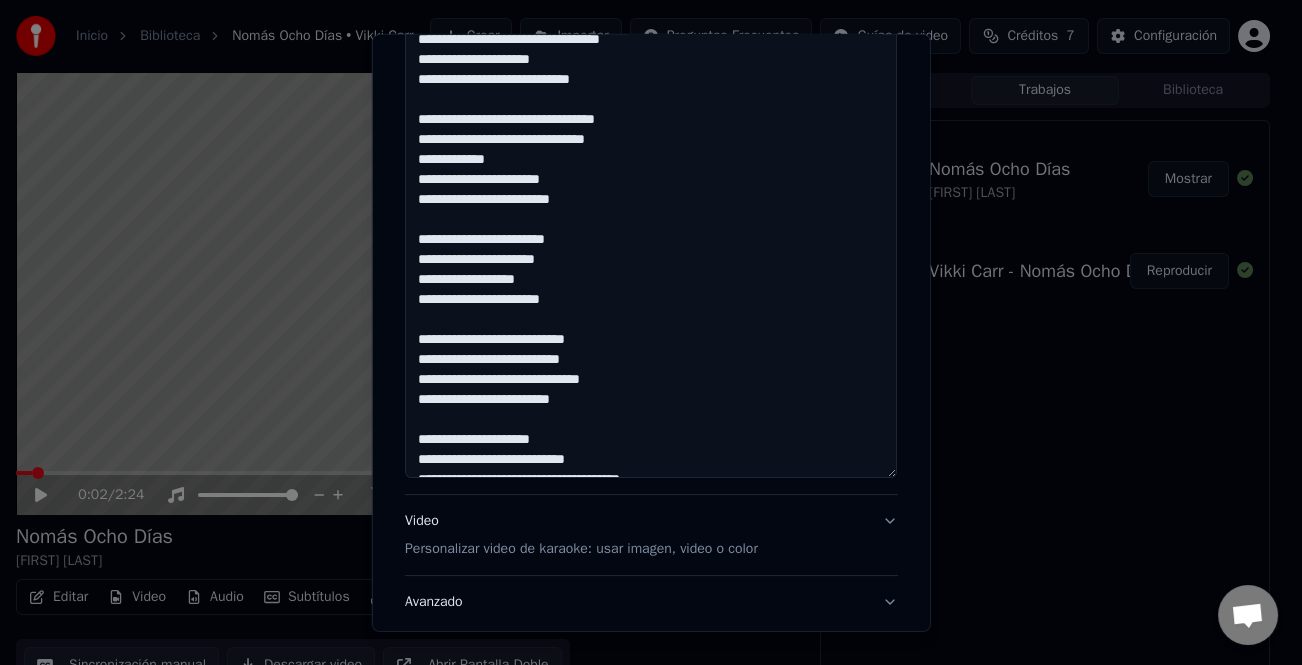 scroll, scrollTop: 701, scrollLeft: 0, axis: vertical 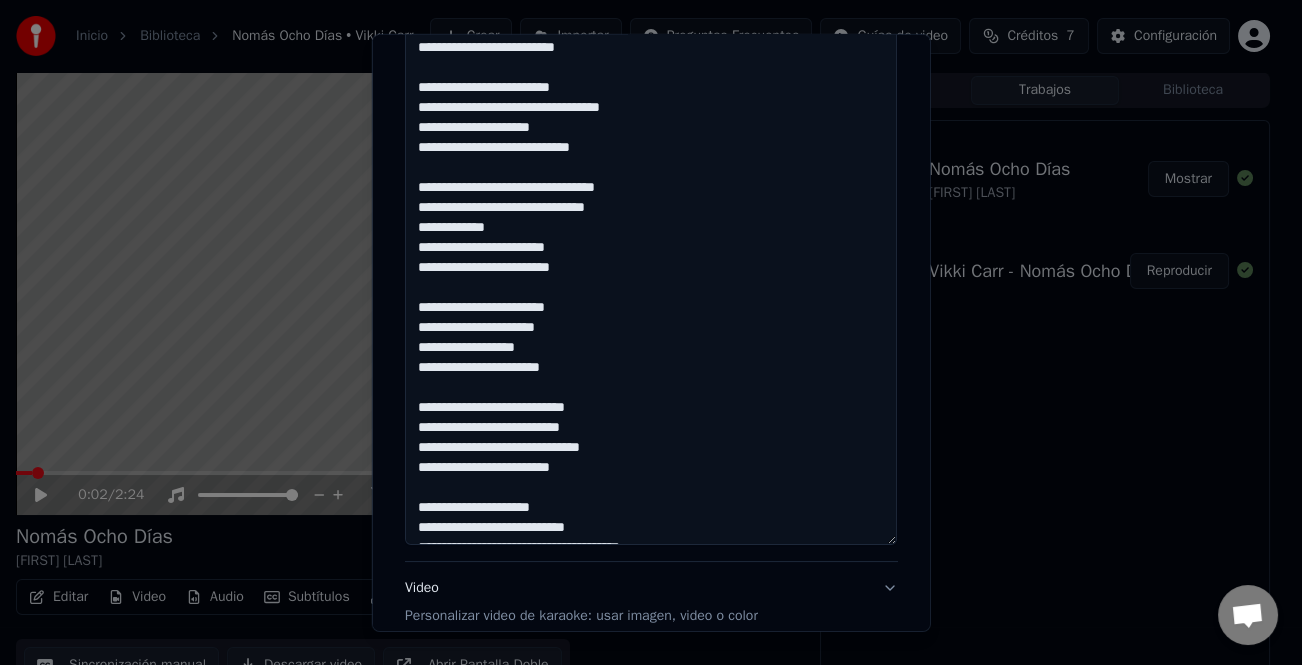 click on "**********" at bounding box center (651, 257) 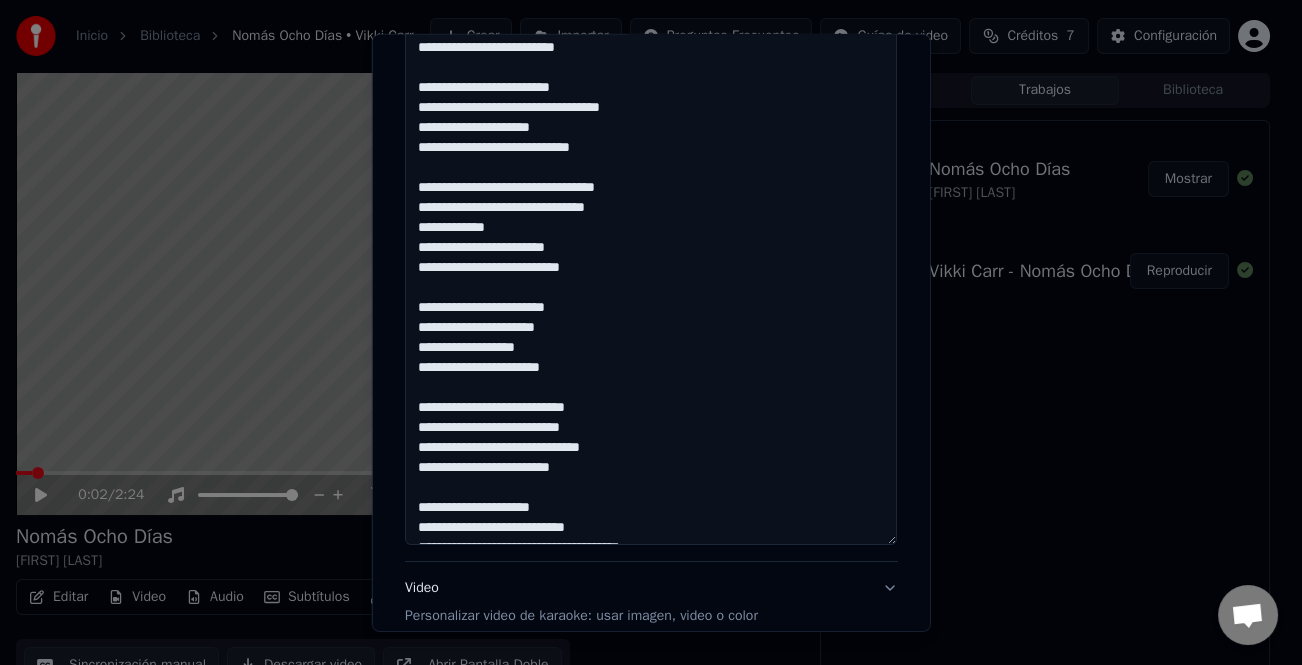 click on "**********" at bounding box center (651, 257) 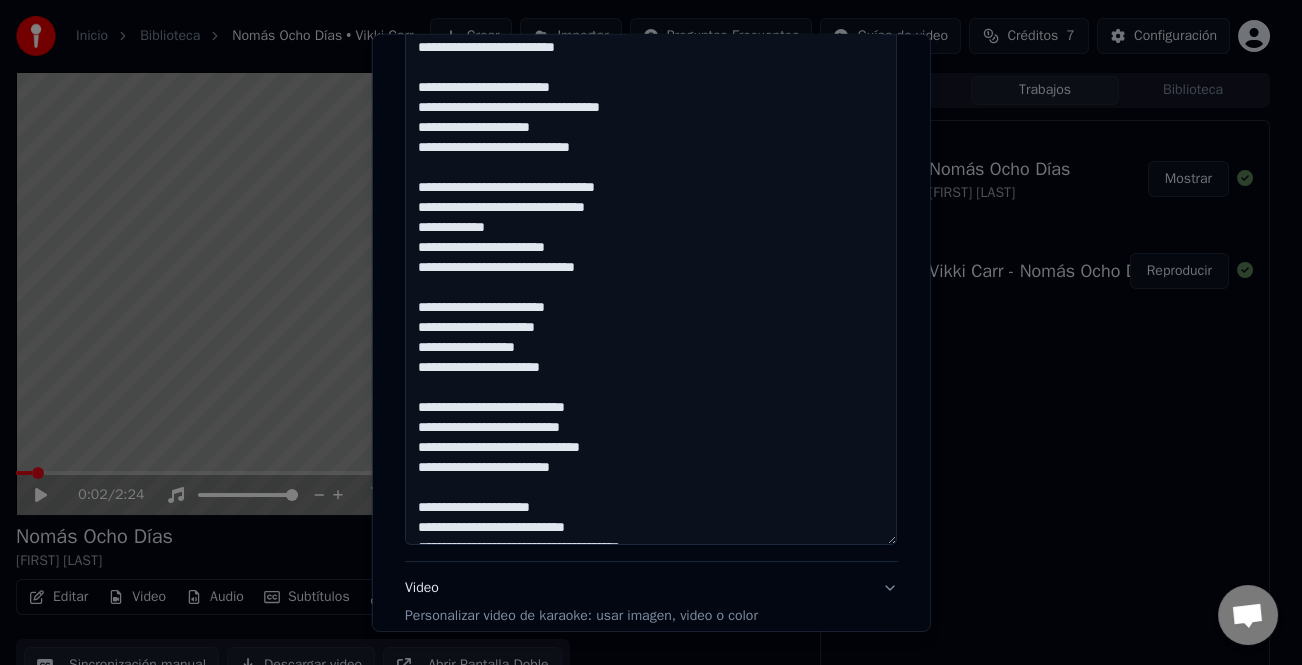 click on "**********" at bounding box center [651, 257] 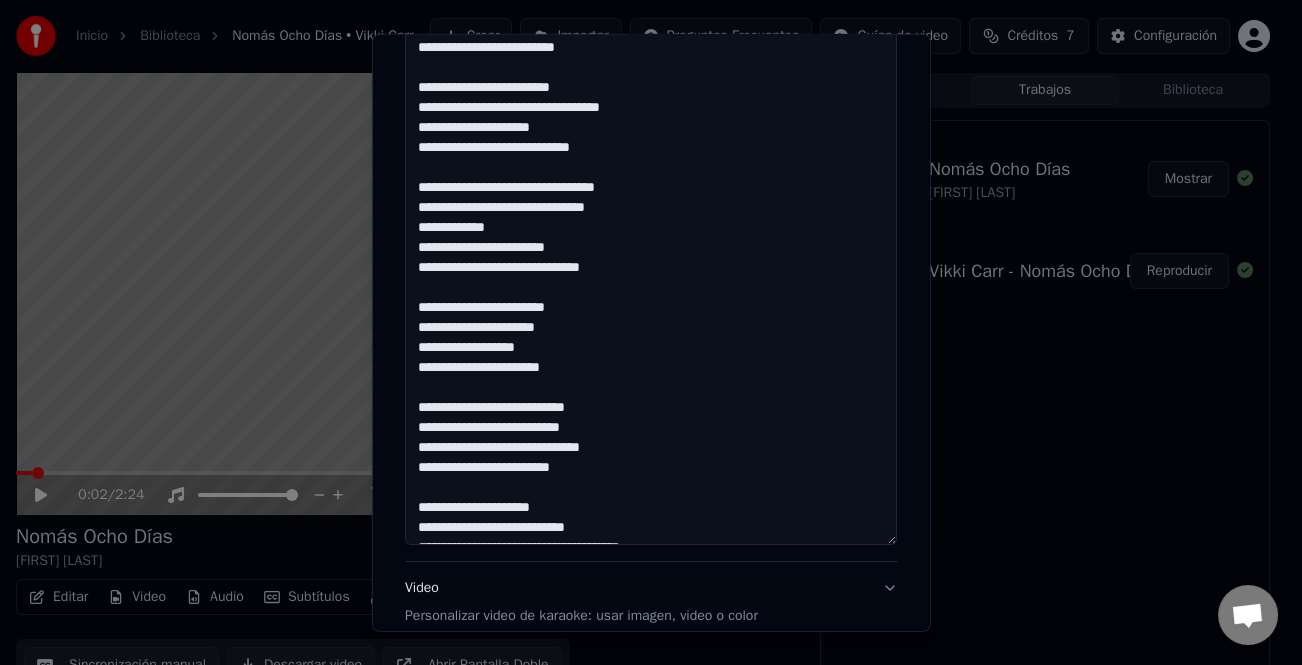 click on "**********" at bounding box center [651, 257] 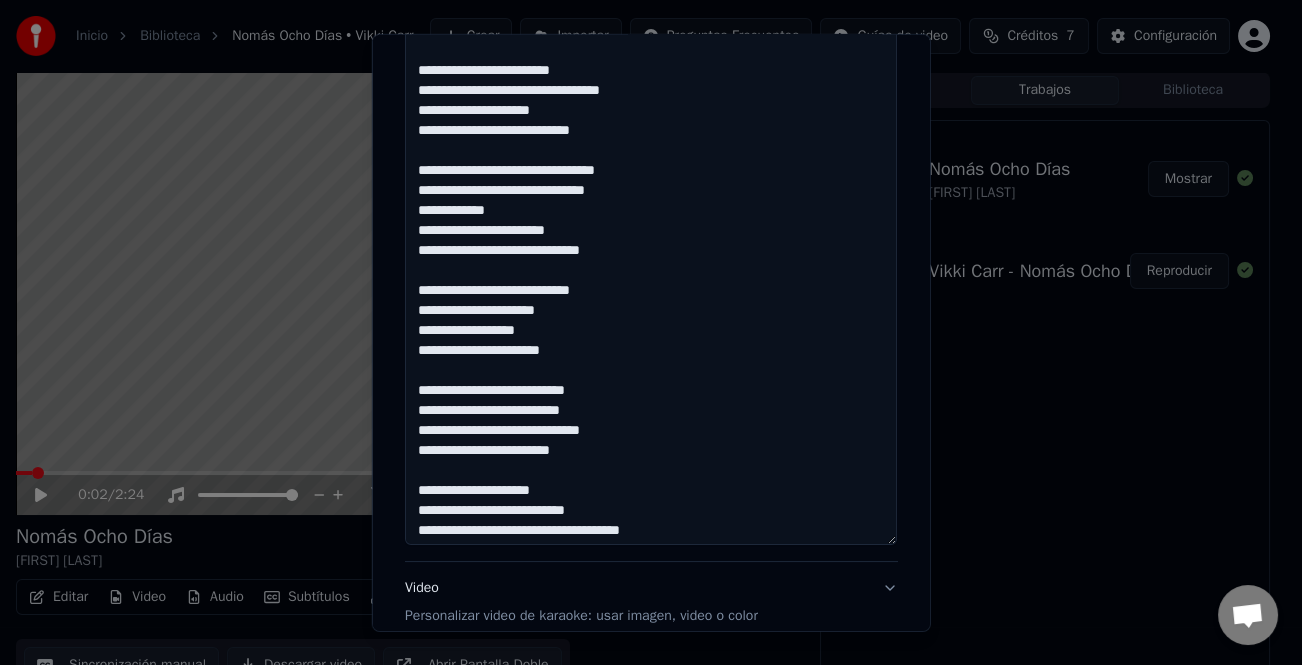 scroll, scrollTop: 21, scrollLeft: 0, axis: vertical 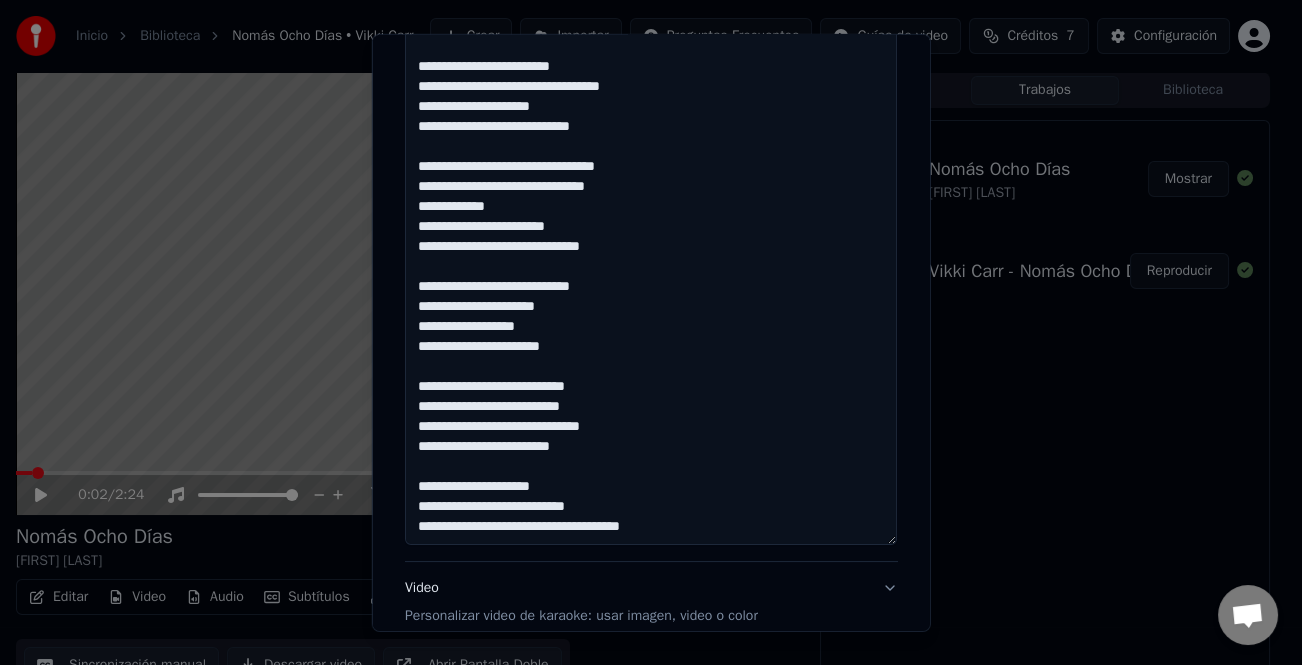click on "**********" at bounding box center [651, 257] 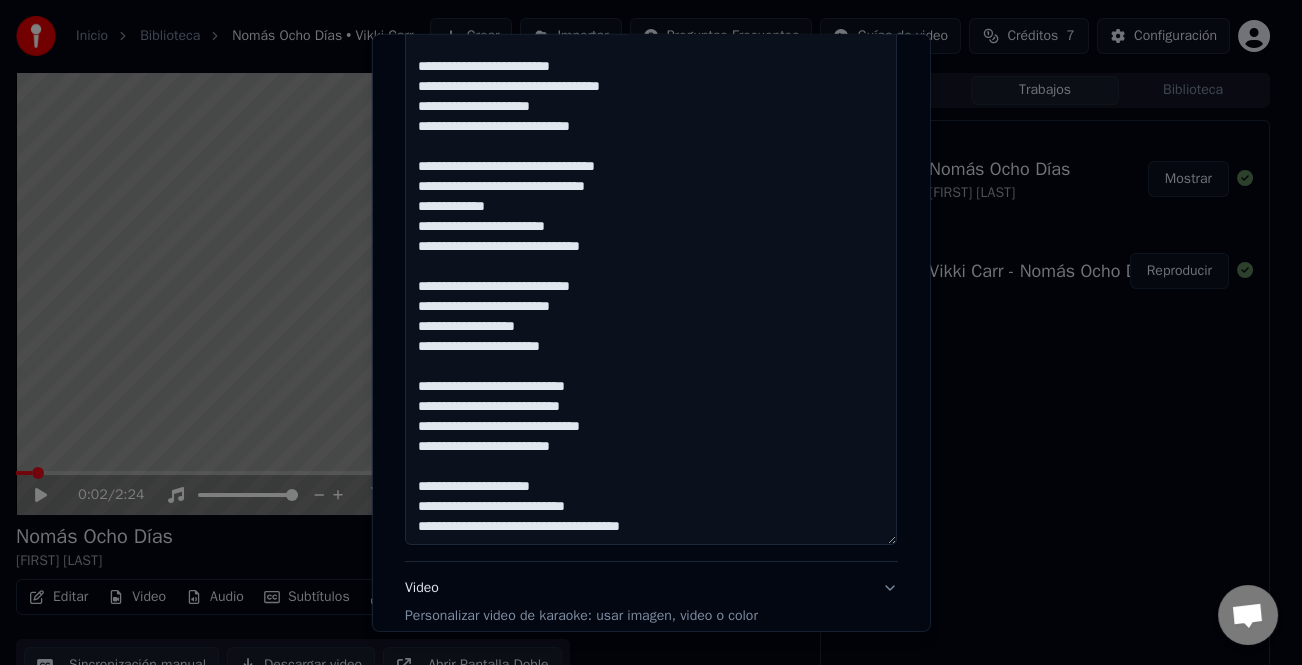 click on "**********" at bounding box center (651, 257) 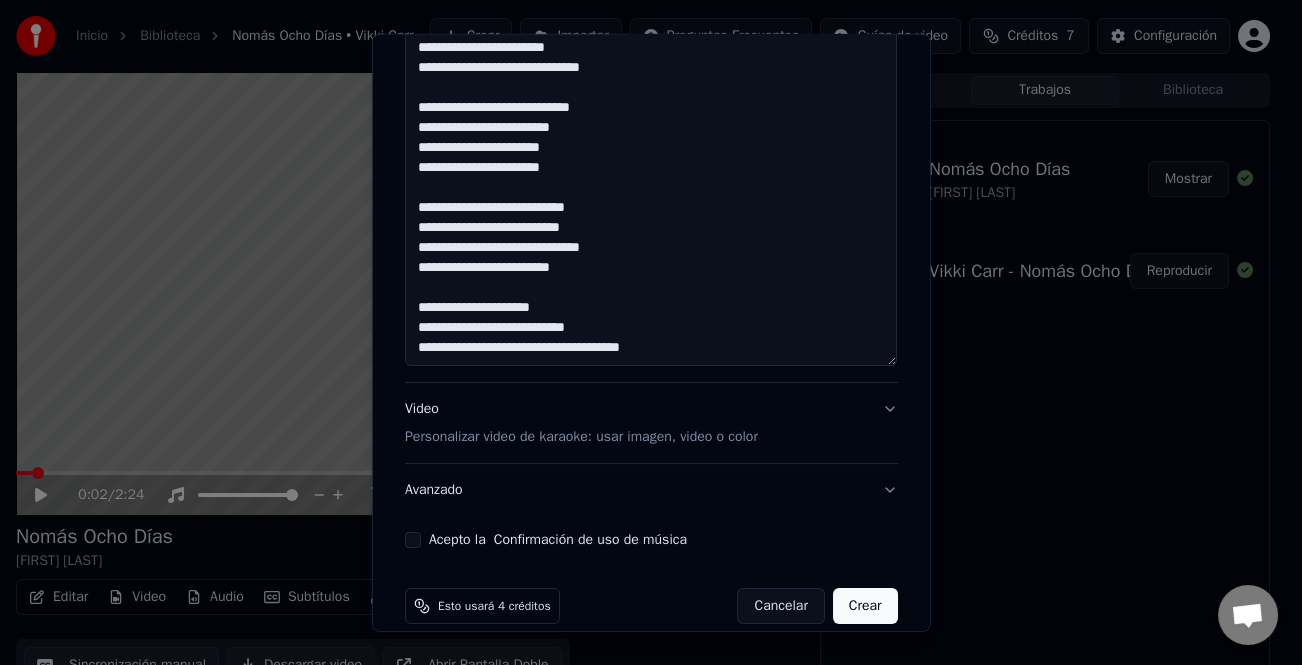 scroll, scrollTop: 705, scrollLeft: 0, axis: vertical 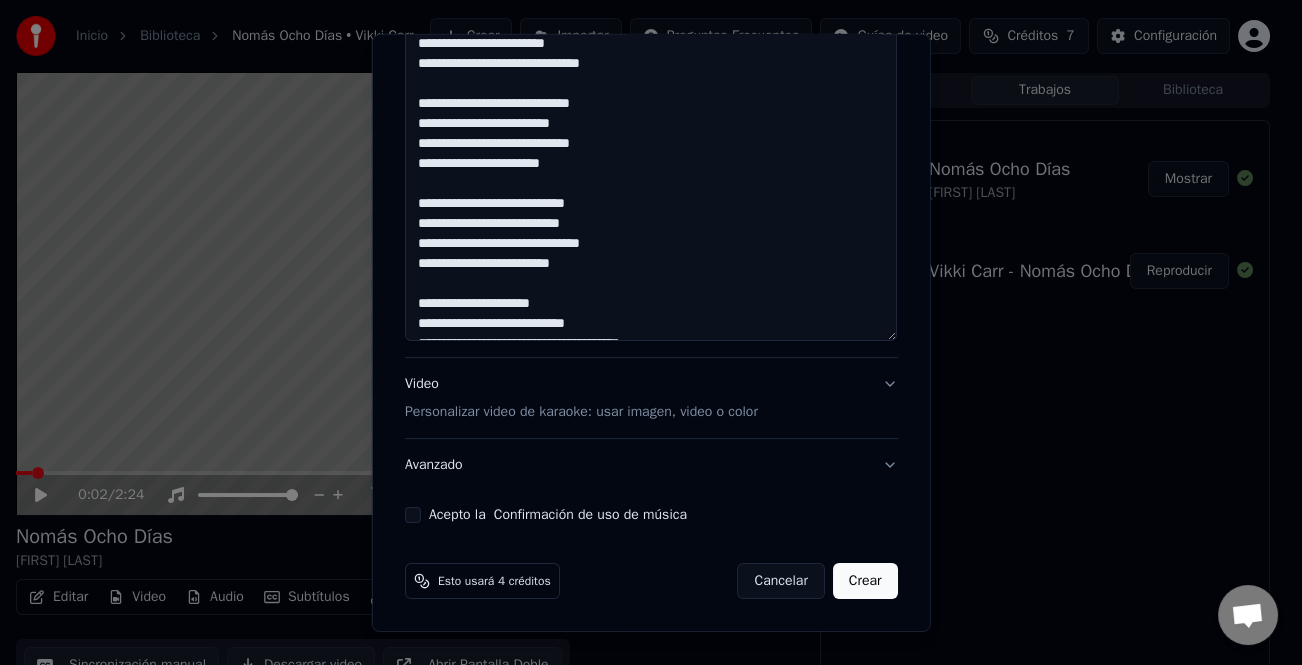 click on "**********" at bounding box center [651, 53] 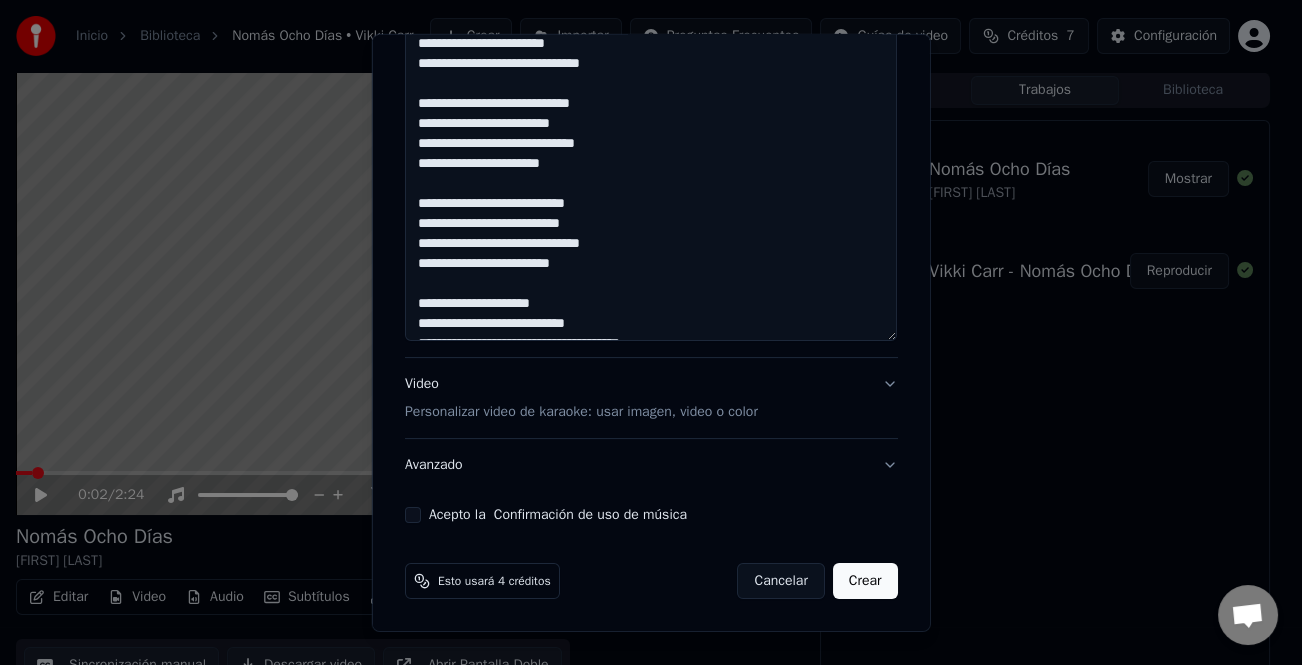 click on "**********" at bounding box center [651, 53] 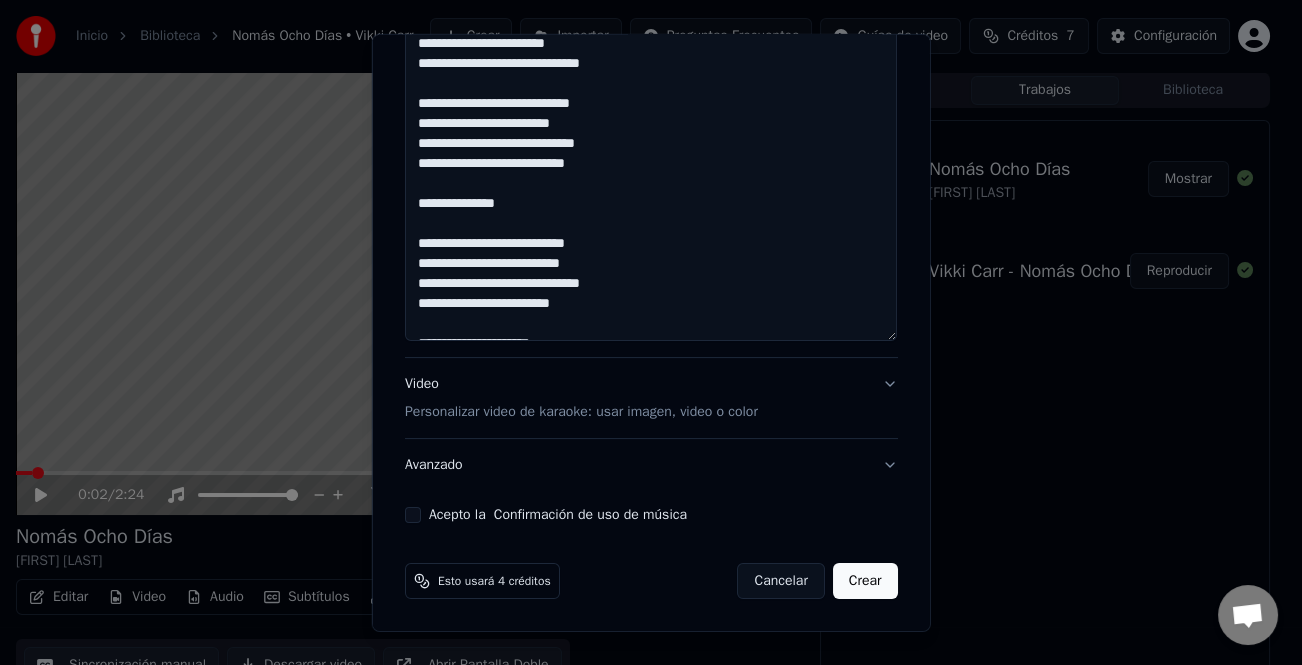 click on "**********" at bounding box center [651, 53] 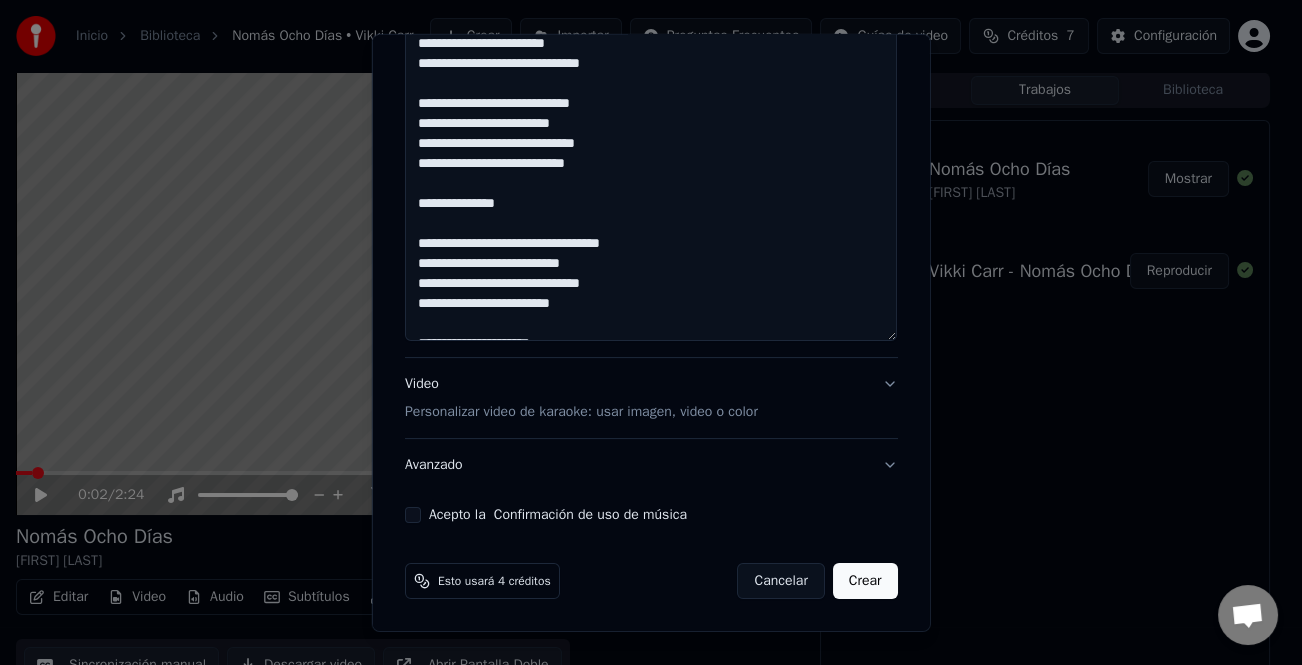 click on "**********" at bounding box center [651, 53] 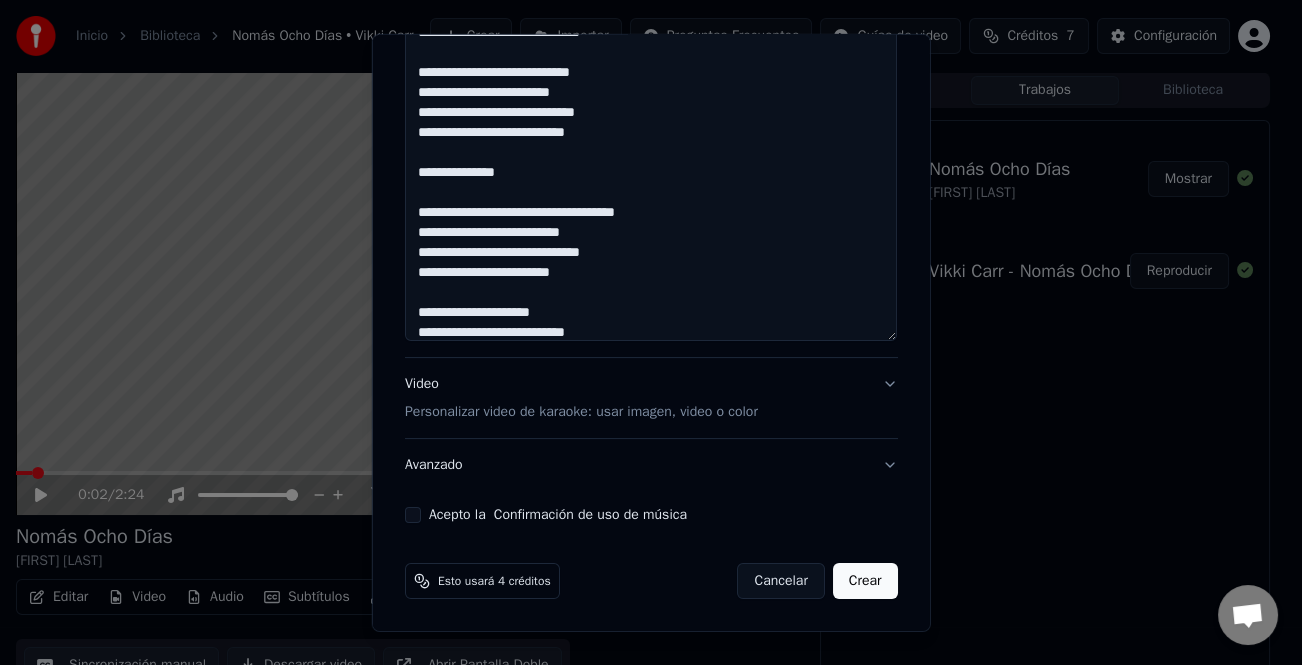 scroll, scrollTop: 61, scrollLeft: 0, axis: vertical 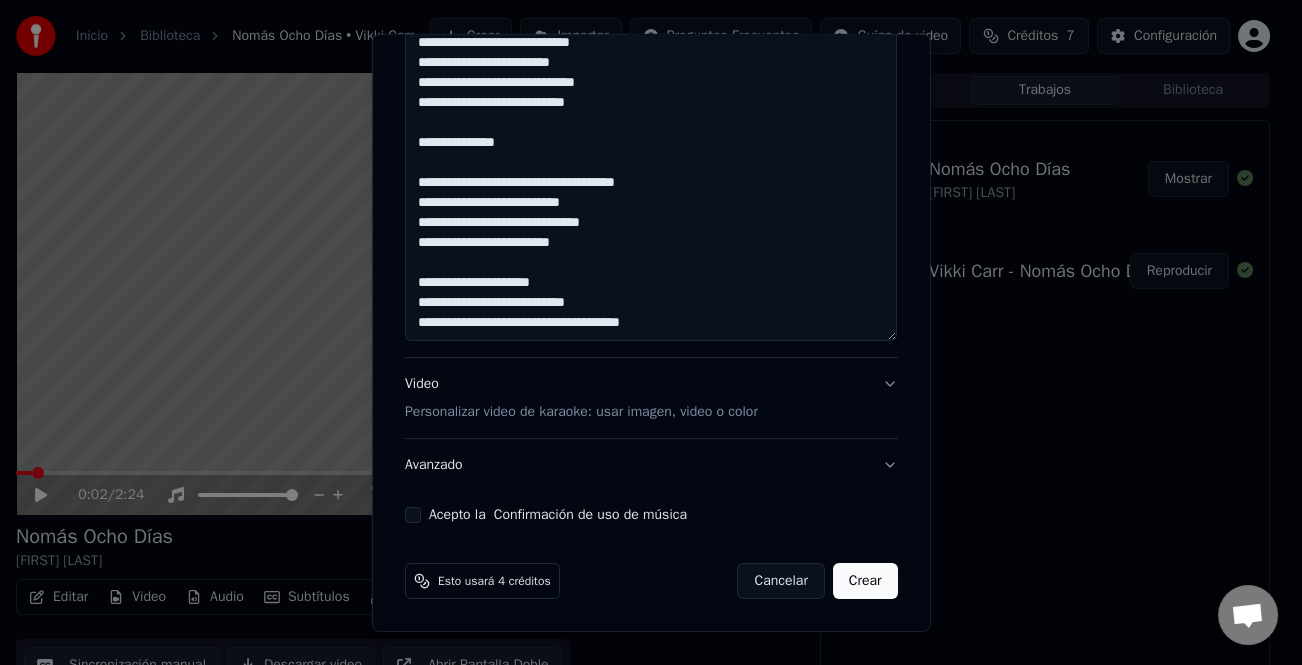 click on "**********" at bounding box center [651, 53] 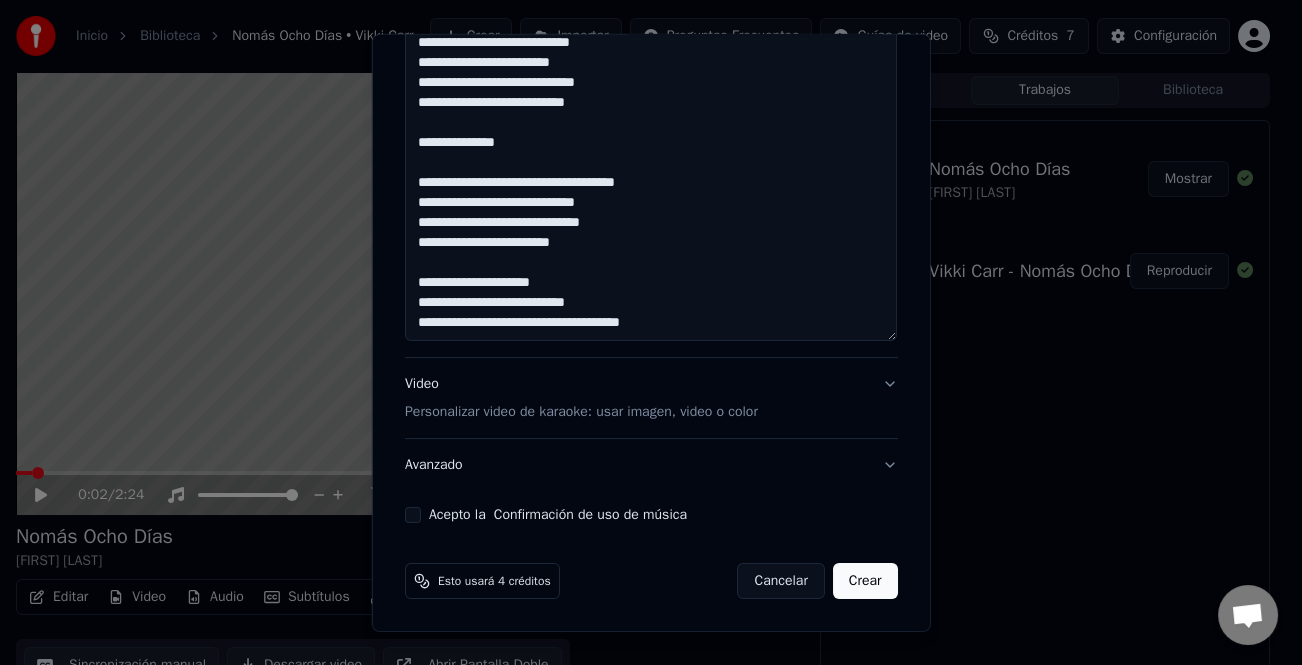 click on "**********" at bounding box center [651, 53] 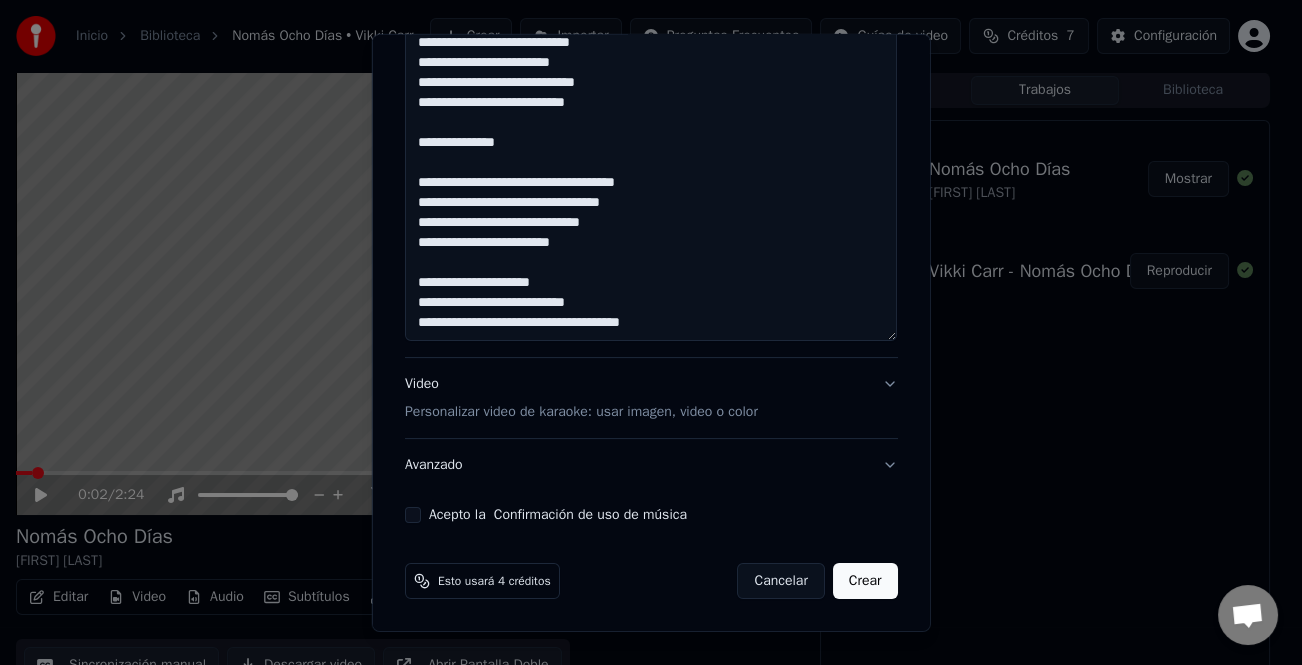 click on "**********" at bounding box center (651, 53) 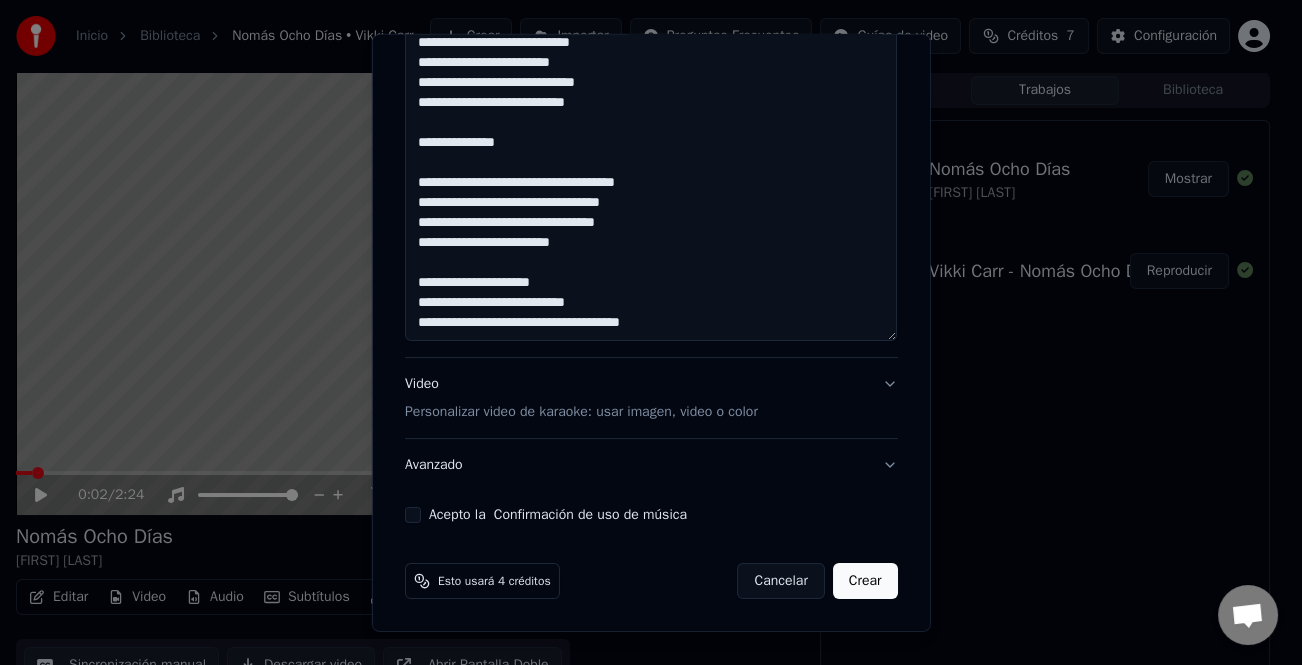 click on "**********" at bounding box center [651, 53] 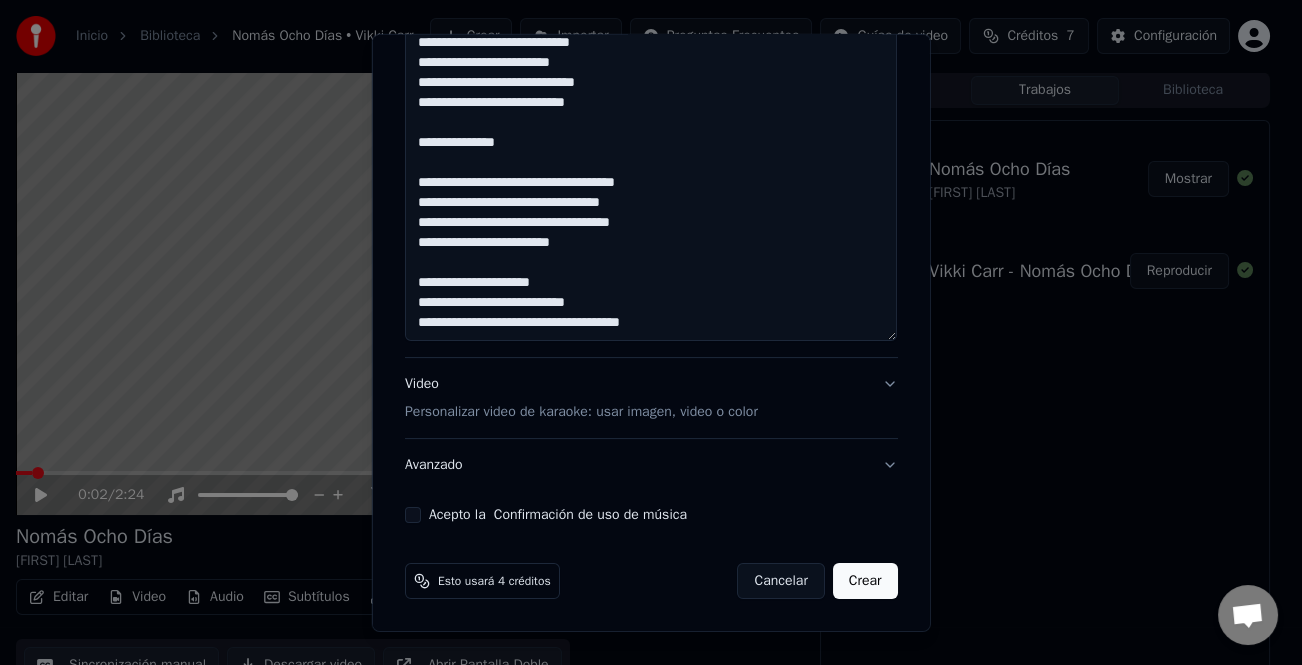 click on "**********" at bounding box center (651, 53) 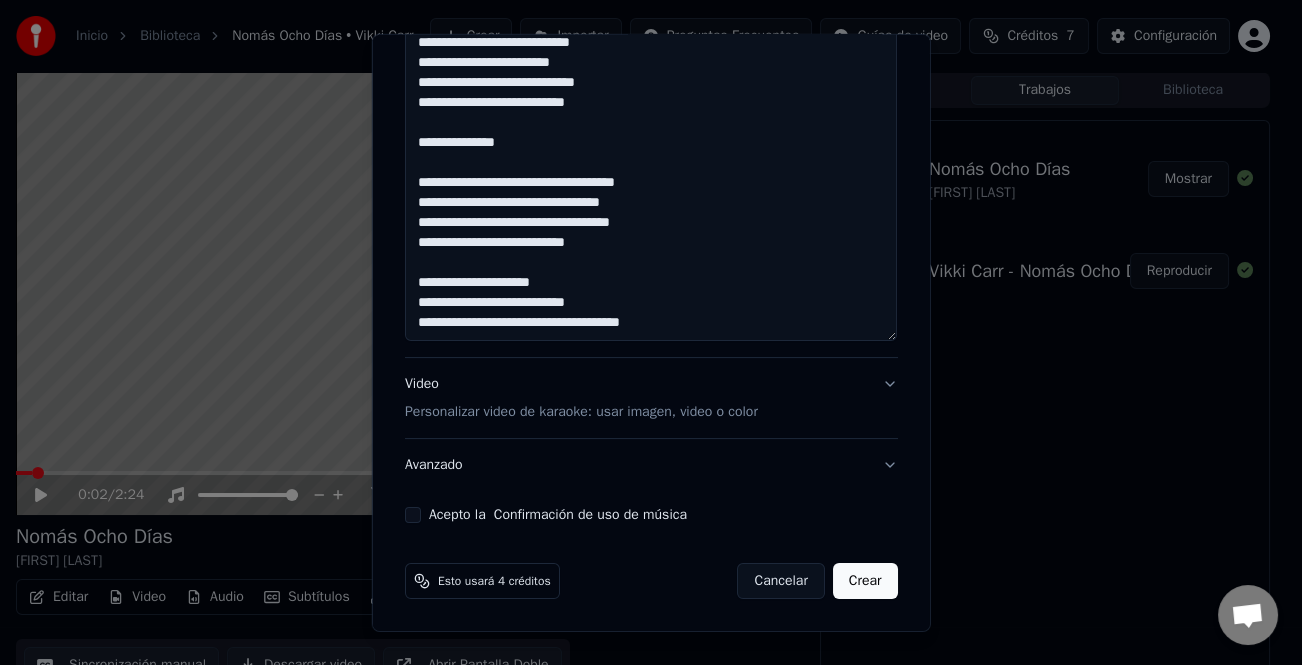 click on "**********" at bounding box center [651, 53] 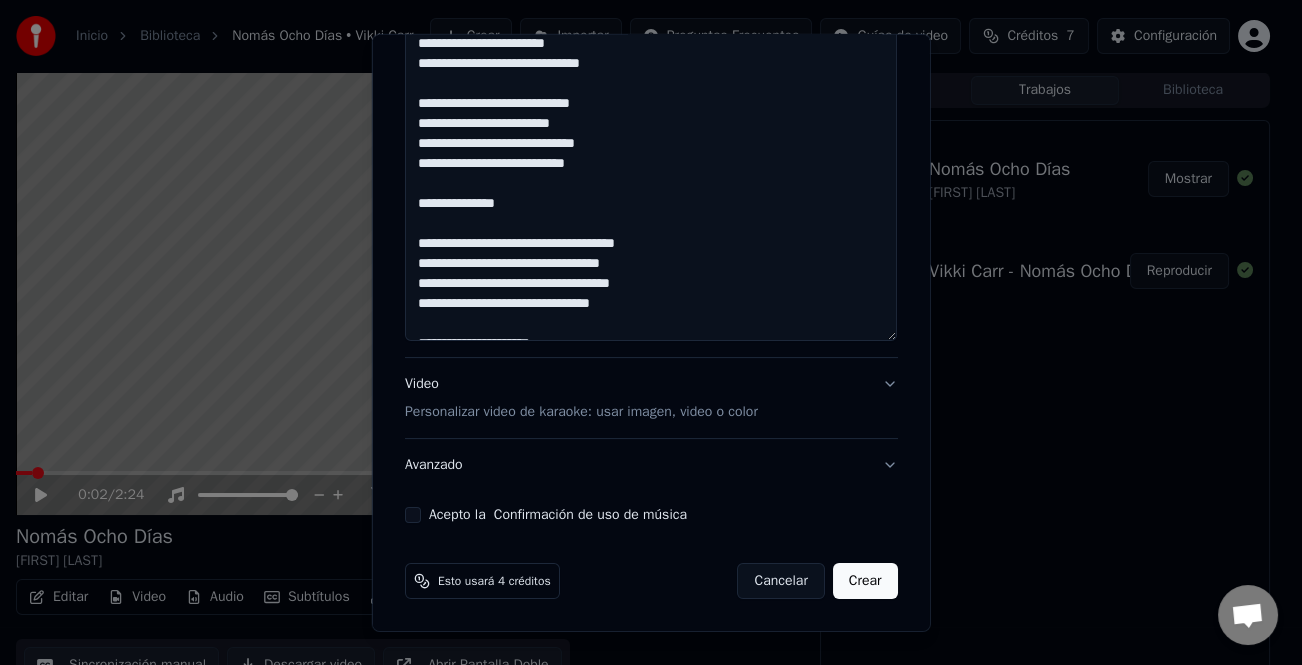 scroll, scrollTop: 61, scrollLeft: 0, axis: vertical 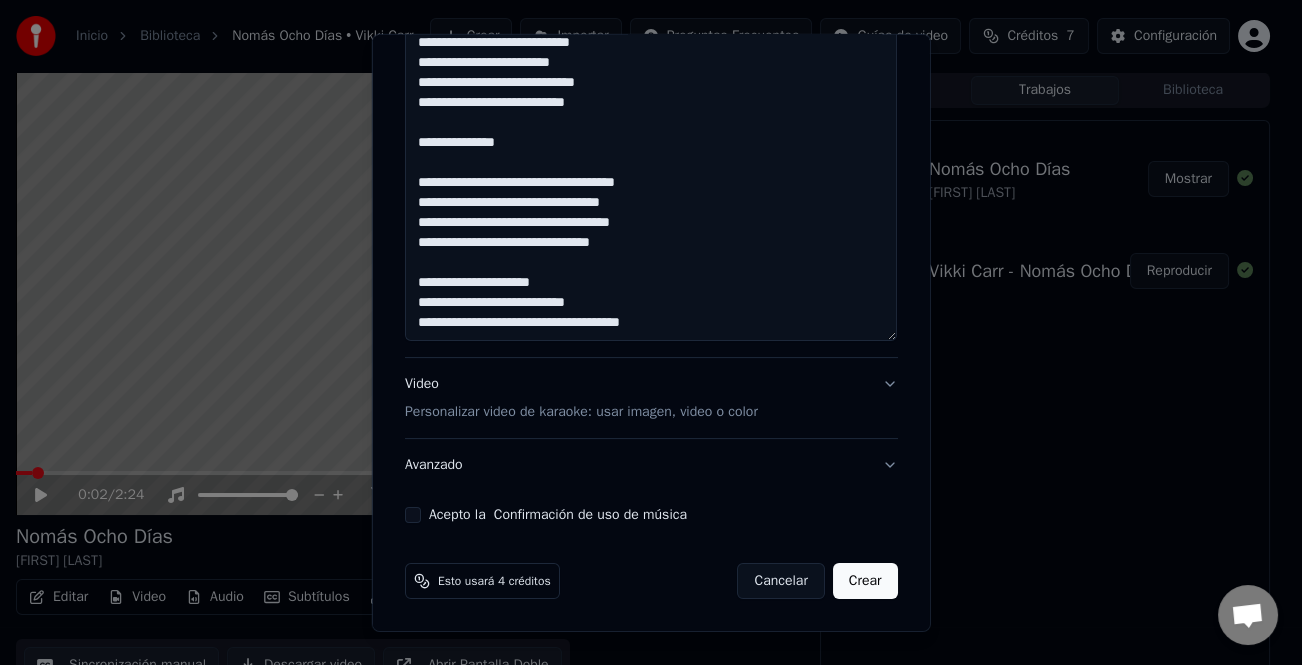 click on "**********" at bounding box center [651, 53] 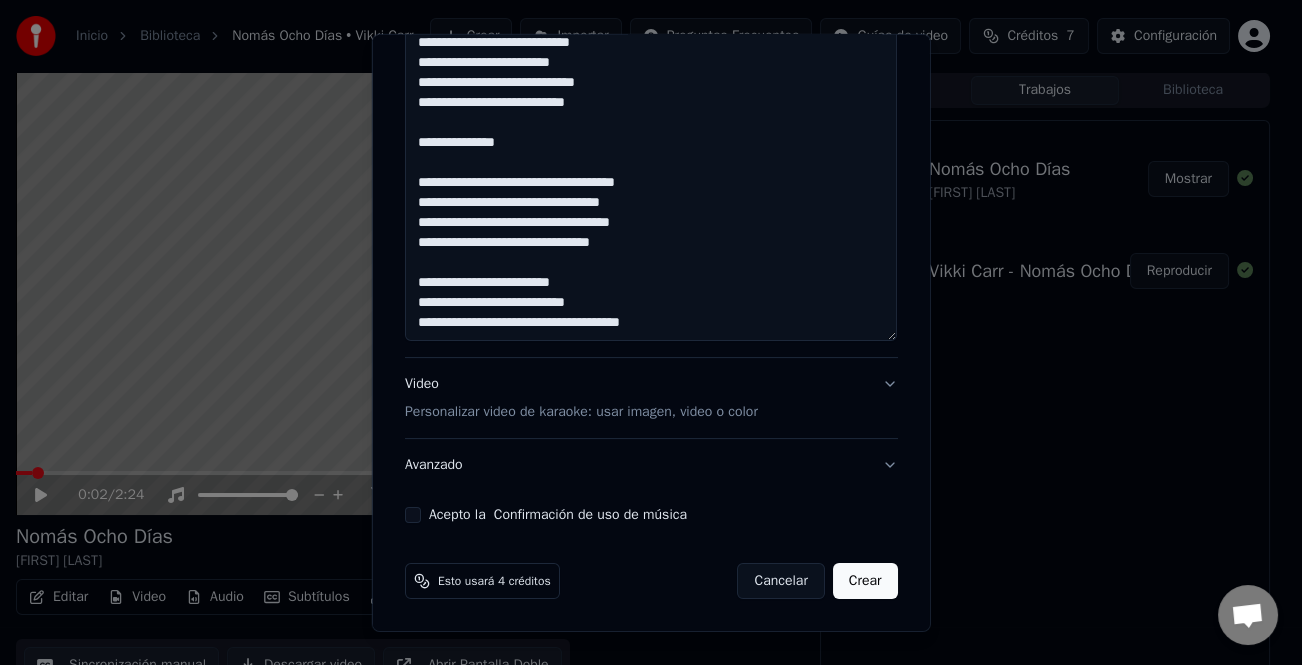 click on "**********" at bounding box center [651, 53] 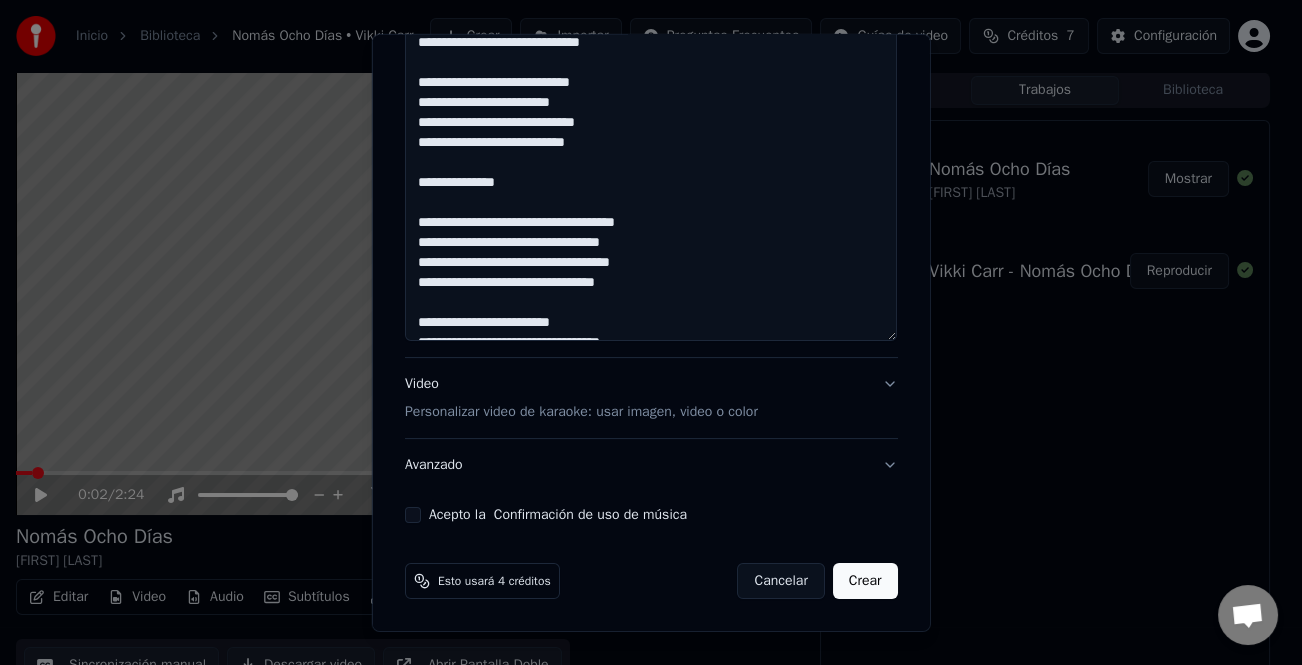 scroll, scrollTop: 0, scrollLeft: 0, axis: both 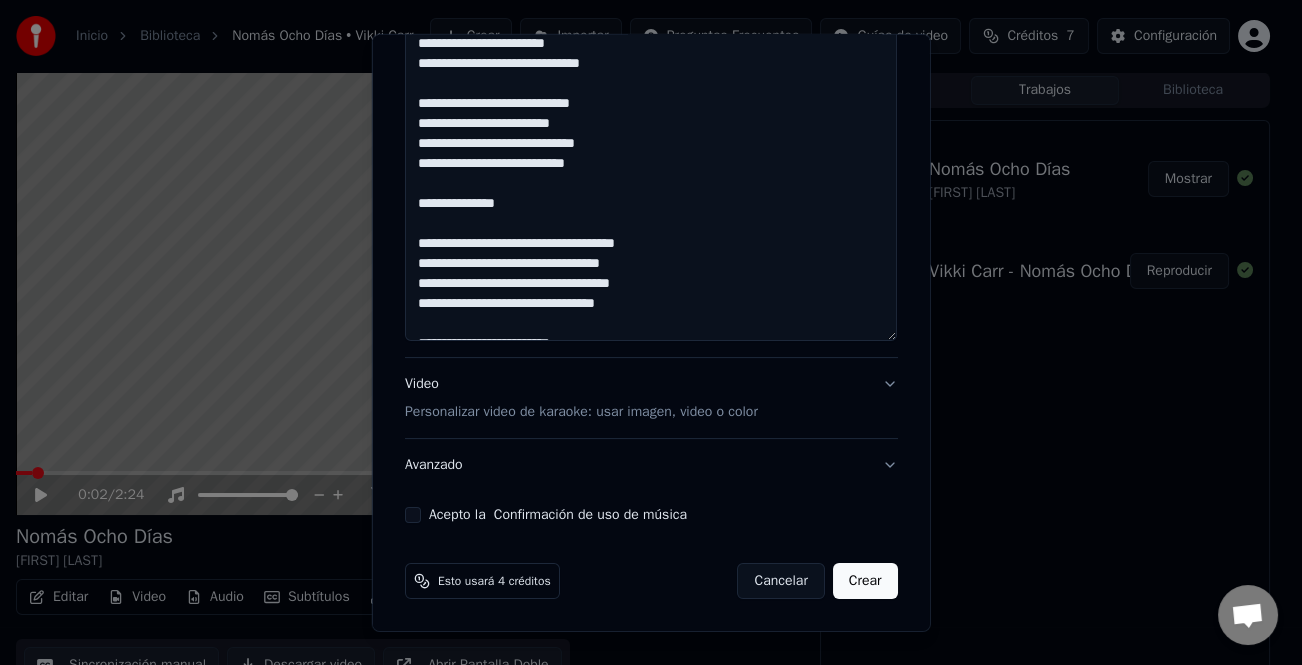 drag, startPoint x: 600, startPoint y: 172, endPoint x: 424, endPoint y: 113, distance: 185.62596 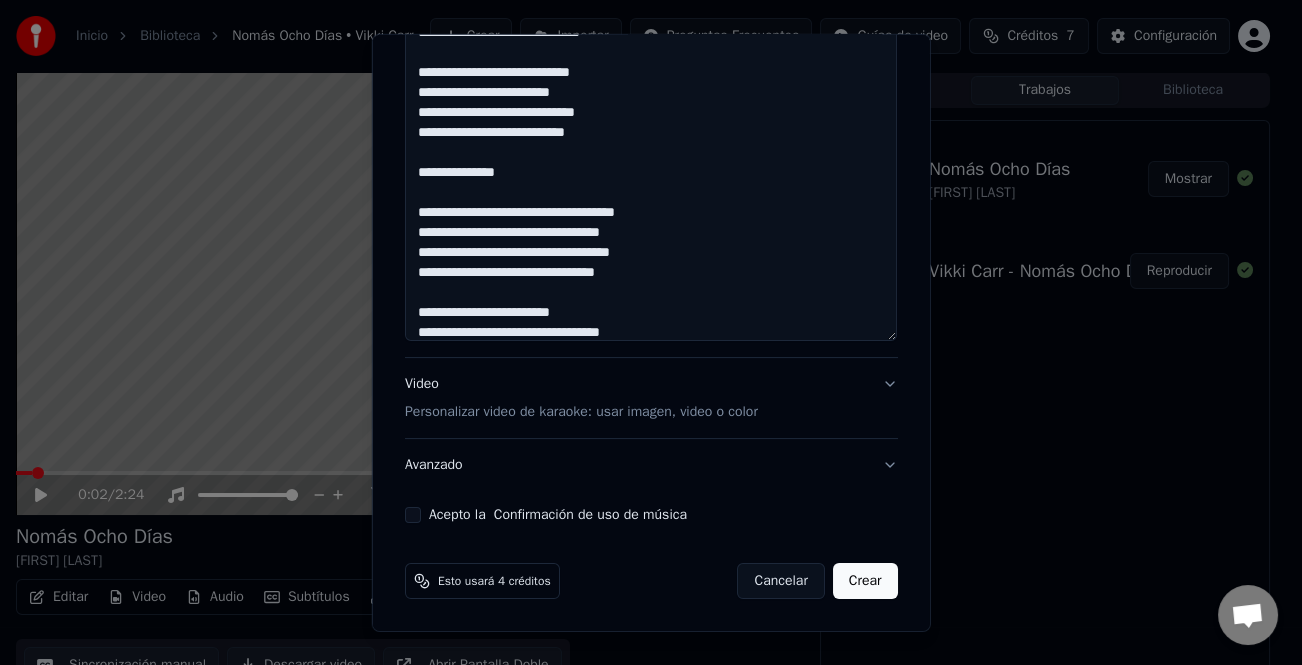 scroll, scrollTop: 61, scrollLeft: 0, axis: vertical 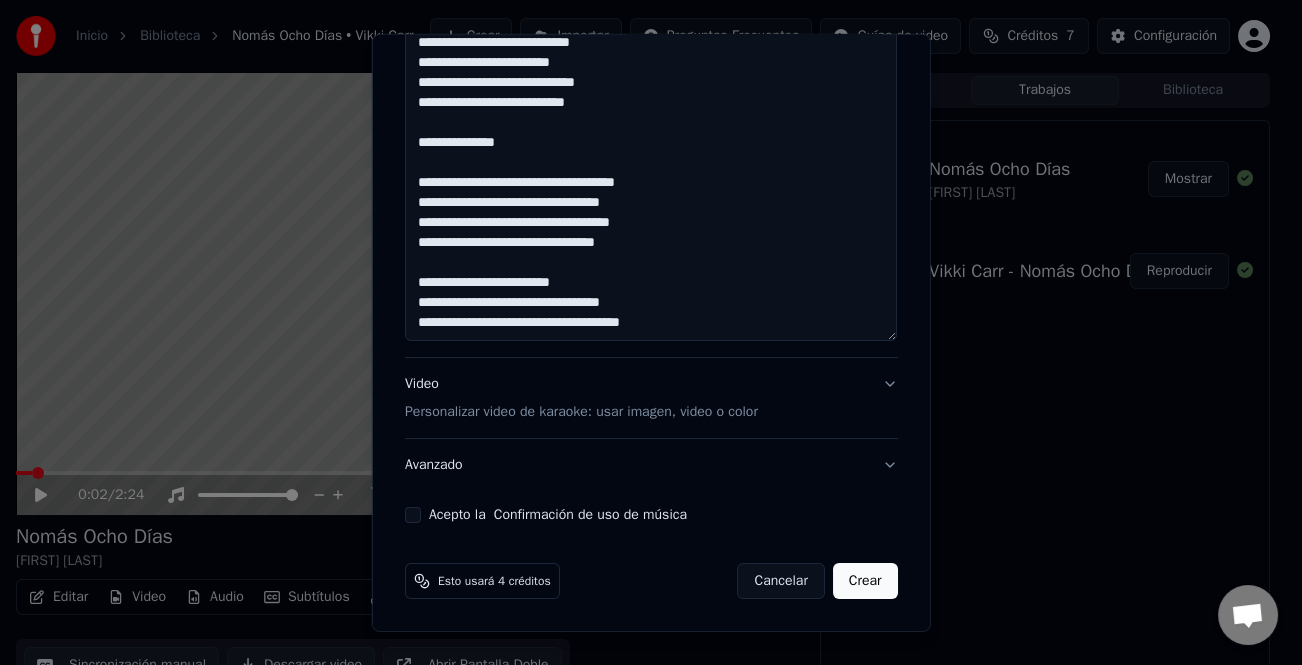drag, startPoint x: 626, startPoint y: 296, endPoint x: 388, endPoint y: 280, distance: 238.53722 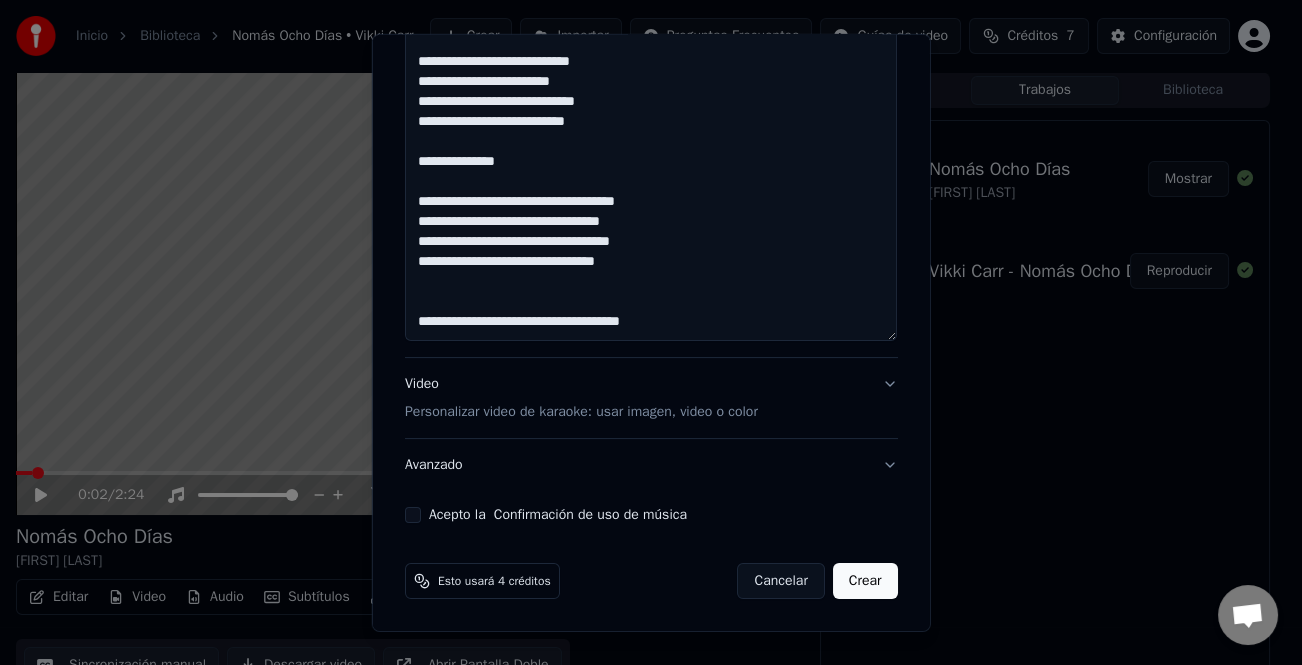 scroll, scrollTop: 41, scrollLeft: 0, axis: vertical 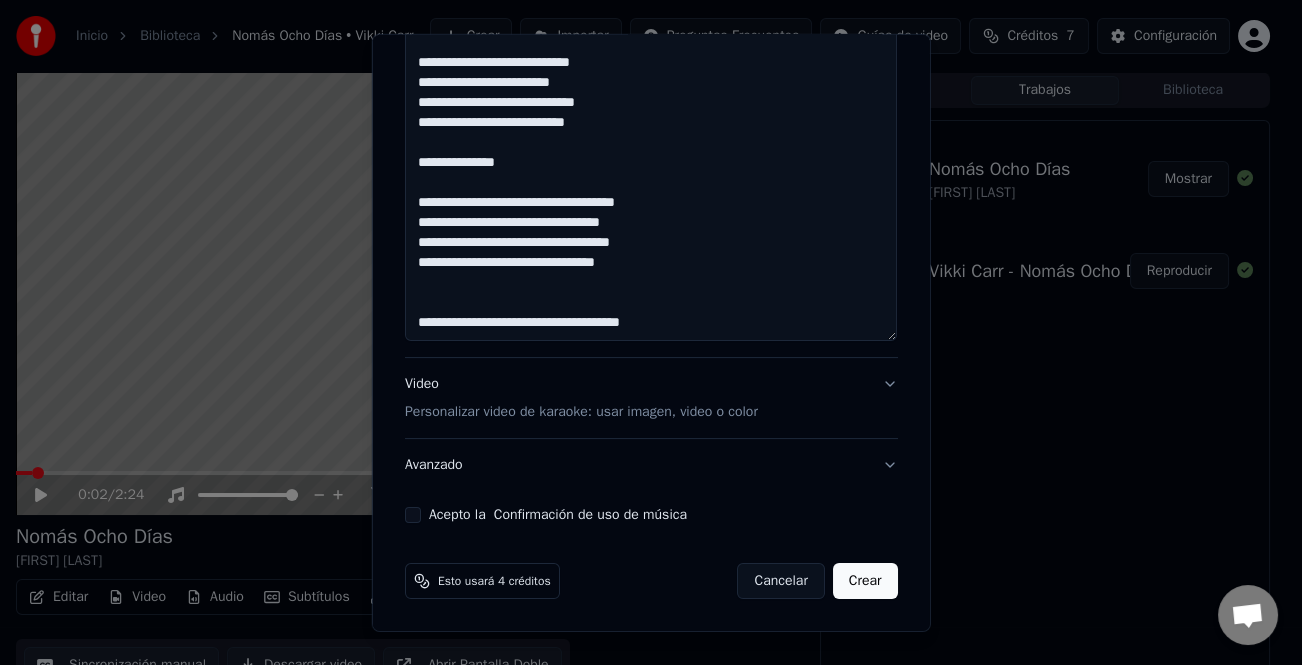 paste on "**********" 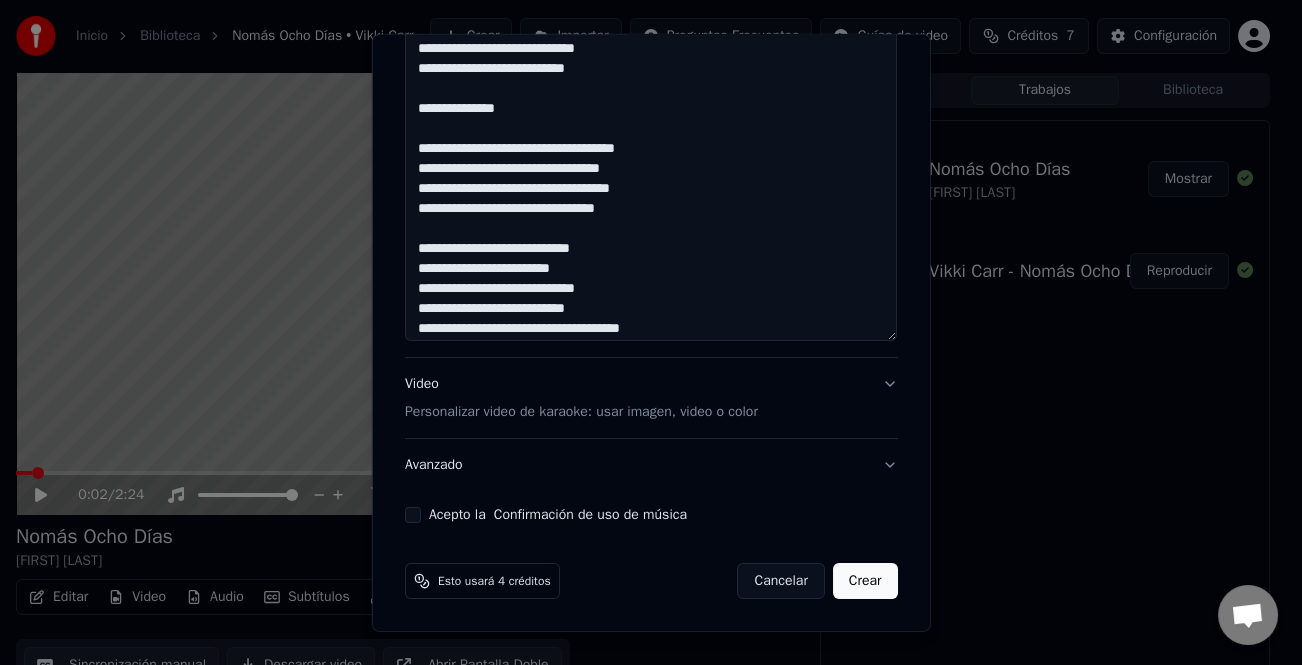 scroll, scrollTop: 101, scrollLeft: 0, axis: vertical 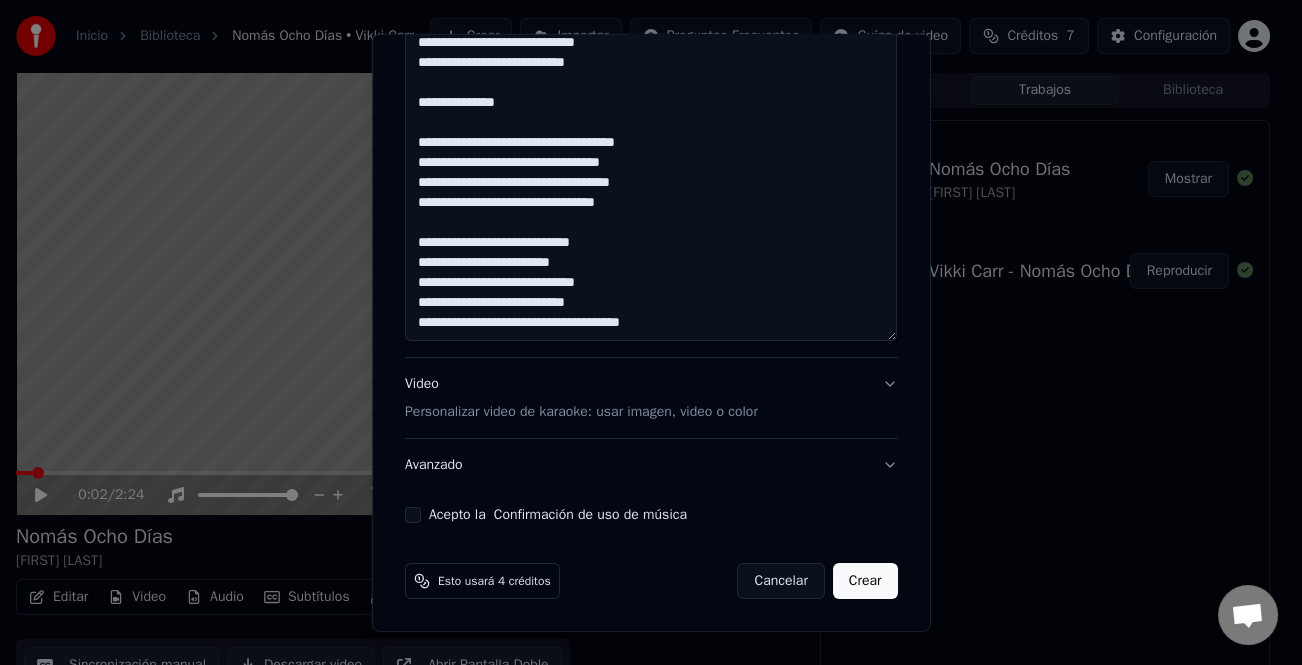 drag, startPoint x: 549, startPoint y: 274, endPoint x: 633, endPoint y: 299, distance: 87.64131 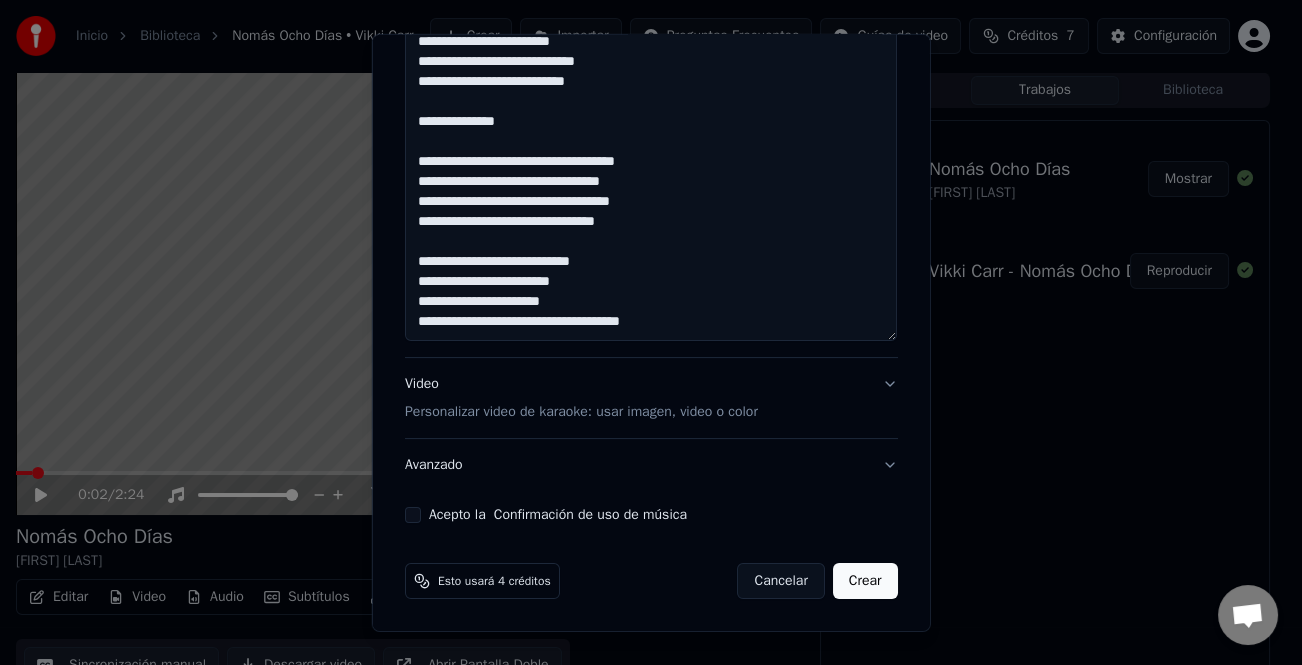 scroll, scrollTop: 81, scrollLeft: 0, axis: vertical 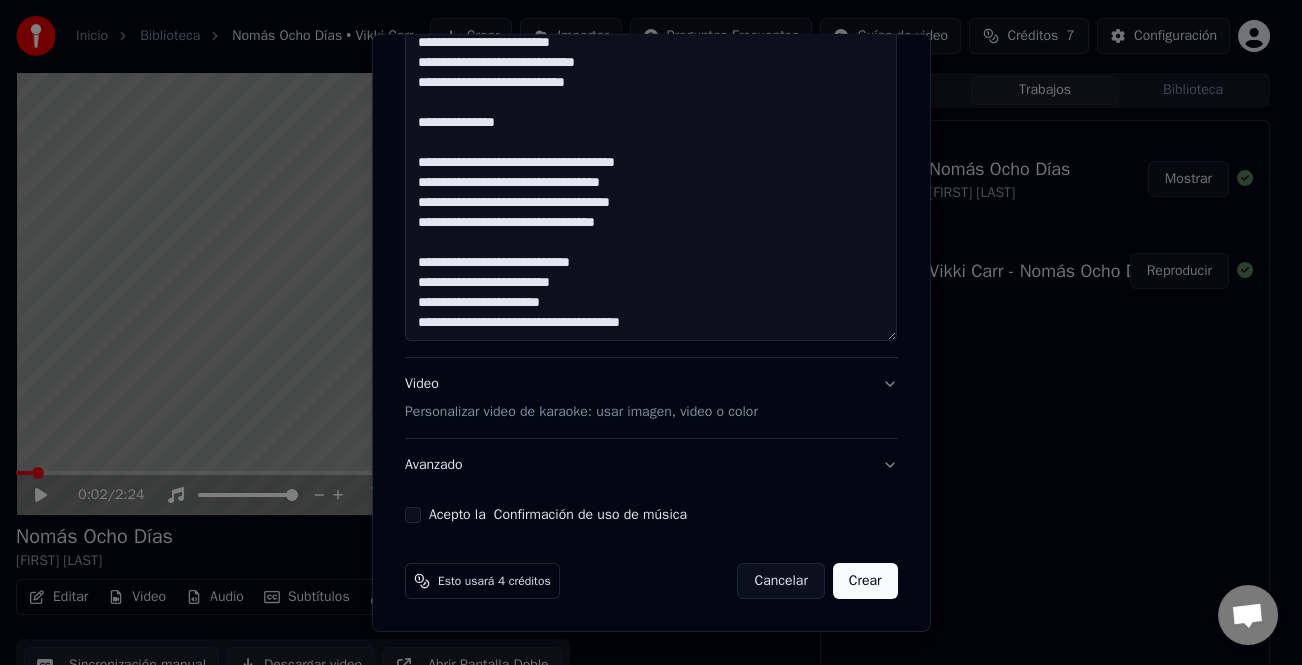 drag, startPoint x: 536, startPoint y: 320, endPoint x: 402, endPoint y: 331, distance: 134.45073 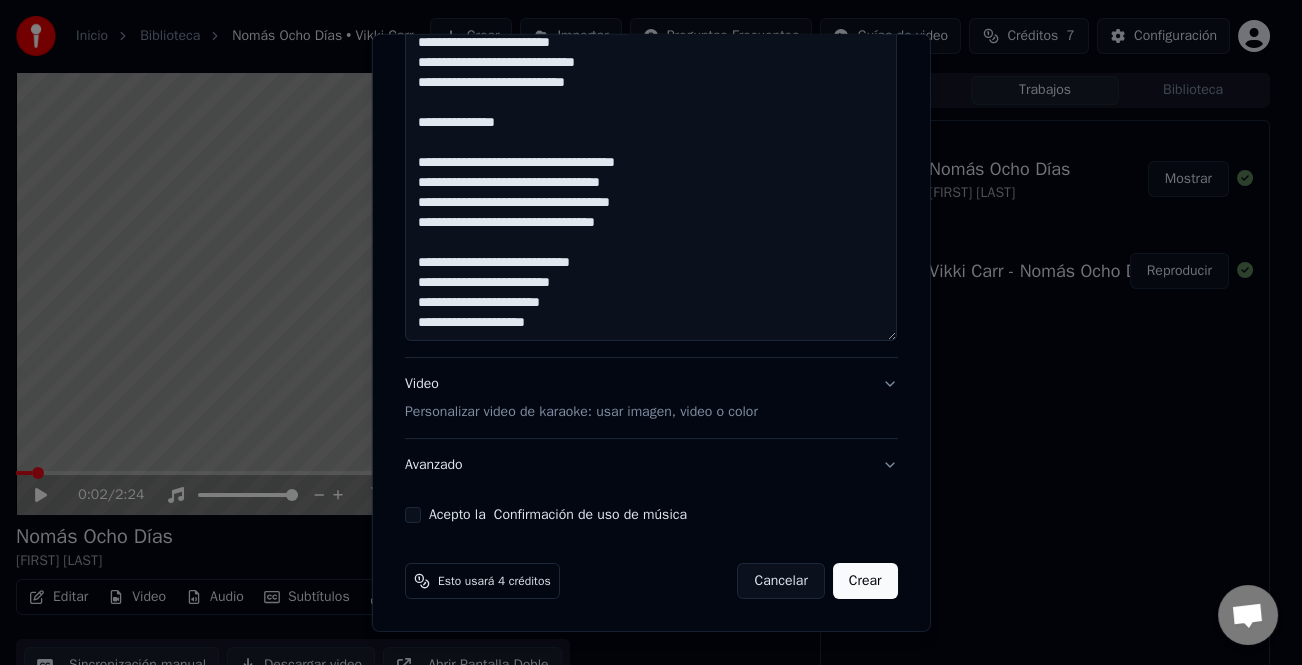 click on "**********" at bounding box center [651, 53] 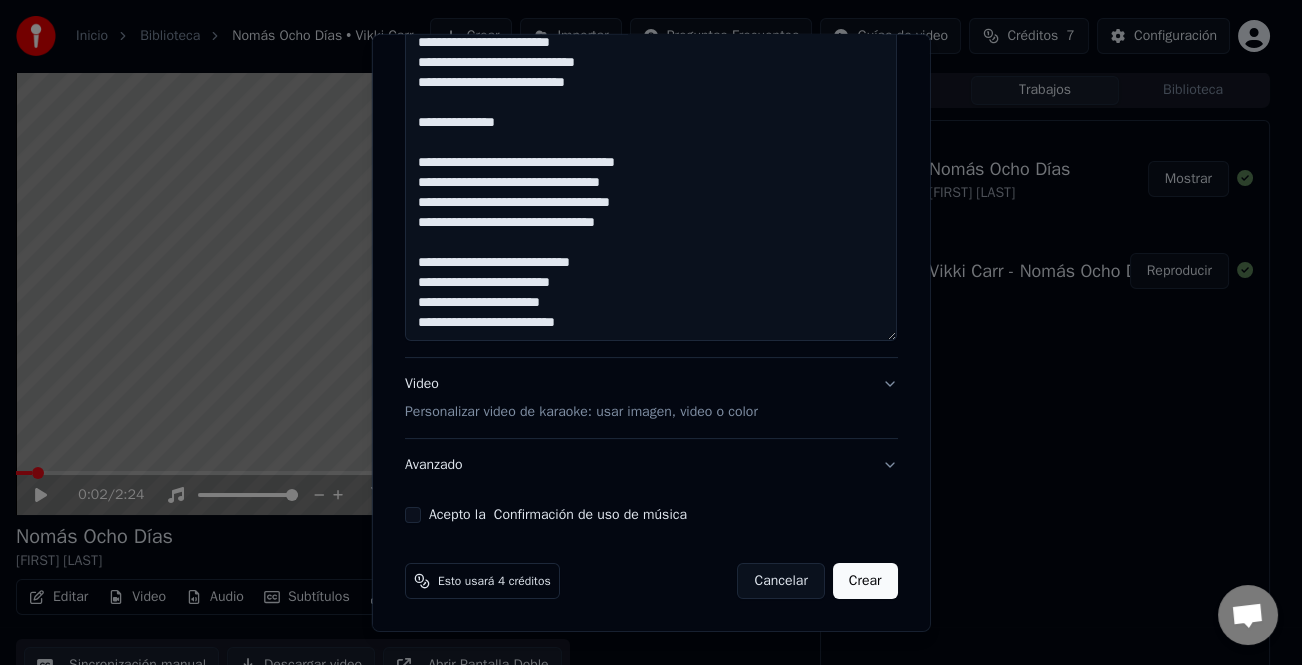 click on "**********" at bounding box center (651, 53) 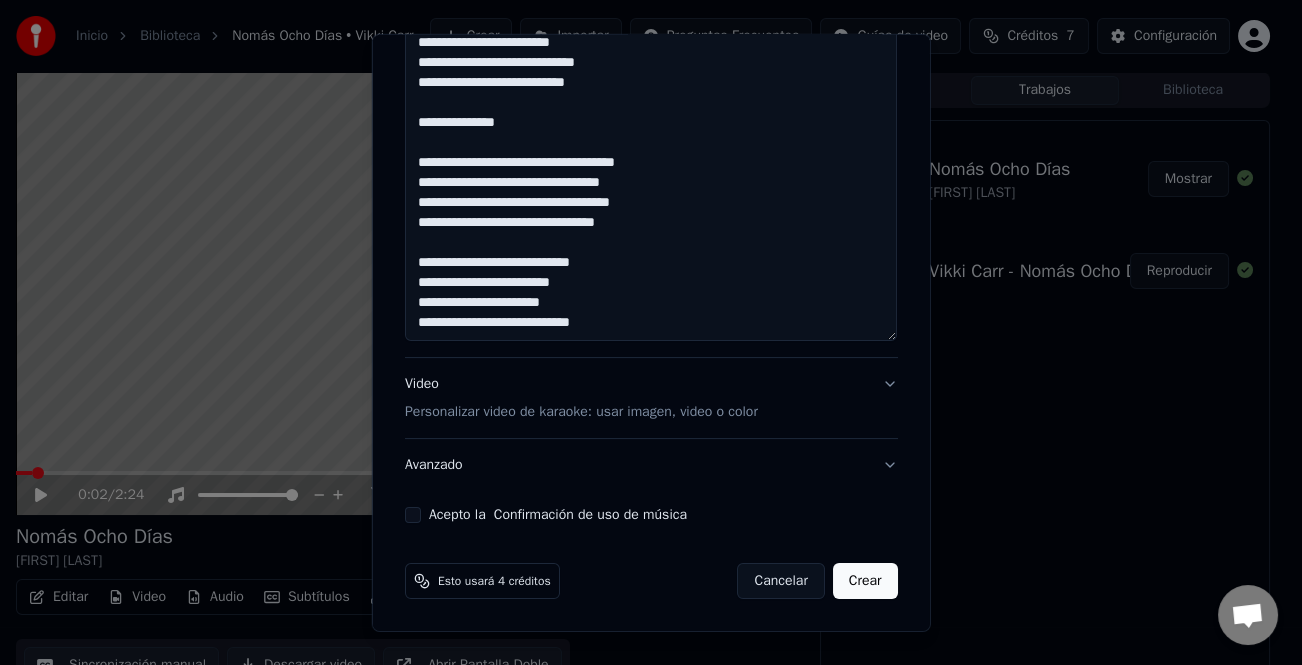 click on "**********" at bounding box center [651, 53] 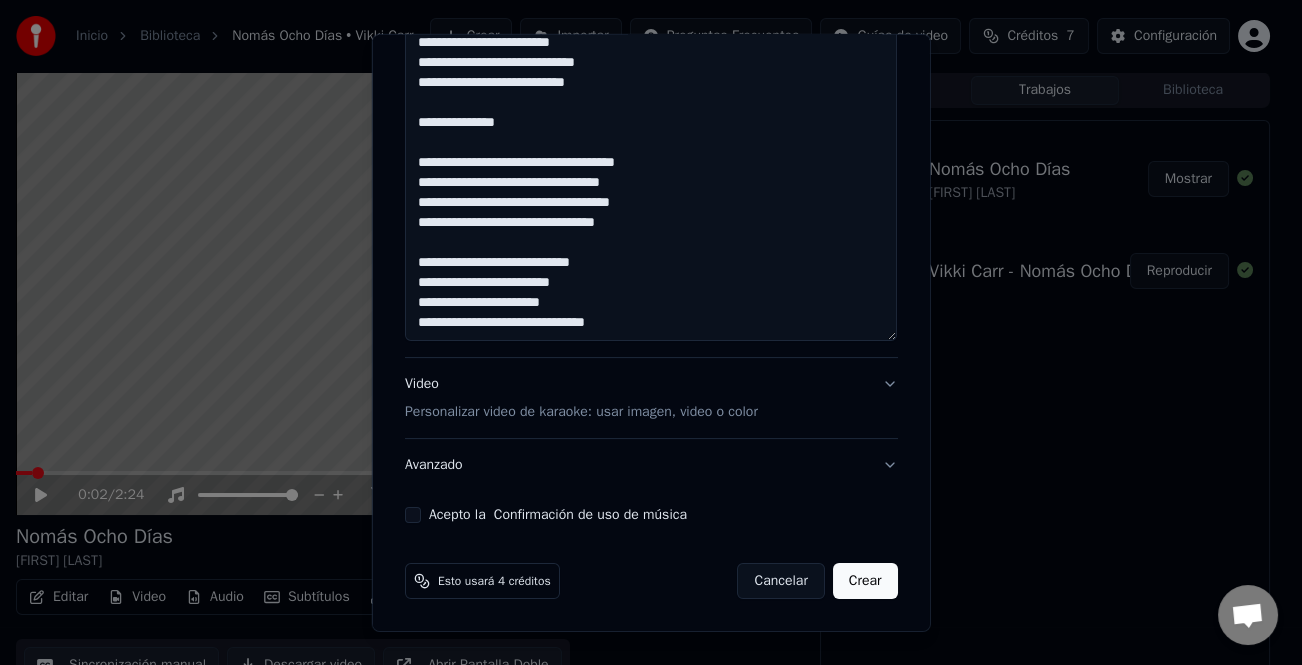 drag, startPoint x: 600, startPoint y: 316, endPoint x: 615, endPoint y: 318, distance: 15.132746 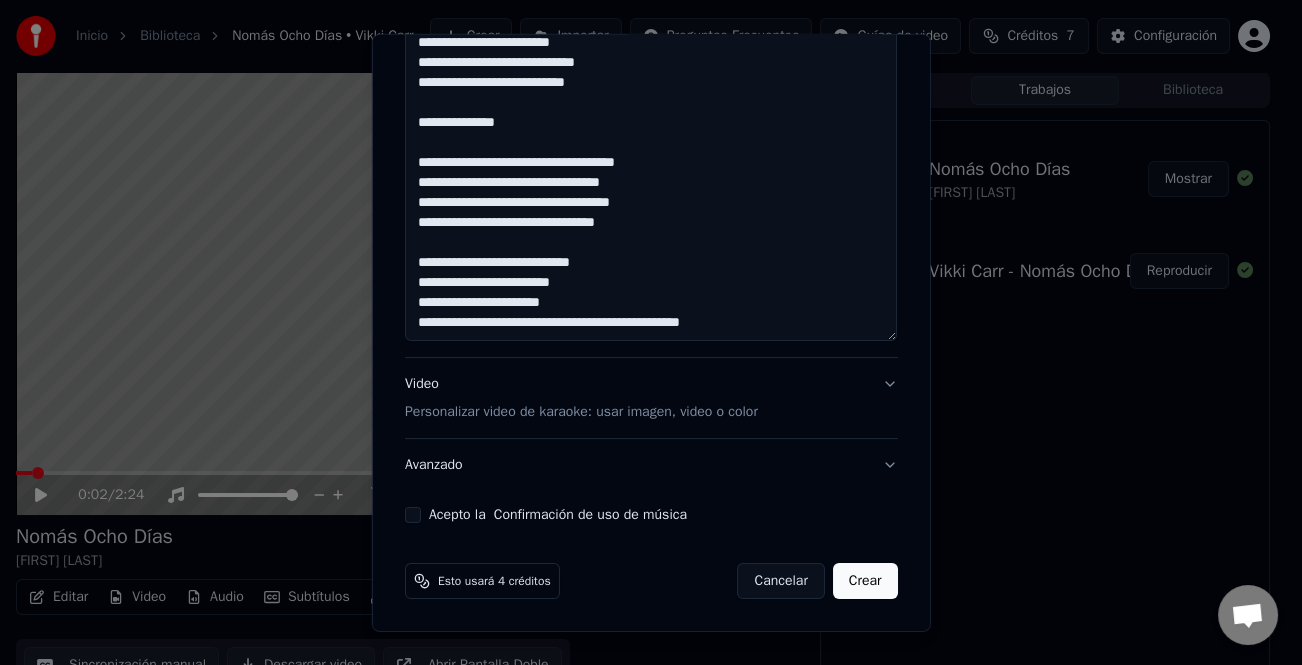type on "**********" 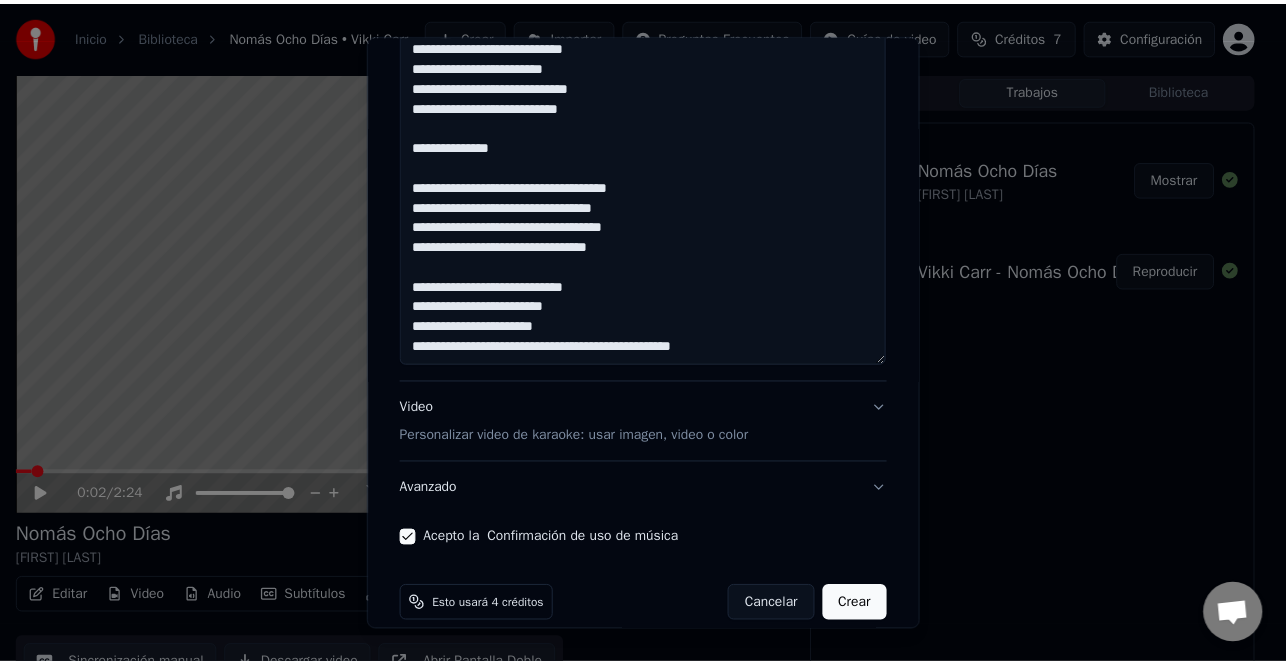 scroll, scrollTop: 705, scrollLeft: 0, axis: vertical 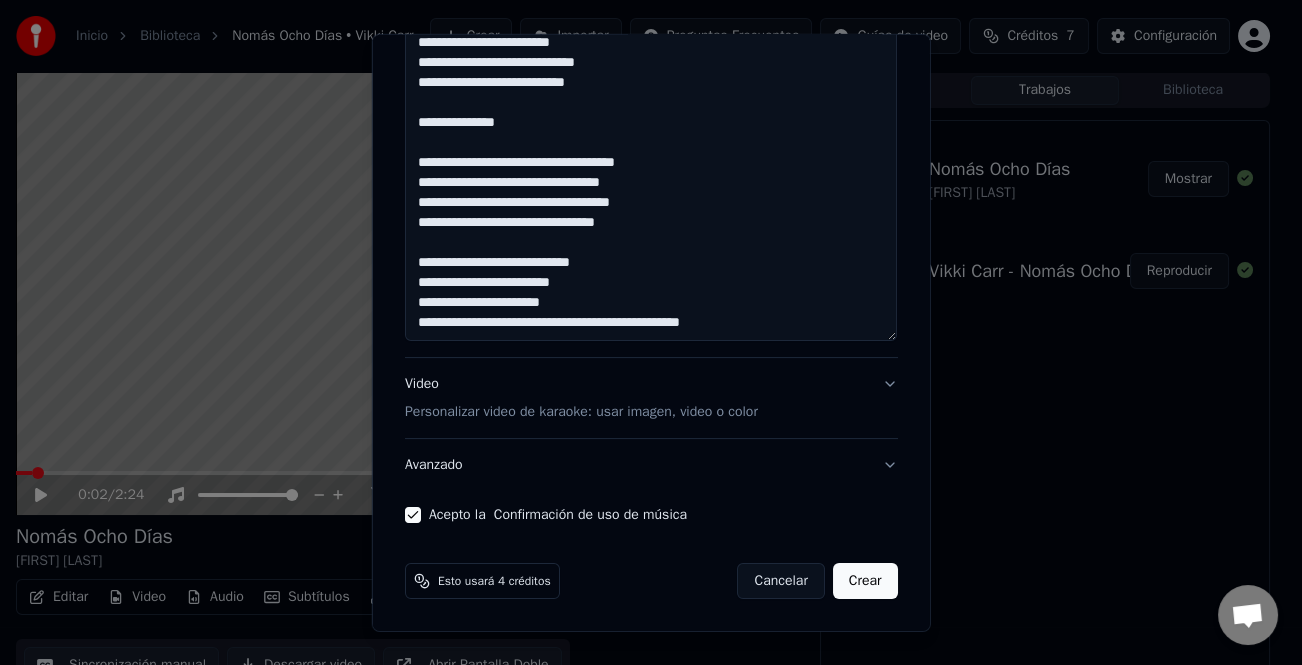 click on "Crear" at bounding box center [865, 581] 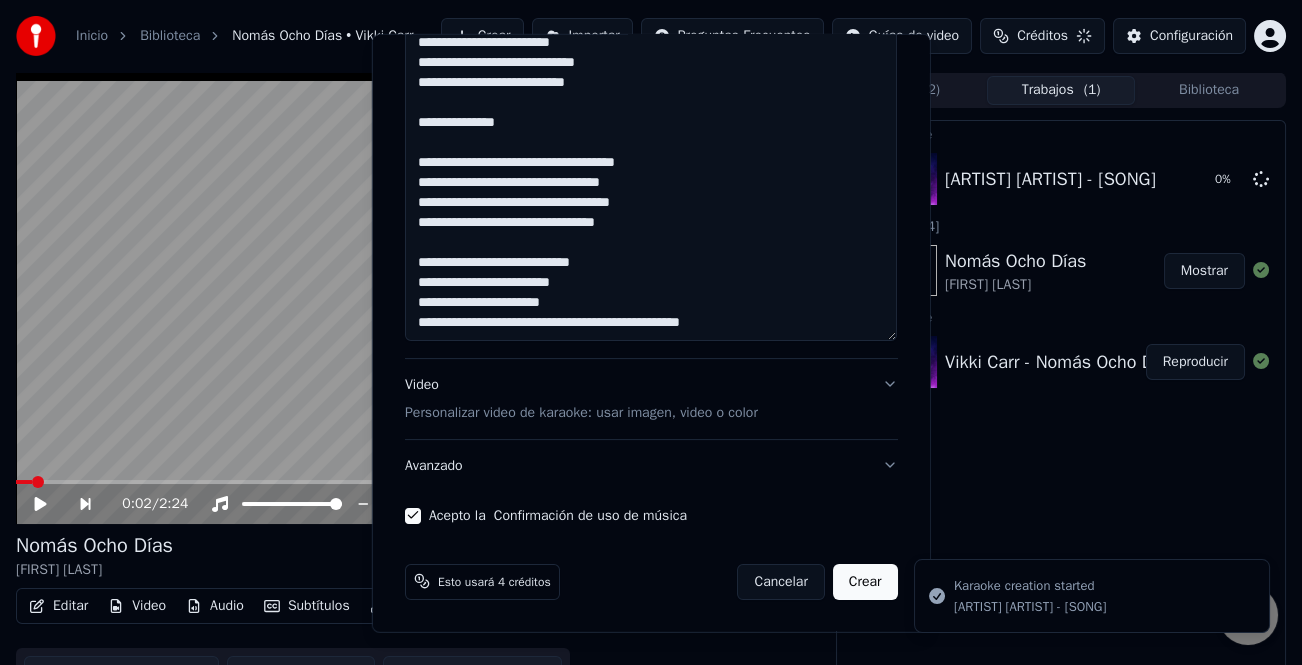 type 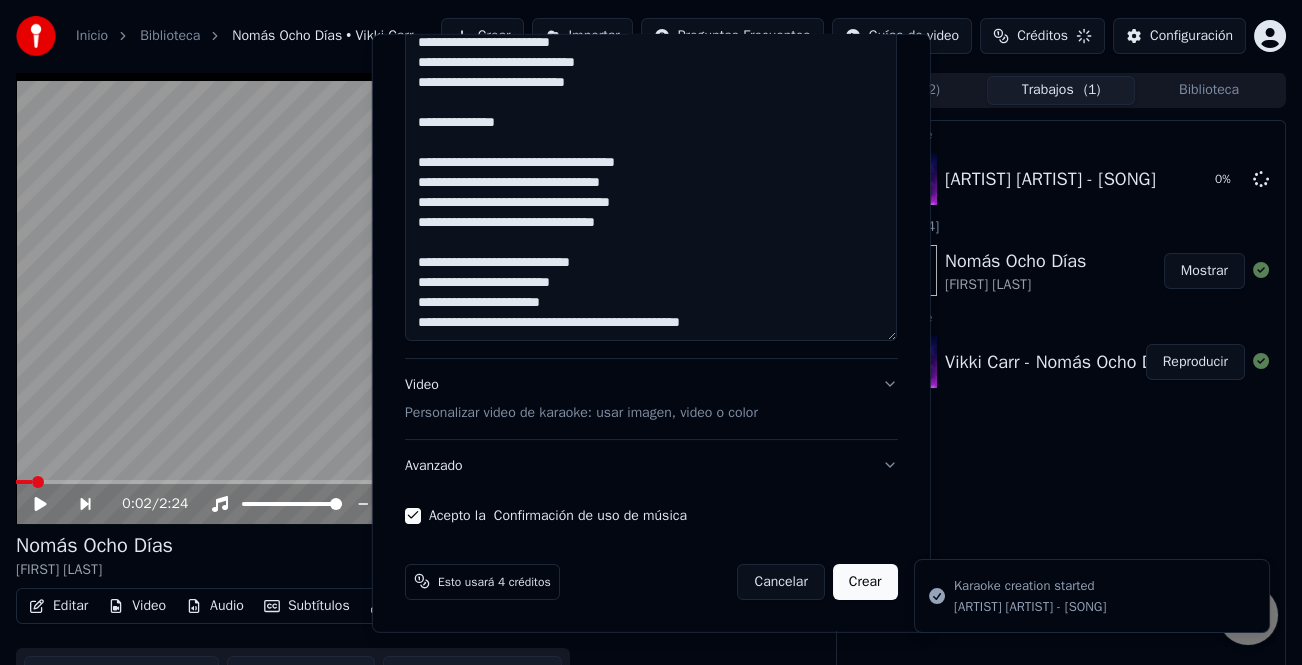 type 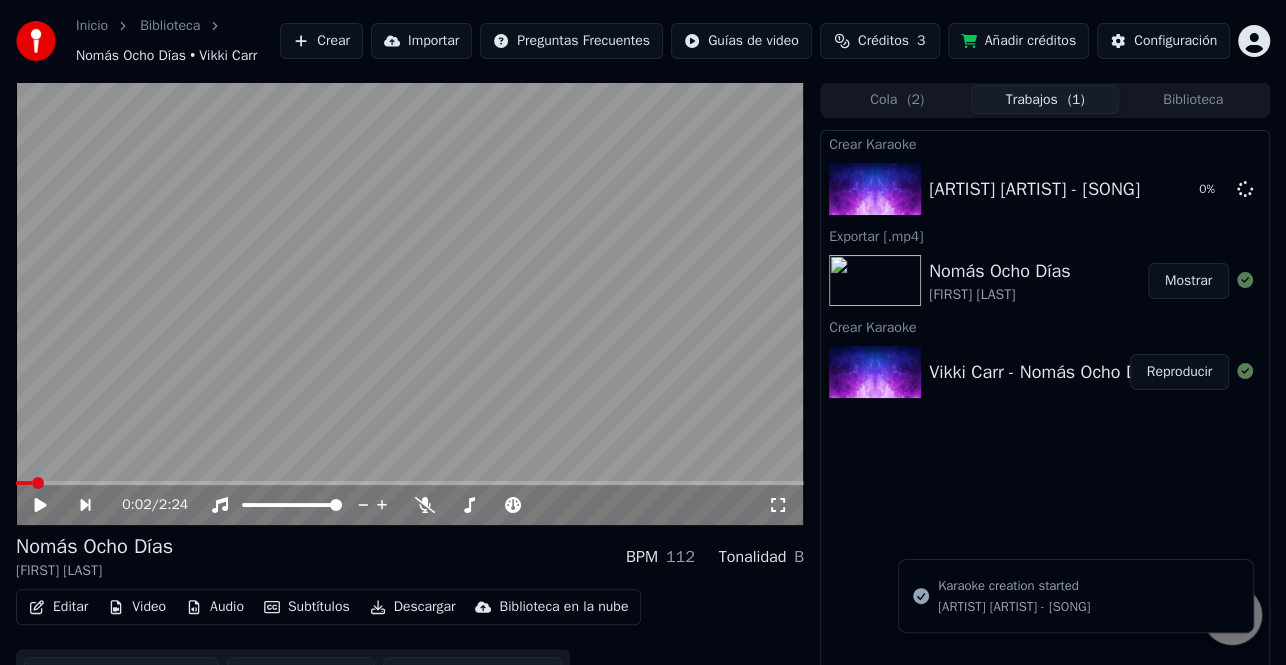 scroll, scrollTop: 0, scrollLeft: 0, axis: both 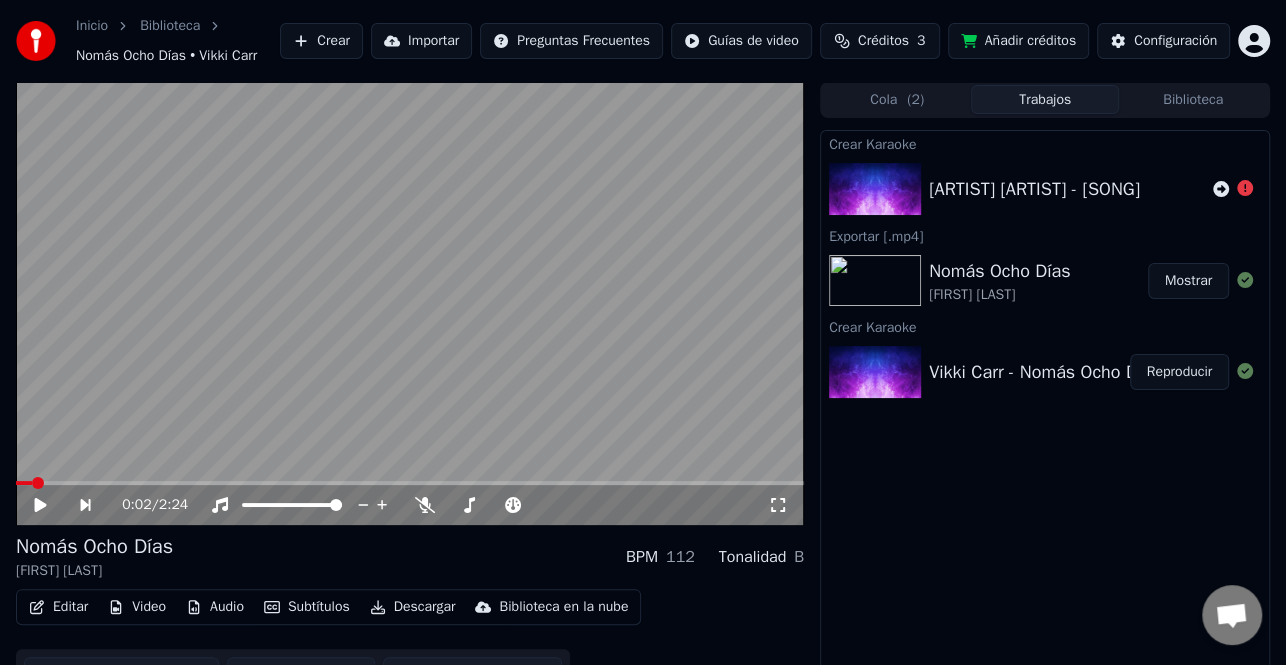 click 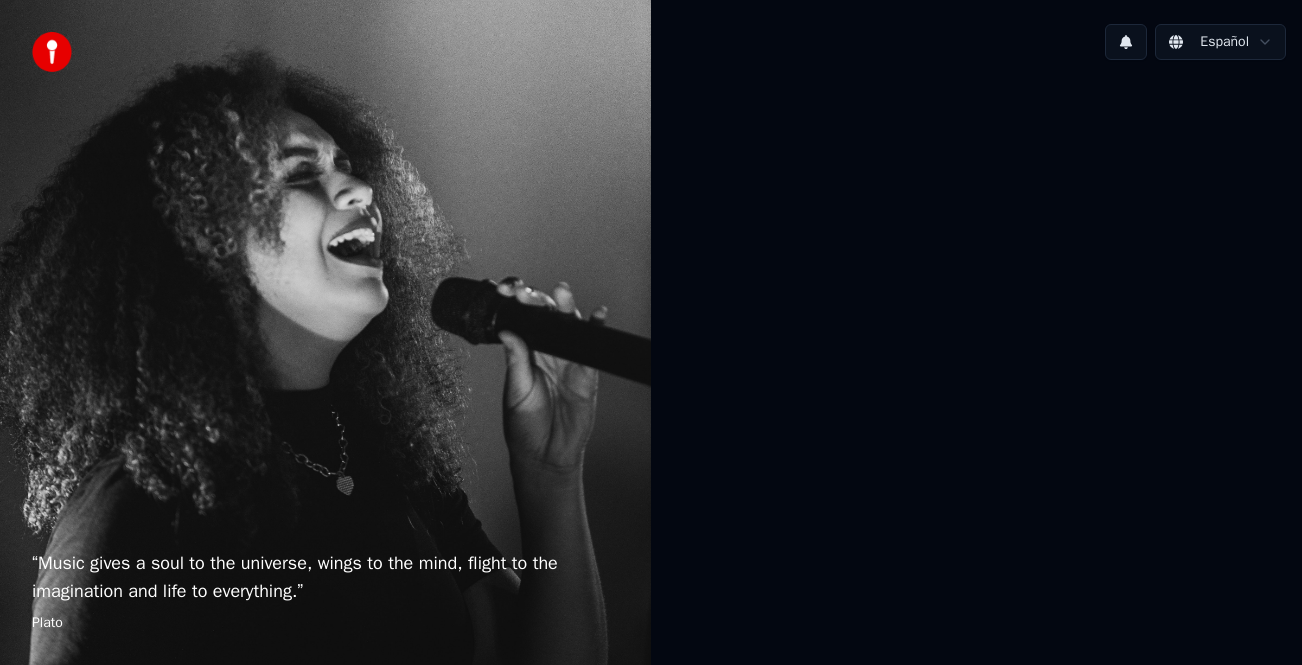 scroll, scrollTop: 0, scrollLeft: 0, axis: both 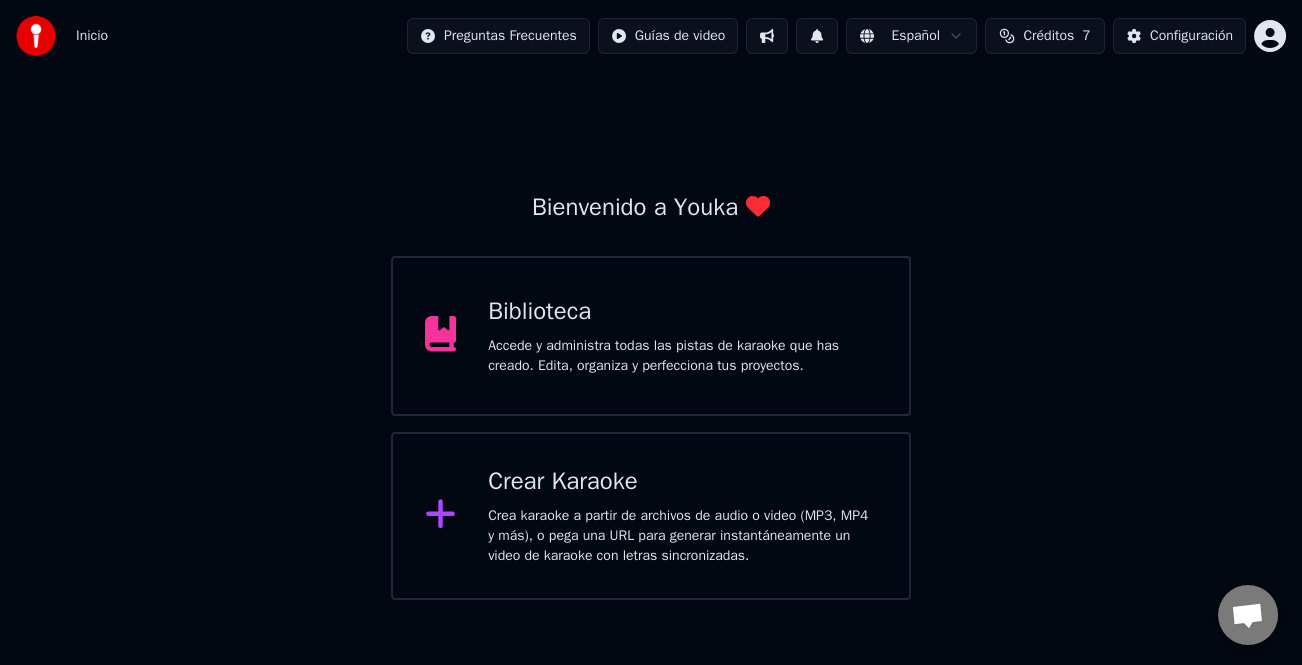 click on "Biblioteca Accede y administra todas las pistas de karaoke que has creado. Edita, organiza y perfecciona tus proyectos." at bounding box center (682, 336) 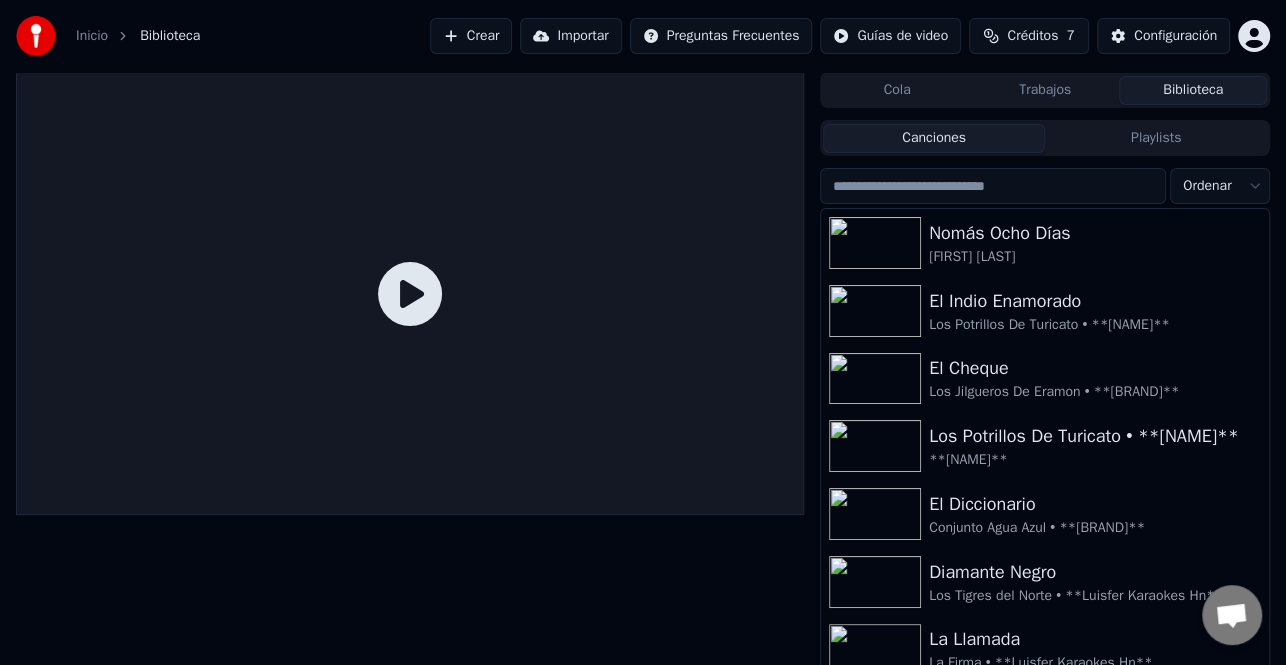 click on "Crear" at bounding box center (471, 36) 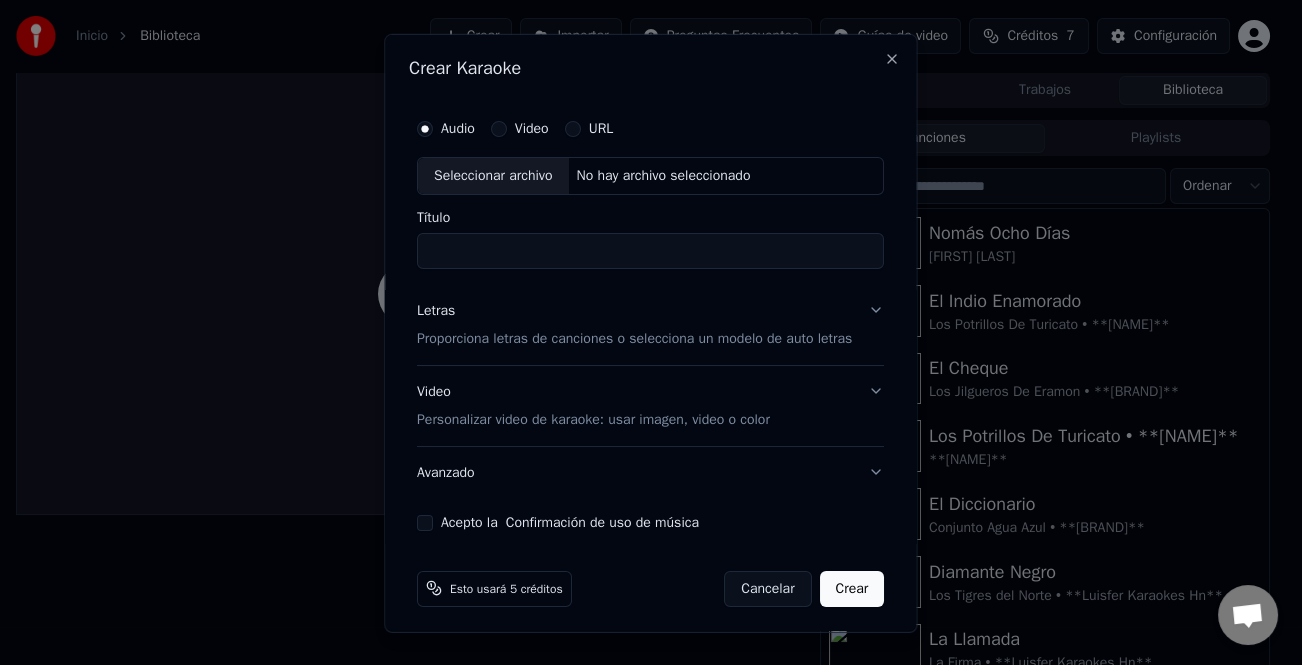 click on "Seleccionar archivo" at bounding box center (493, 175) 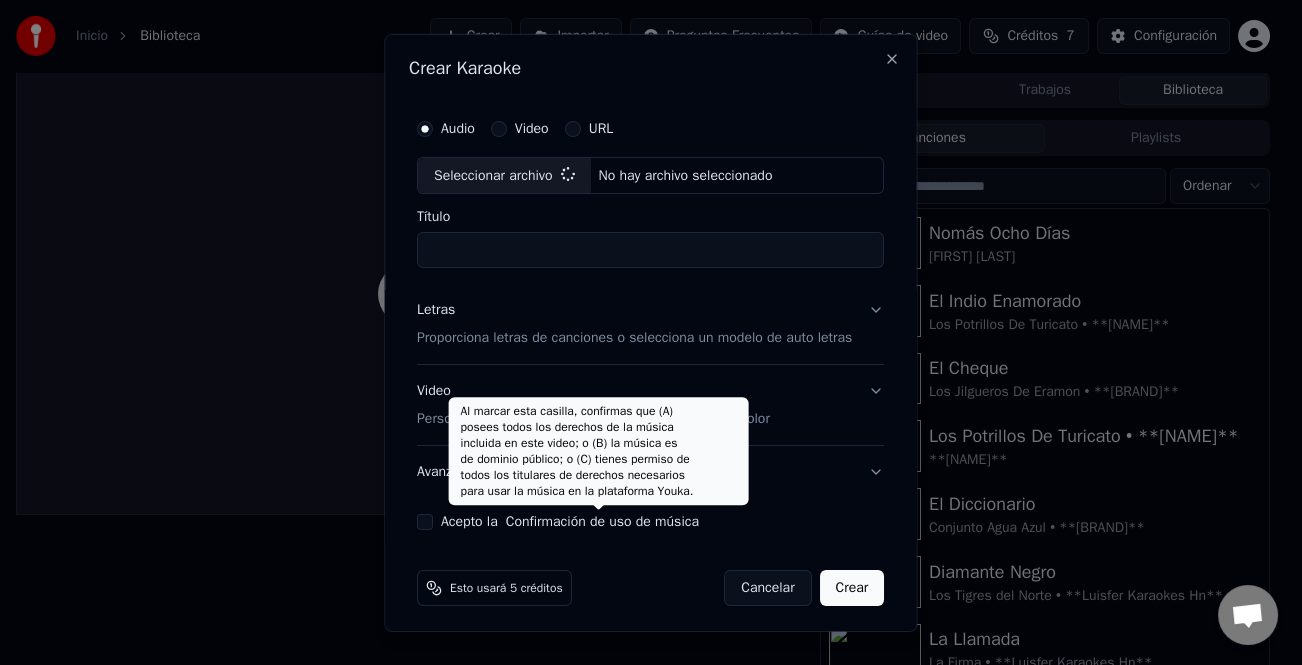 type on "**********" 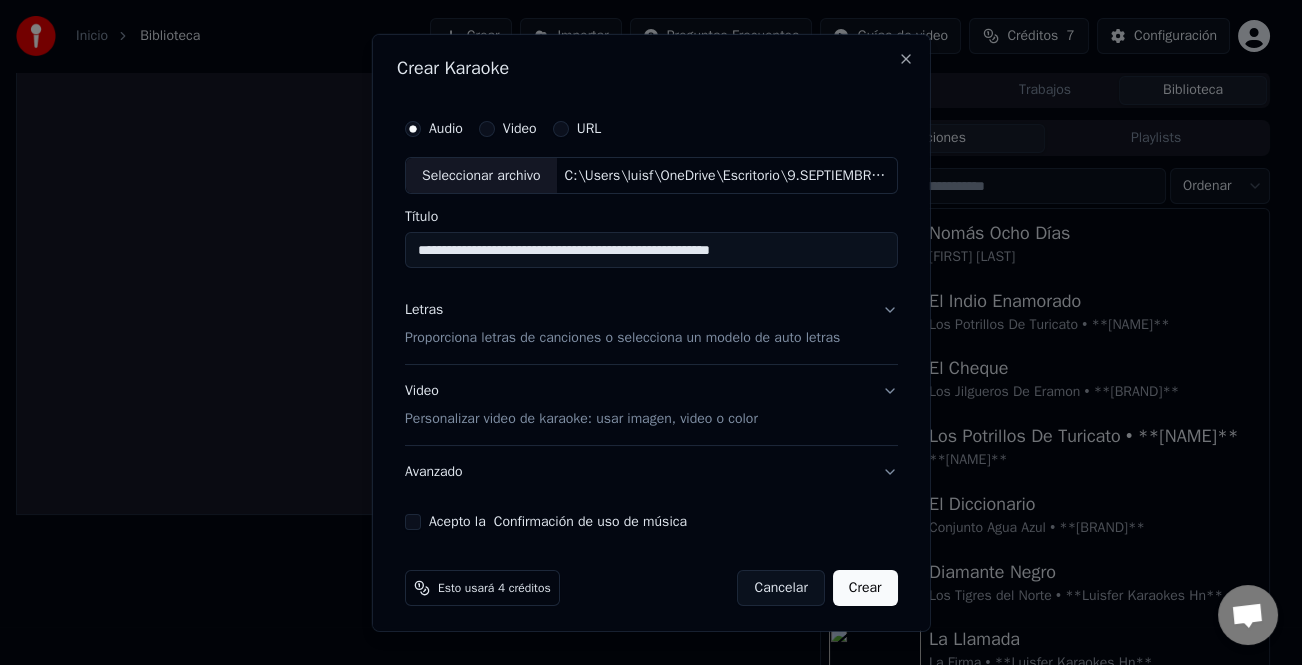 click on "Letras" at bounding box center [424, 310] 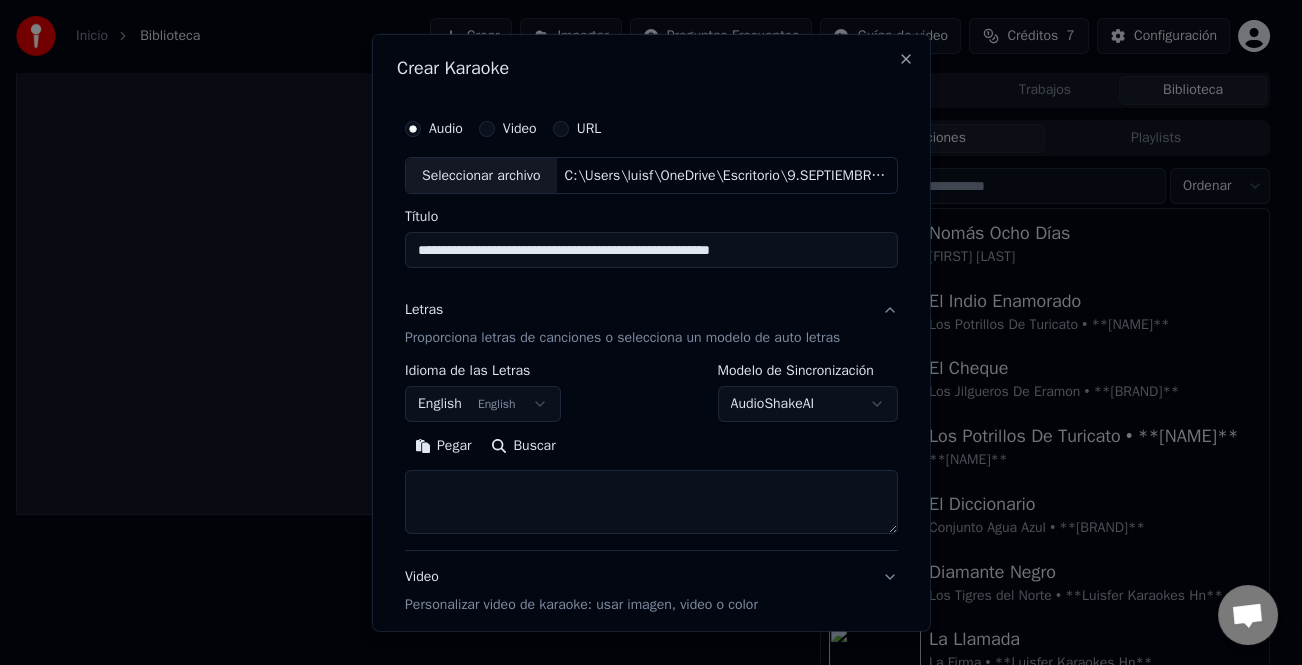 click on "Pegar" at bounding box center (443, 446) 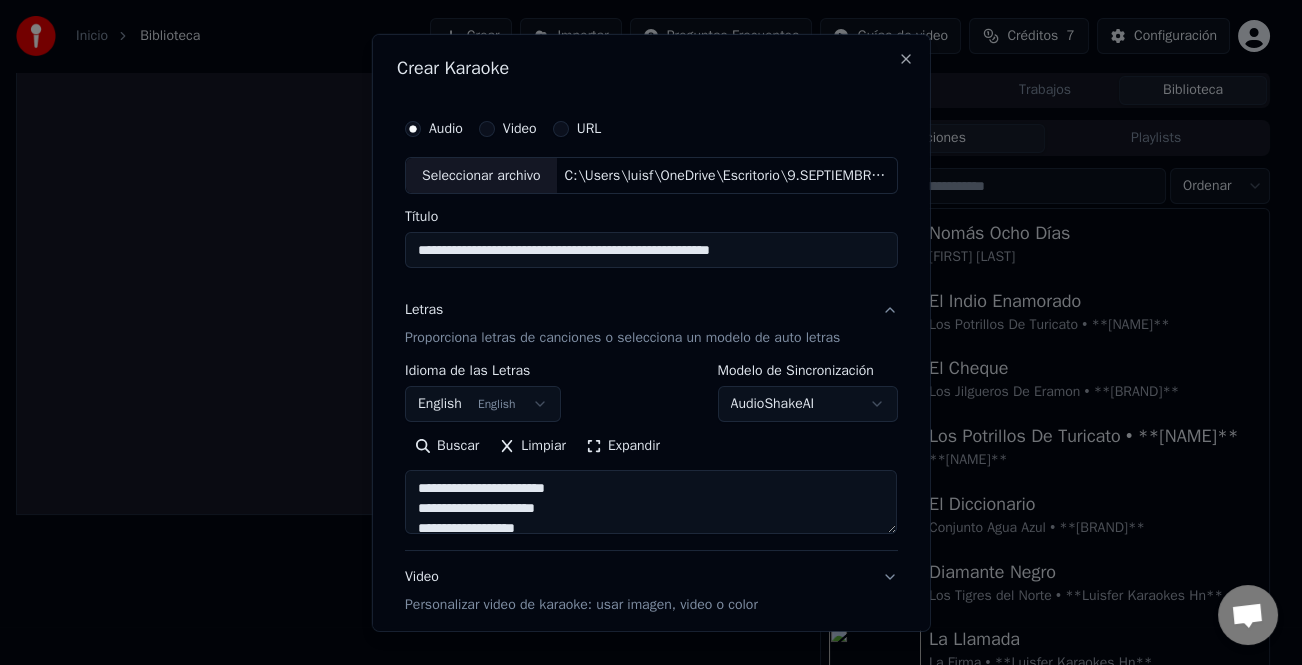 click on "Expandir" at bounding box center (623, 446) 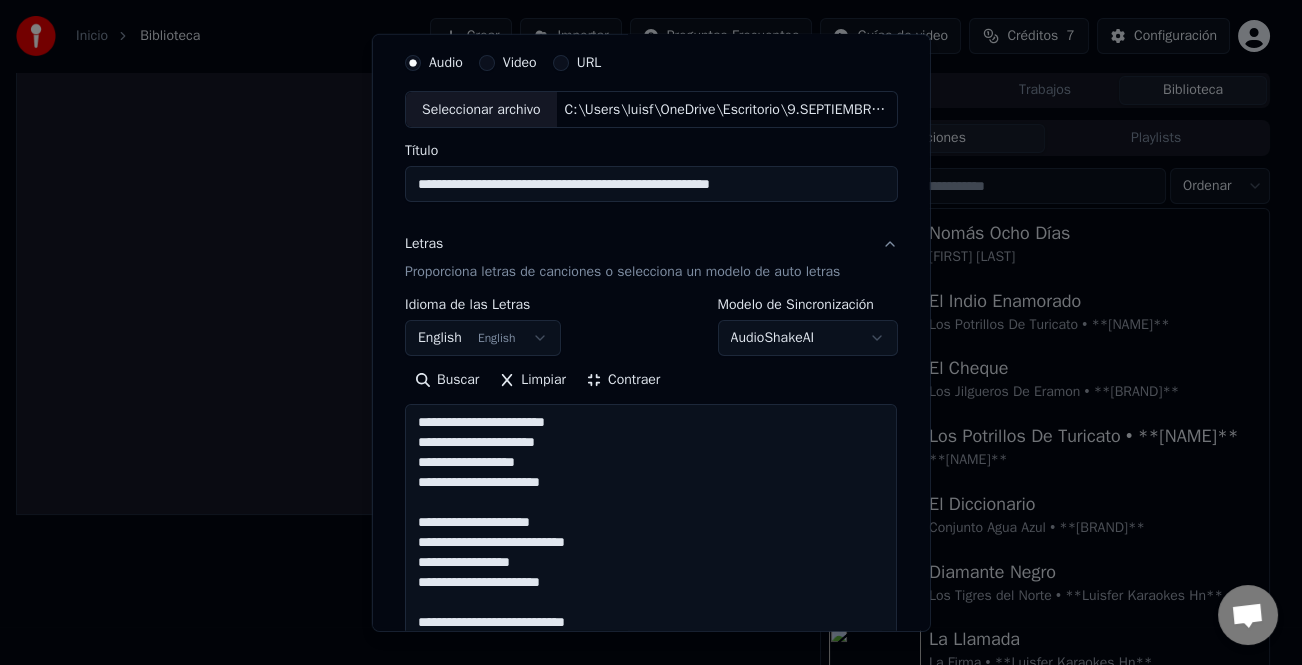 scroll, scrollTop: 100, scrollLeft: 0, axis: vertical 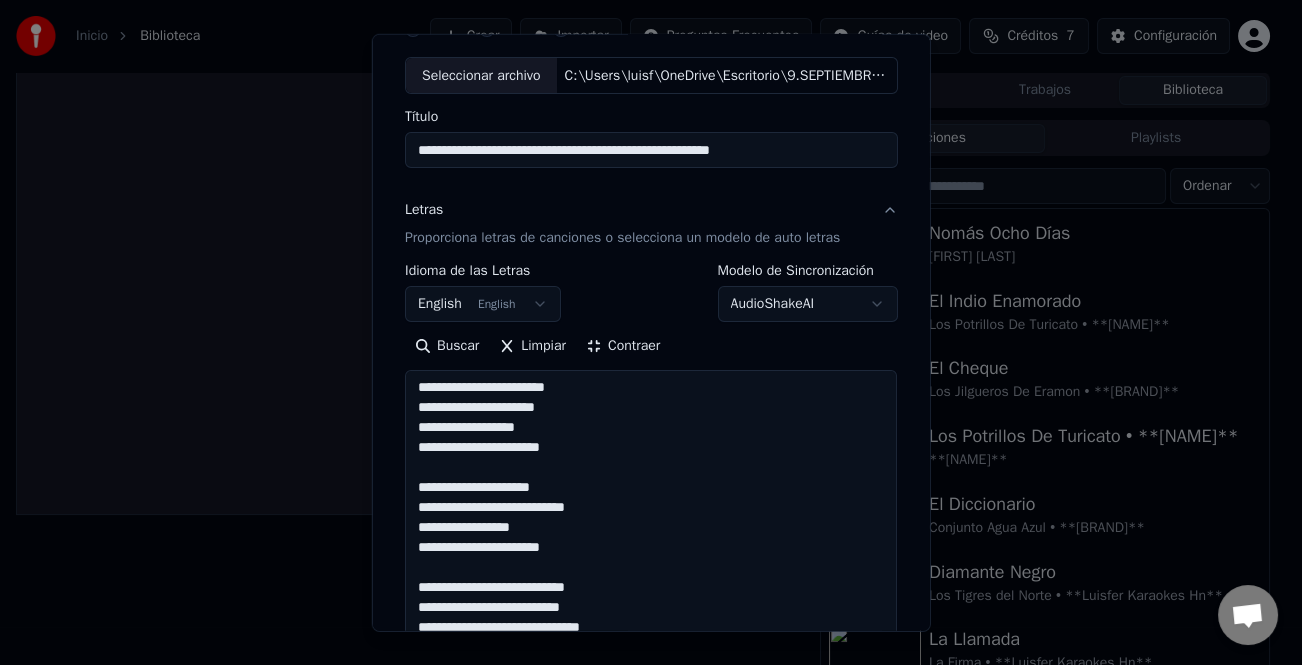 click on "**********" at bounding box center (651, 658) 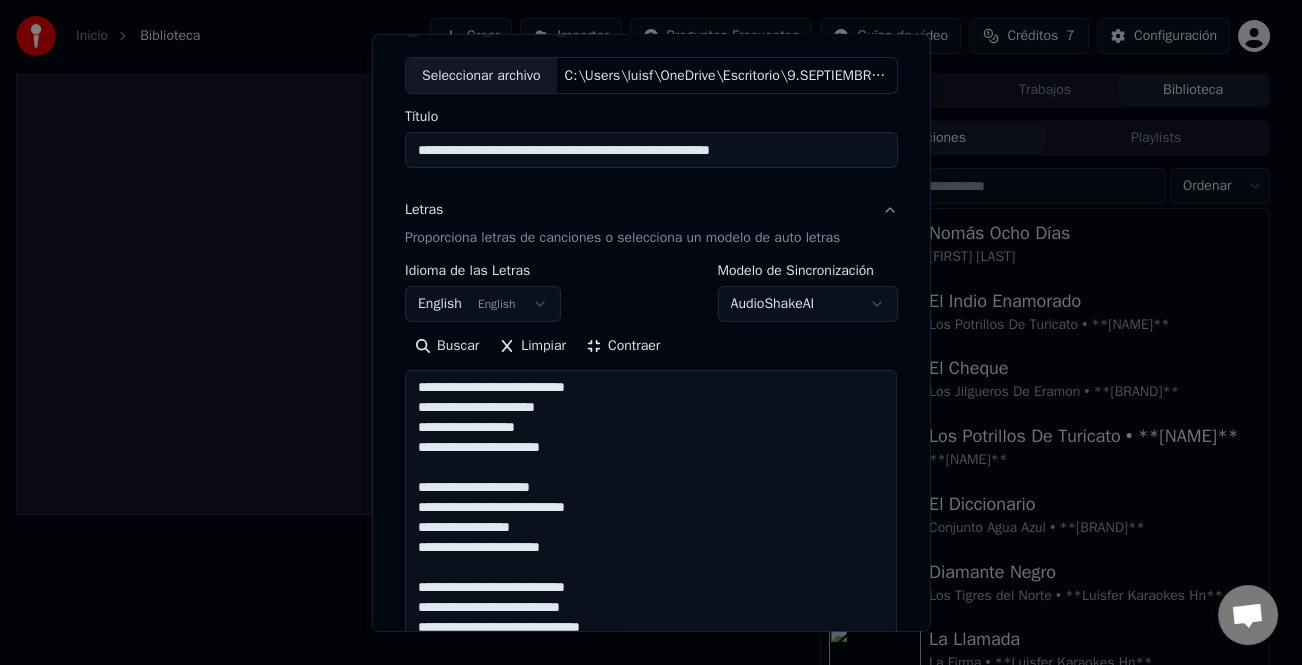 click on "**********" at bounding box center [651, 658] 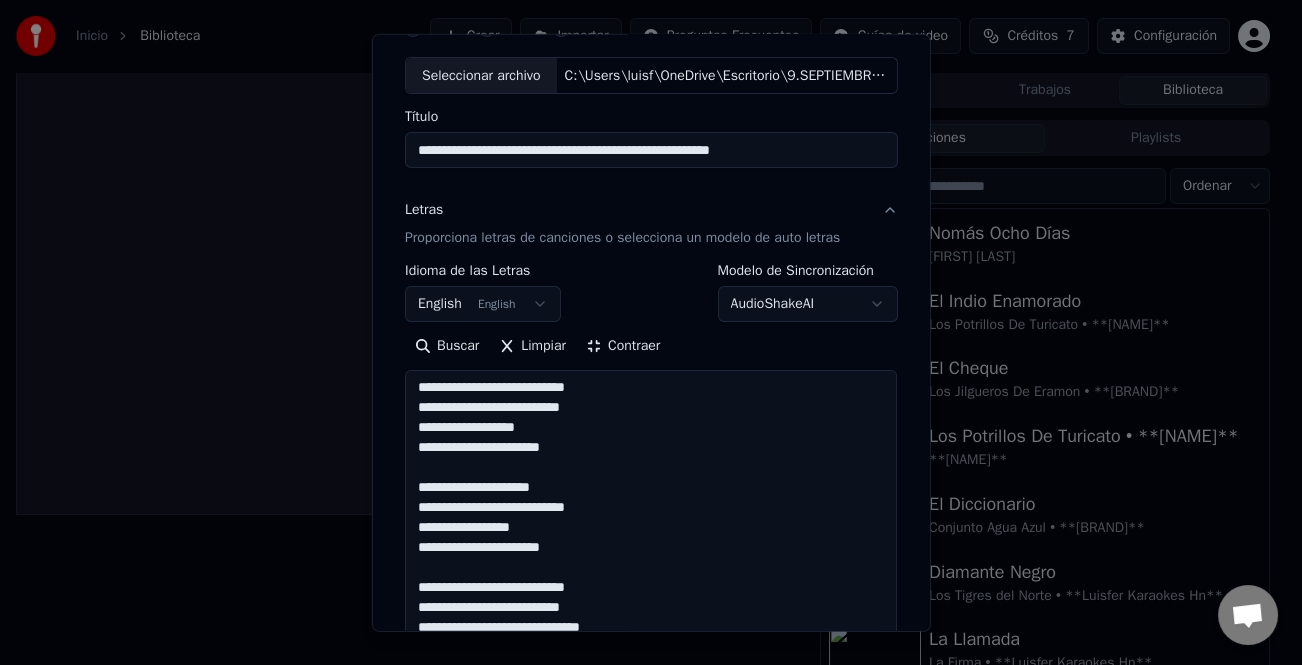 click on "**********" at bounding box center (651, 658) 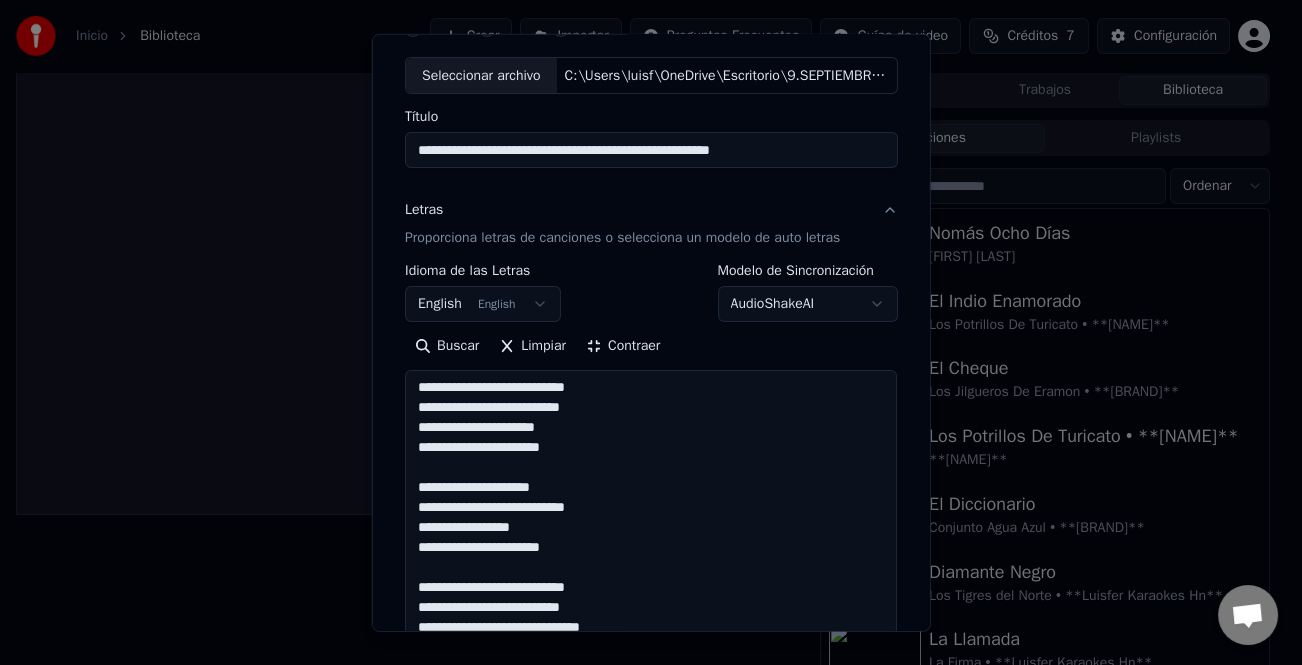 click on "**********" at bounding box center [651, 658] 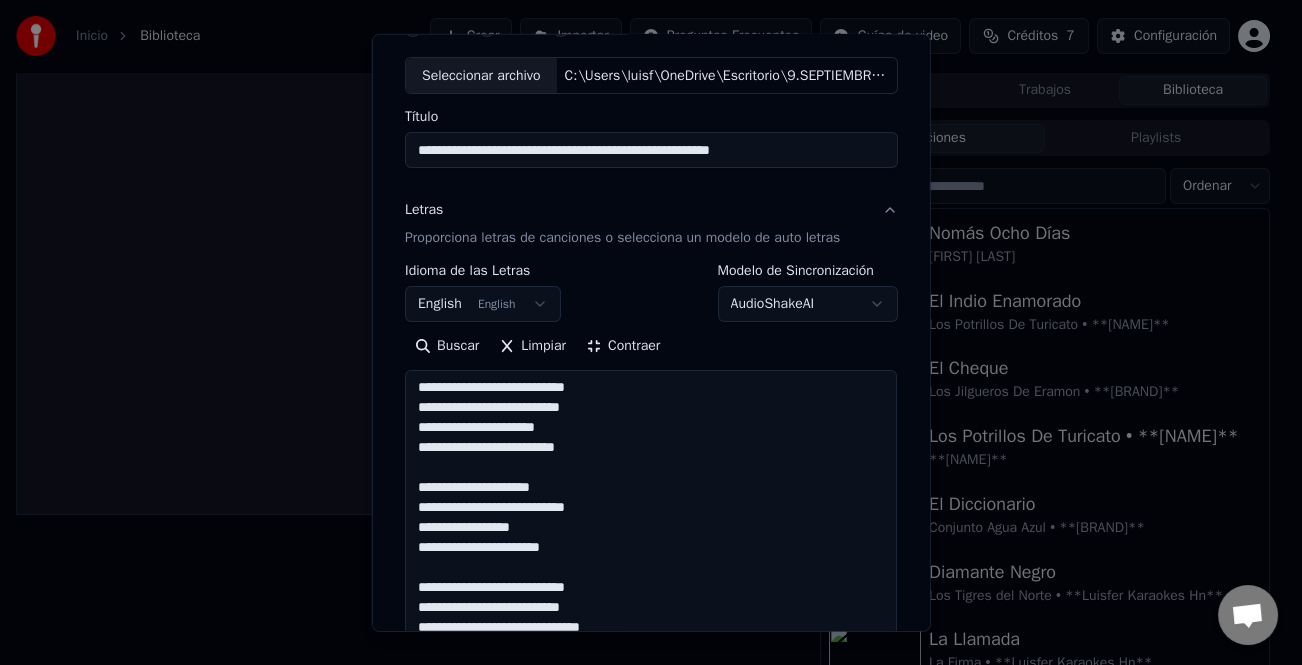 click on "**********" at bounding box center [651, 658] 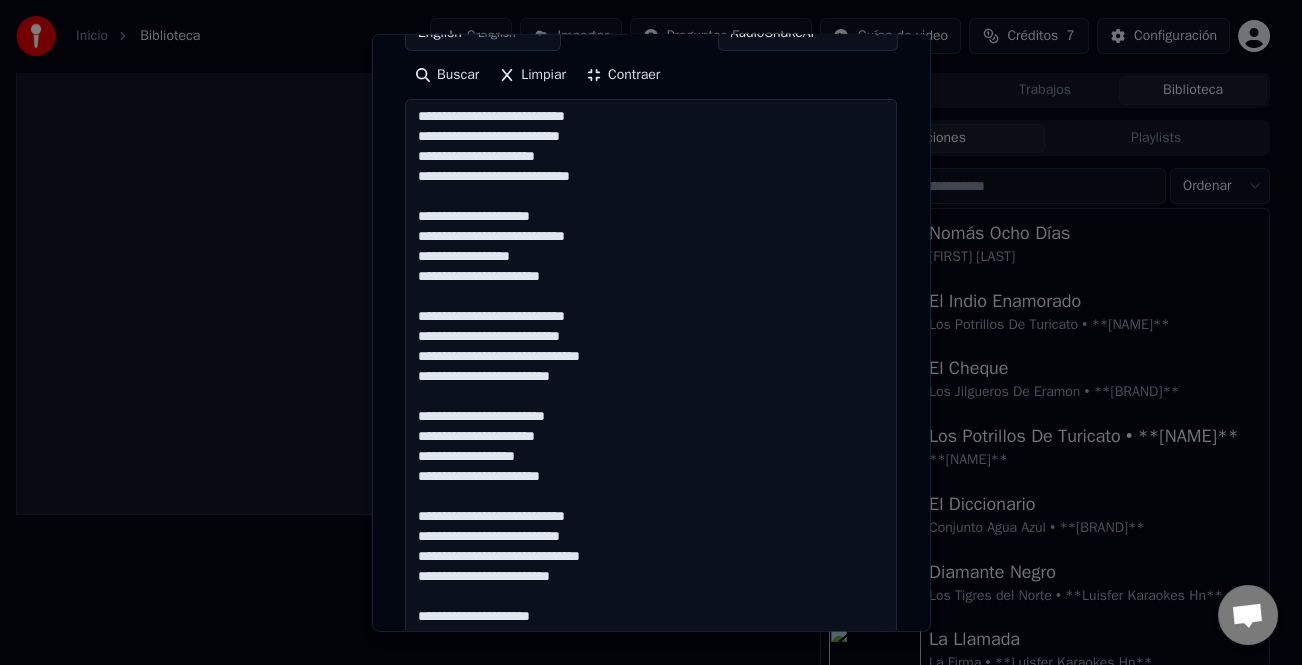scroll, scrollTop: 400, scrollLeft: 0, axis: vertical 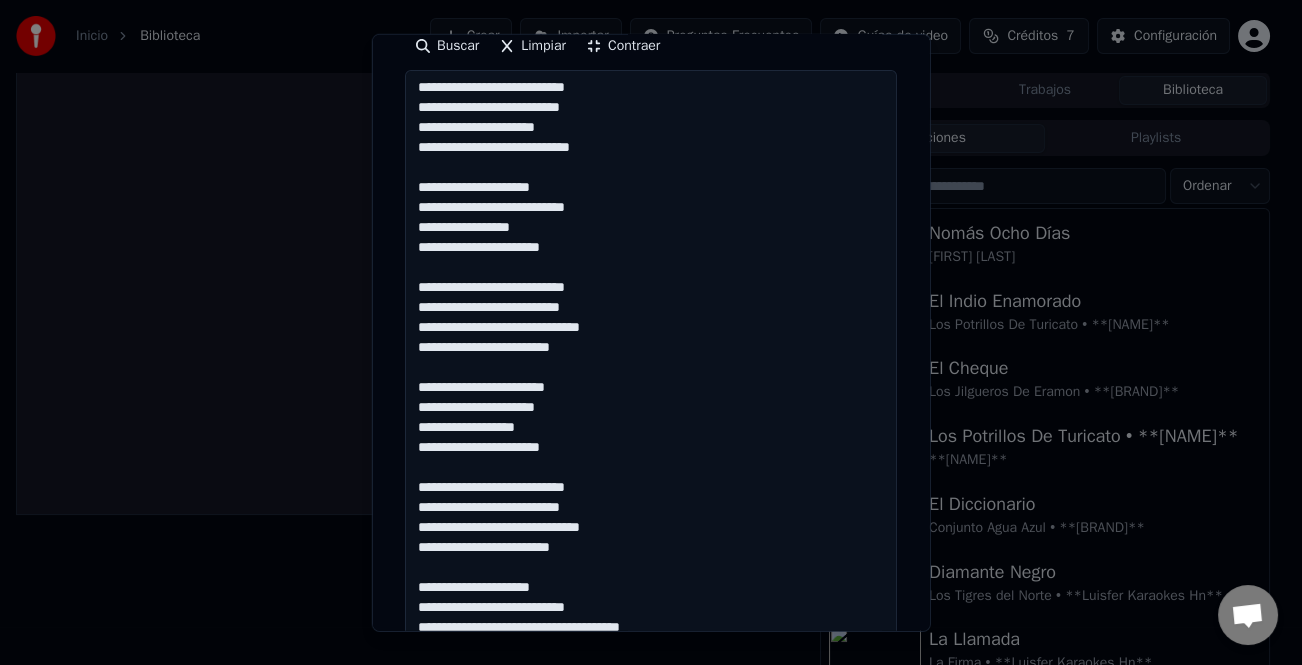 click on "**********" at bounding box center (651, 358) 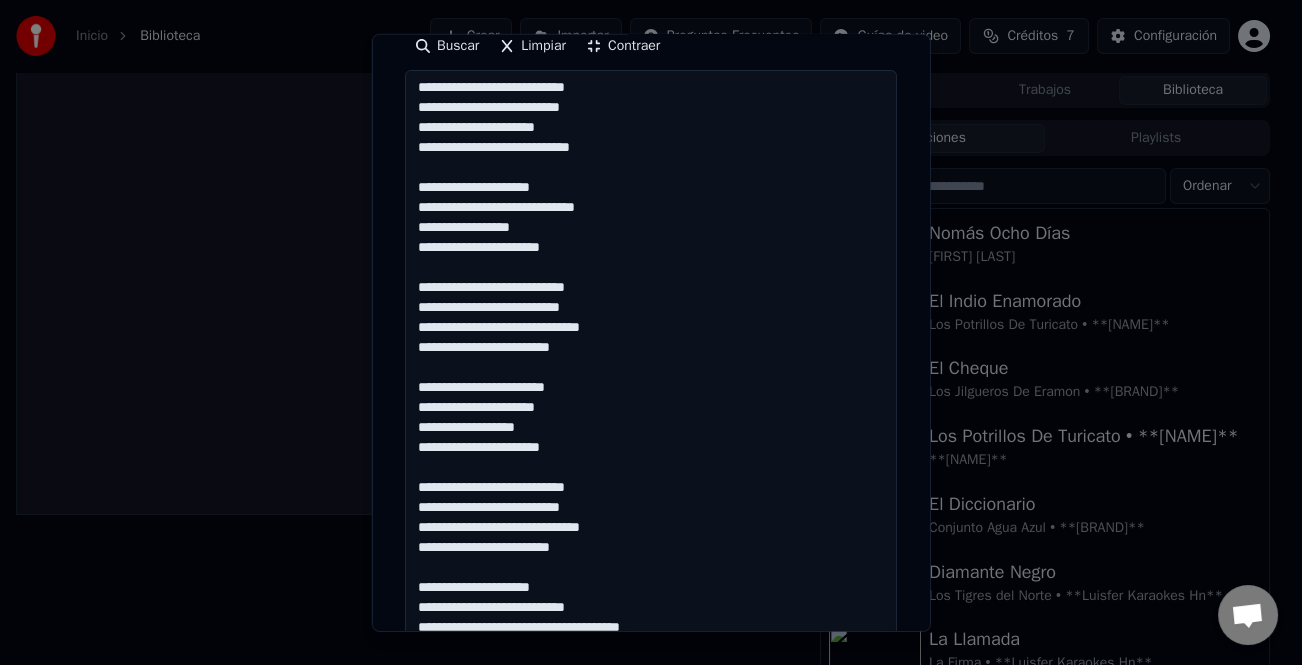 click on "**********" at bounding box center [651, 358] 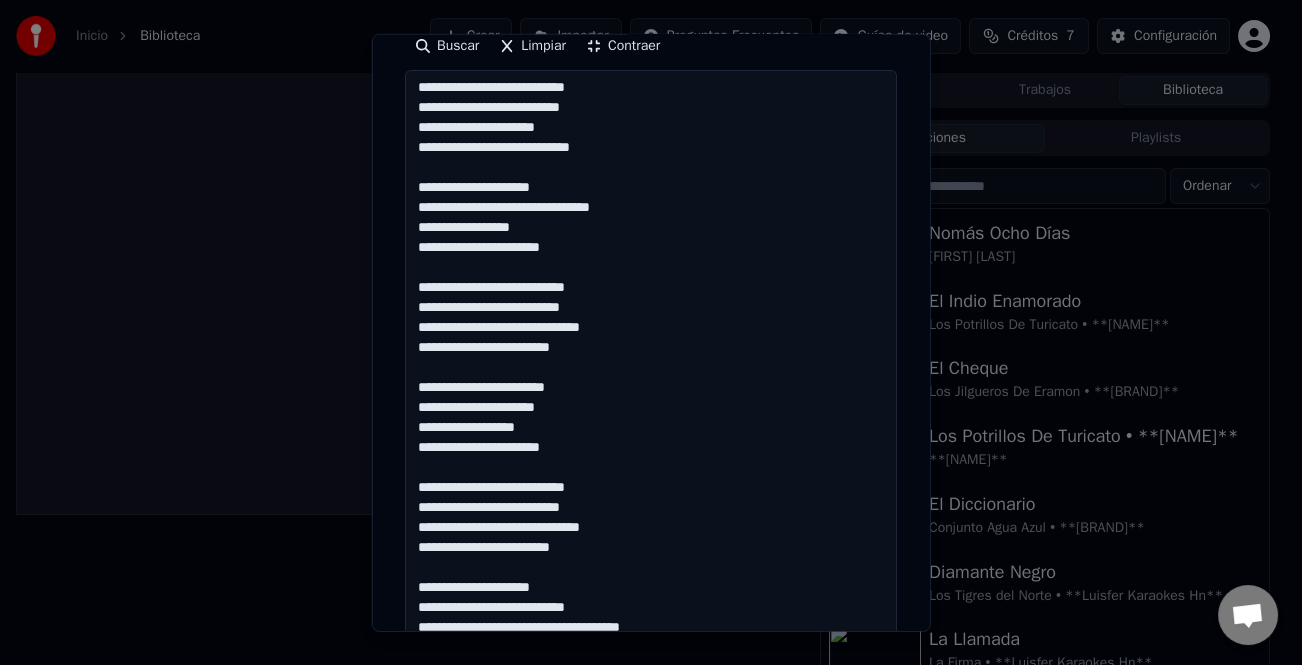 click on "**********" at bounding box center (651, 358) 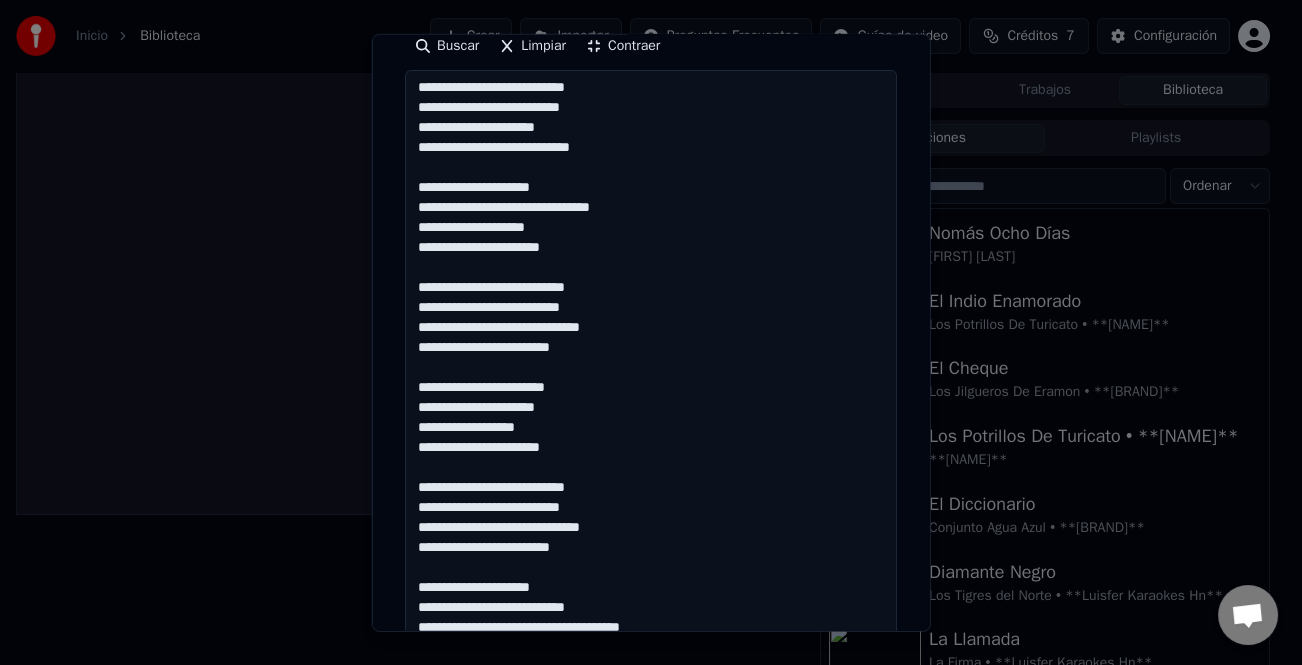 click on "**********" at bounding box center (651, 358) 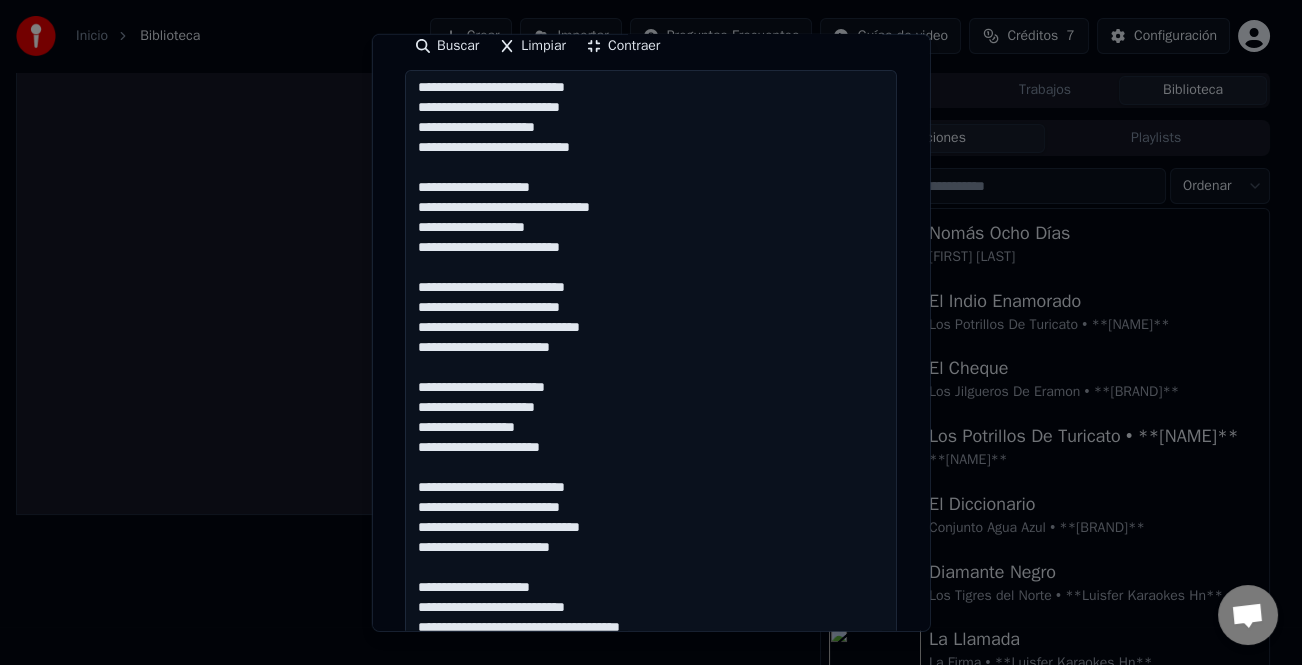click on "**********" at bounding box center (651, 358) 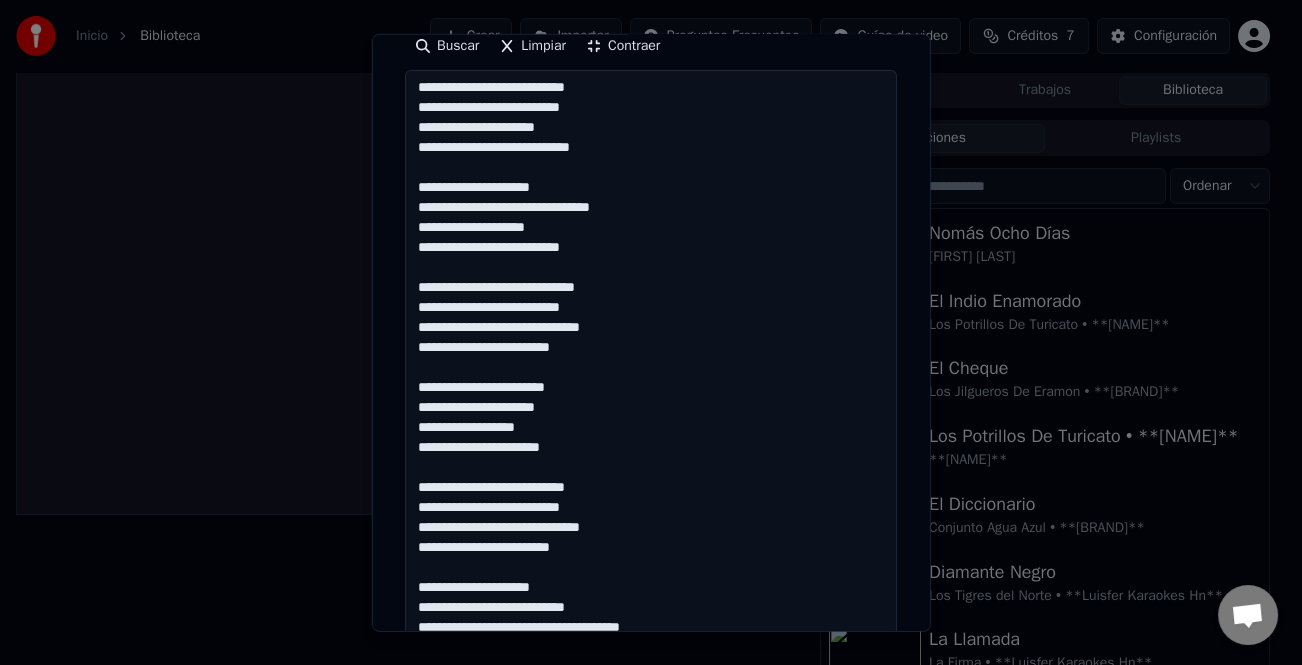 click on "**********" at bounding box center [651, 358] 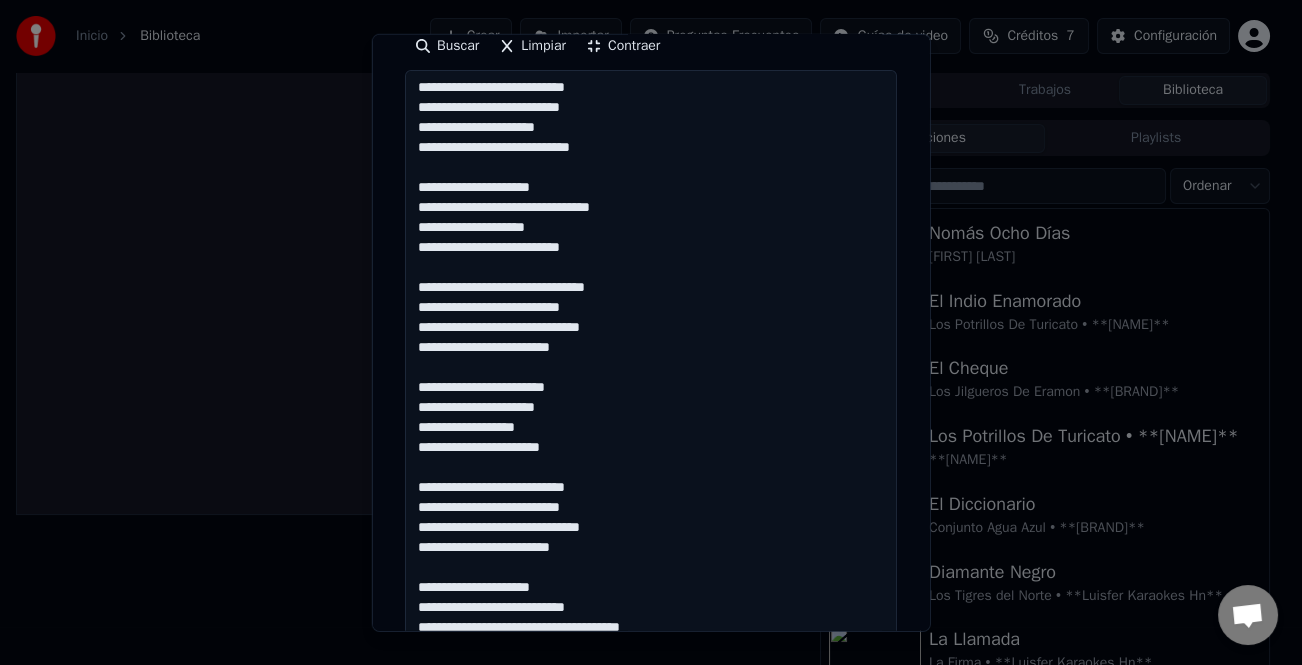 click on "**********" at bounding box center (651, 358) 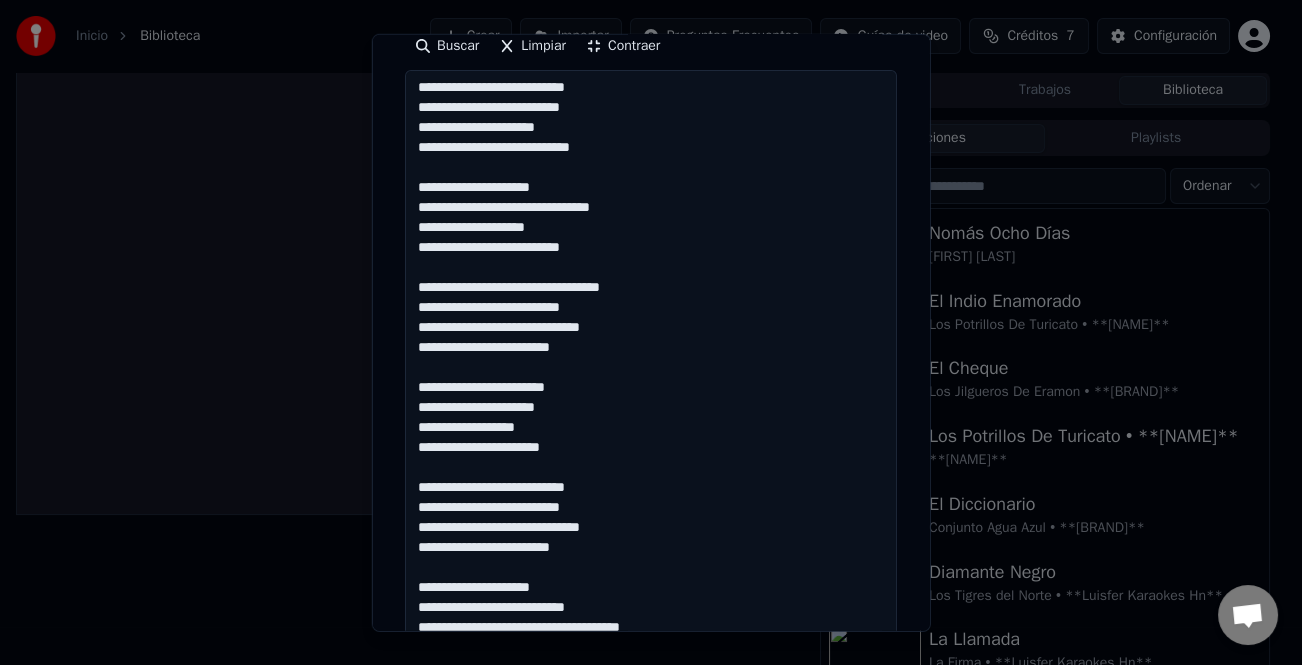 click on "**********" at bounding box center (651, 358) 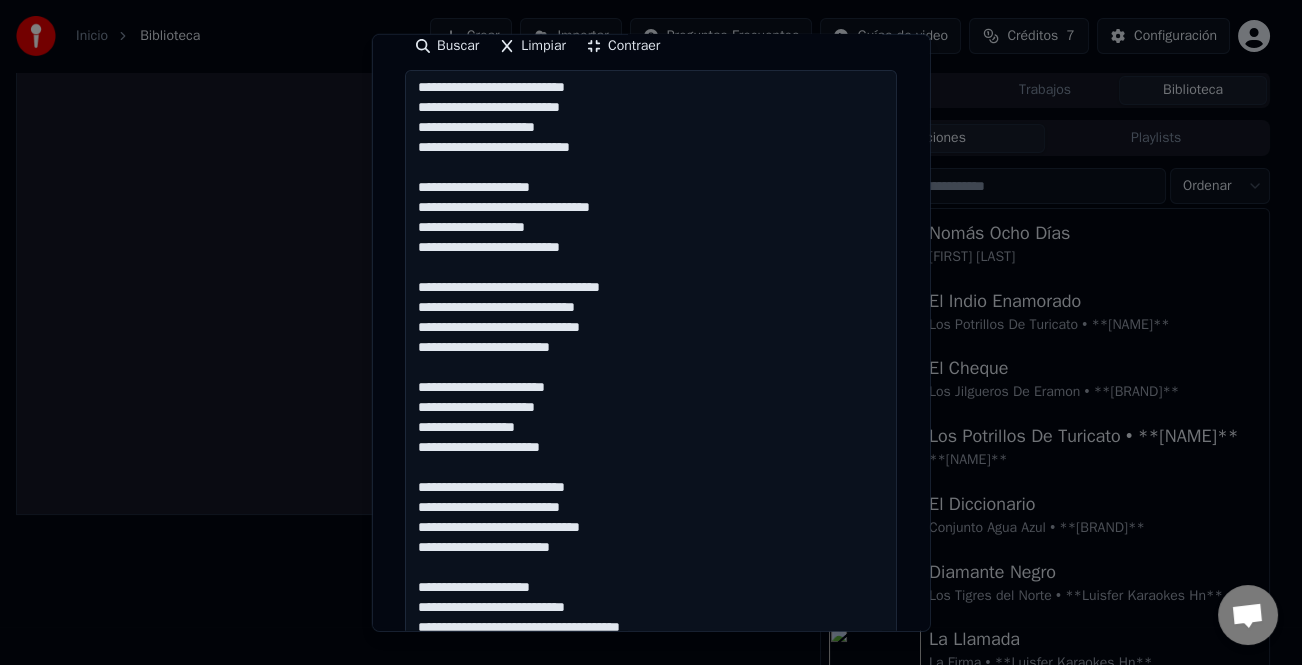 click on "**********" at bounding box center [651, 358] 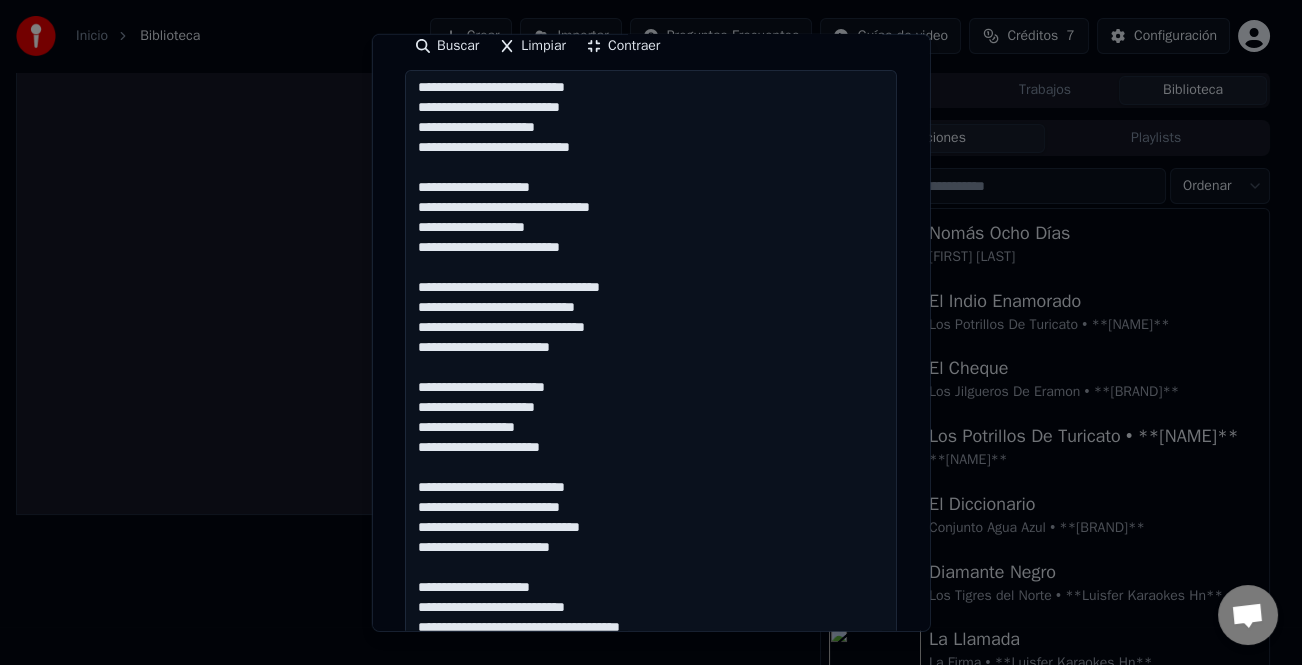 click on "**********" at bounding box center (651, 358) 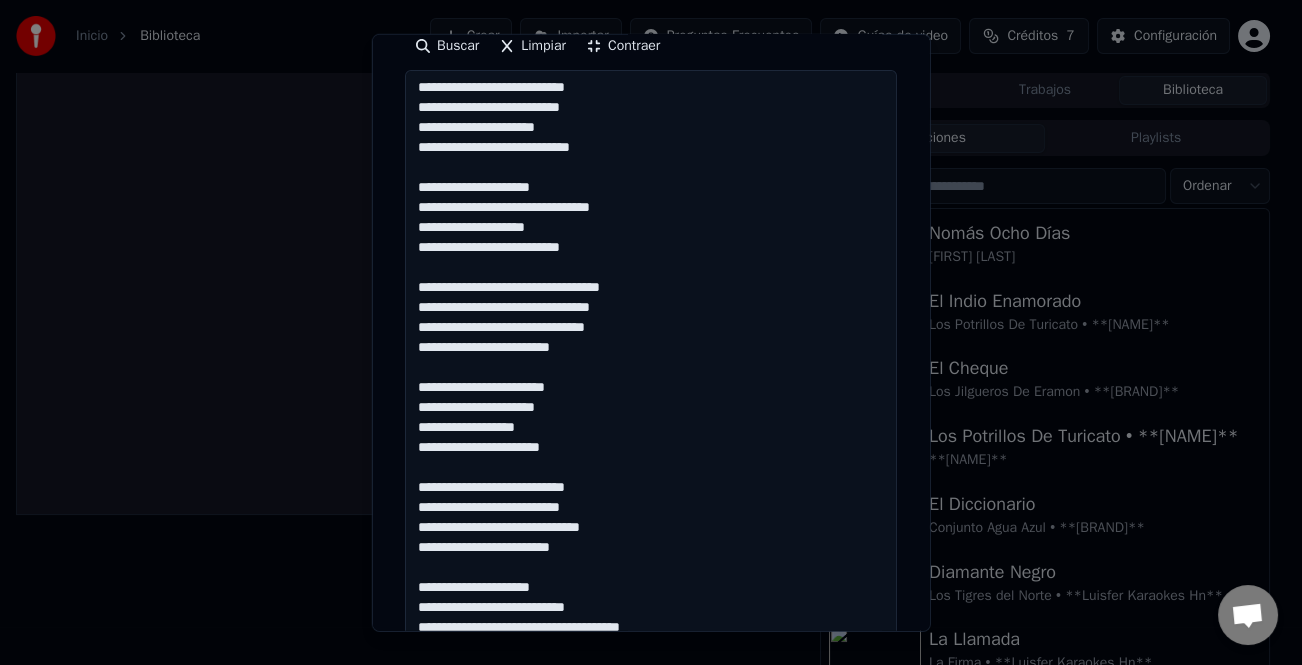 click on "**********" at bounding box center [651, 358] 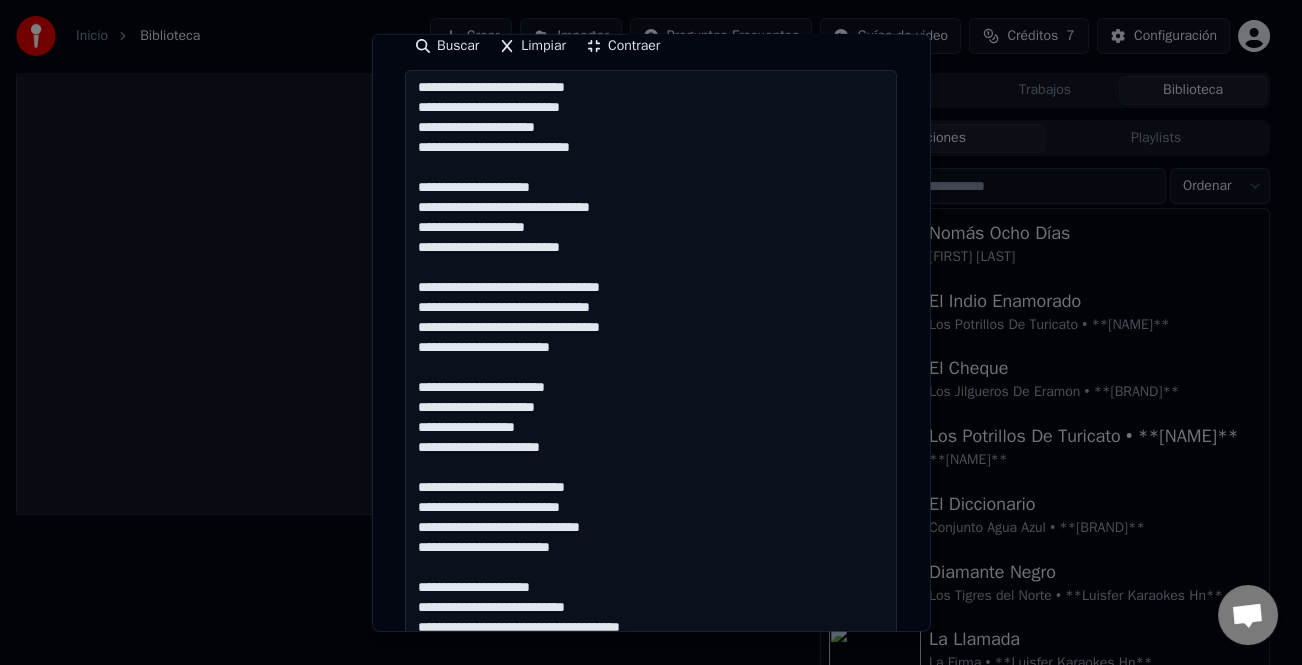 click on "**********" at bounding box center [651, 358] 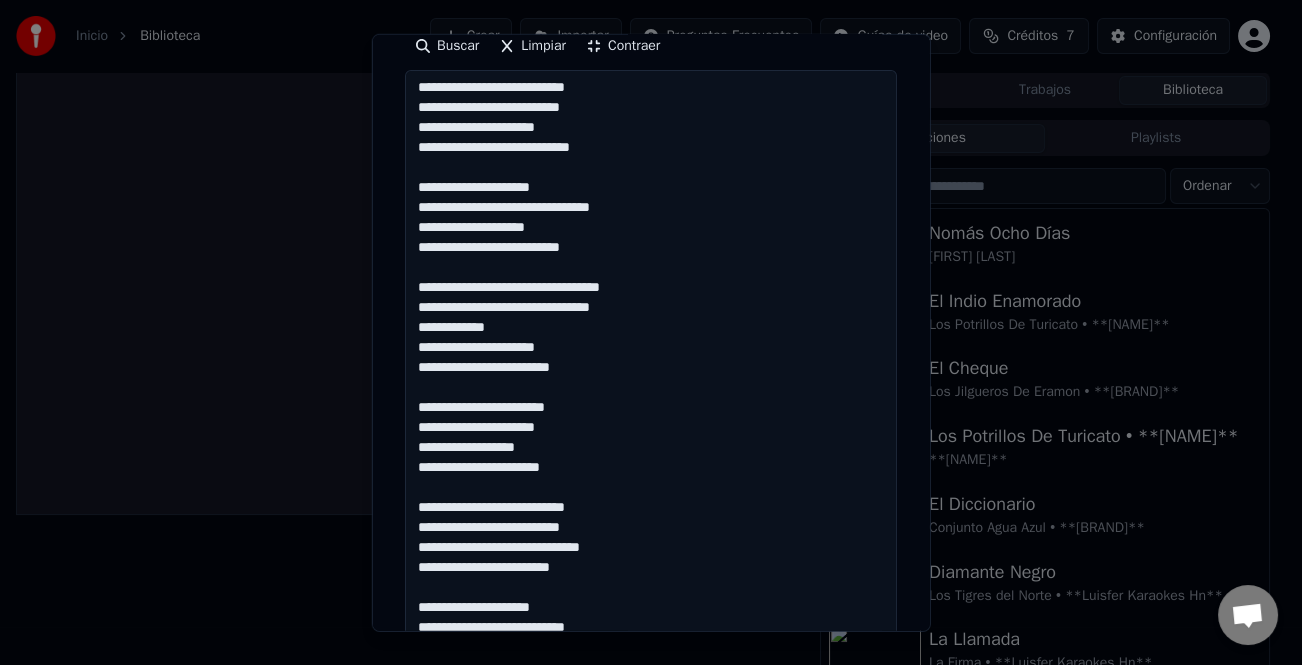 click on "**********" at bounding box center [651, 358] 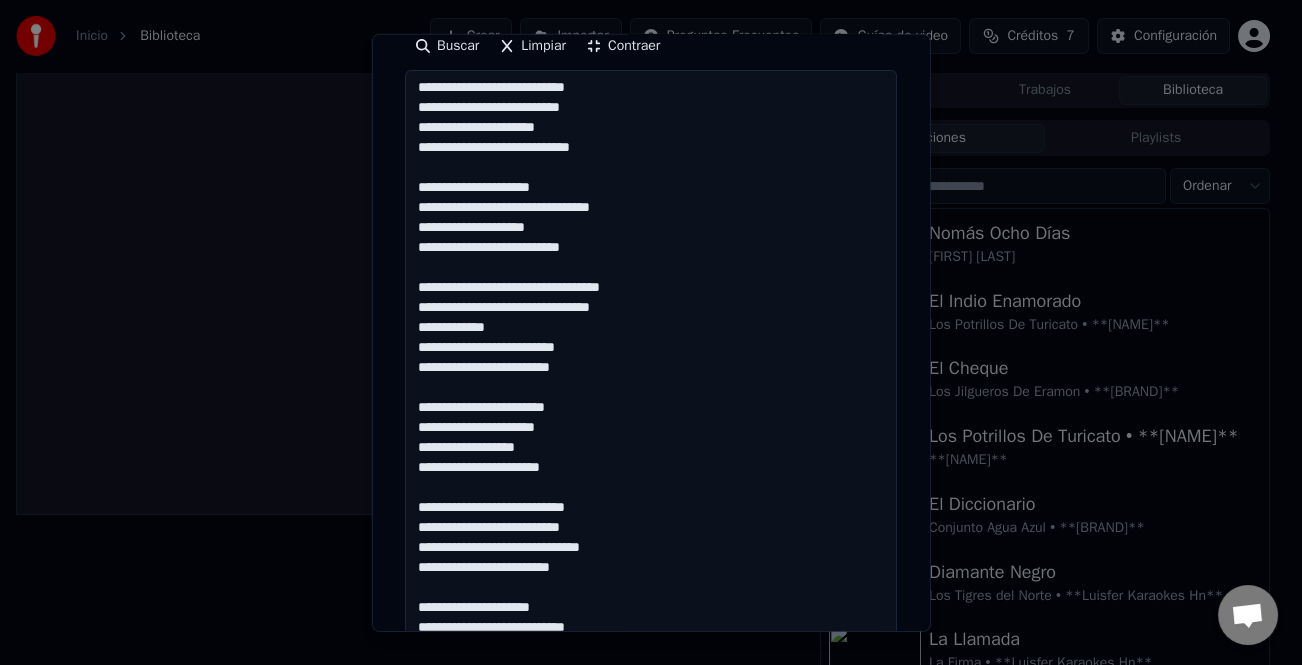 click on "**********" at bounding box center [651, 358] 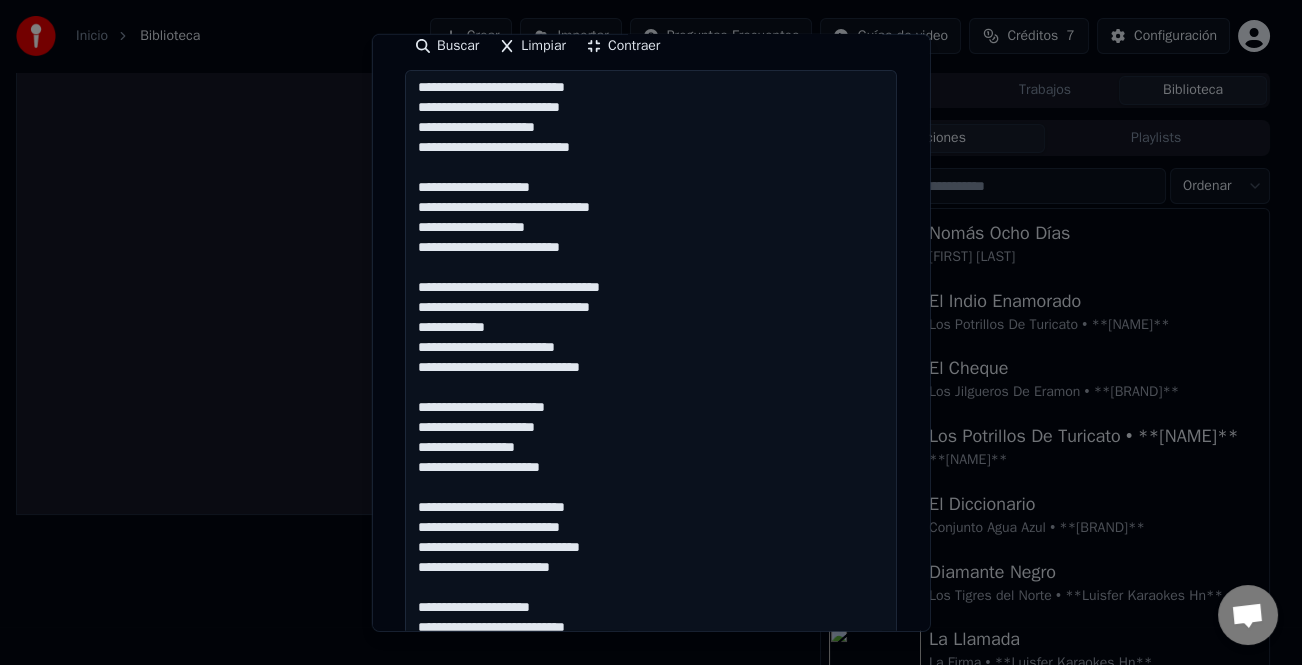 click on "**********" at bounding box center (651, 358) 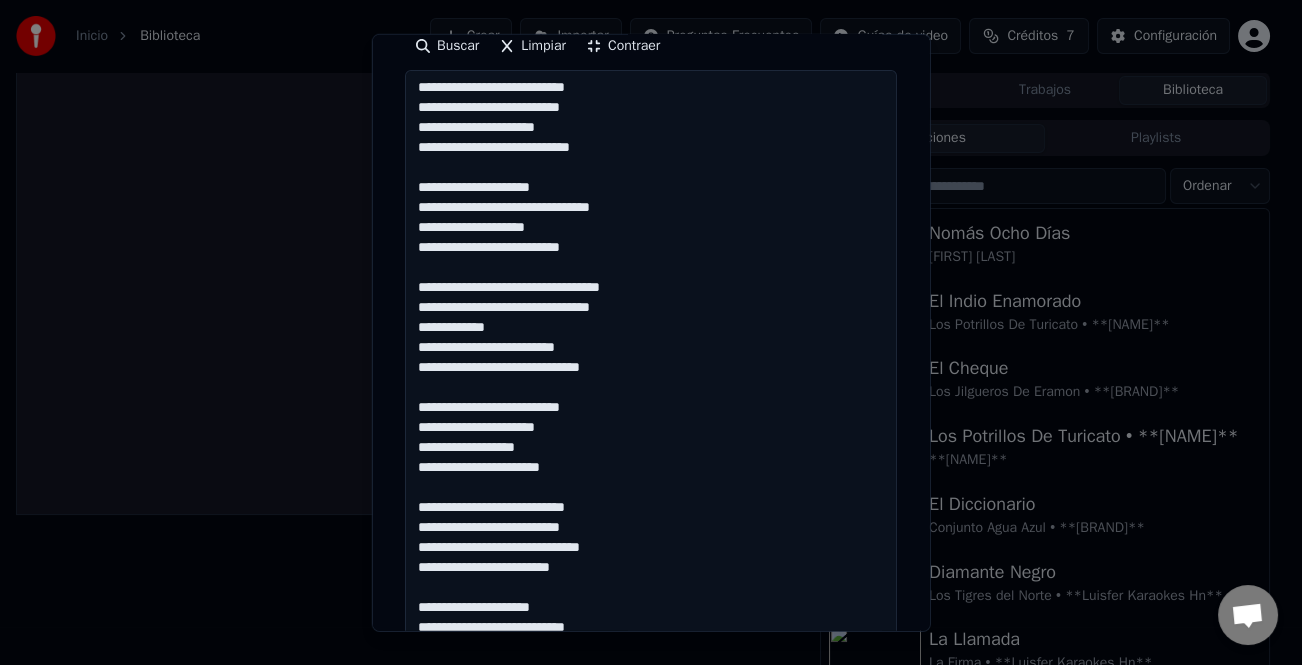 click on "**********" at bounding box center (651, 358) 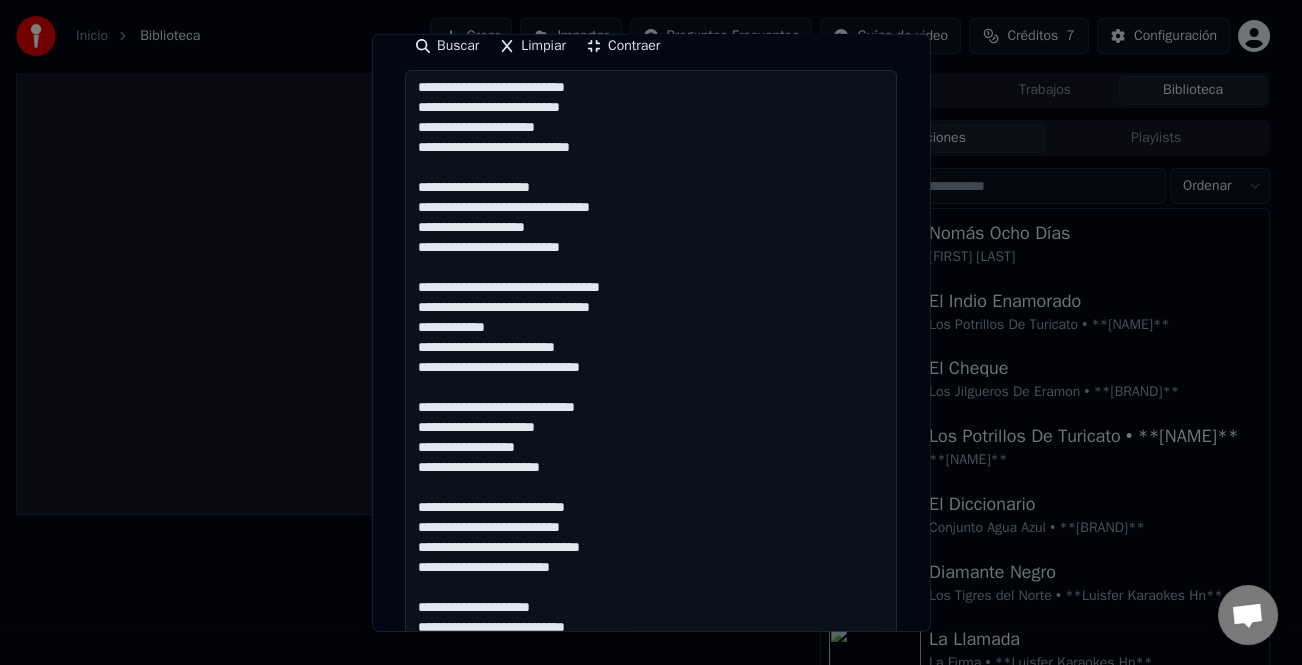 scroll, scrollTop: 21, scrollLeft: 0, axis: vertical 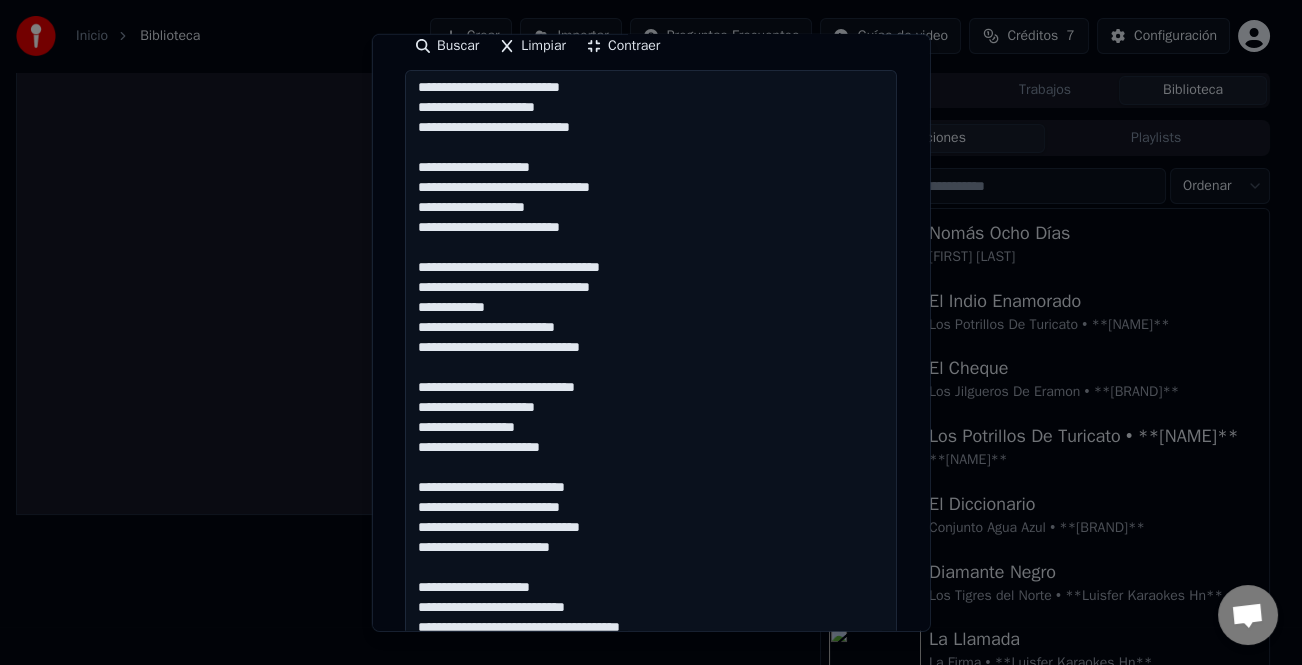 click on "**********" at bounding box center [651, 358] 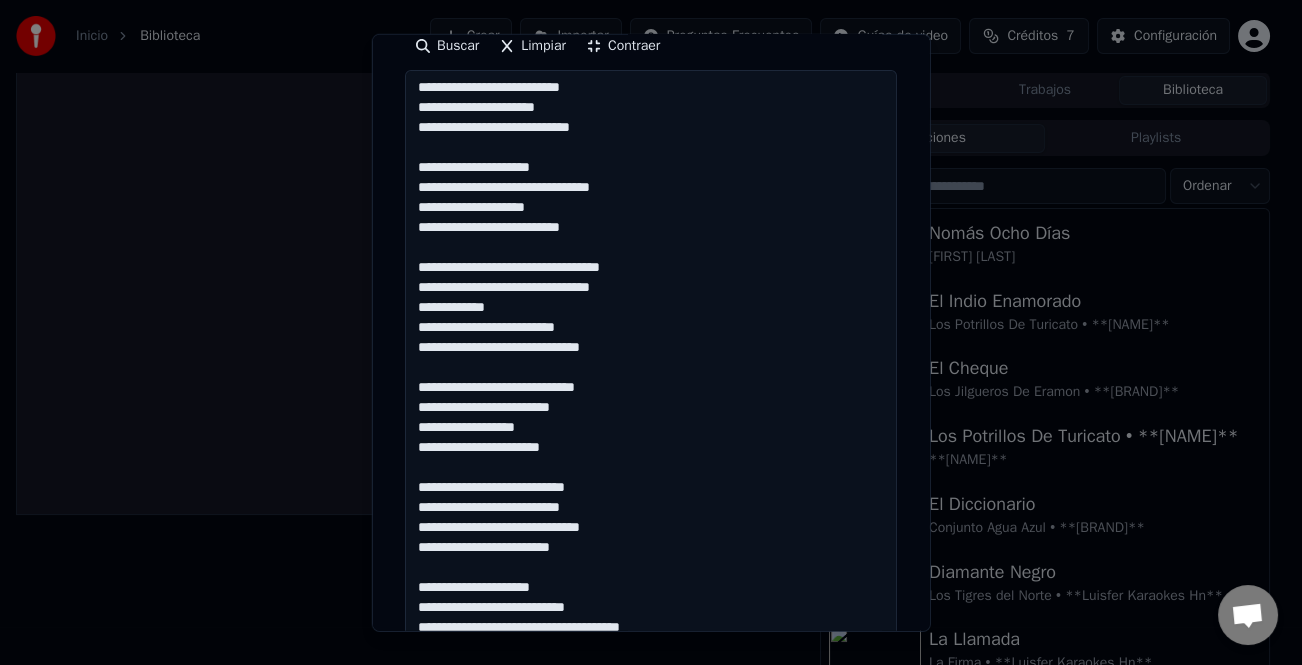 click on "**********" at bounding box center [651, 358] 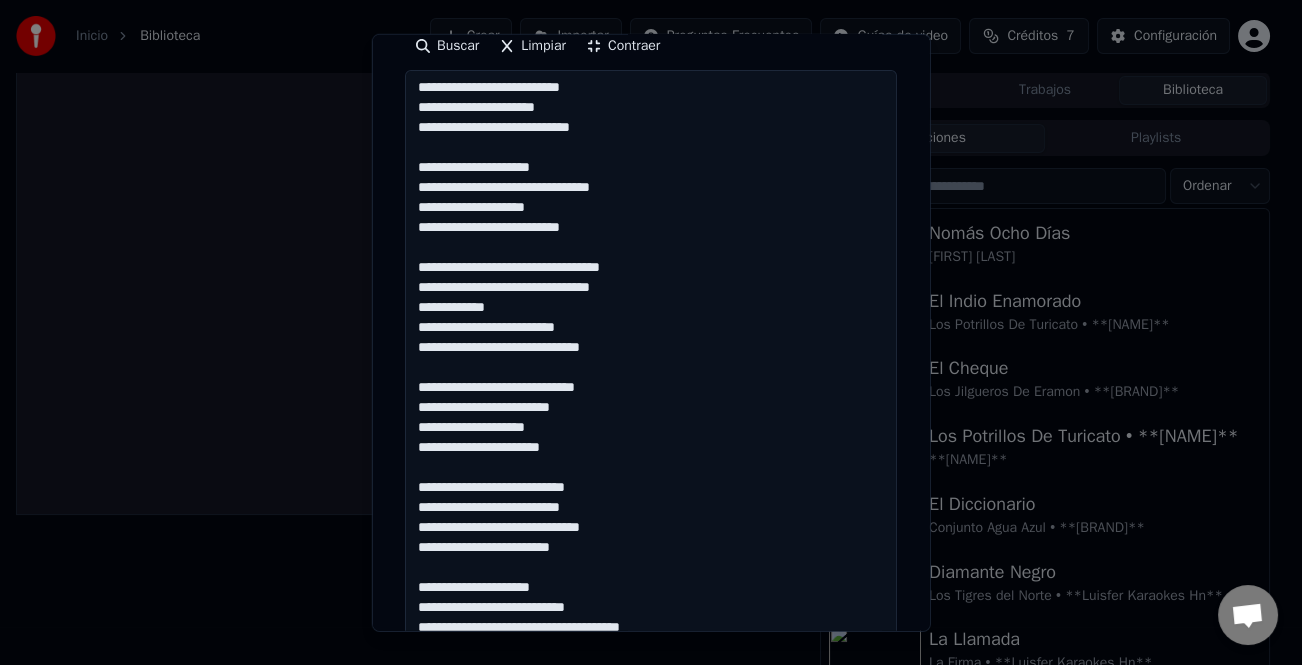 click on "**********" at bounding box center (651, 358) 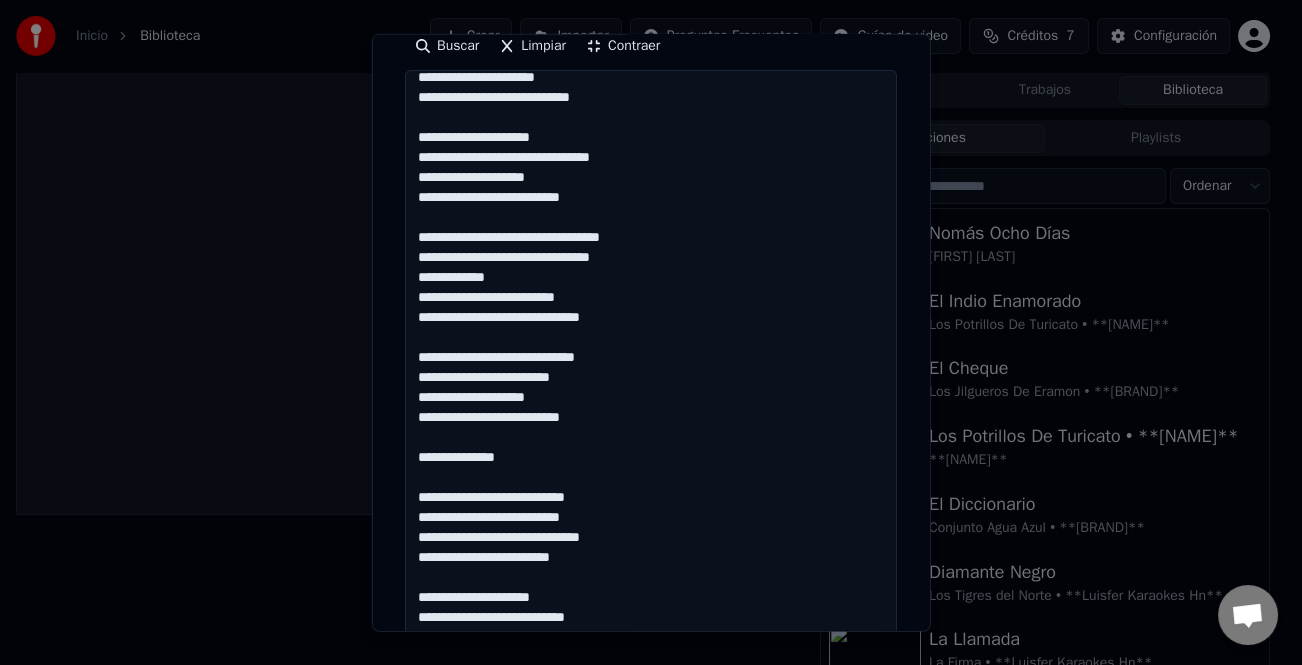 scroll, scrollTop: 61, scrollLeft: 0, axis: vertical 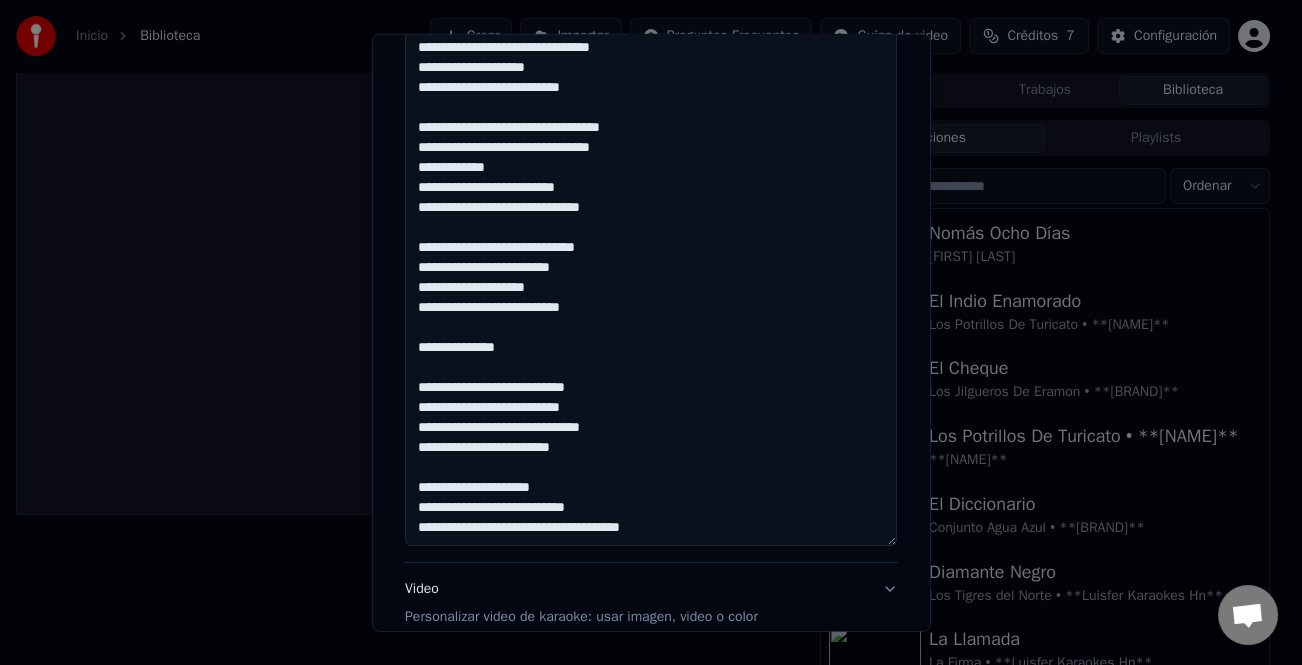 click on "**********" at bounding box center [651, 258] 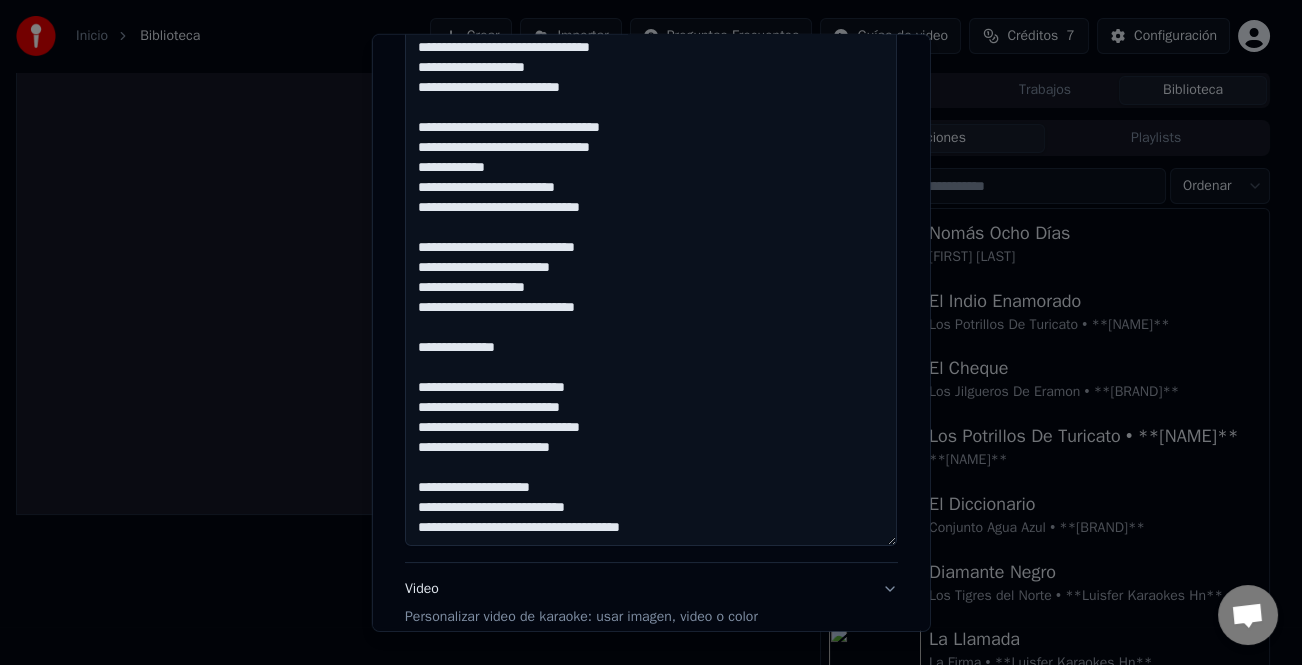 click on "**********" at bounding box center (651, 258) 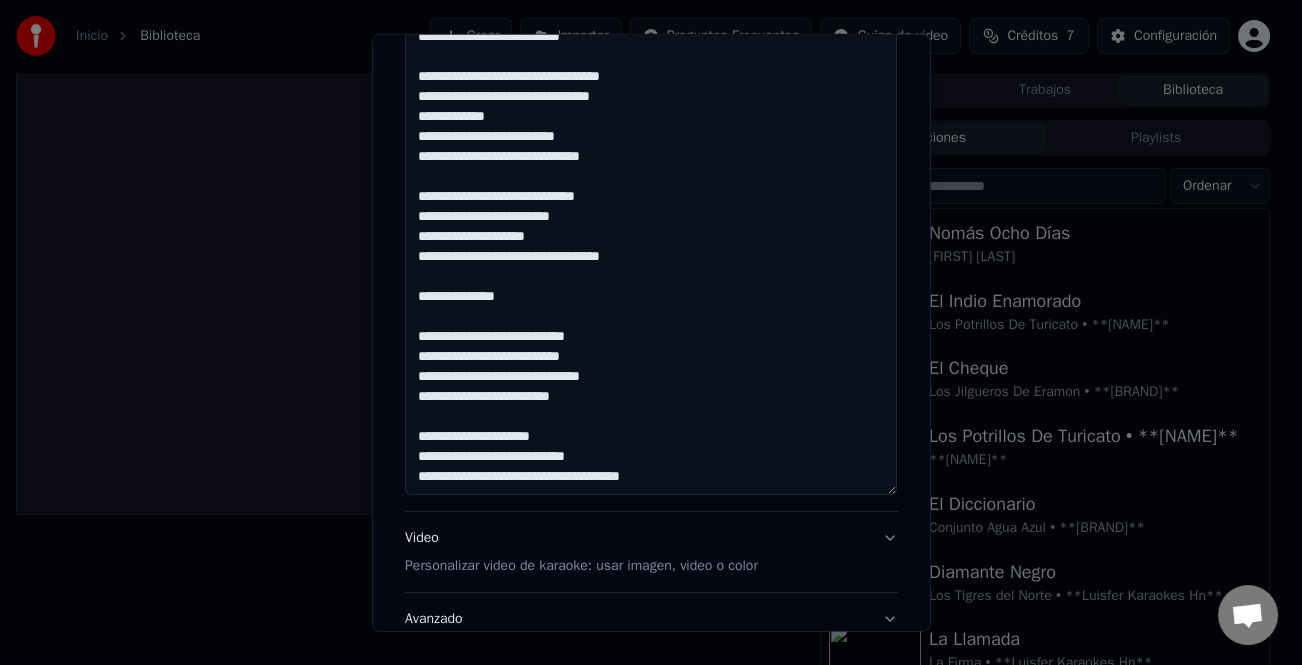 scroll, scrollTop: 700, scrollLeft: 0, axis: vertical 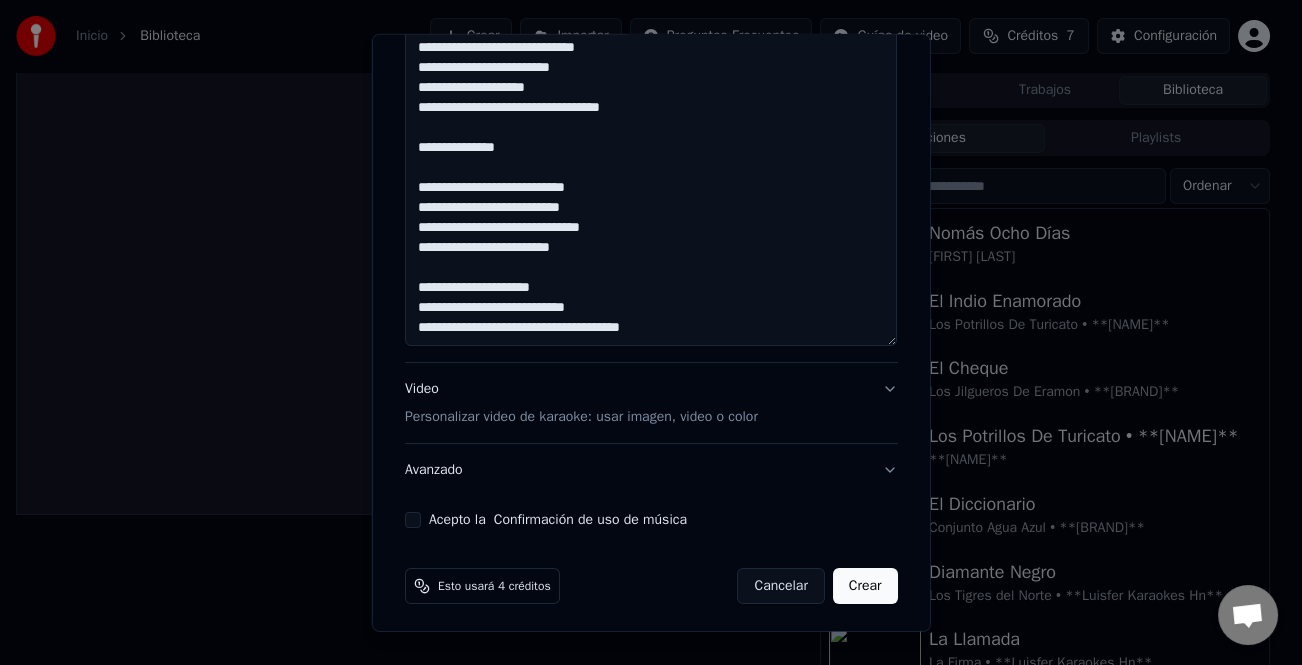 drag, startPoint x: 542, startPoint y: 323, endPoint x: 403, endPoint y: 285, distance: 144.10066 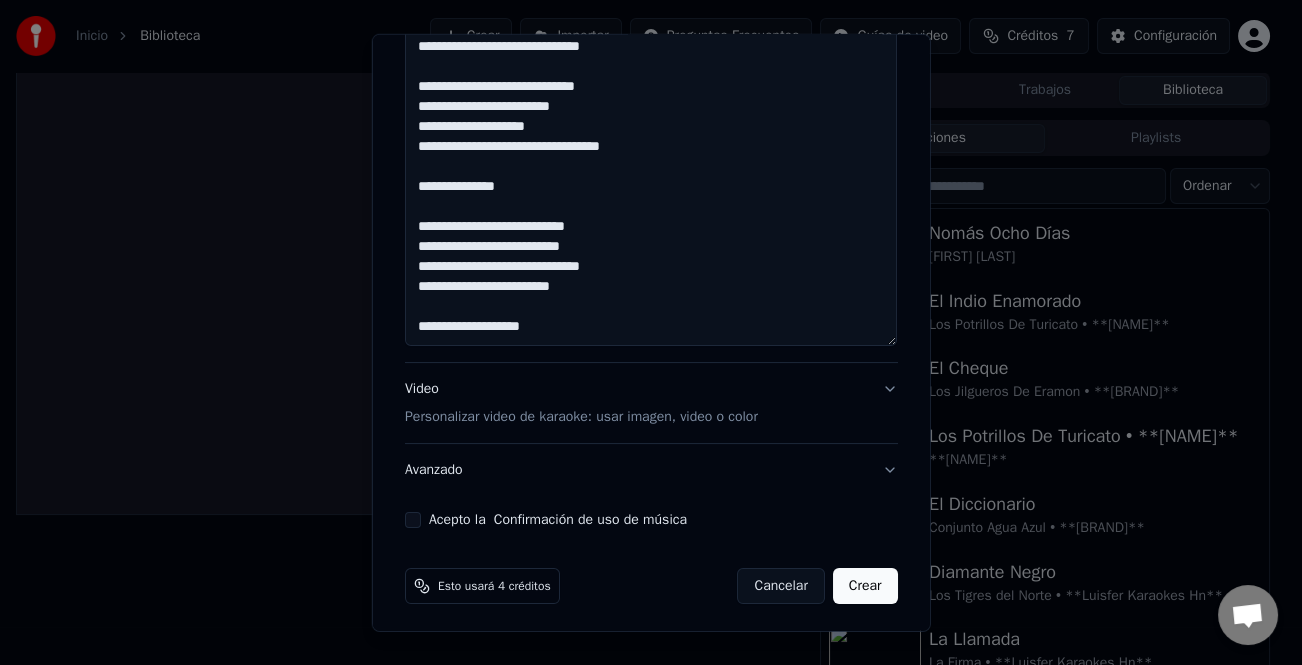 scroll, scrollTop: 21, scrollLeft: 0, axis: vertical 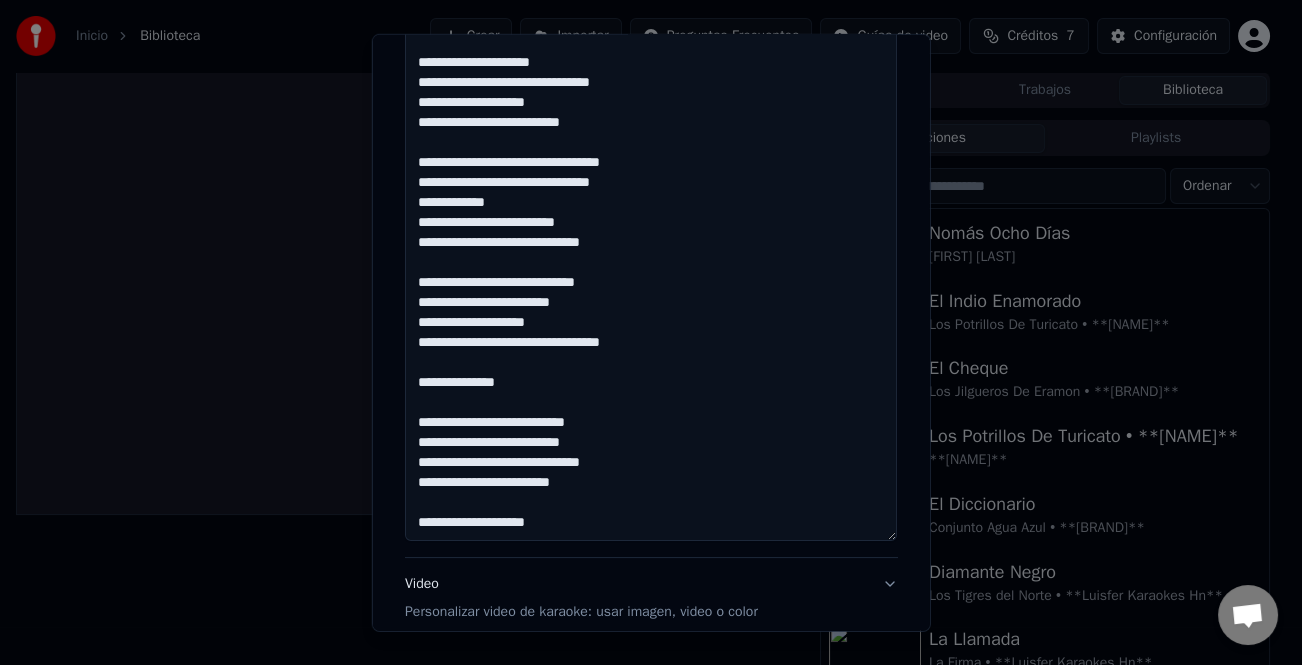 click on "**********" at bounding box center (651, 253) 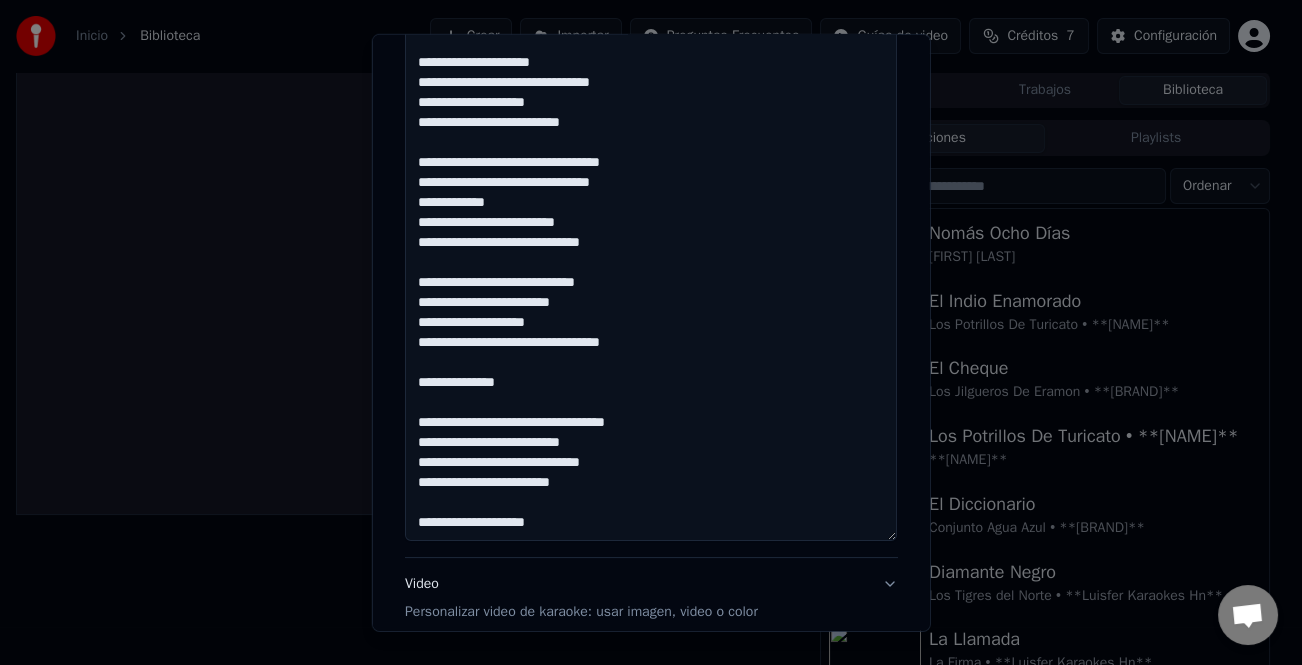 click on "**********" at bounding box center (651, 253) 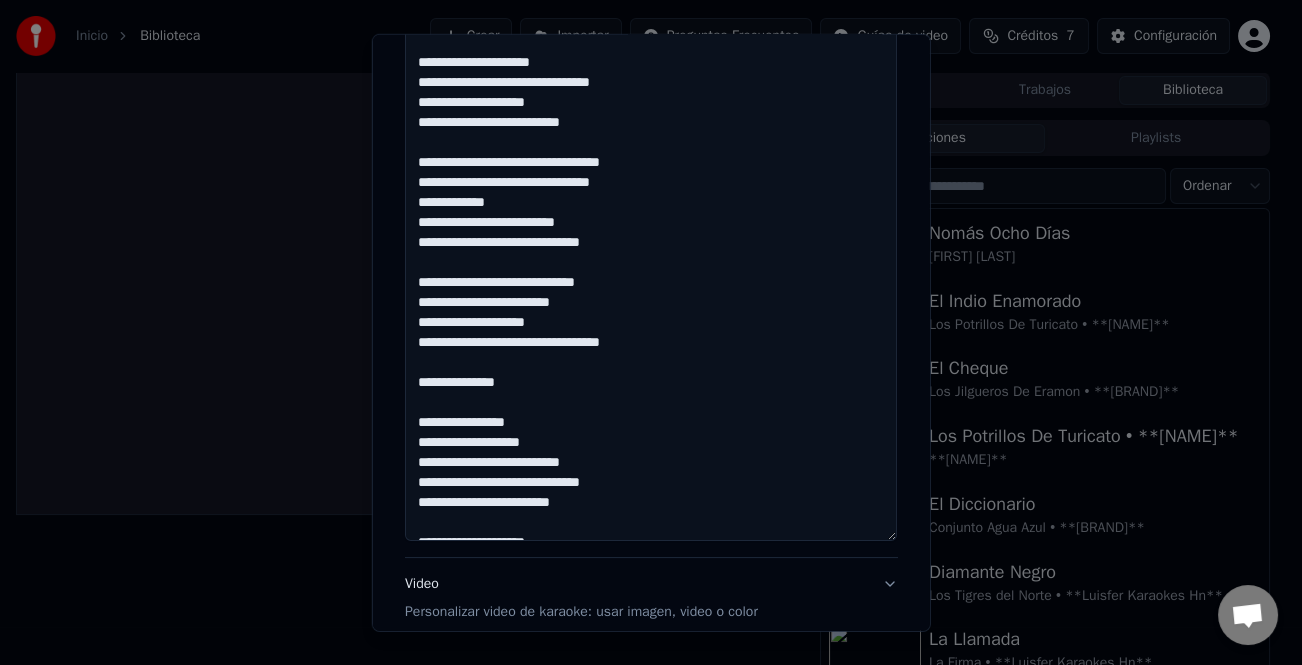 click on "**********" at bounding box center [651, 253] 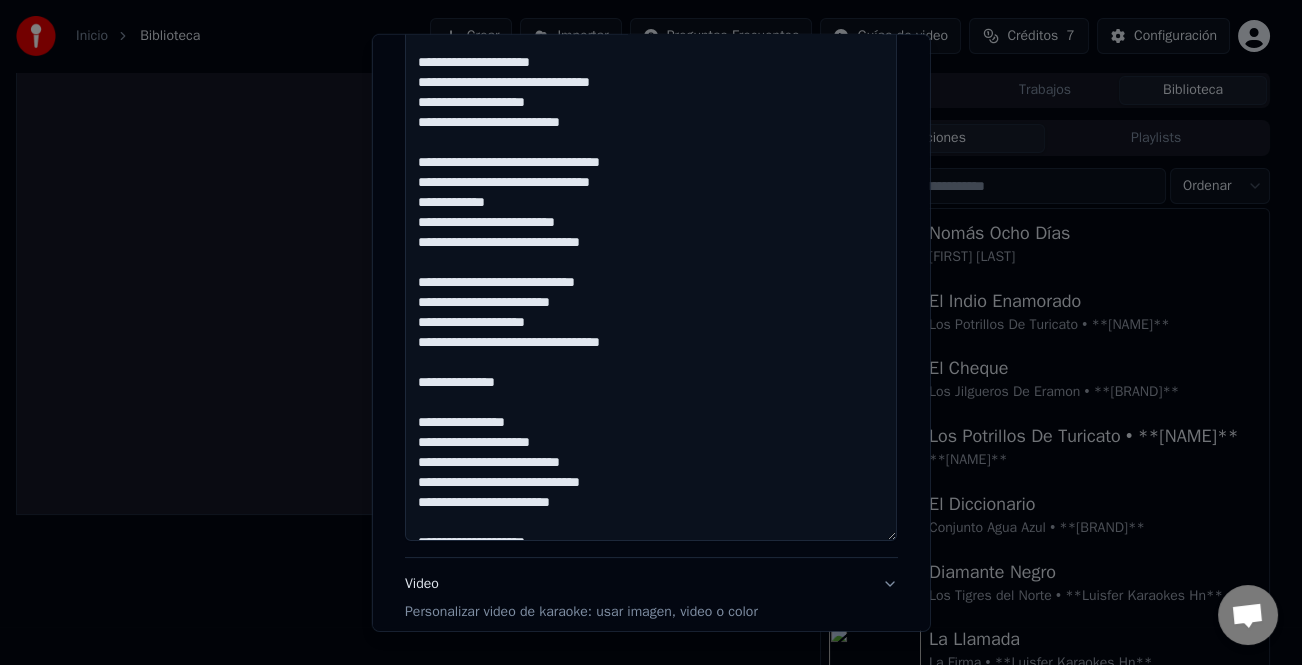 click on "**********" at bounding box center [651, 253] 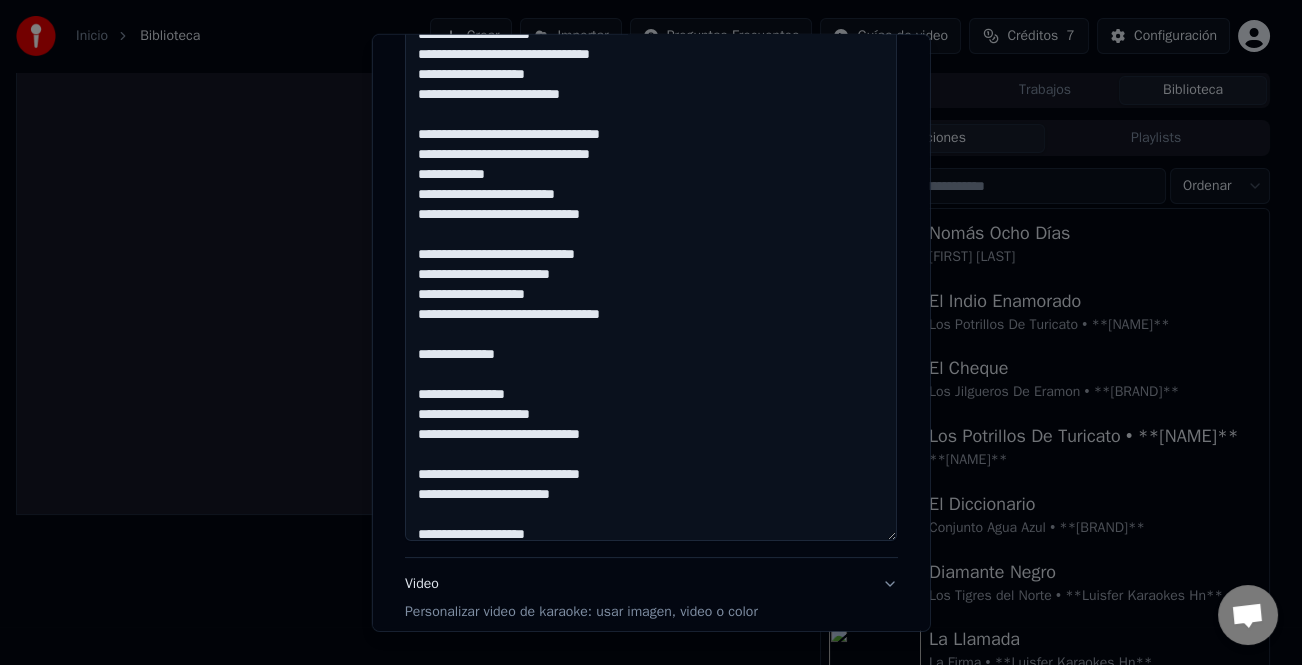 scroll, scrollTop: 61, scrollLeft: 0, axis: vertical 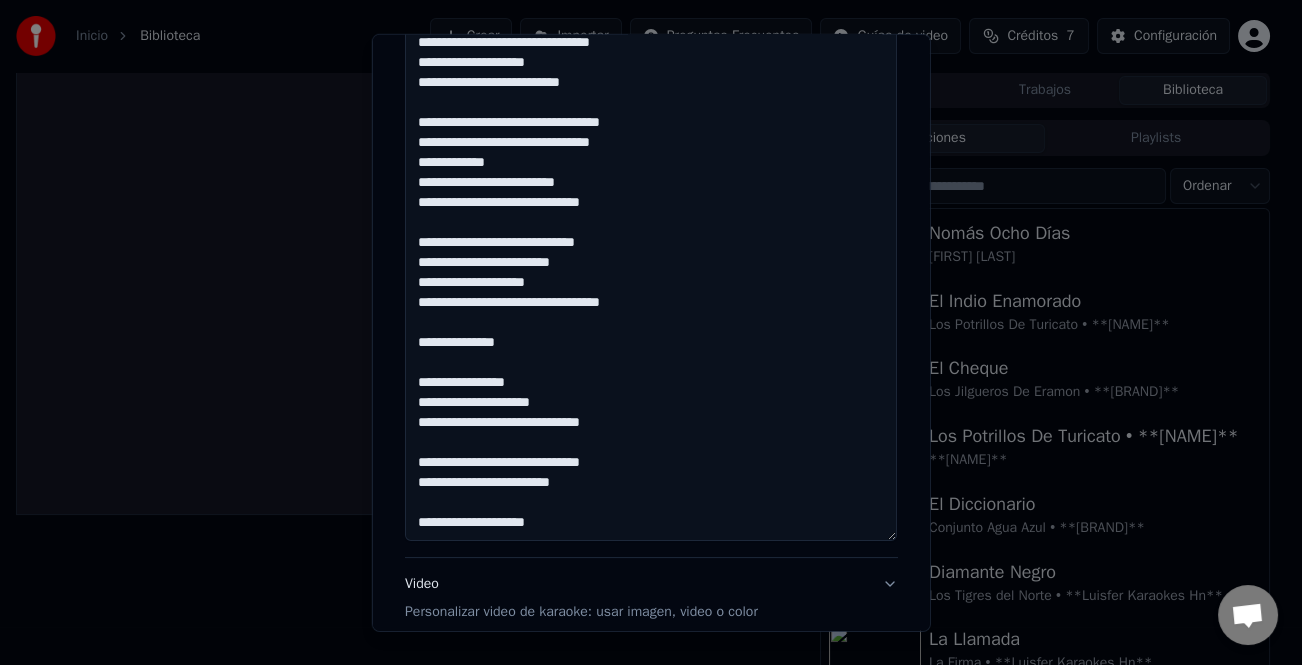 drag, startPoint x: 596, startPoint y: 258, endPoint x: 433, endPoint y: 255, distance: 163.0276 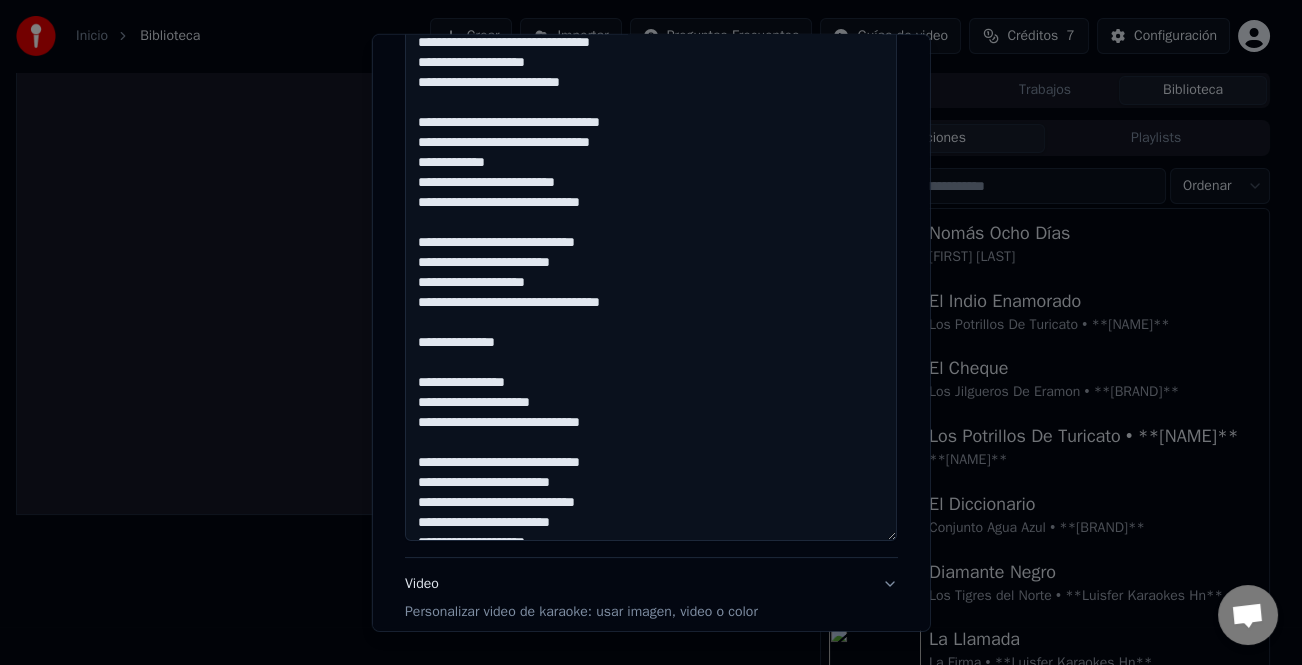 scroll, scrollTop: 93, scrollLeft: 0, axis: vertical 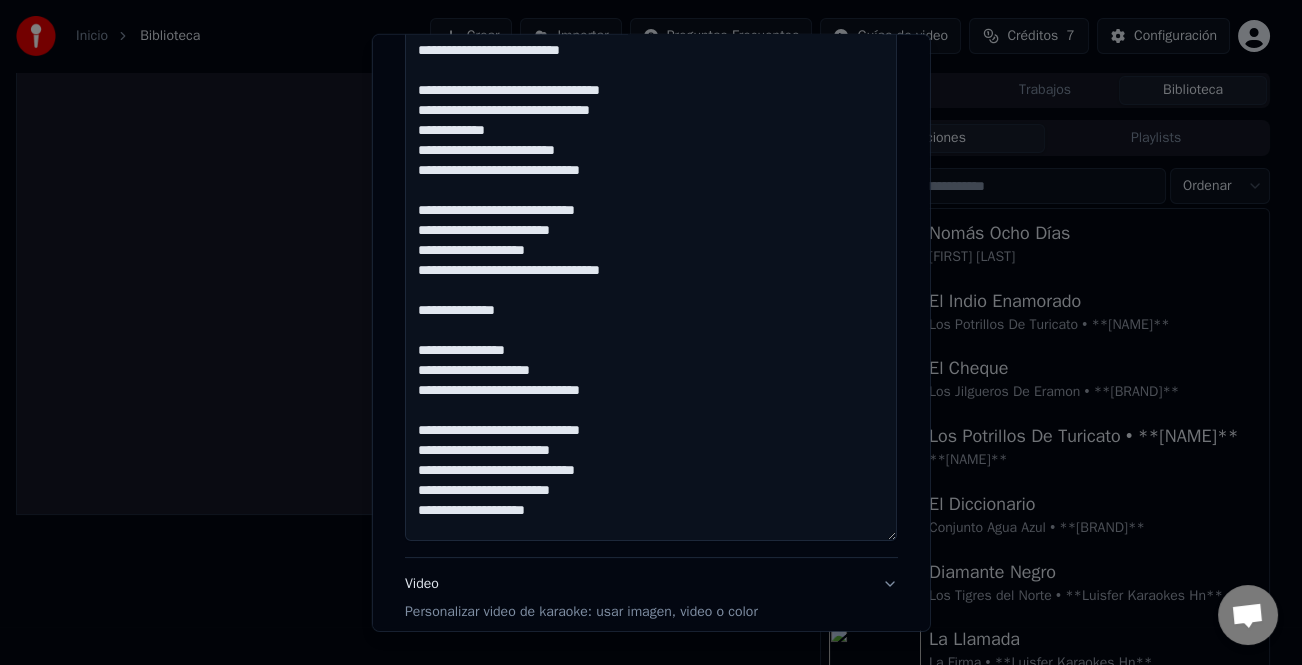 click on "**********" at bounding box center (651, 253) 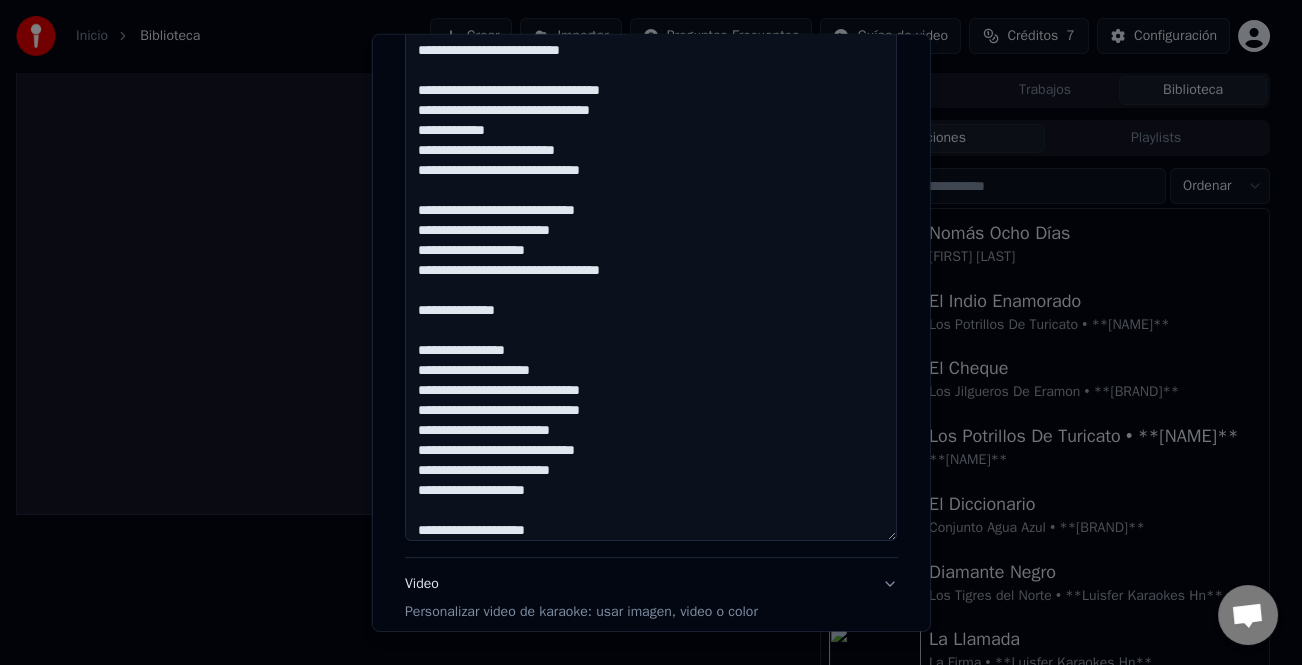 click on "**********" at bounding box center [651, 253] 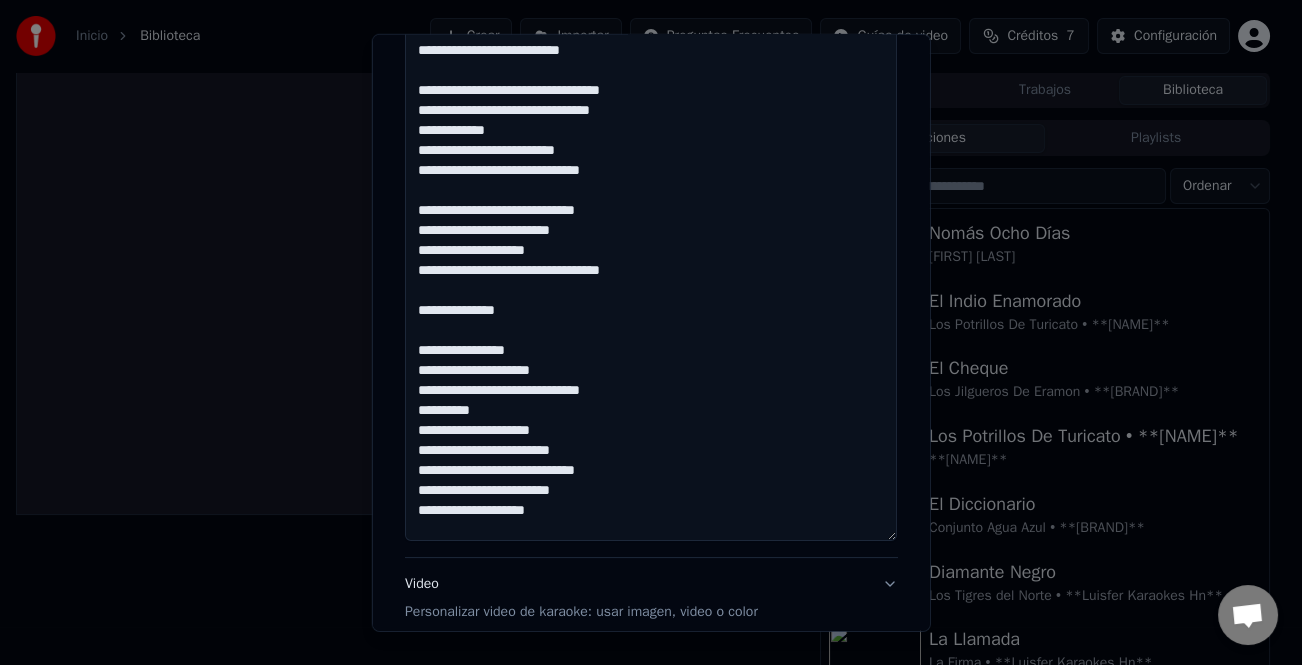click on "**********" at bounding box center (651, 253) 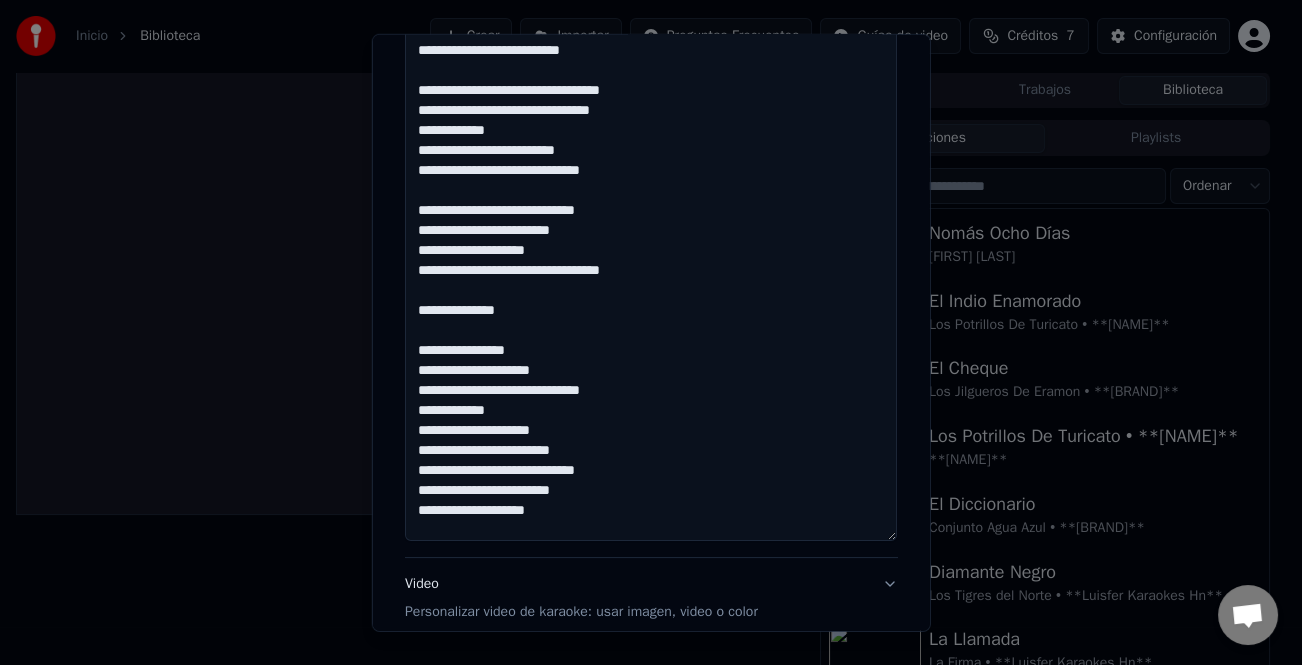 click on "**********" at bounding box center [651, 253] 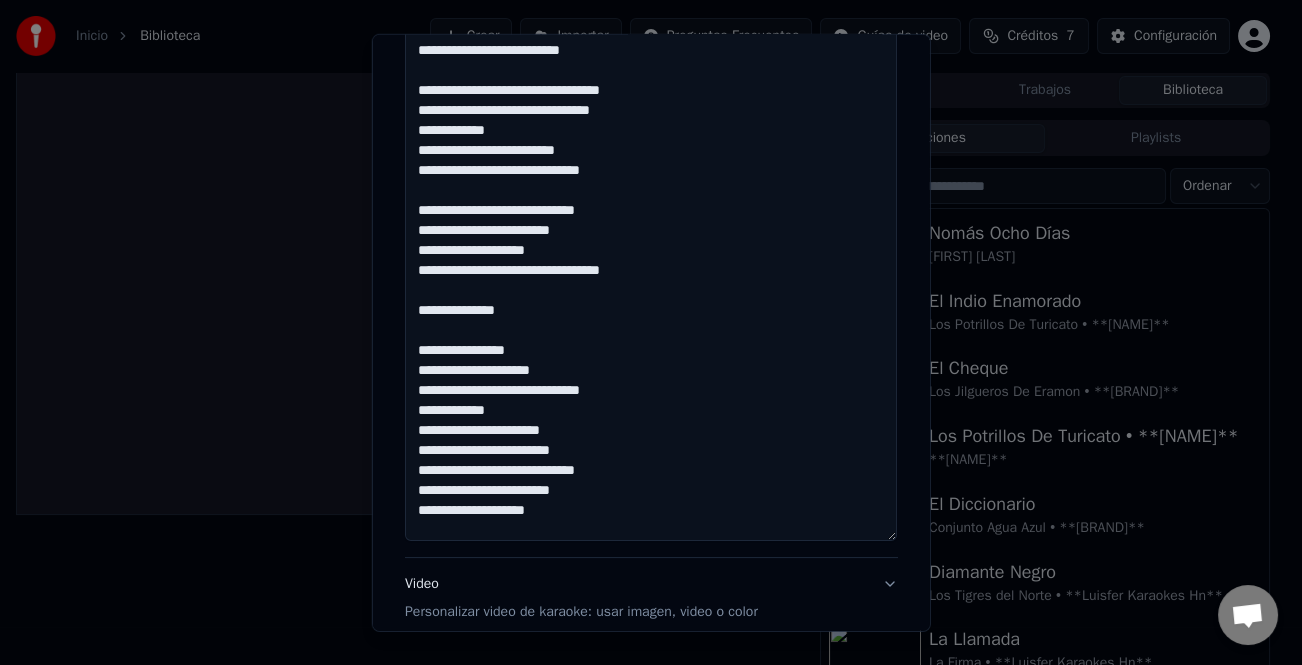 click on "**********" at bounding box center [651, 253] 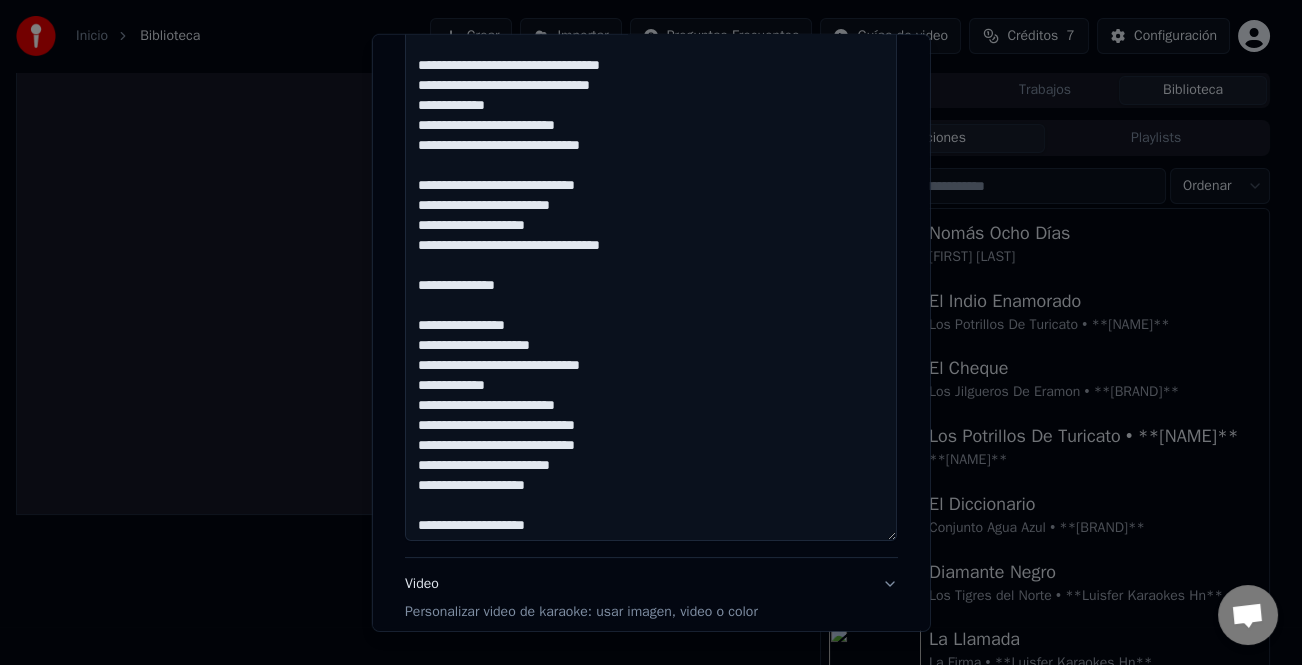 scroll, scrollTop: 121, scrollLeft: 0, axis: vertical 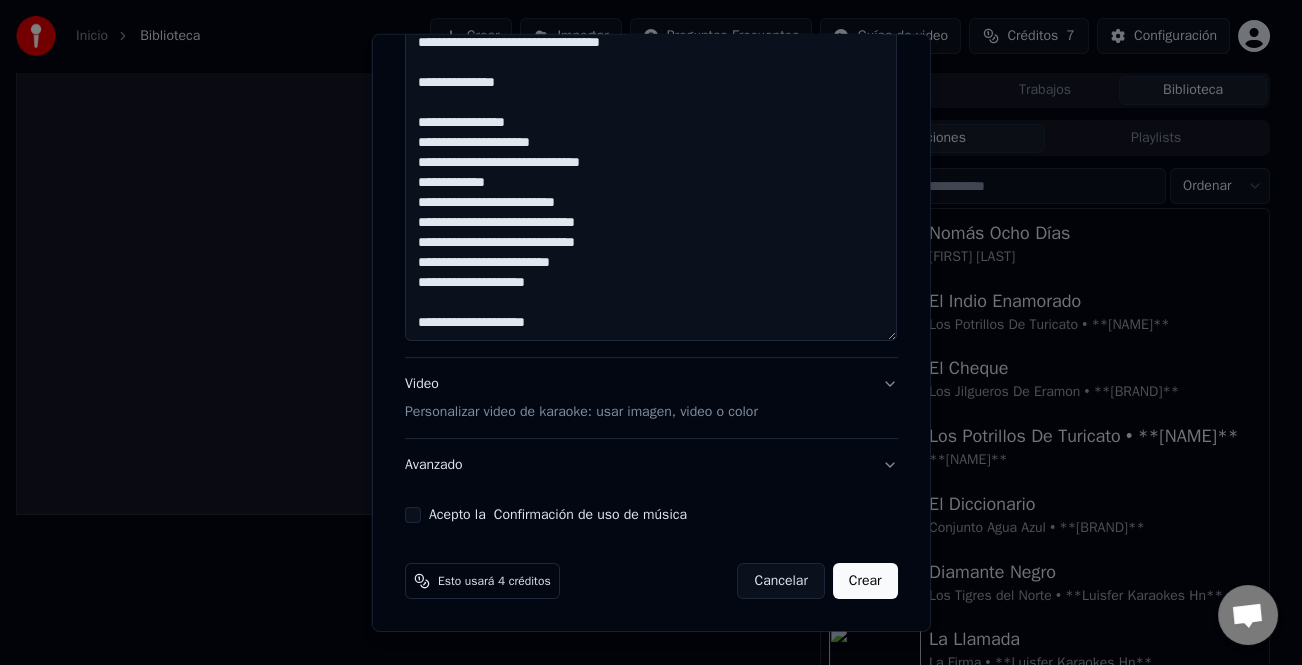 click on "**********" at bounding box center (651, 53) 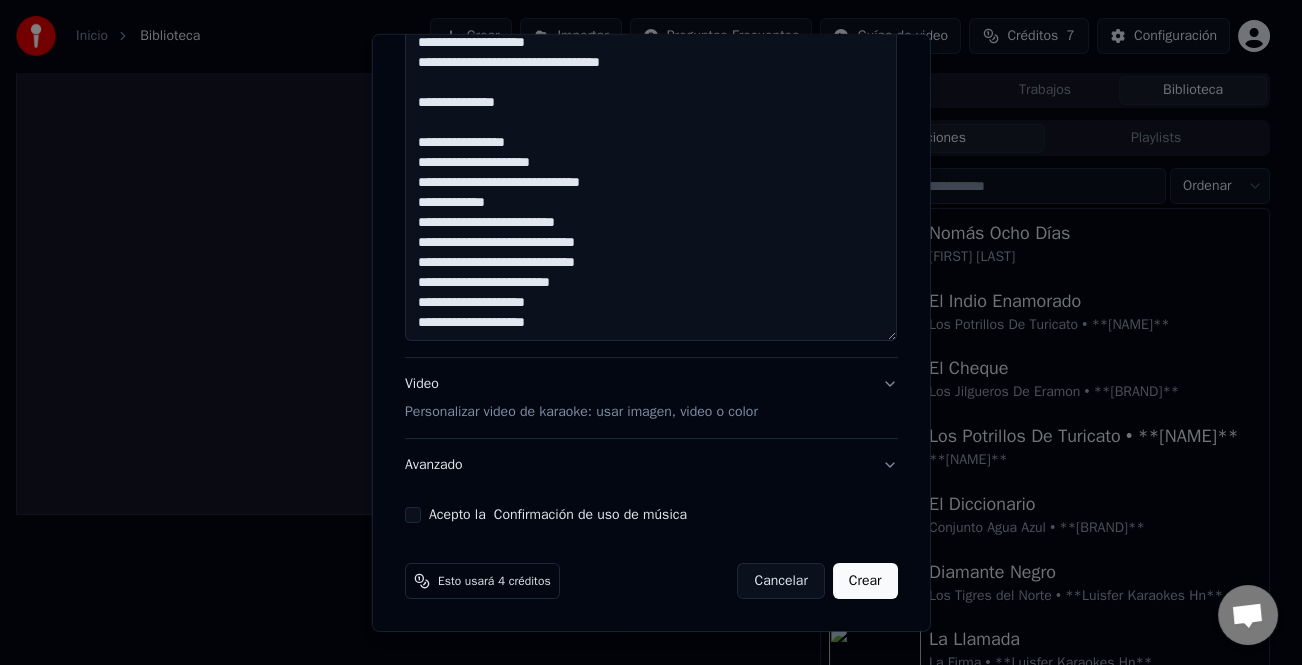 scroll, scrollTop: 101, scrollLeft: 0, axis: vertical 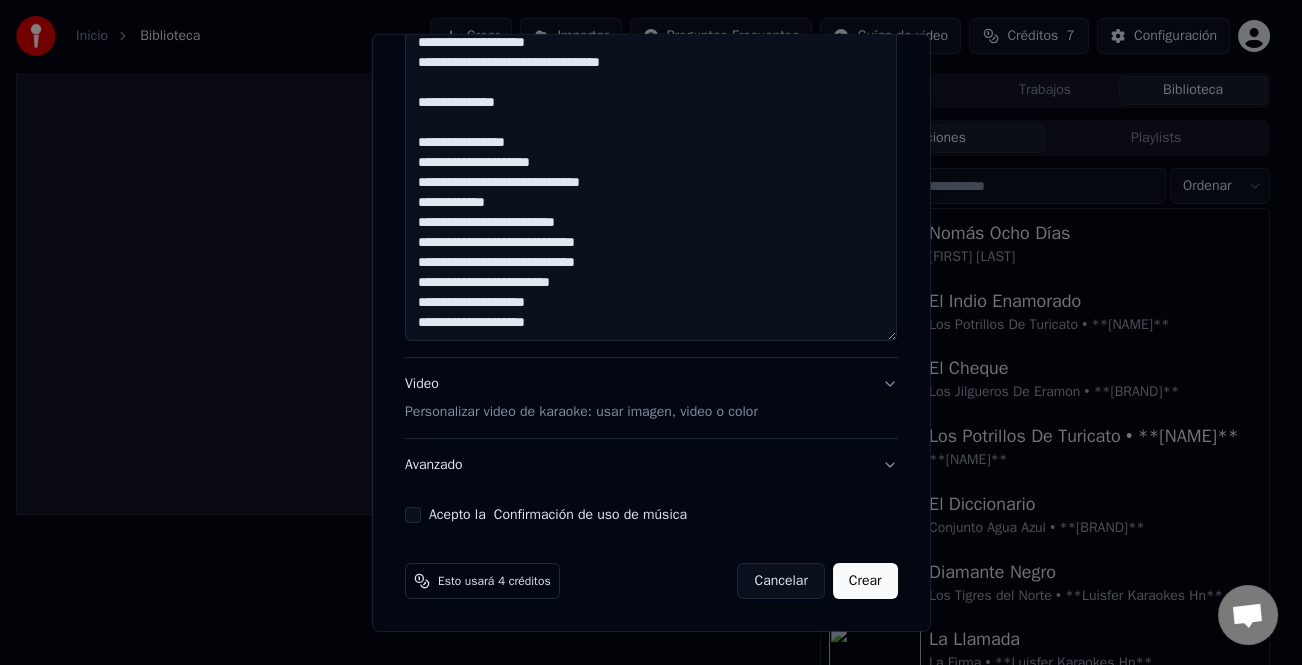 click on "**********" at bounding box center [651, 53] 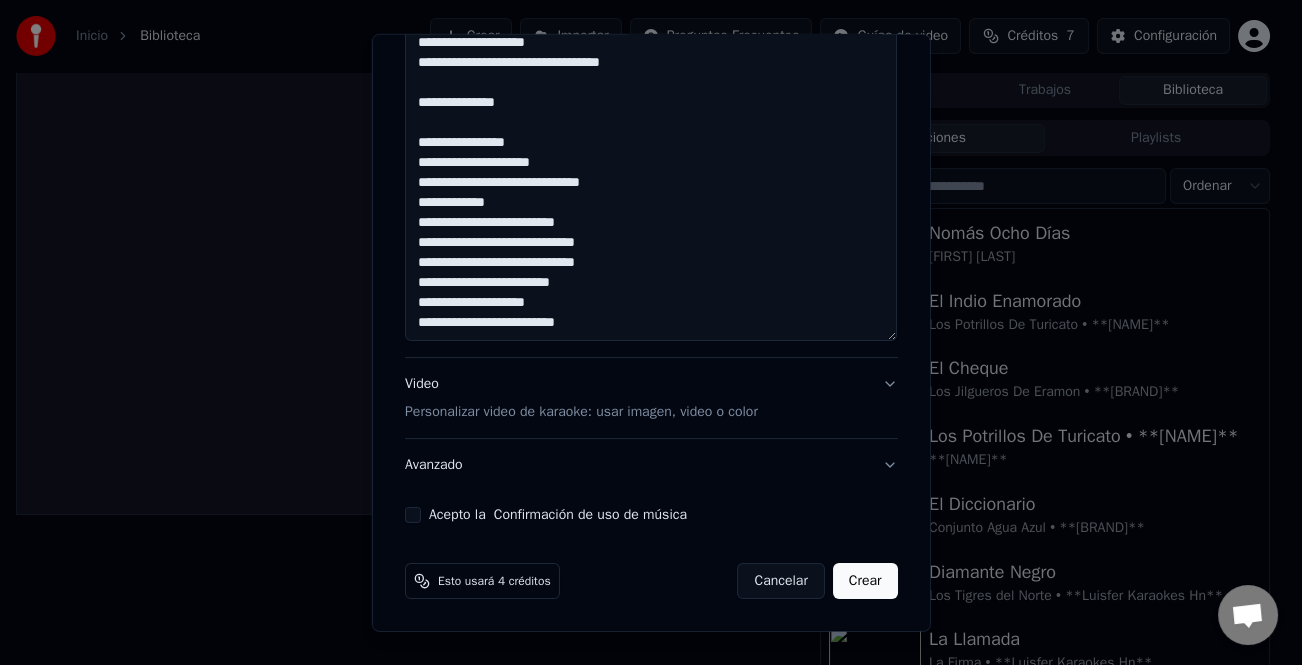 click on "**********" at bounding box center (651, 53) 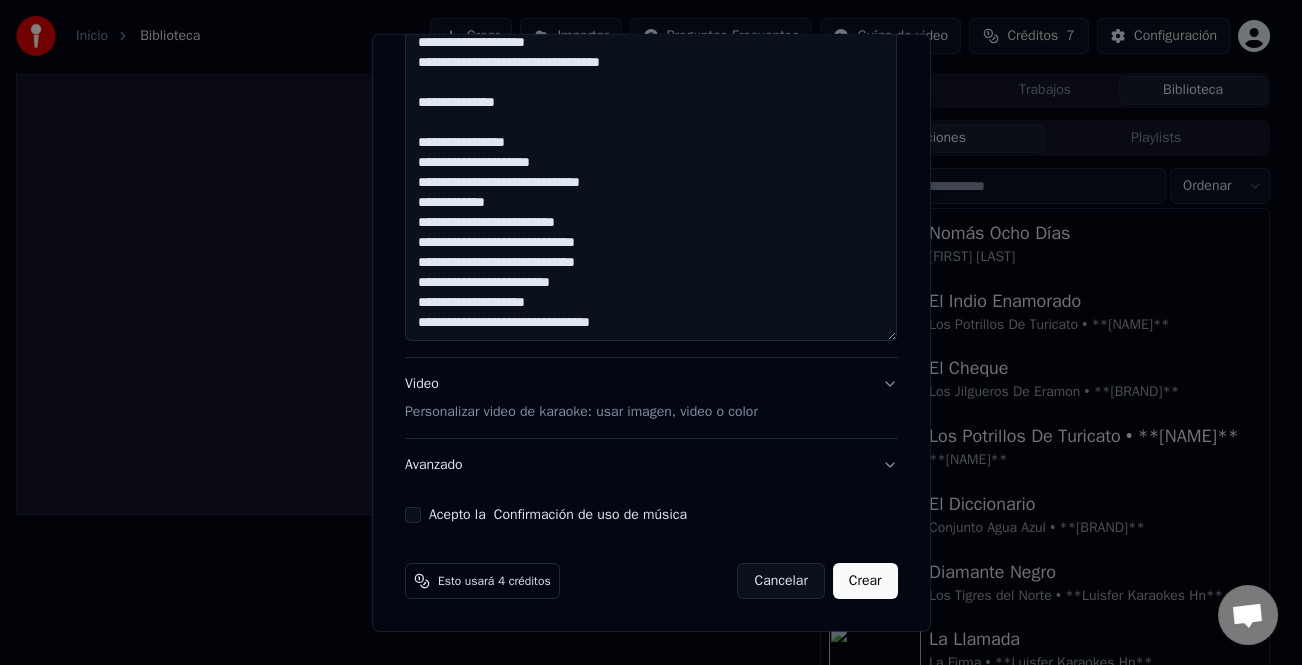 type on "**********" 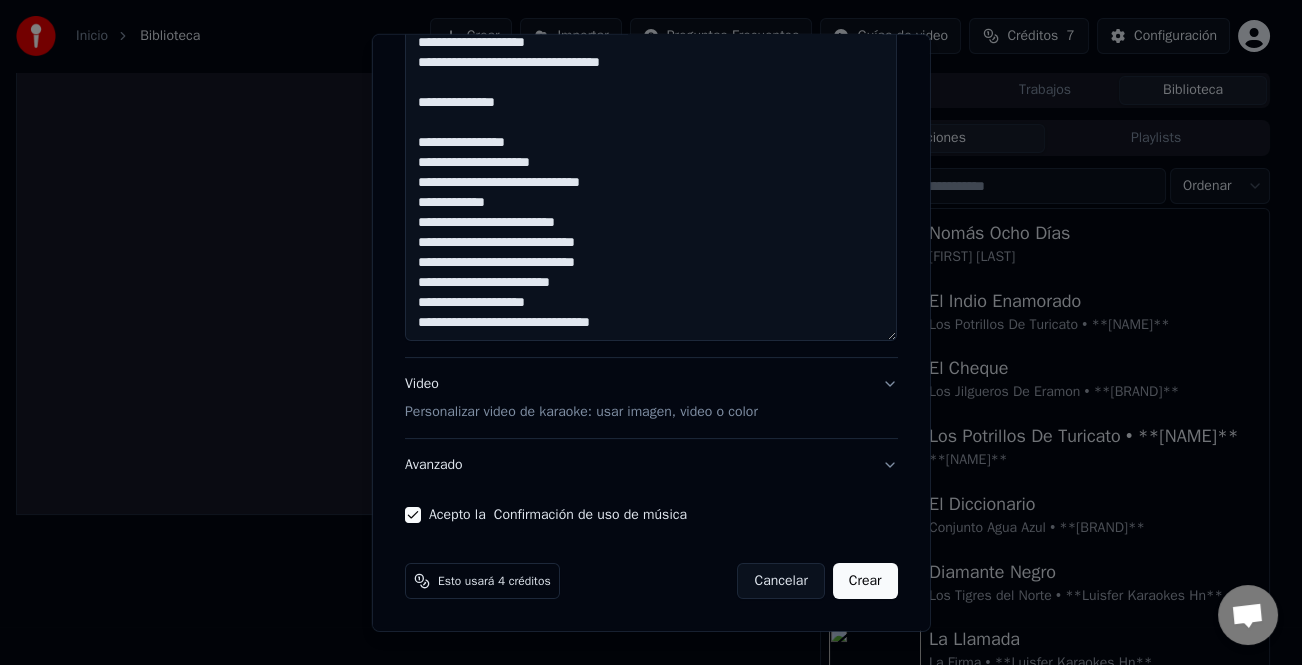 click on "Crear" at bounding box center (865, 581) 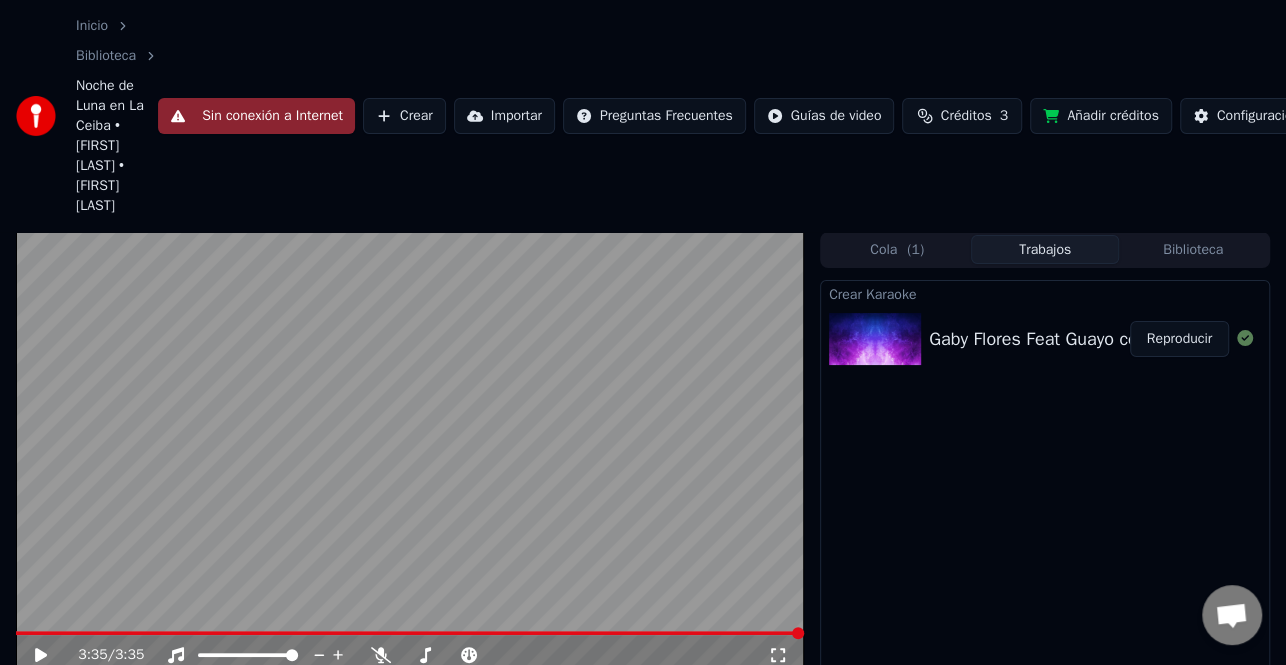 drag, startPoint x: 296, startPoint y: 110, endPoint x: 279, endPoint y: 110, distance: 17 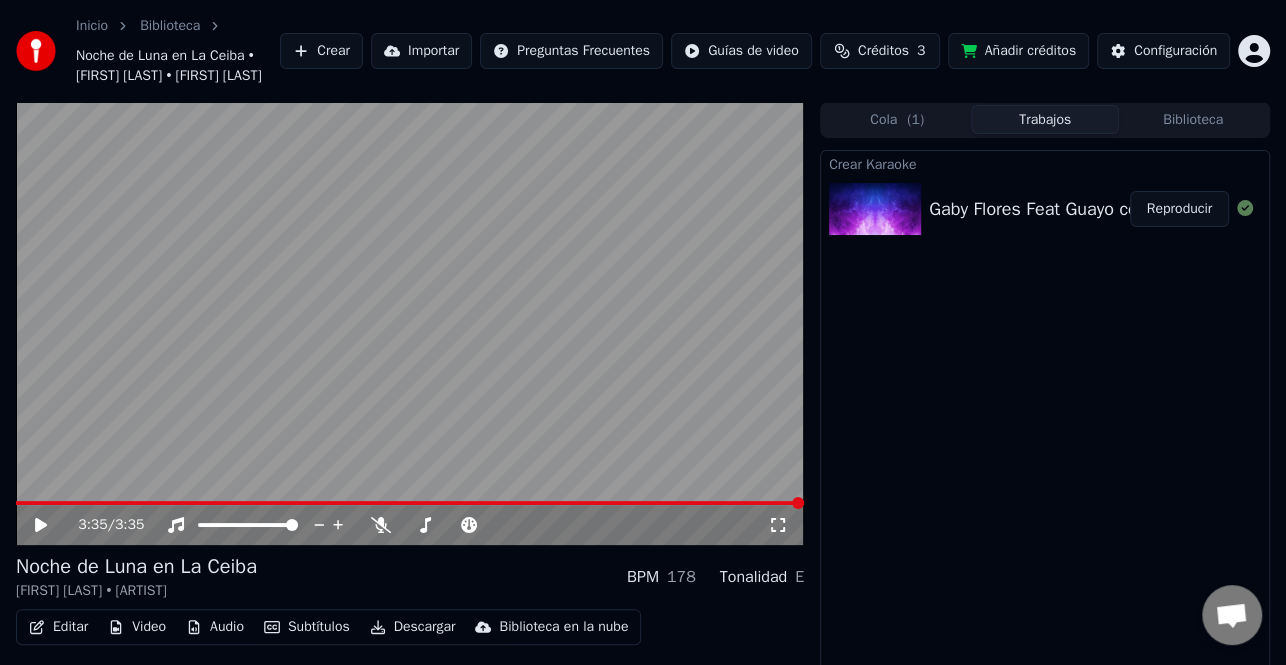 click on "Crear" at bounding box center [321, 51] 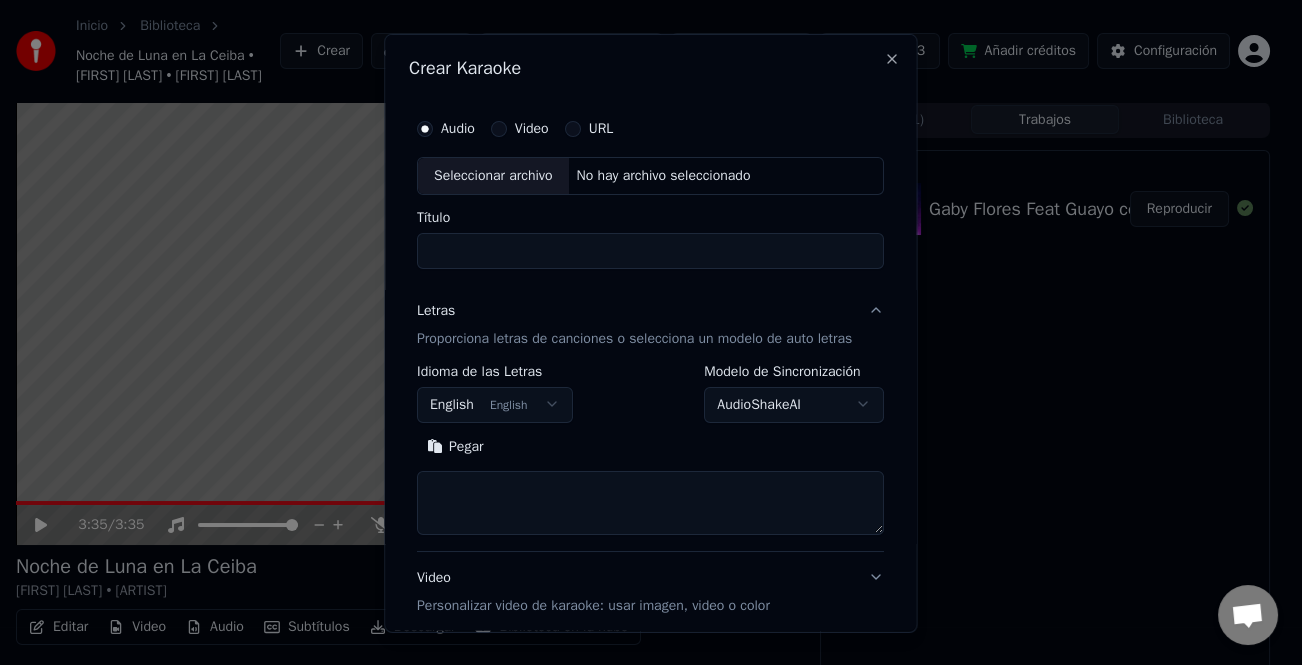 click on "Seleccionar archivo" at bounding box center (493, 175) 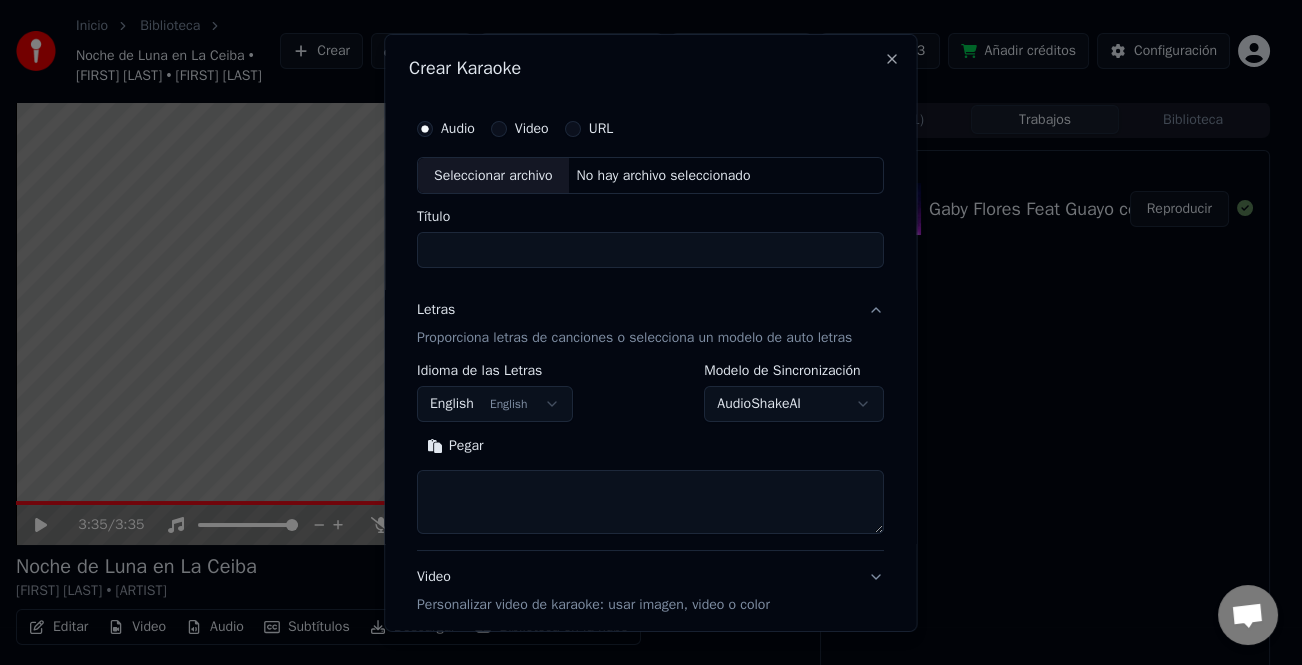 type on "**********" 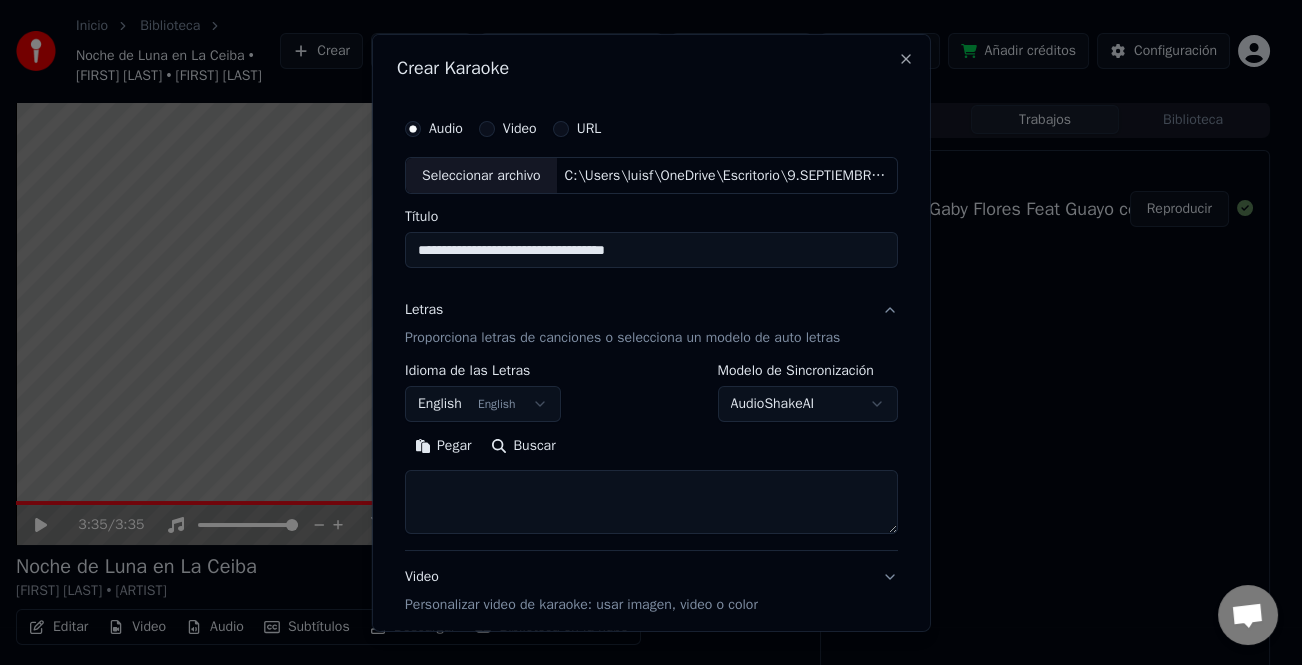 click on "Pegar" at bounding box center (443, 446) 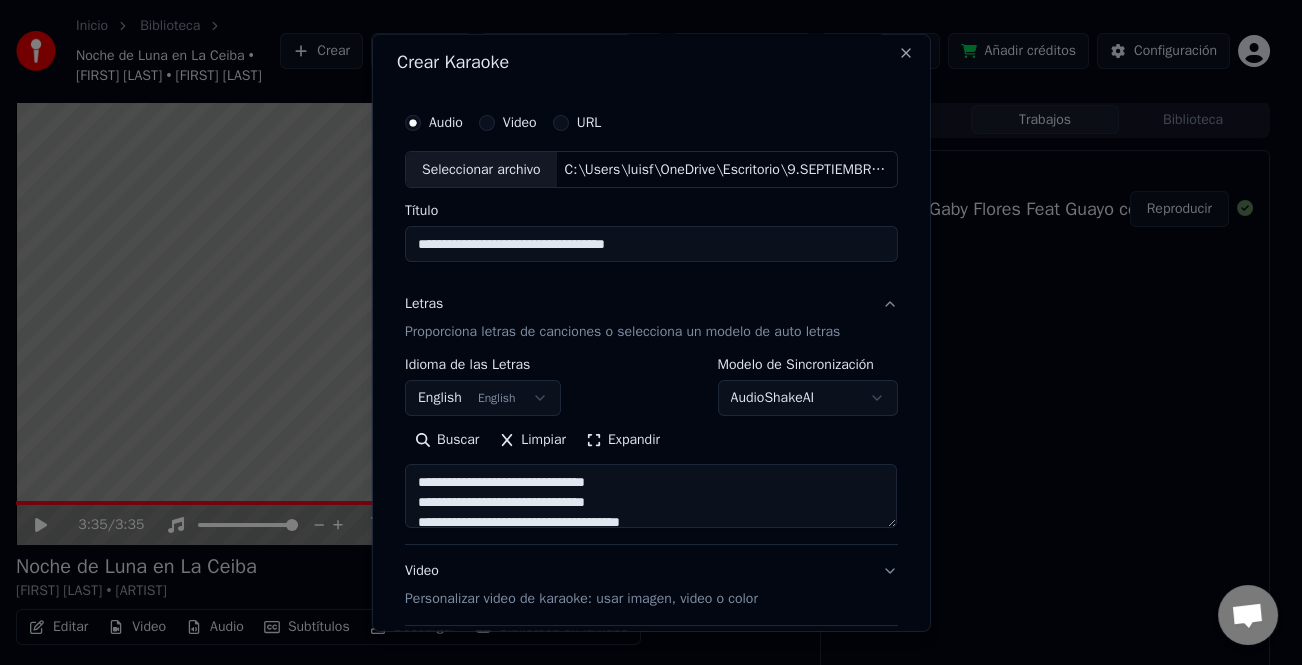 scroll, scrollTop: 0, scrollLeft: 0, axis: both 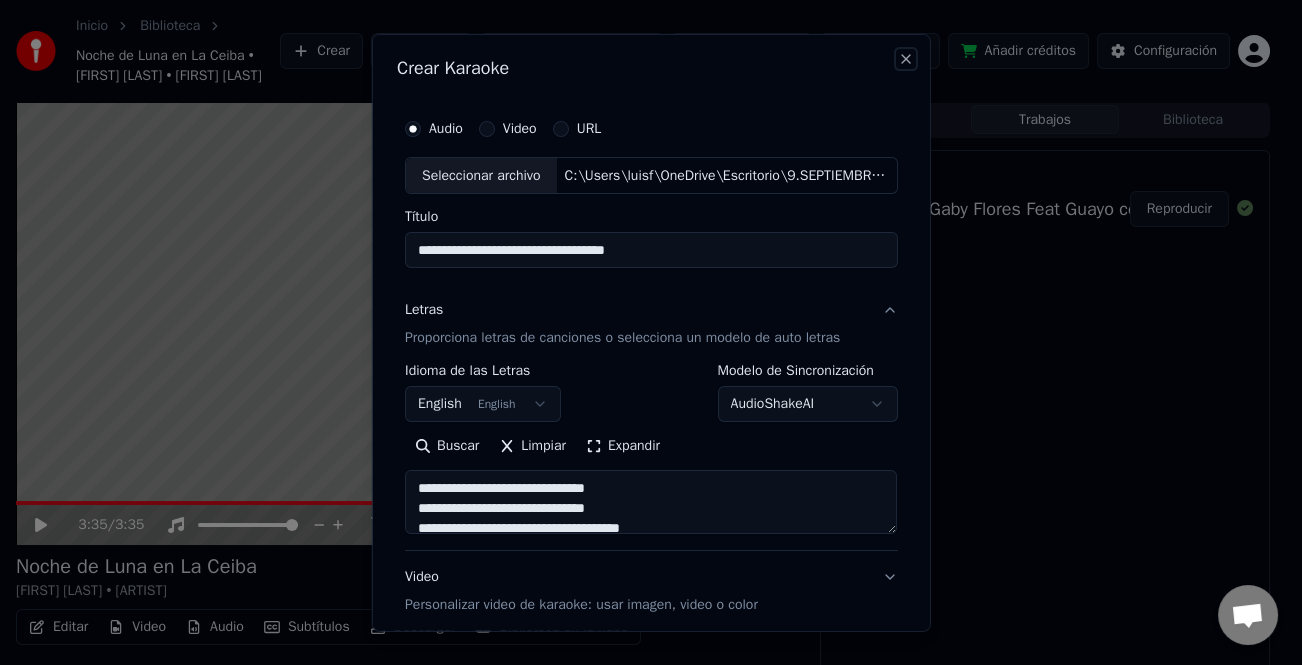 click on "Close" at bounding box center [905, 58] 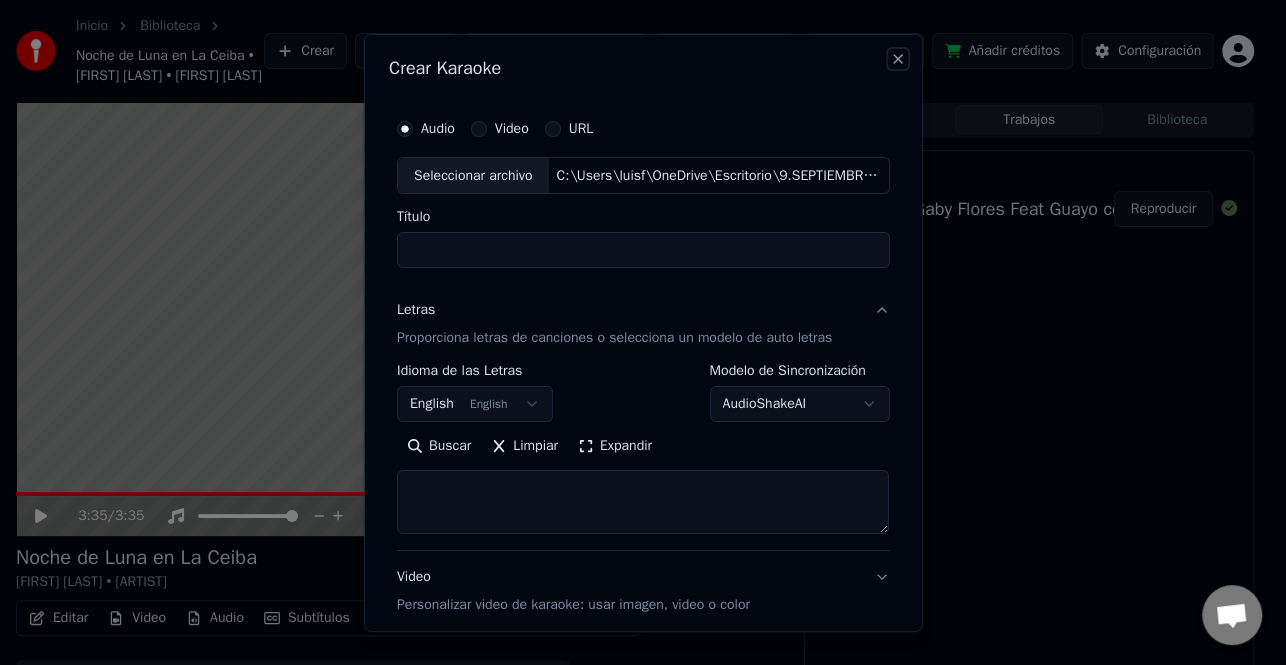 select 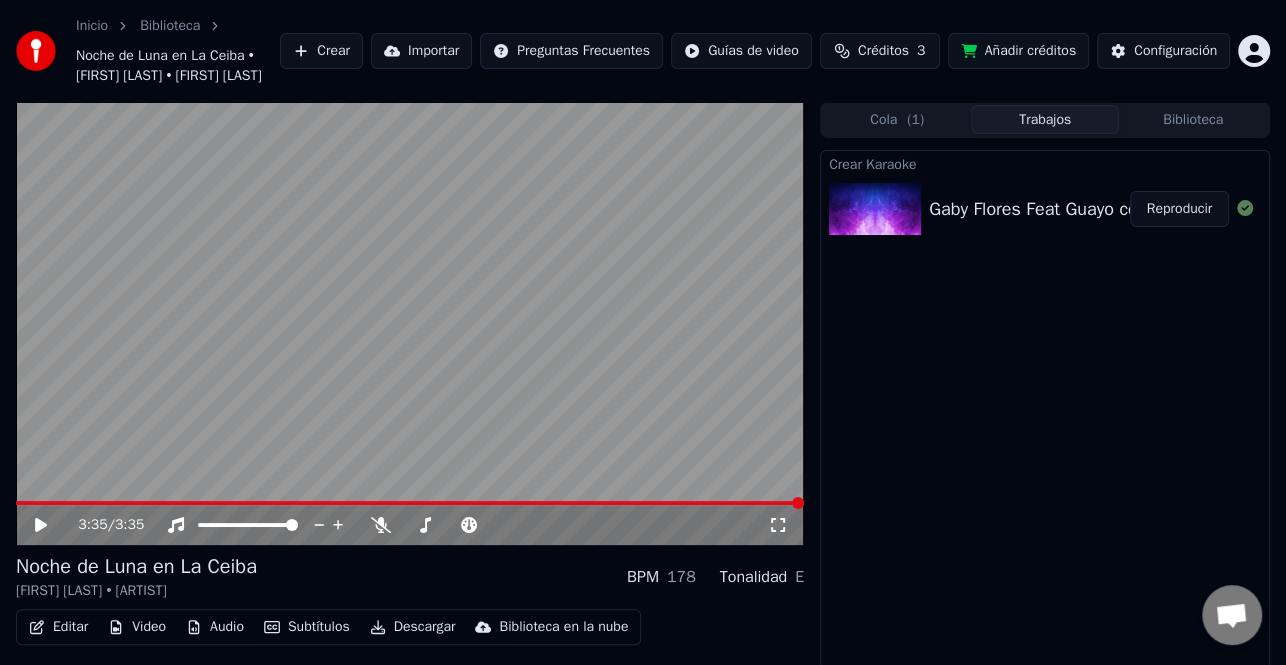 click on "Reproducir" at bounding box center (1179, 209) 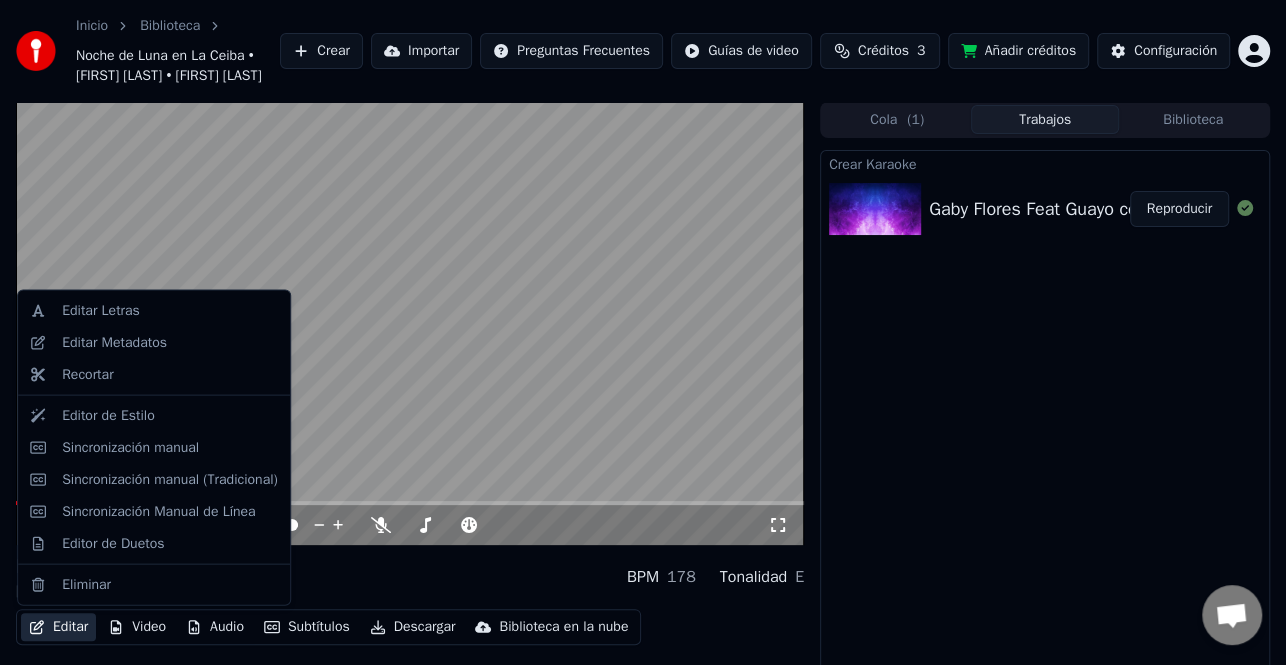 click on "Editar" at bounding box center [58, 627] 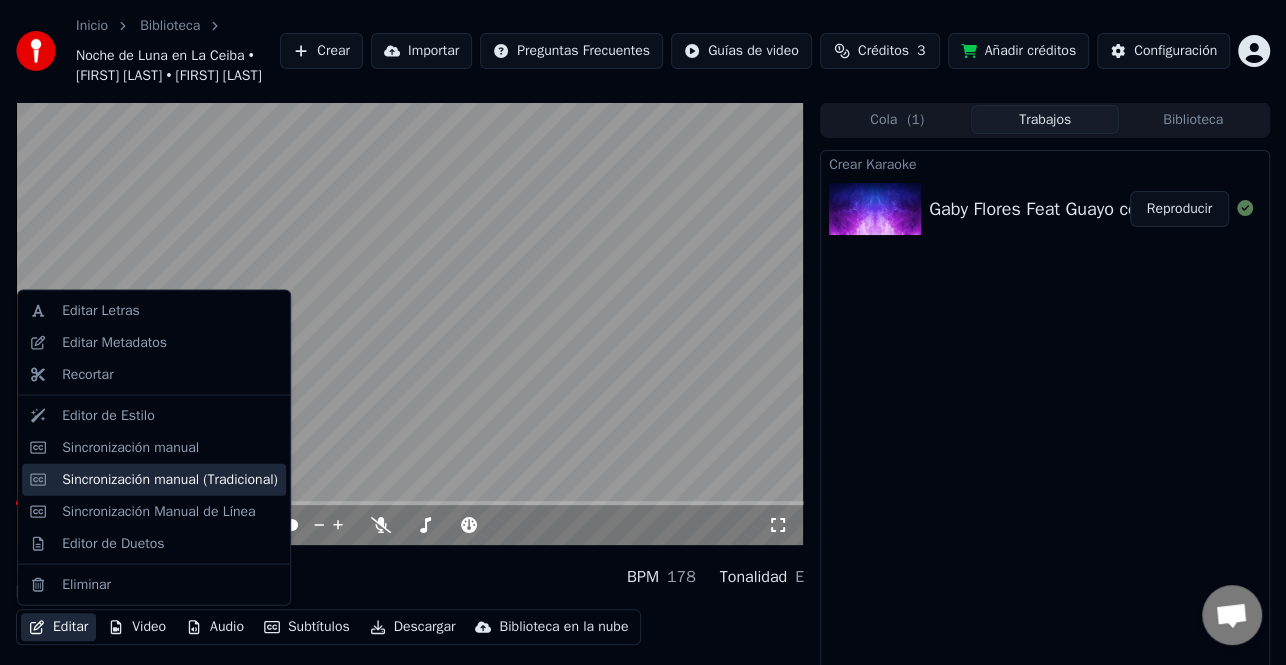 click on "Sincronización manual (Tradicional)" at bounding box center [170, 479] 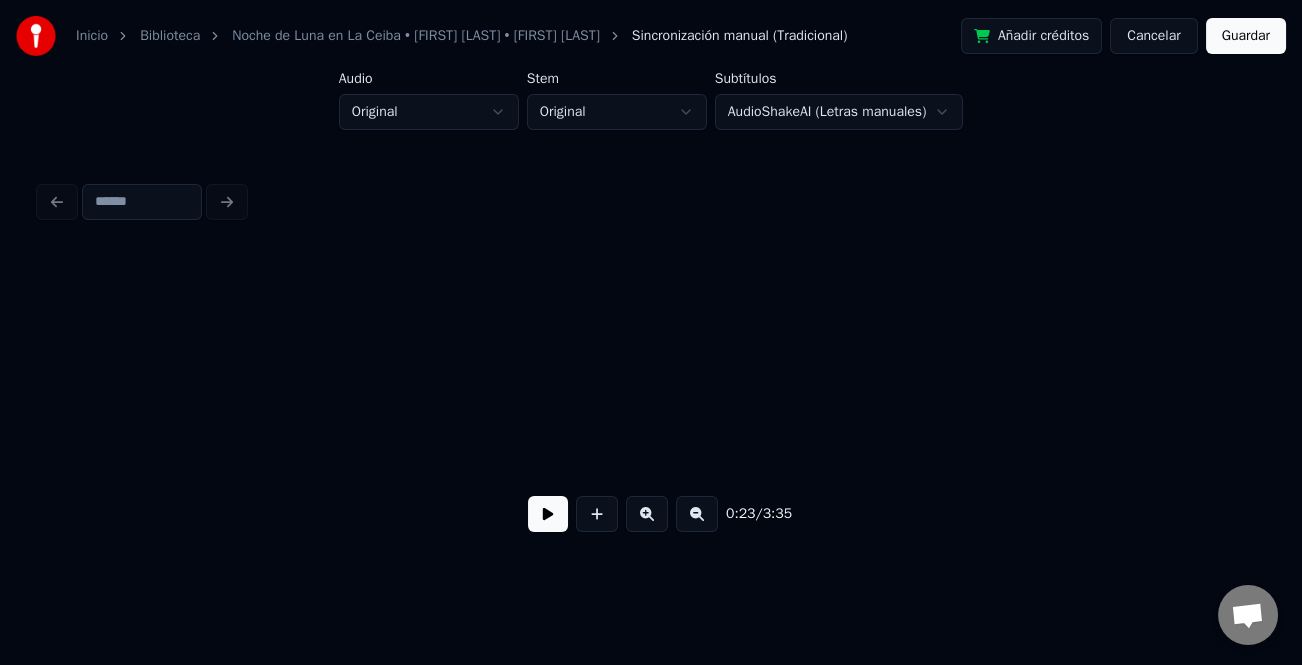 scroll, scrollTop: 0, scrollLeft: 6947, axis: horizontal 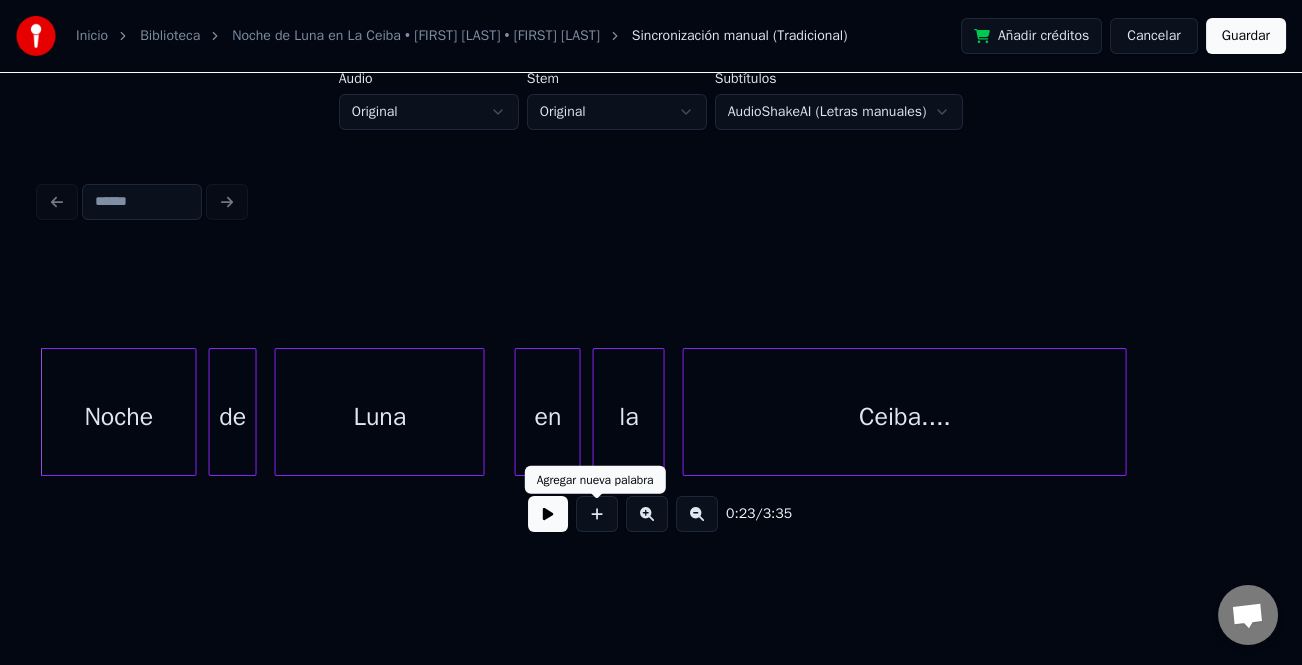 click at bounding box center (548, 514) 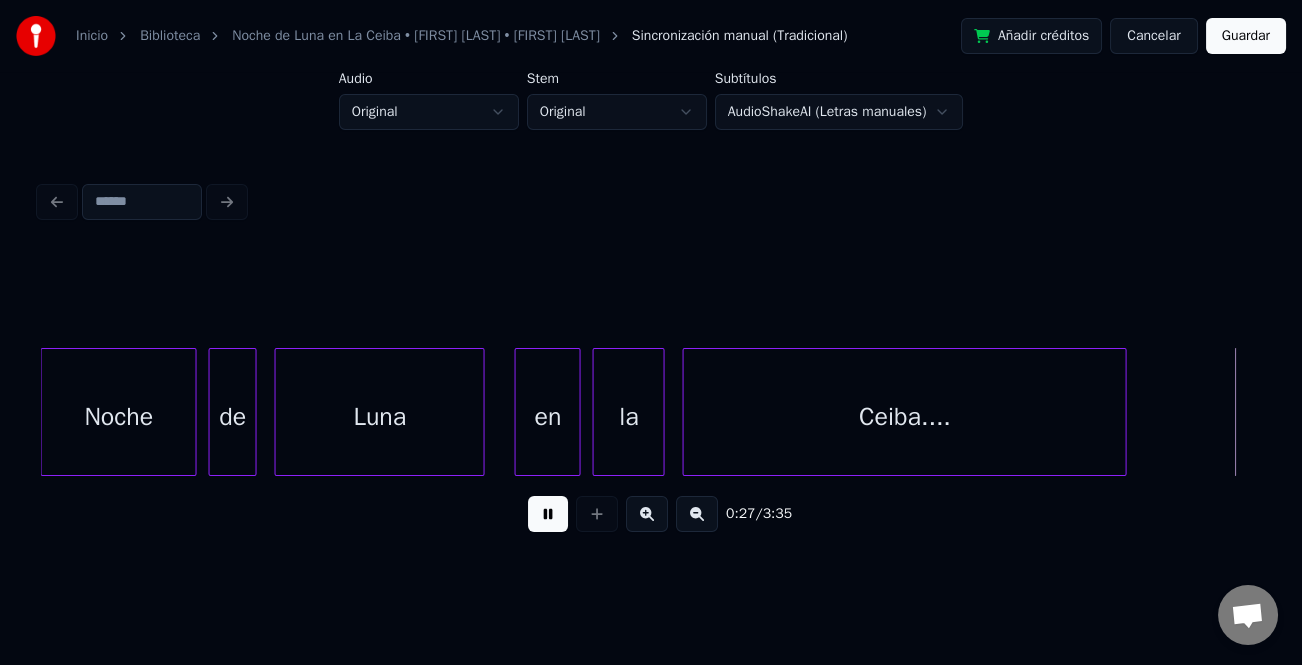scroll, scrollTop: 0, scrollLeft: 8174, axis: horizontal 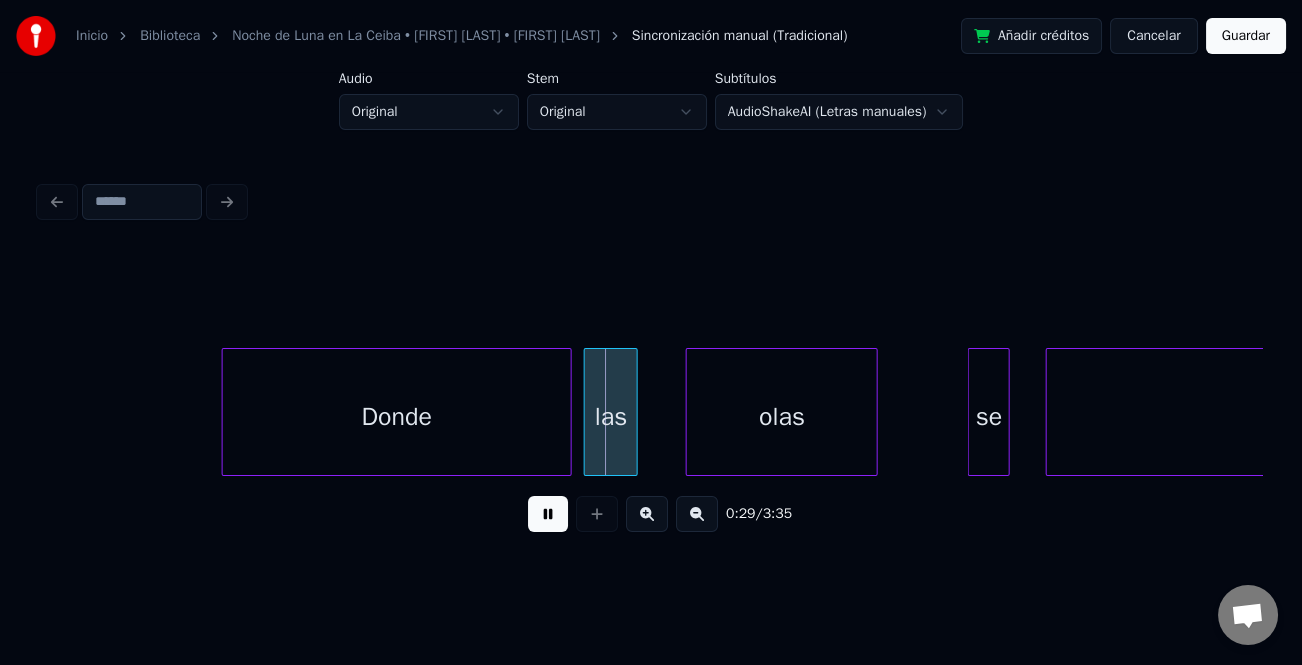 click at bounding box center [226, 412] 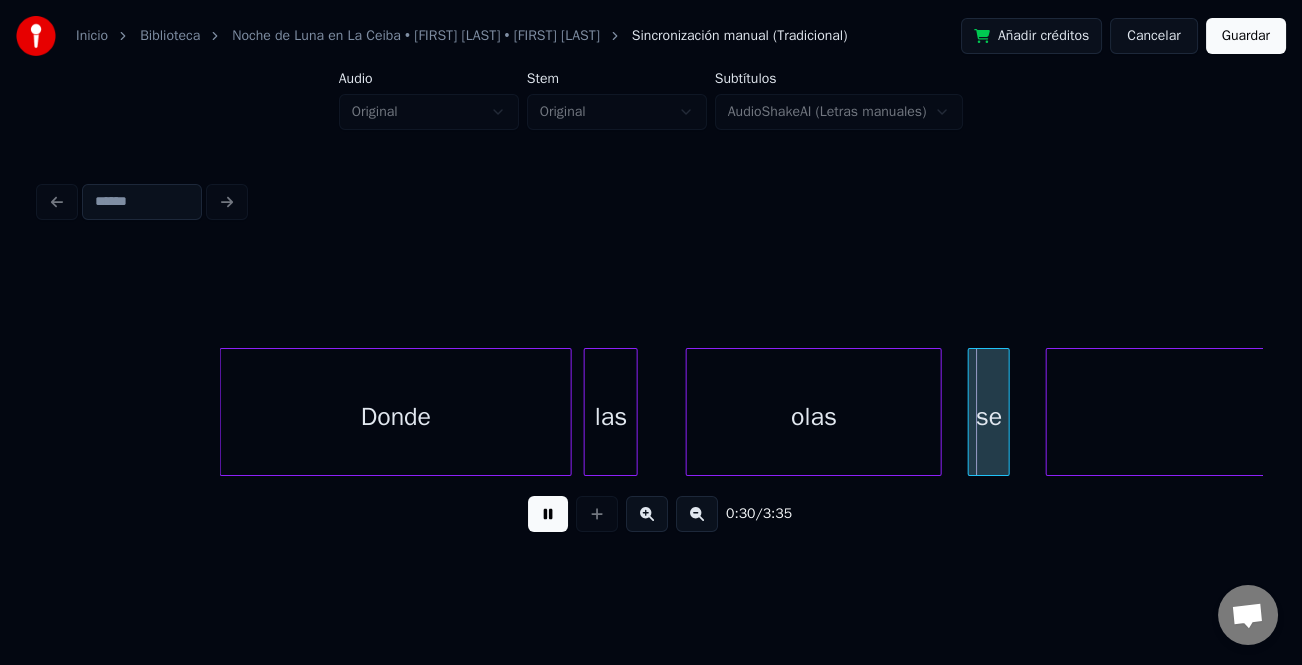 click at bounding box center (938, 412) 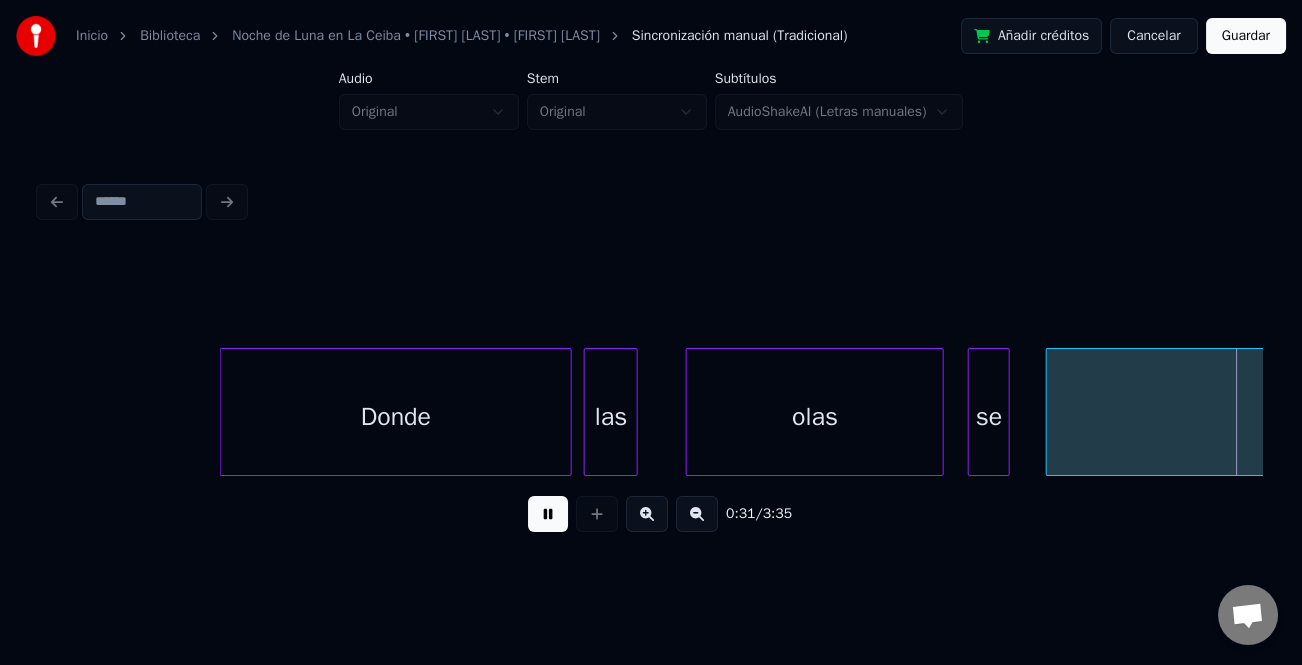 scroll, scrollTop: 0, scrollLeft: 9400, axis: horizontal 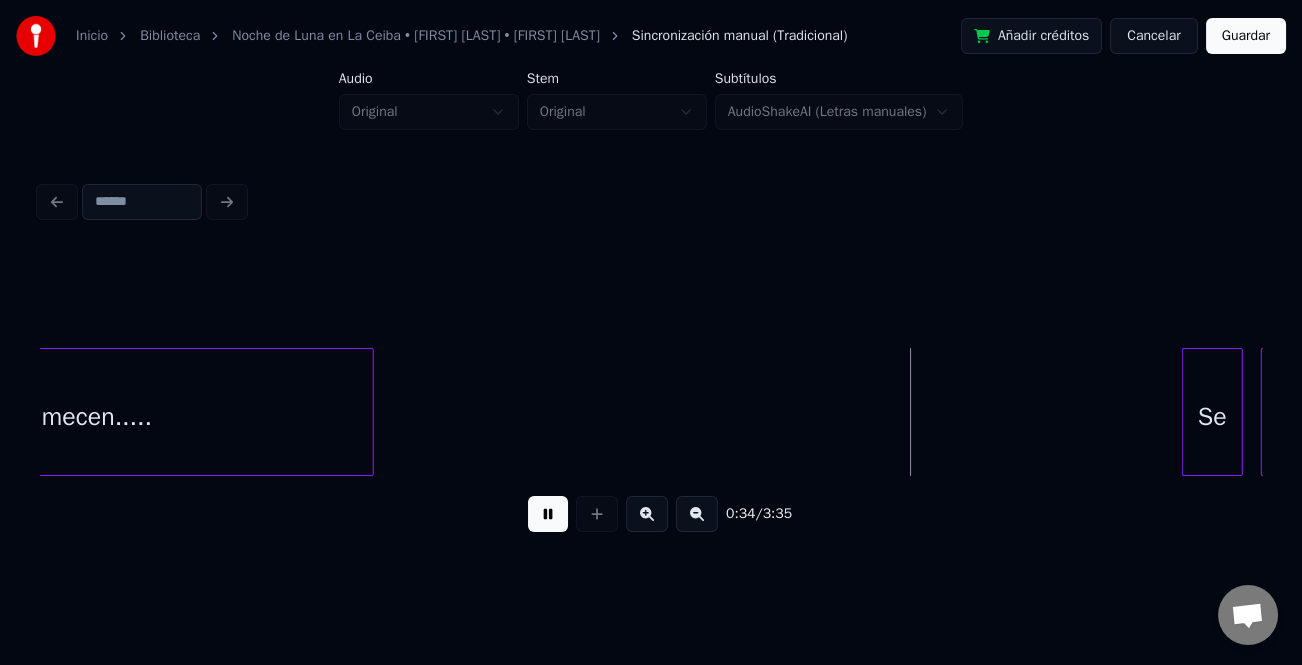 click at bounding box center (370, 412) 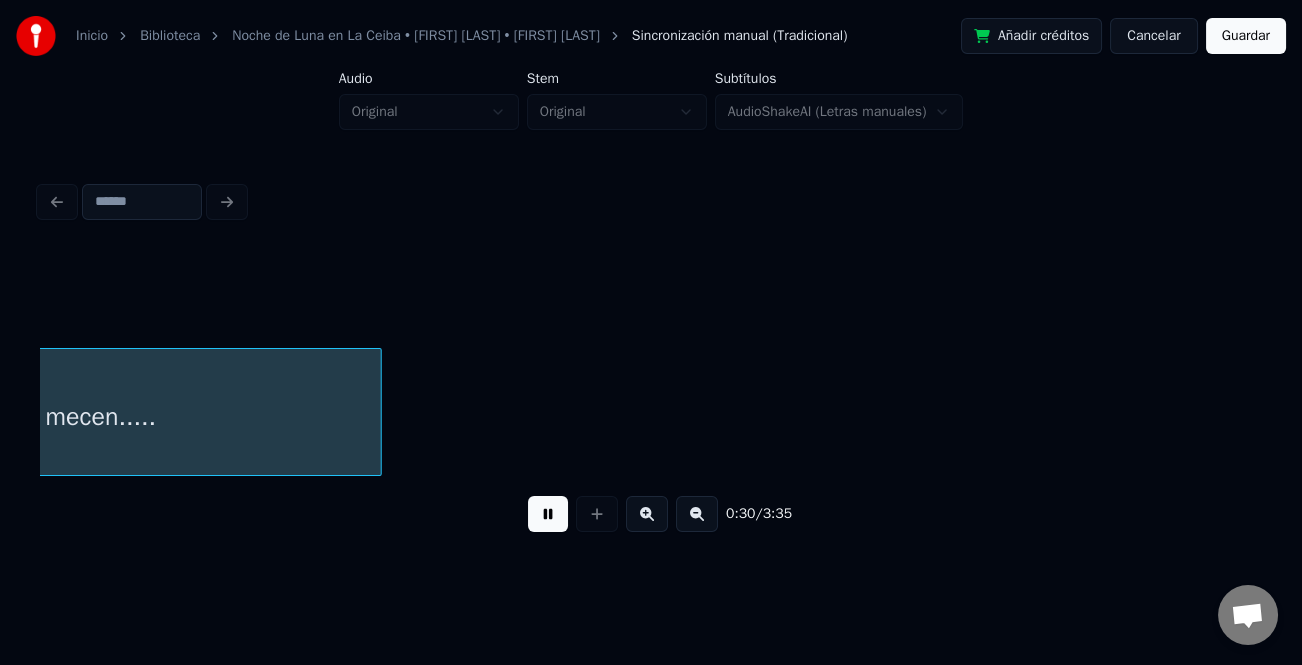 scroll, scrollTop: 0, scrollLeft: 9180, axis: horizontal 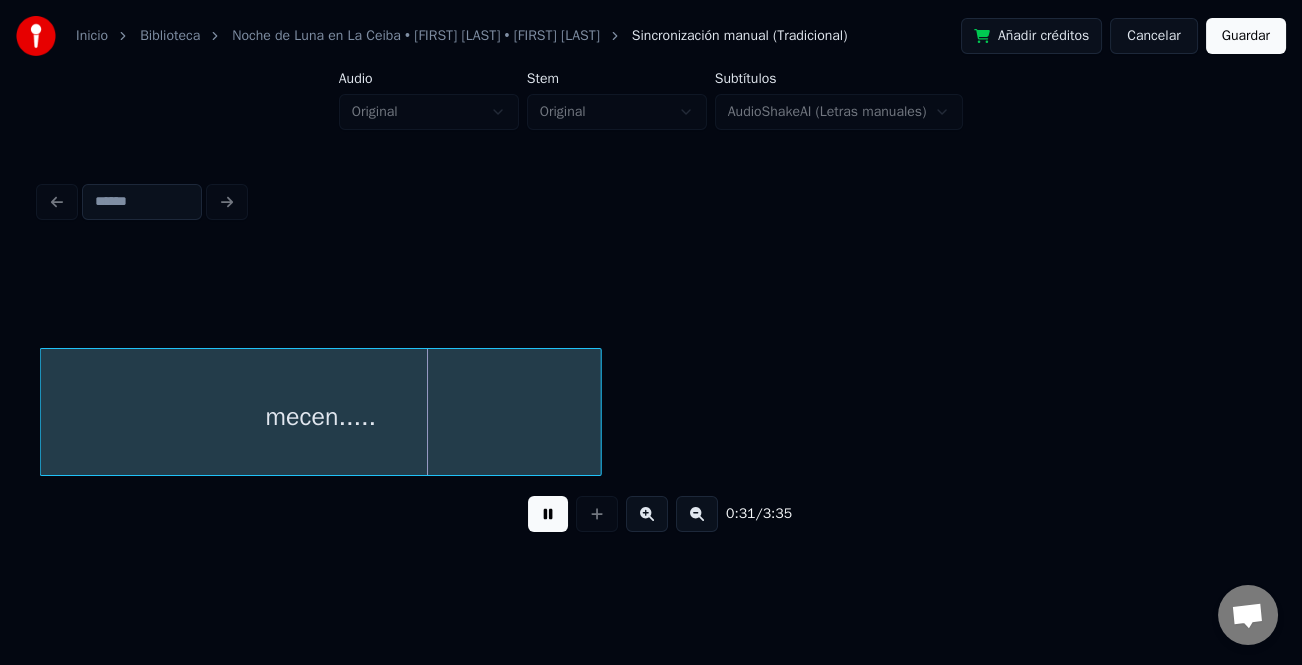 click at bounding box center (548, 514) 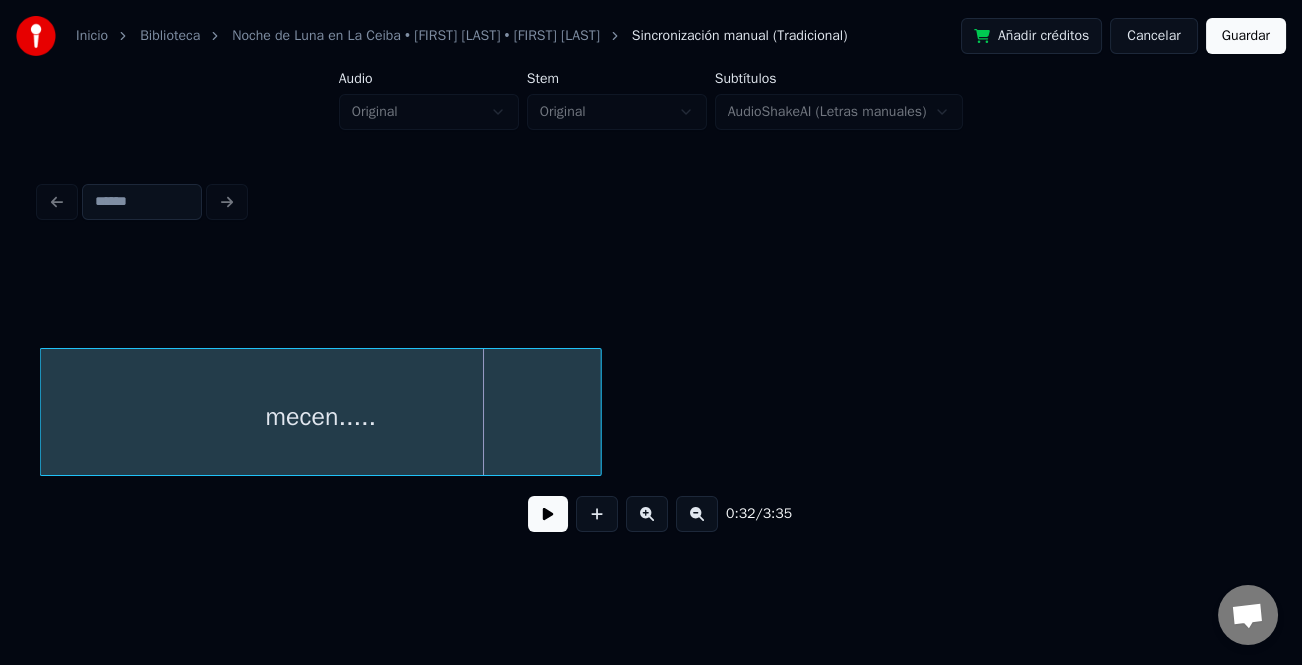 click on "mecen....." at bounding box center (320, 417) 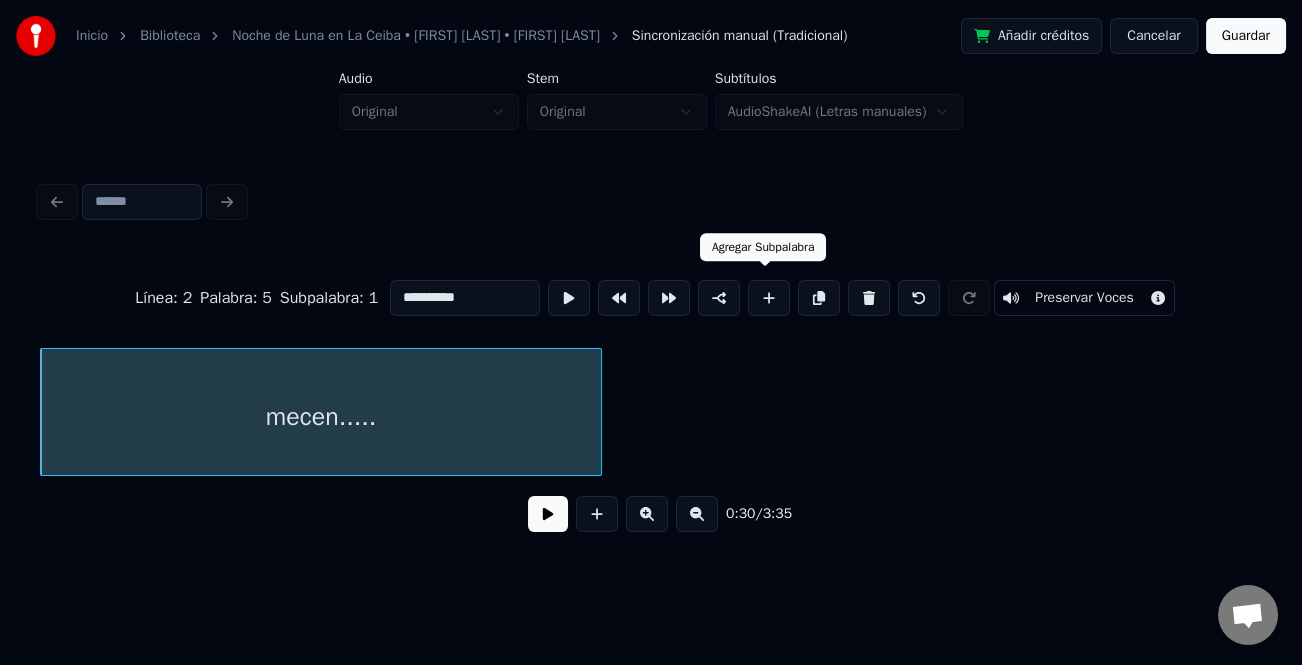 click at bounding box center (769, 298) 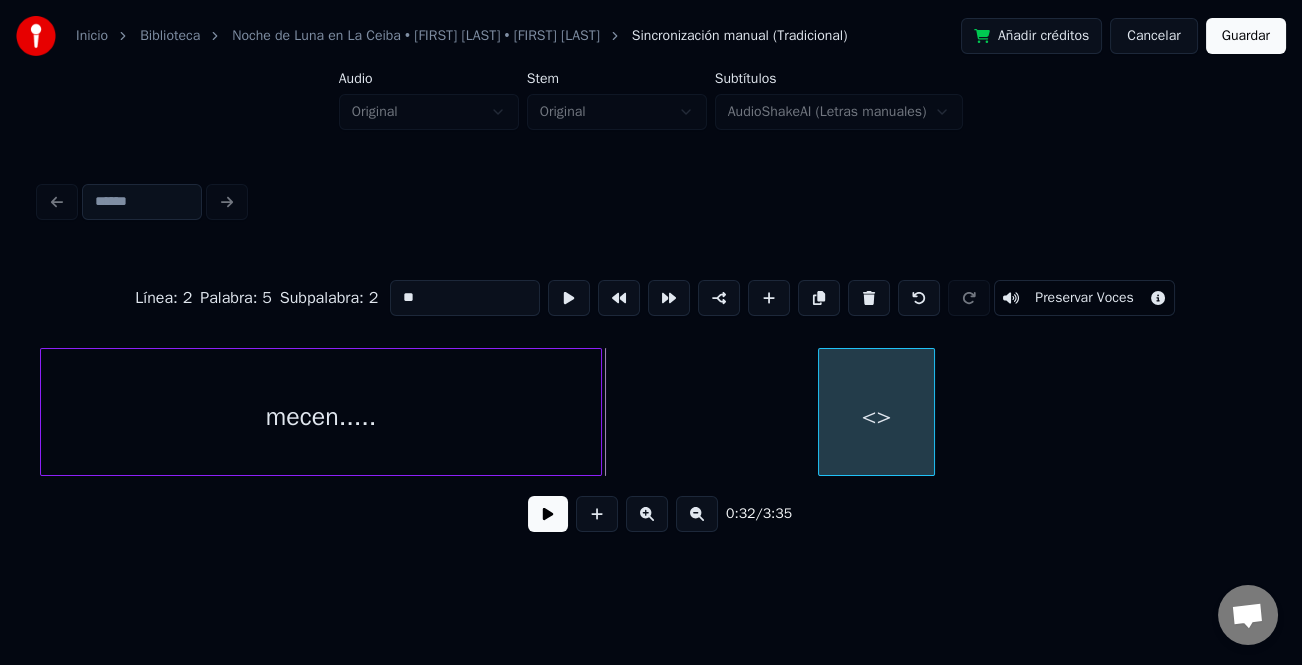 click on "<>" at bounding box center [876, 417] 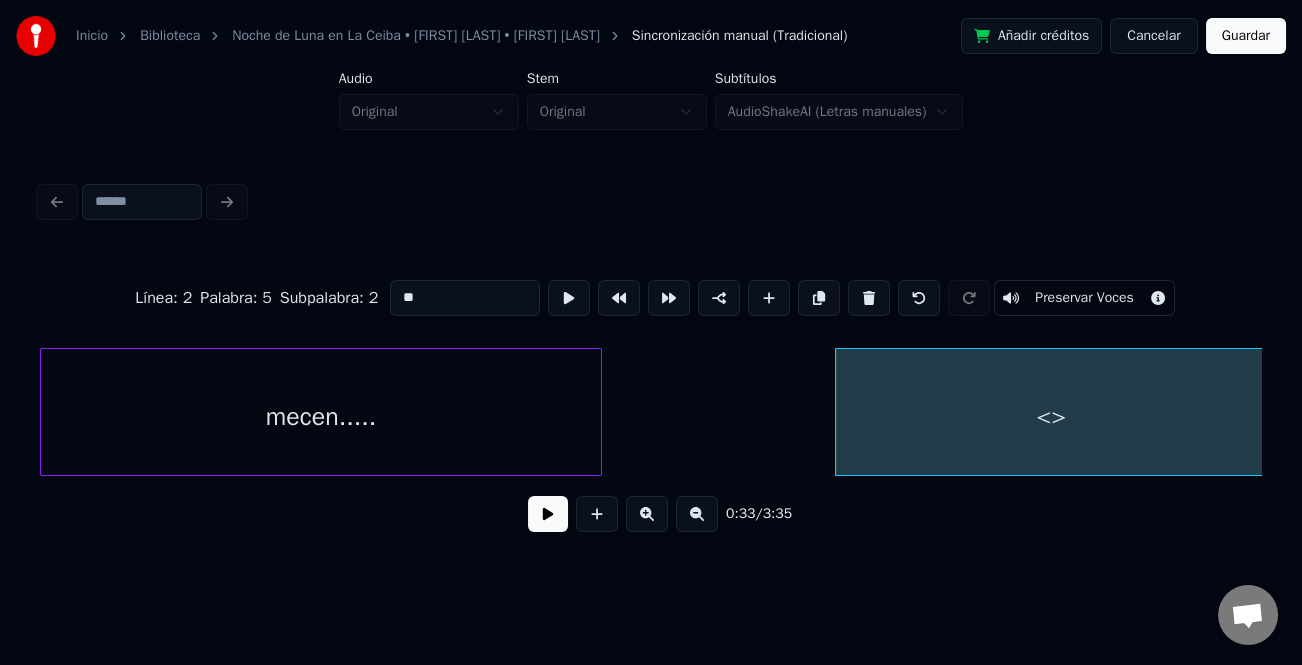 click on "Línea :   2 Palabra :   5 Subpalabra :   2 ** Preservar Voces 0:33  /  3:35" at bounding box center [651, 362] 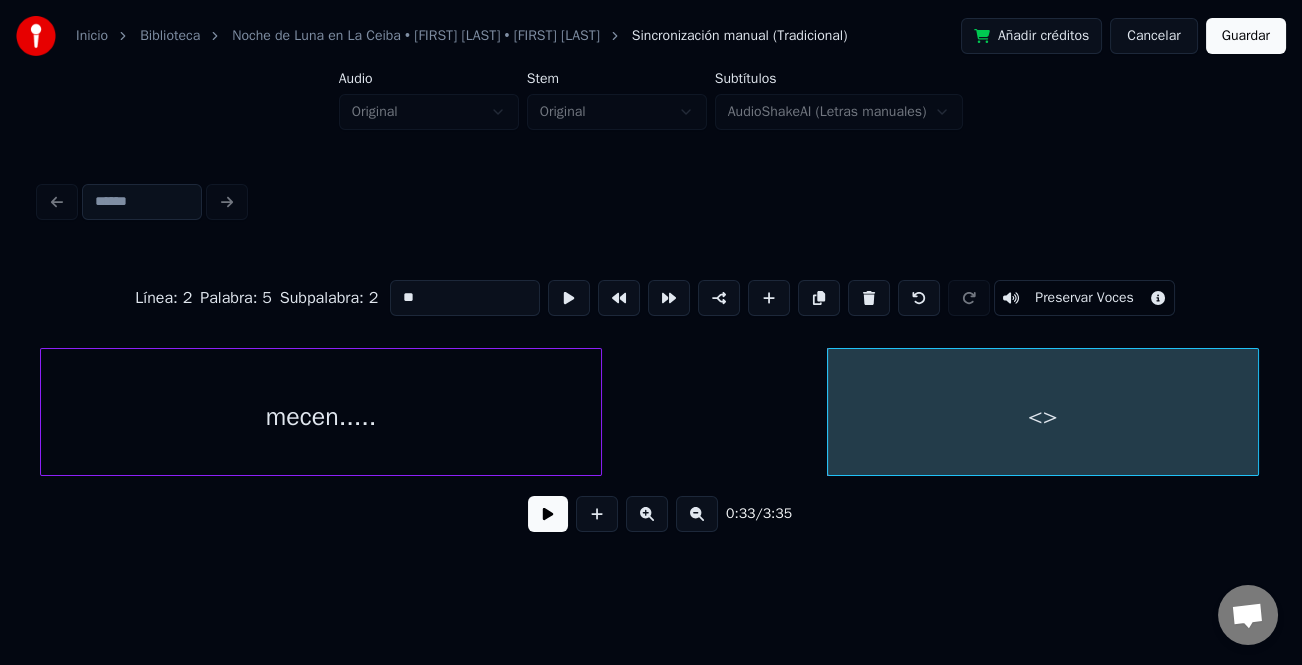 click on "**" at bounding box center (465, 298) 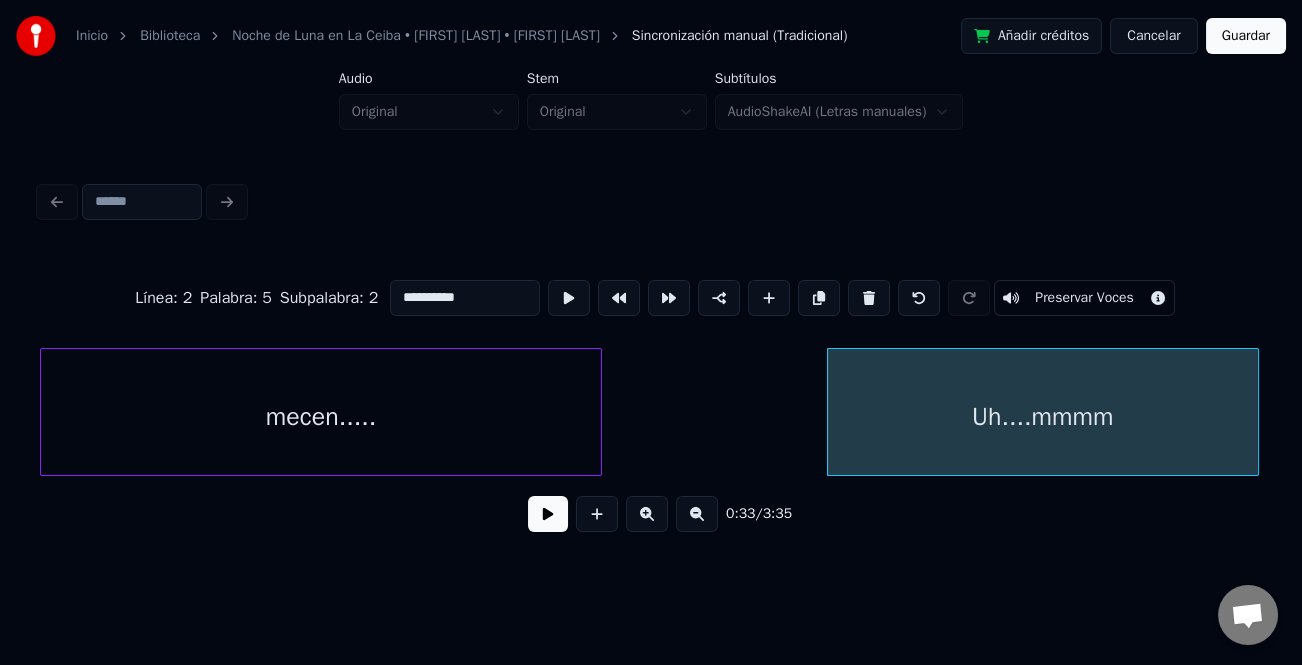 type on "**********" 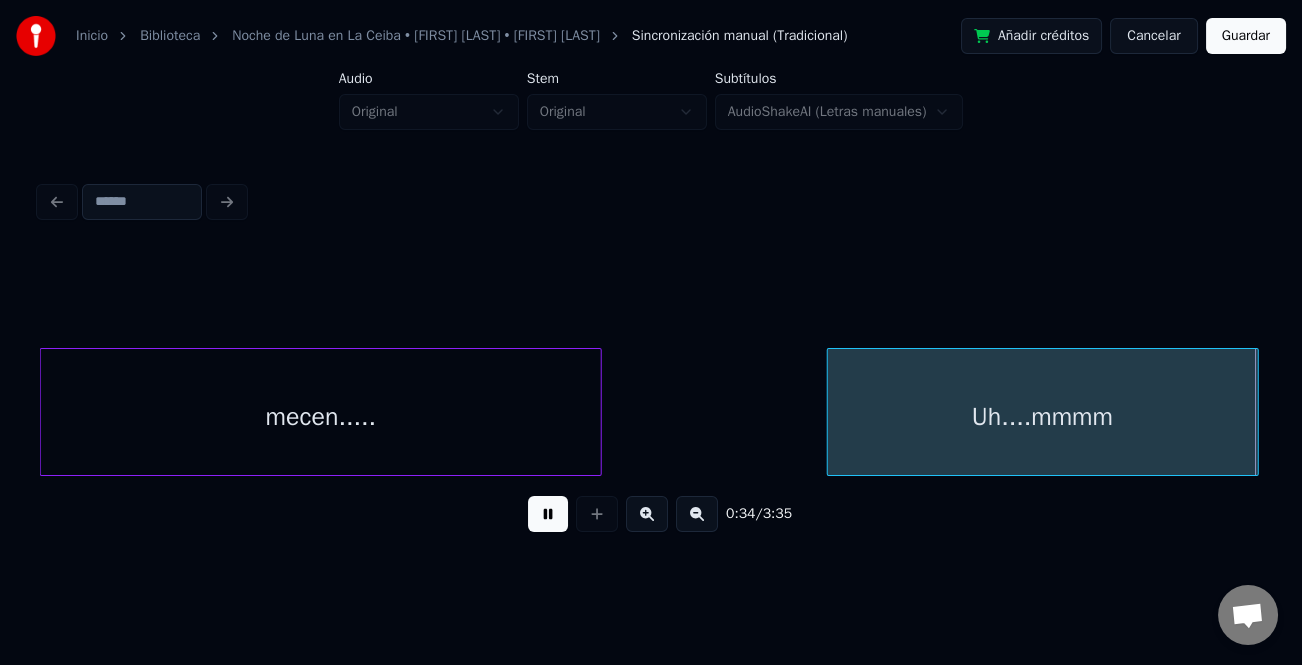 scroll, scrollTop: 0, scrollLeft: 10406, axis: horizontal 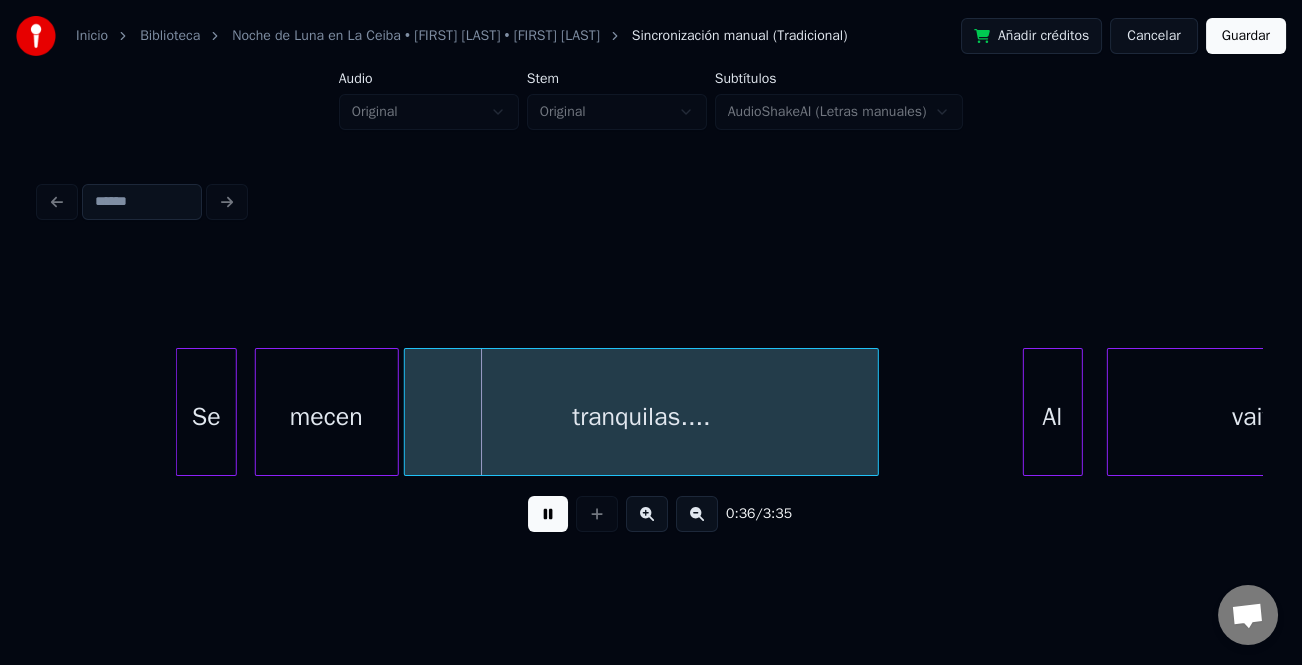 click at bounding box center [697, 514] 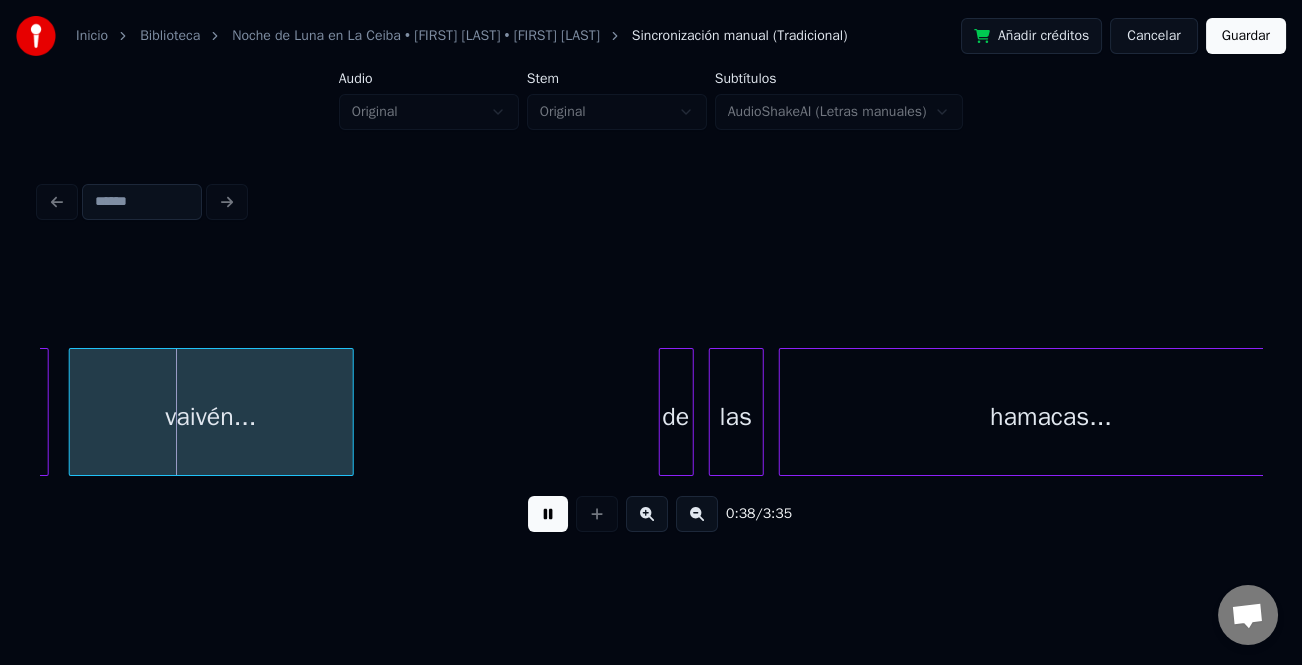 scroll, scrollTop: 0, scrollLeft: 8370, axis: horizontal 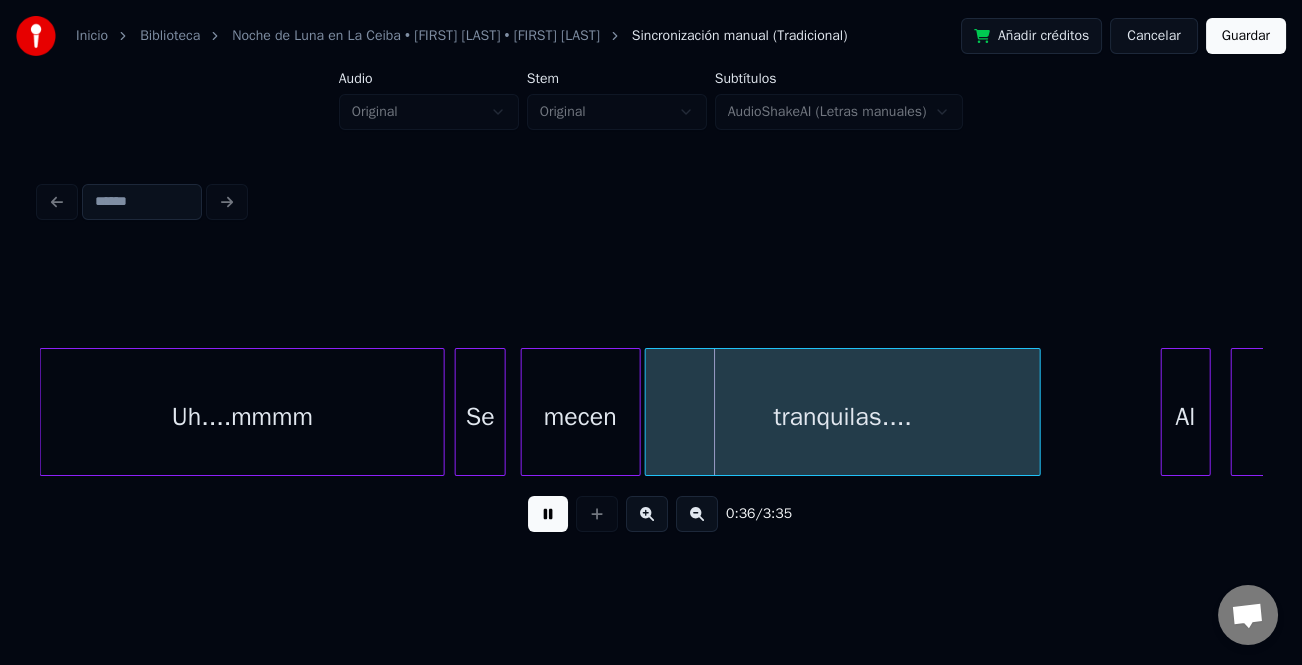 click at bounding box center (441, 412) 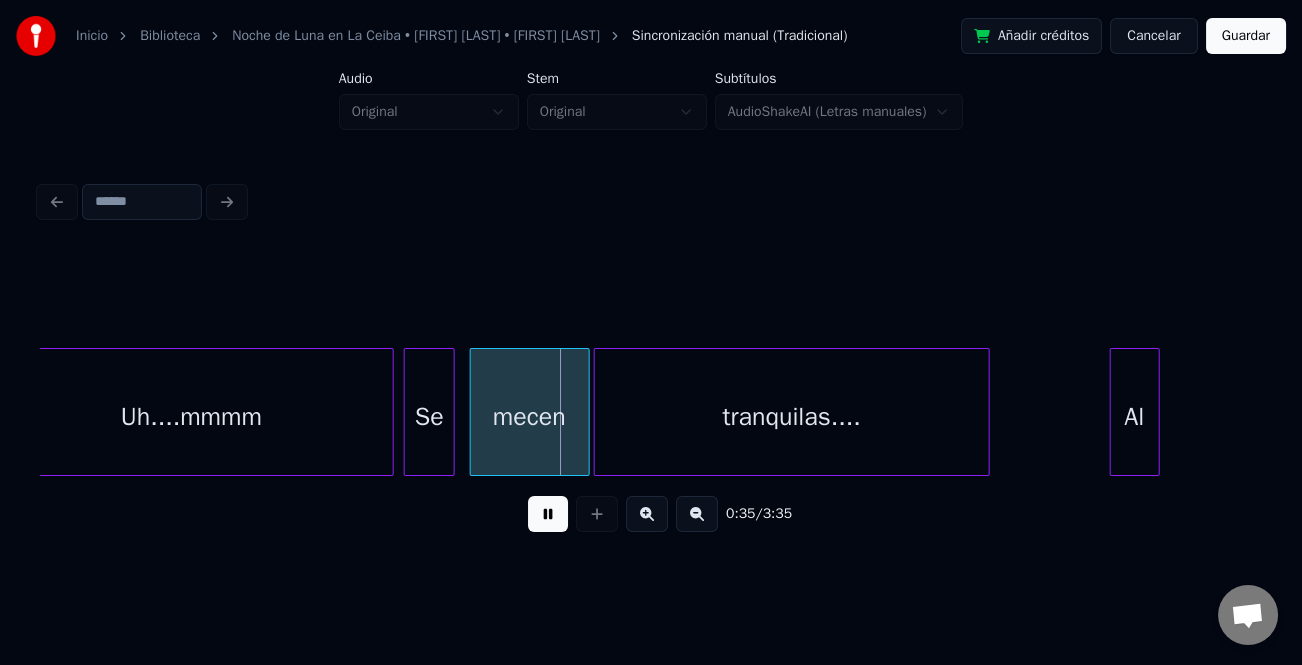 scroll, scrollTop: 0, scrollLeft: 8292, axis: horizontal 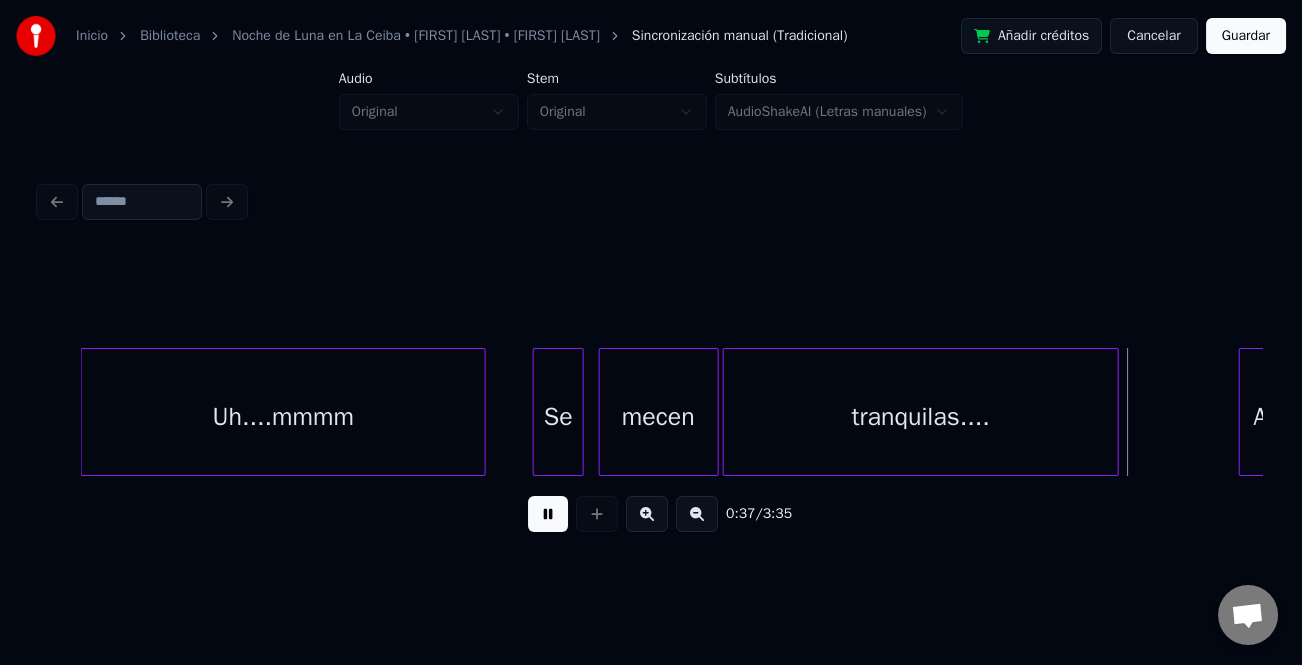 click on "Uh....mmmm" at bounding box center [283, 417] 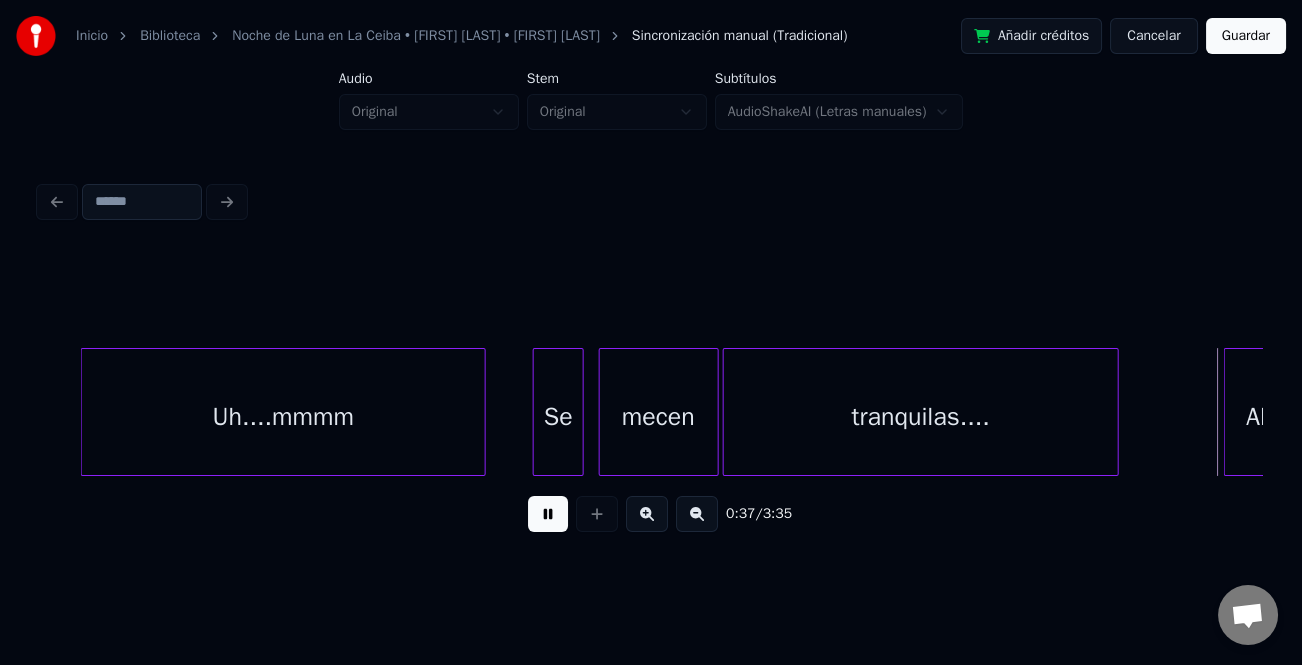 click on "Al Se mecen tranquilas.... Uh....mmmm" at bounding box center [18727, 412] 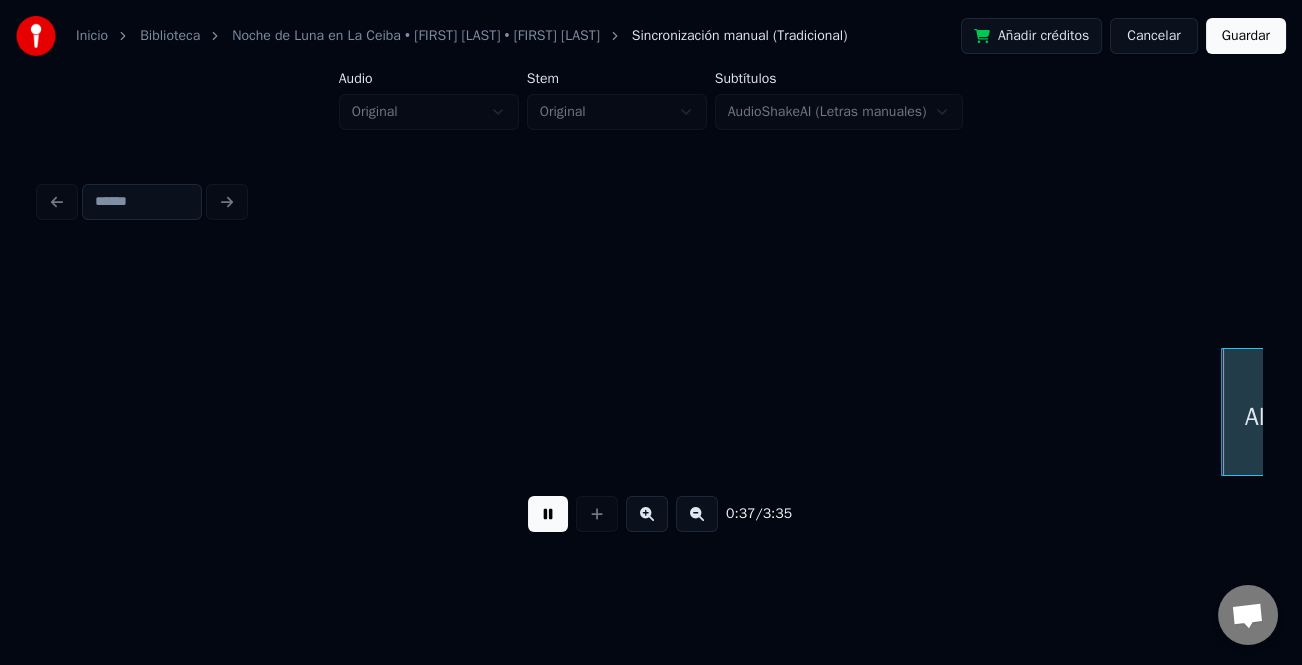 scroll, scrollTop: 0, scrollLeft: 9473, axis: horizontal 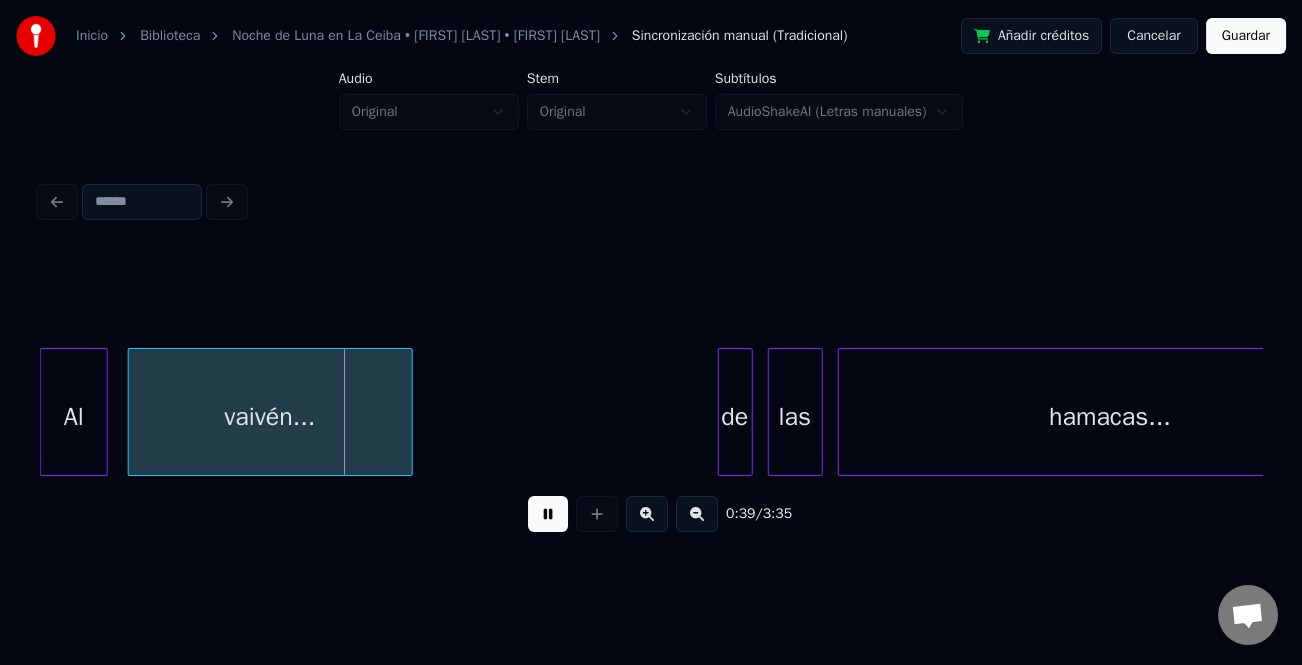 click at bounding box center [722, 412] 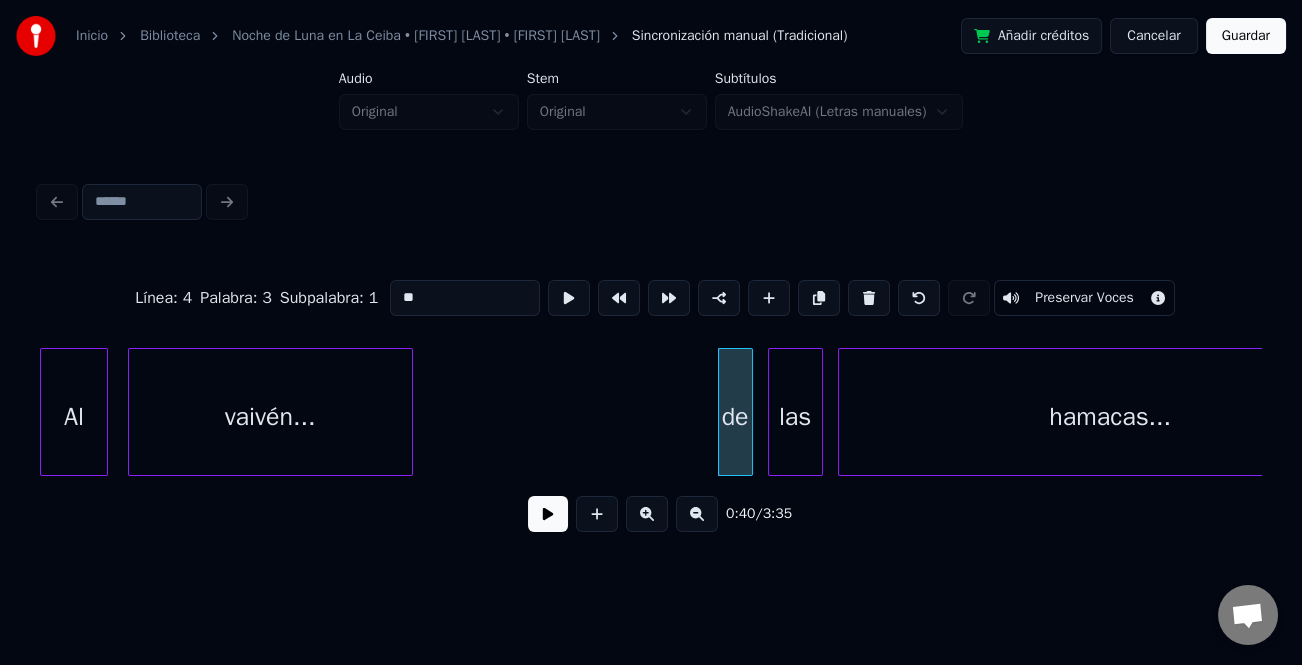 click on "Al vaivén... de las hamacas..." at bounding box center [17546, 412] 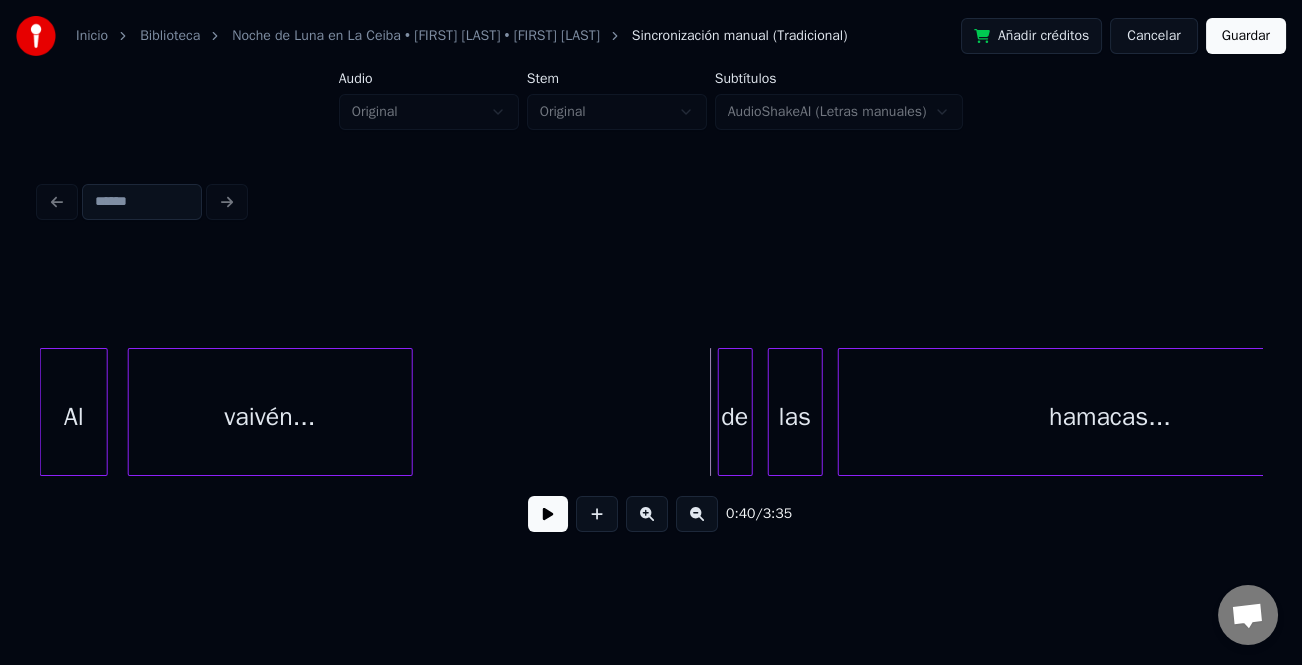 click on "de" at bounding box center [735, 412] 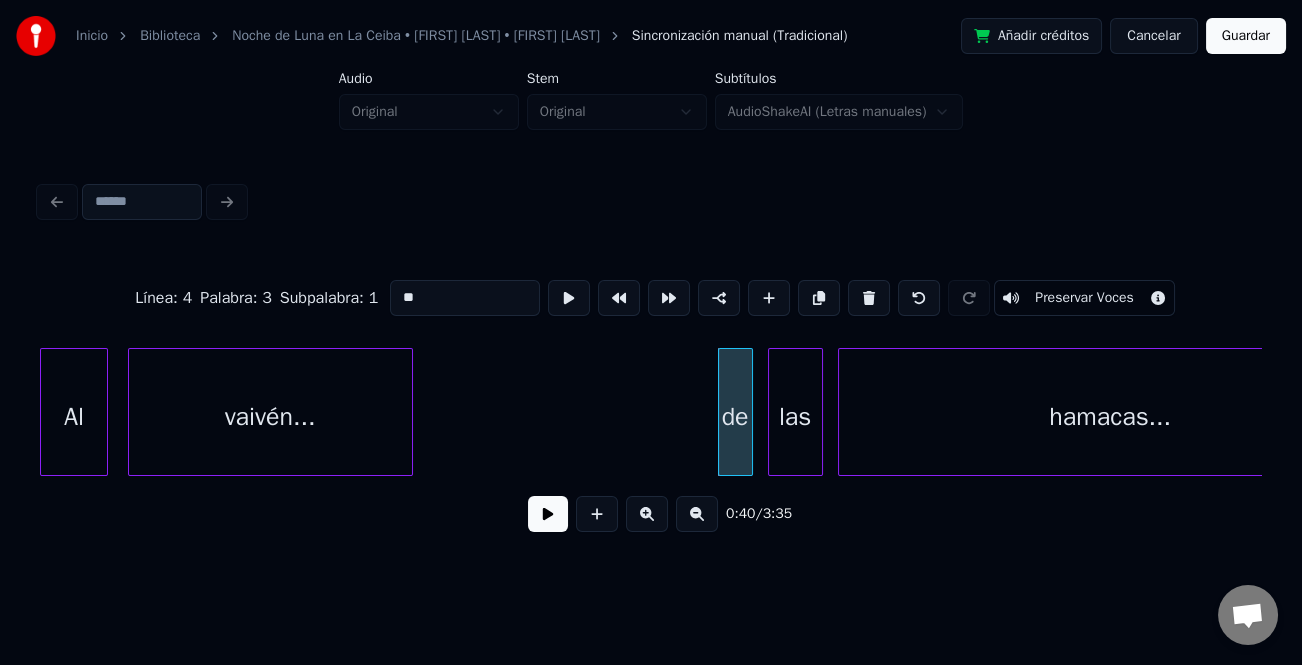 click at bounding box center (722, 412) 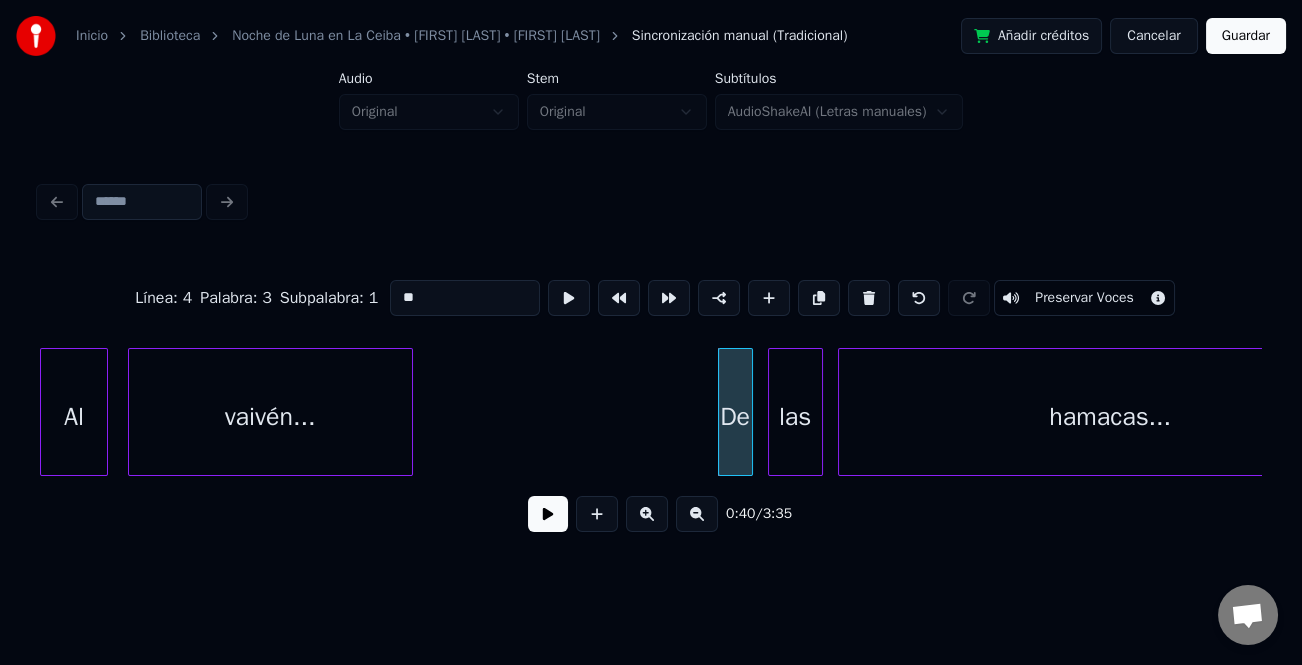 type on "**" 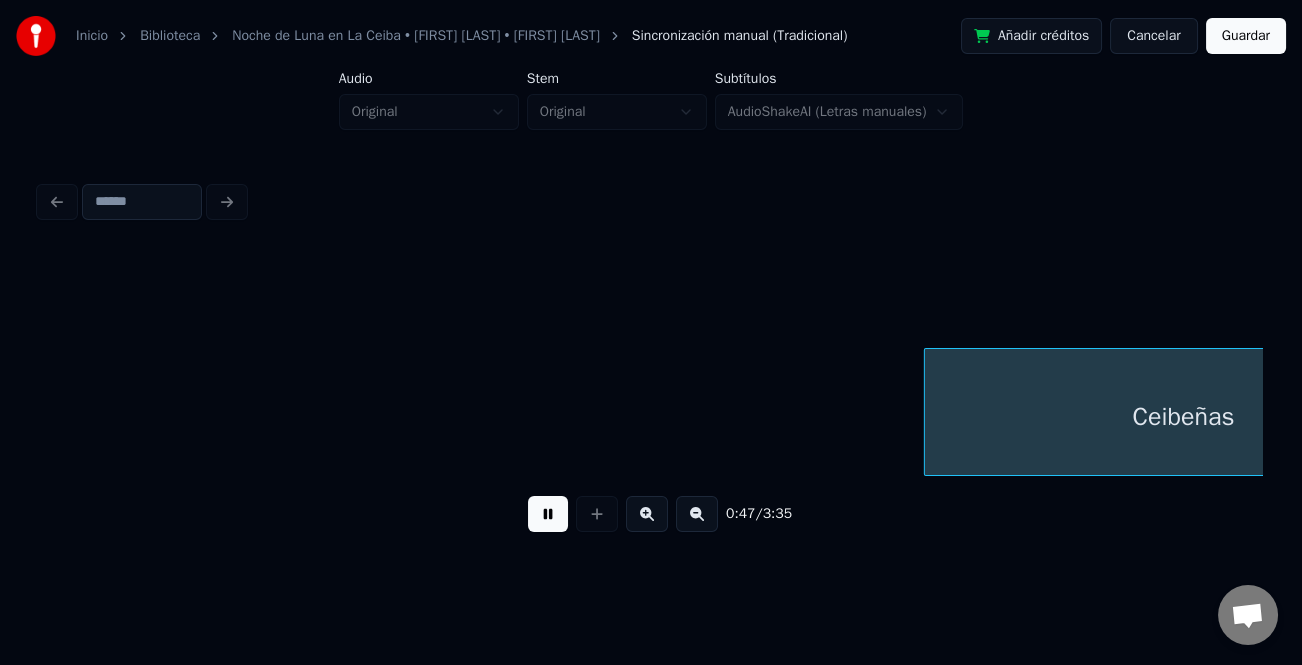 scroll, scrollTop: 0, scrollLeft: 11920, axis: horizontal 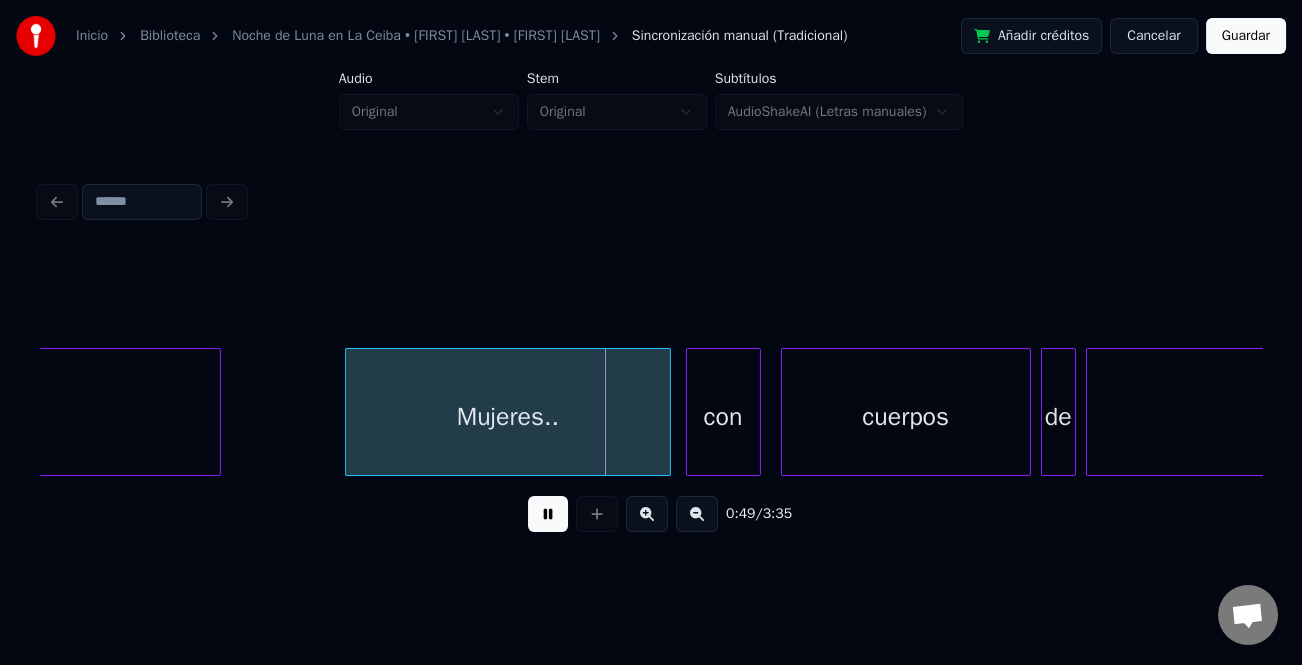 click at bounding box center (349, 412) 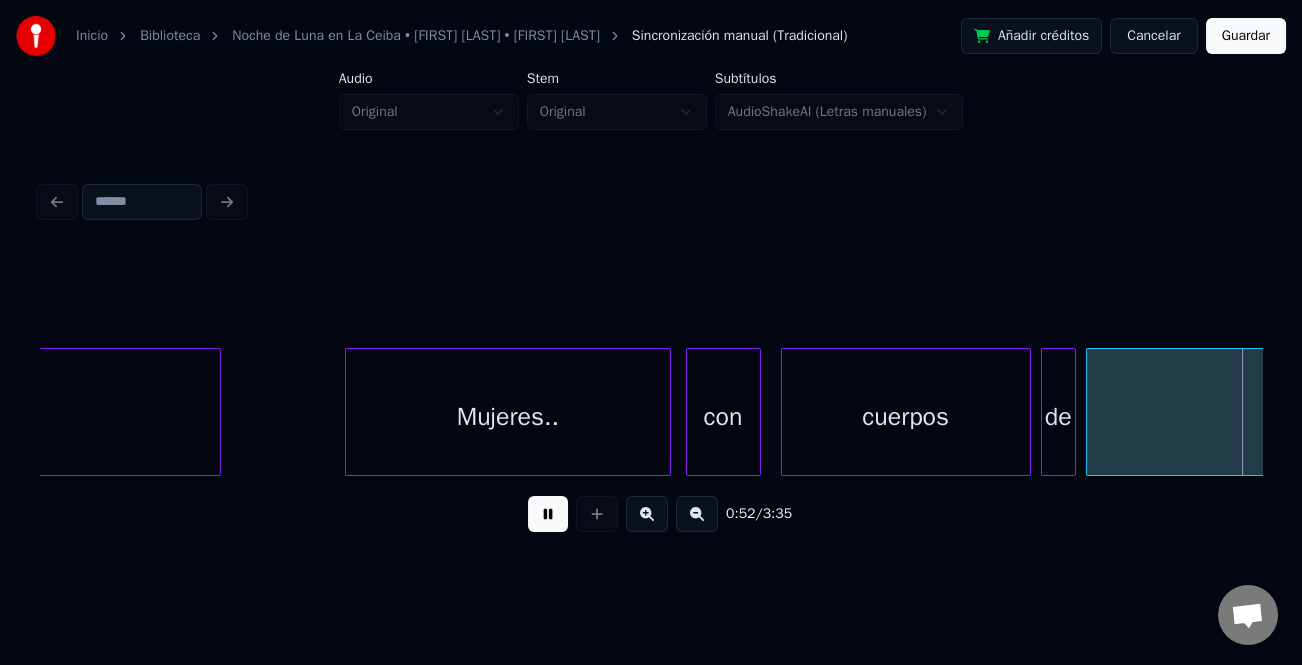 scroll, scrollTop: 0, scrollLeft: 13141, axis: horizontal 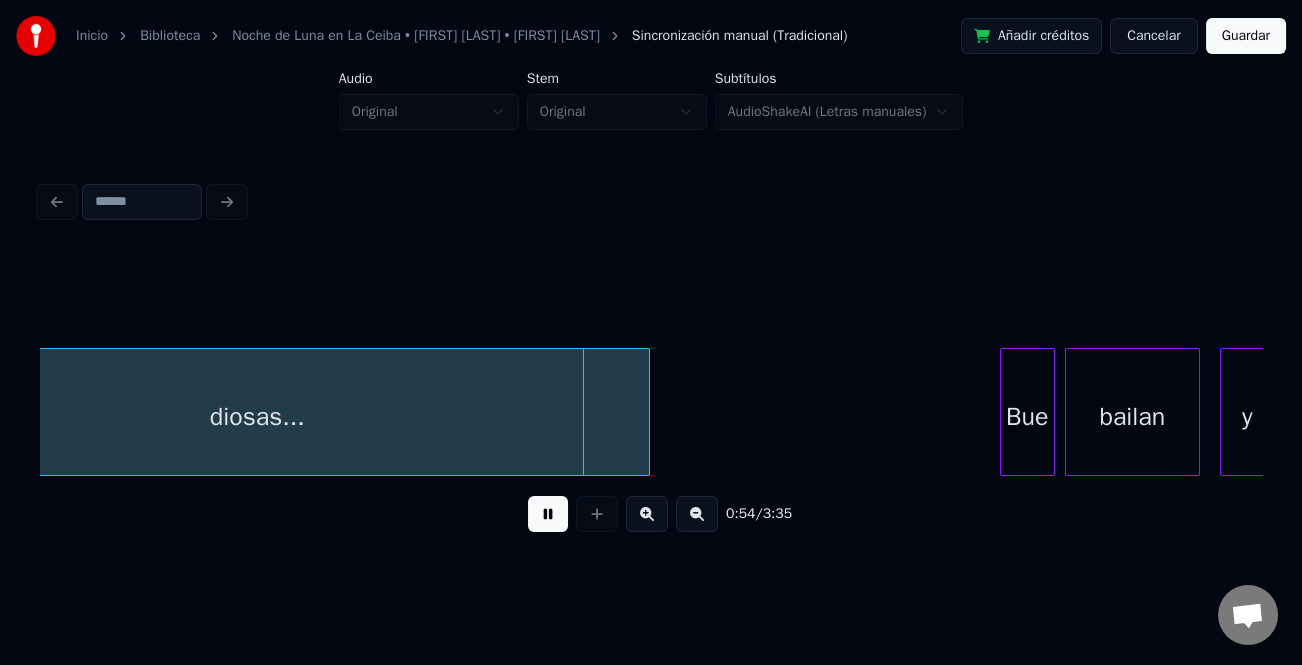 click at bounding box center (548, 514) 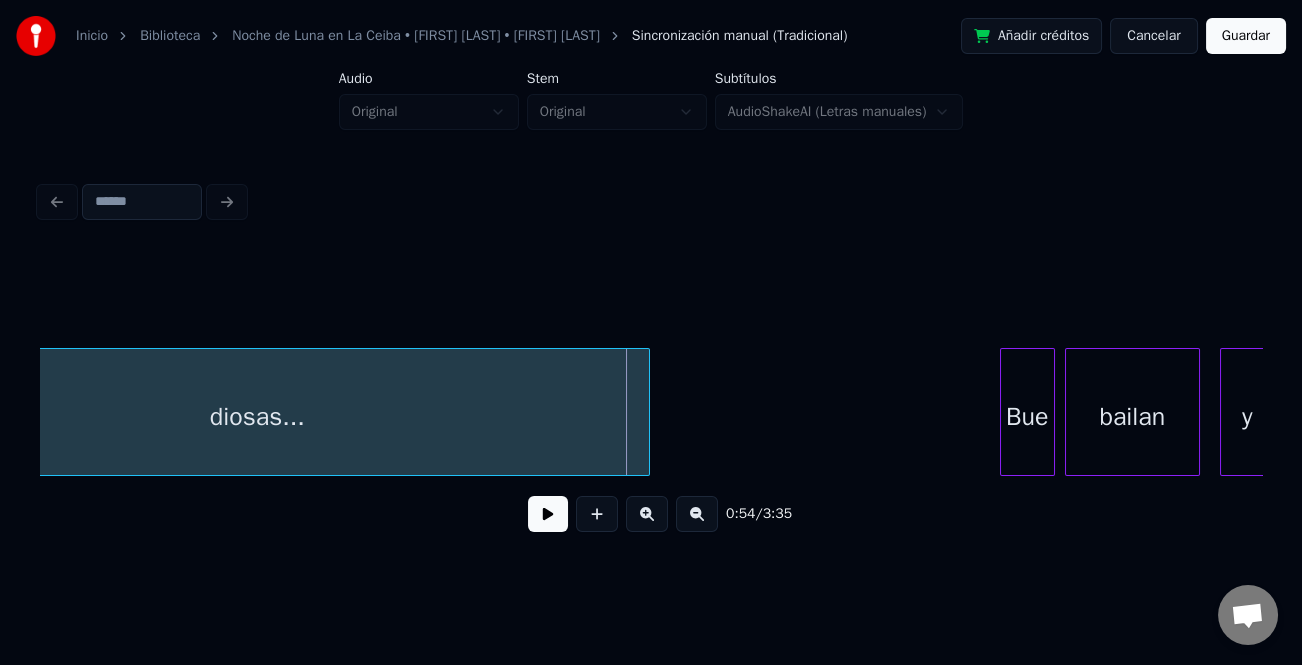 click on "diosas..." at bounding box center (257, 417) 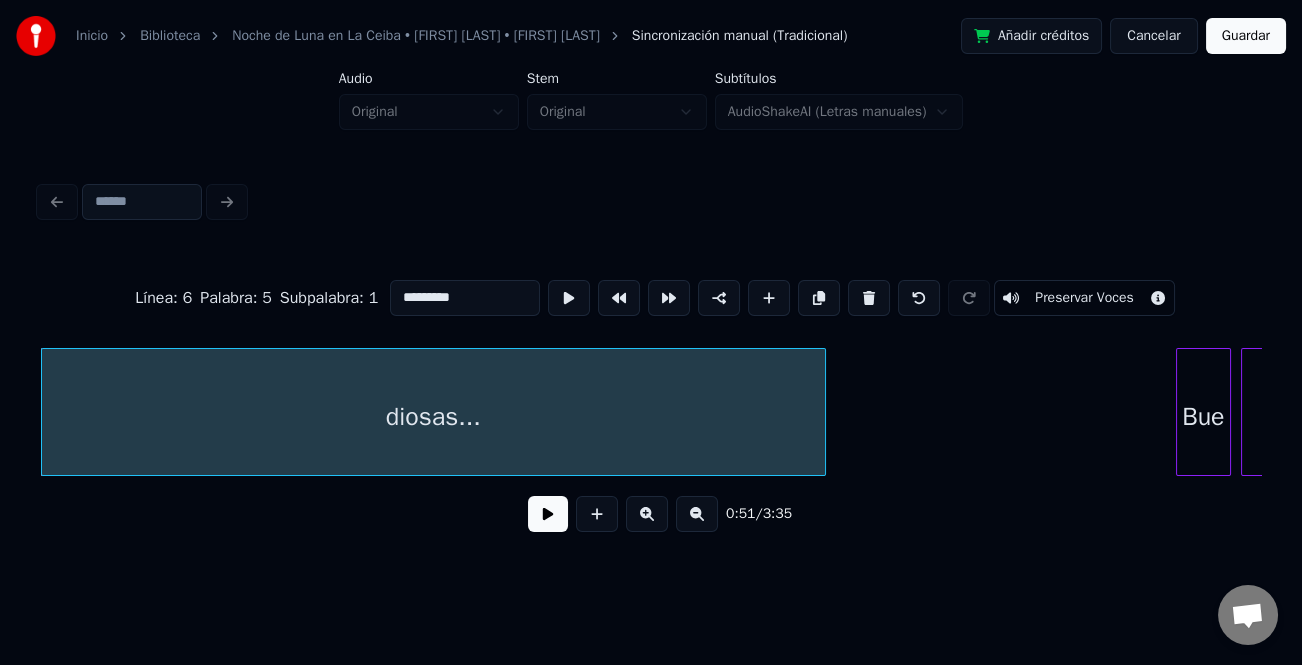 click on "*********" at bounding box center [465, 298] 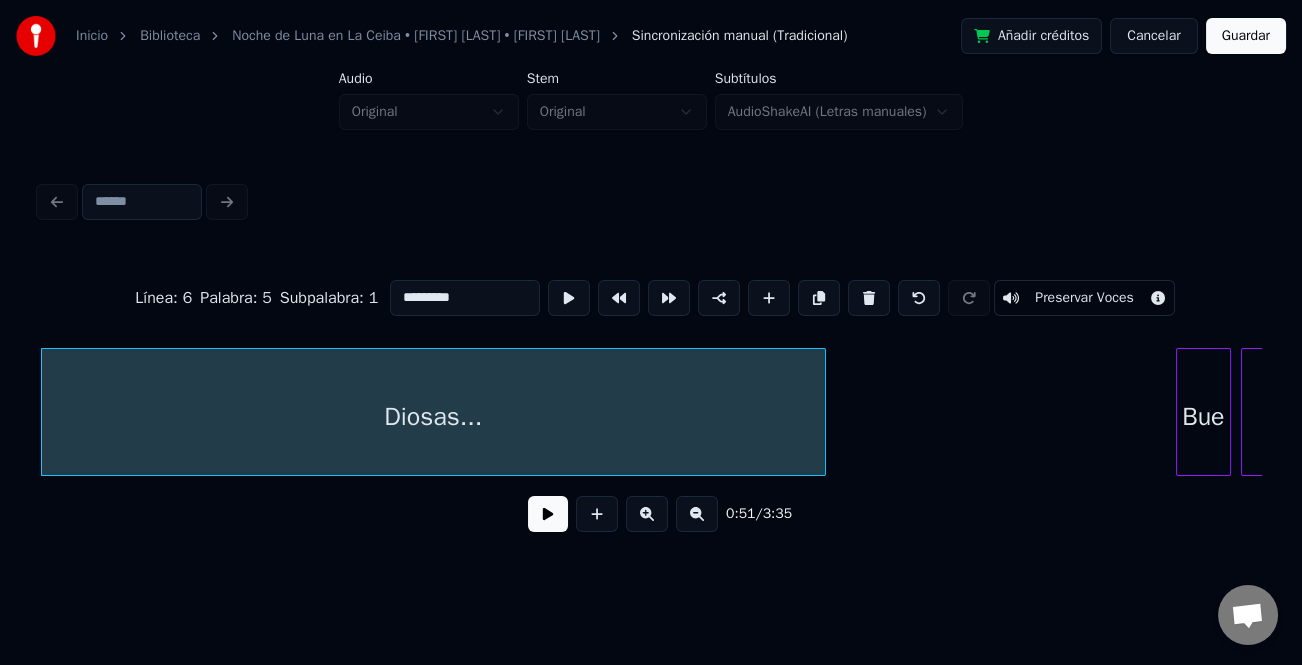 type on "*********" 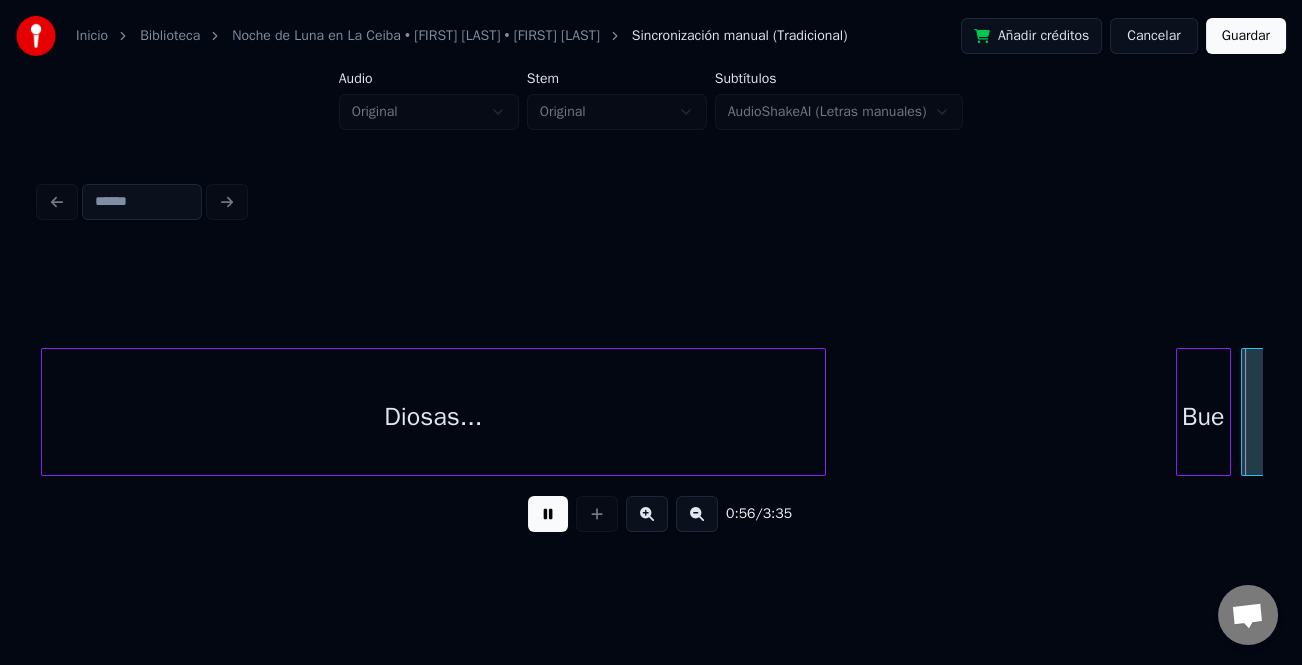scroll, scrollTop: 0, scrollLeft: 14188, axis: horizontal 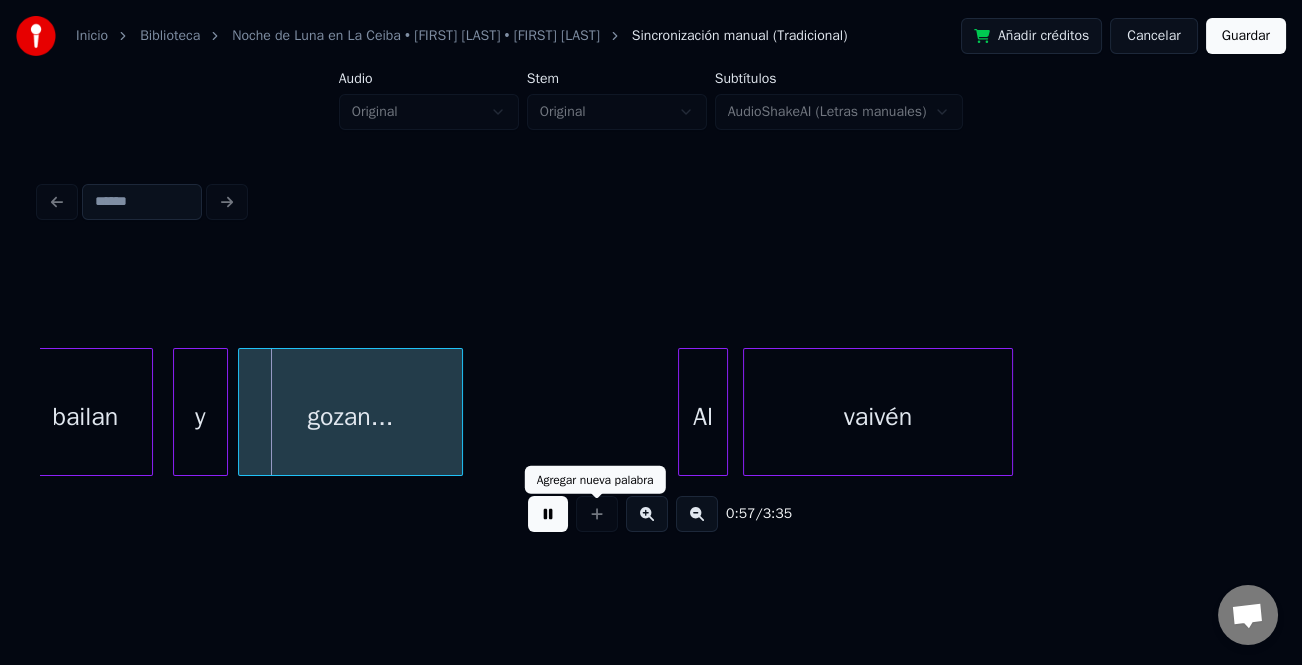 click at bounding box center (548, 514) 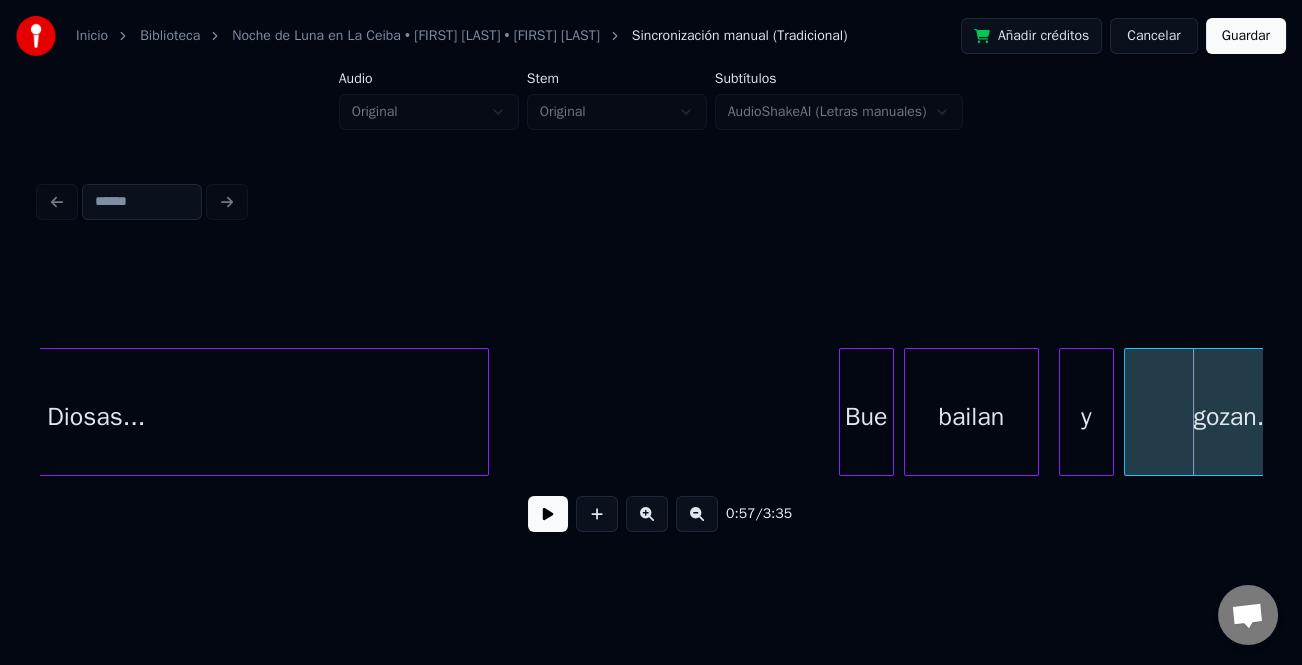 scroll, scrollTop: 0, scrollLeft: 13388, axis: horizontal 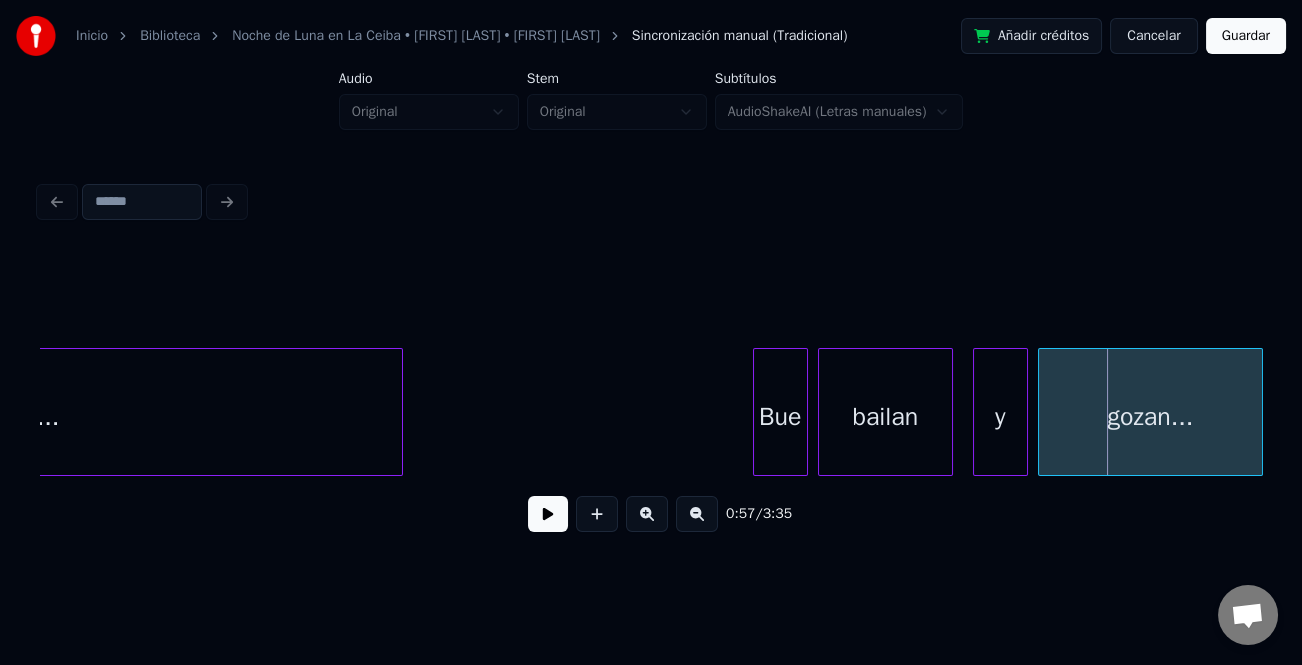 click on "Bue" at bounding box center [780, 417] 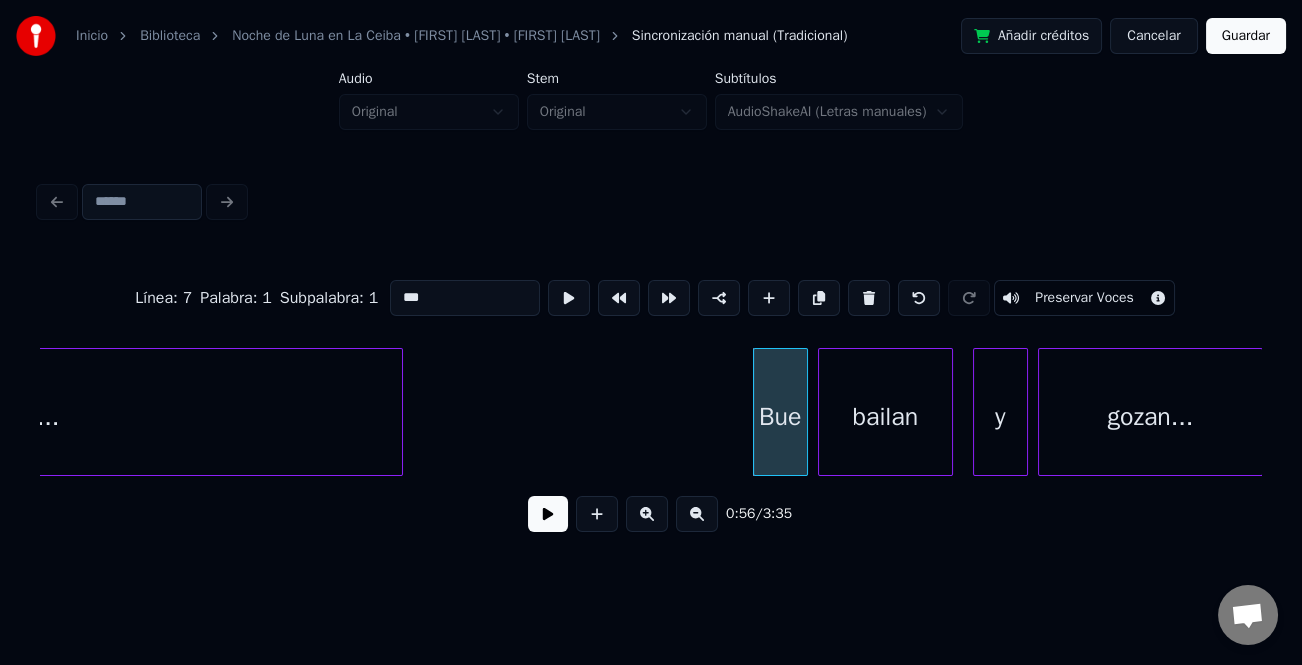 drag, startPoint x: 425, startPoint y: 289, endPoint x: 371, endPoint y: 296, distance: 54.451813 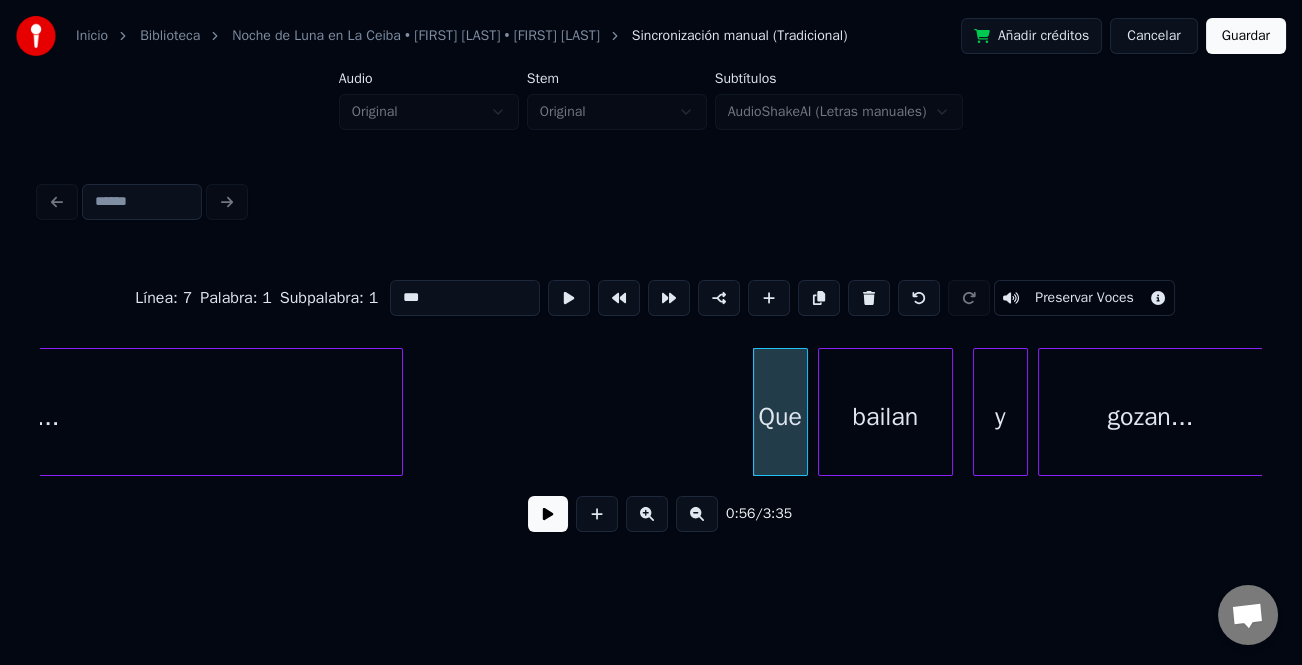 type on "***" 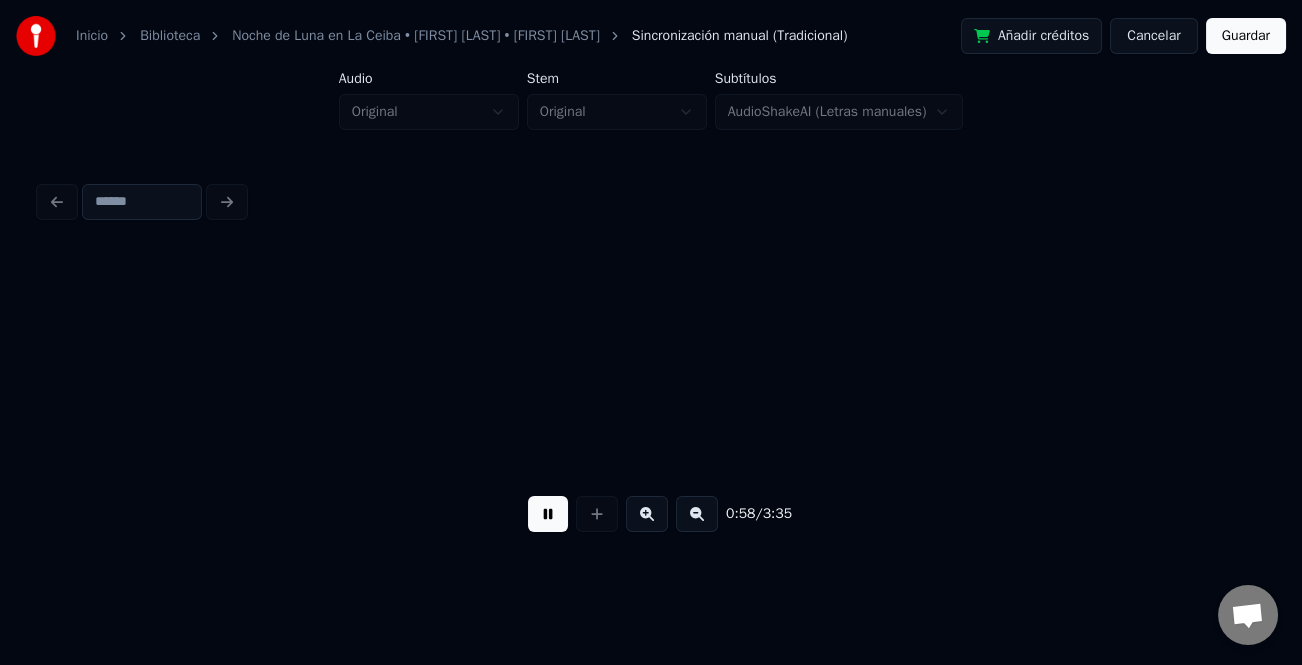 scroll, scrollTop: 0, scrollLeft: 14611, axis: horizontal 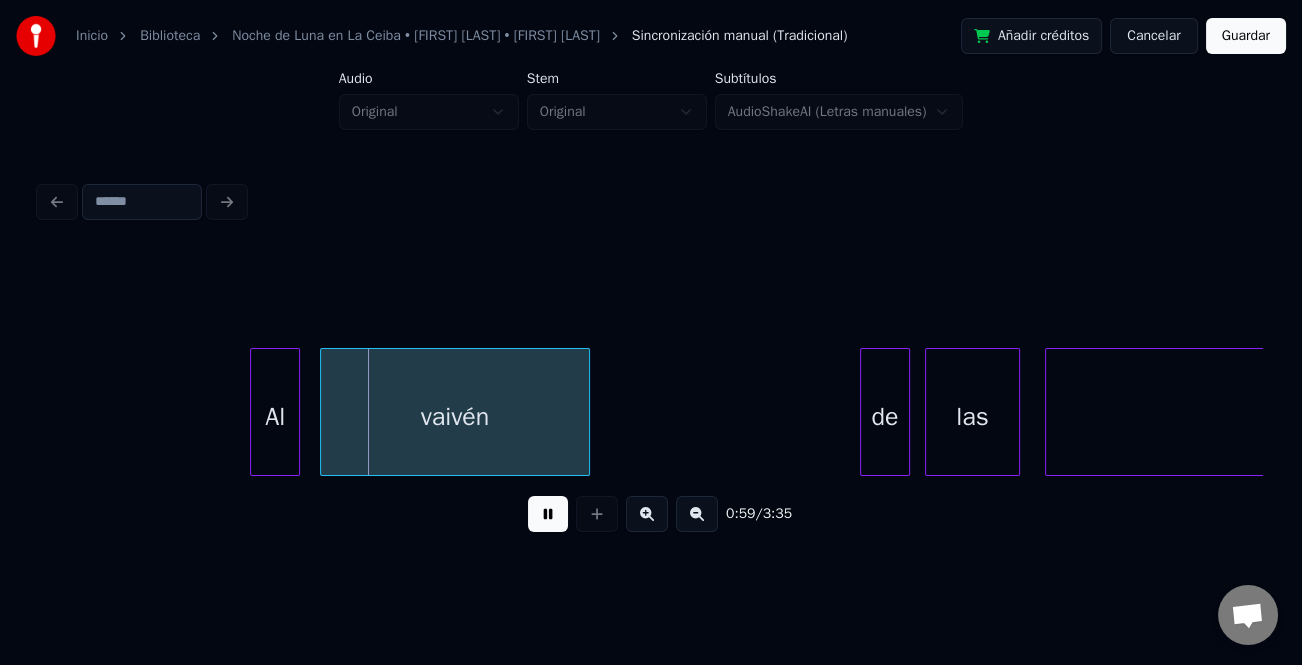 click on "Al" at bounding box center [275, 417] 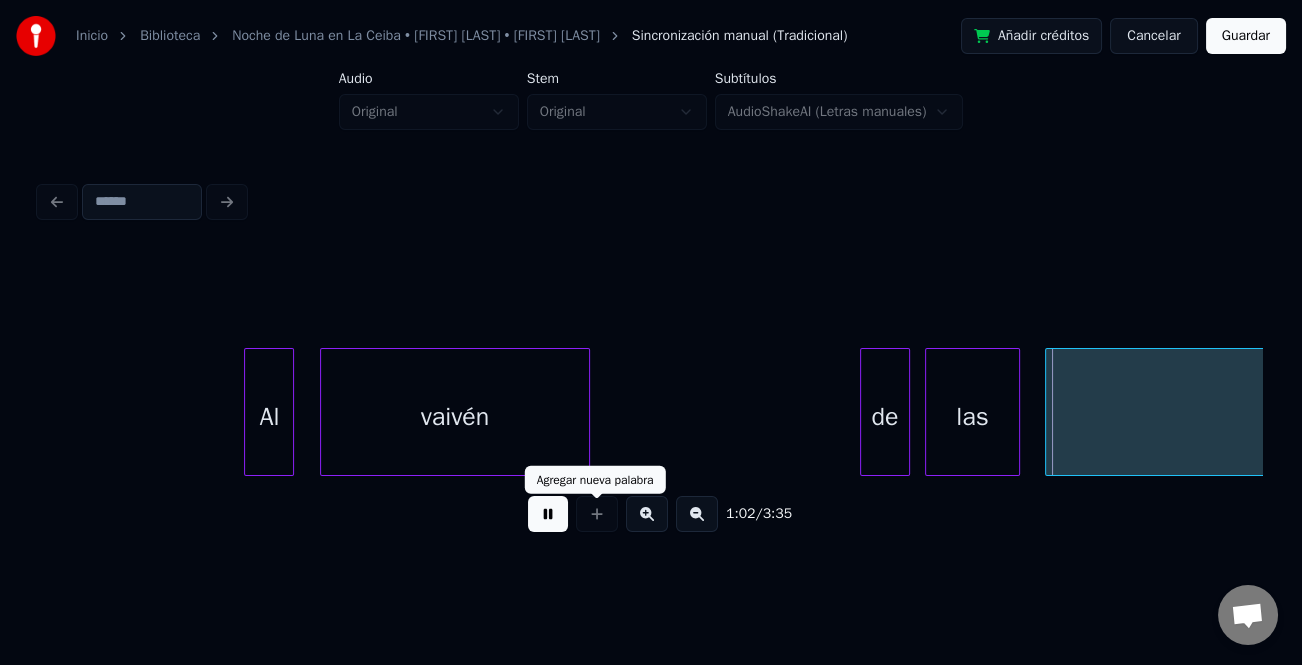 click at bounding box center (548, 514) 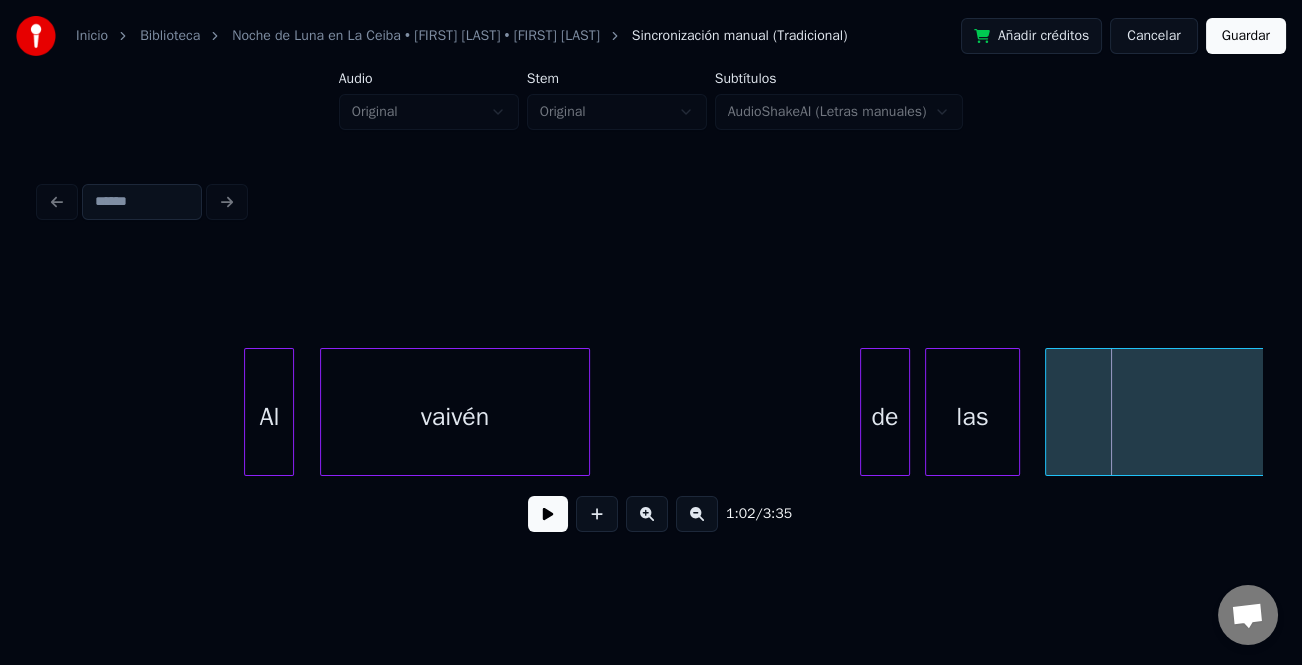 click on "de" at bounding box center (885, 417) 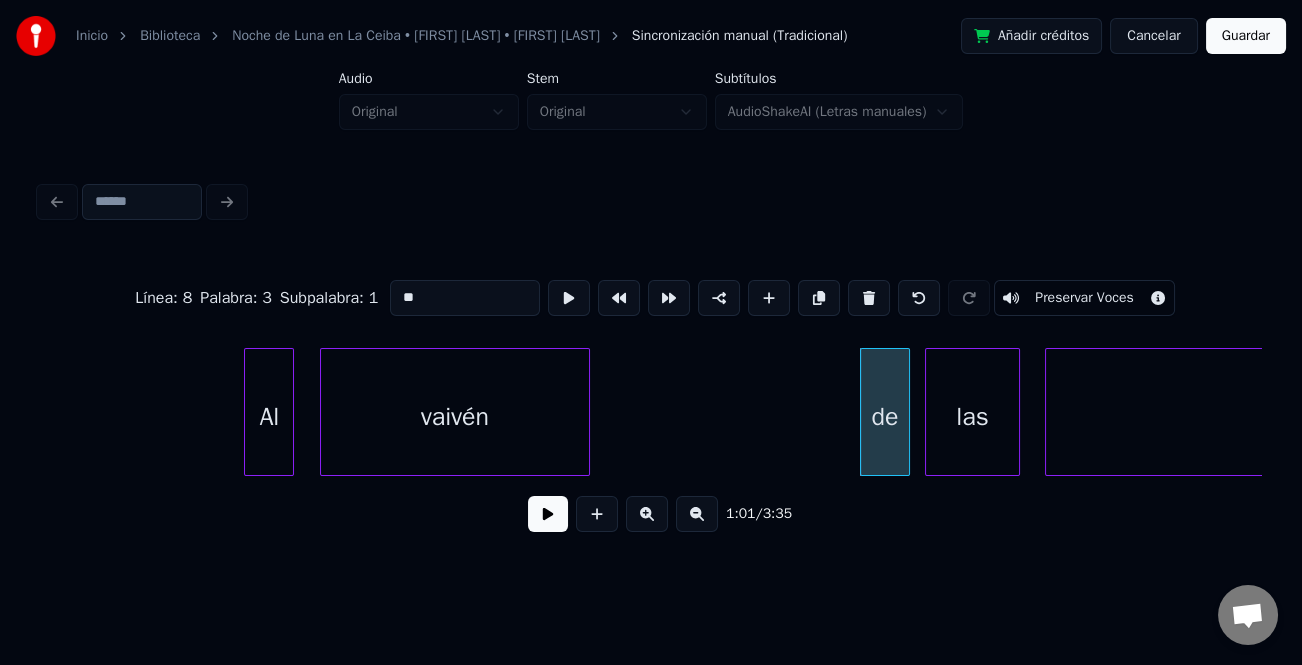 click on "**" at bounding box center (465, 298) 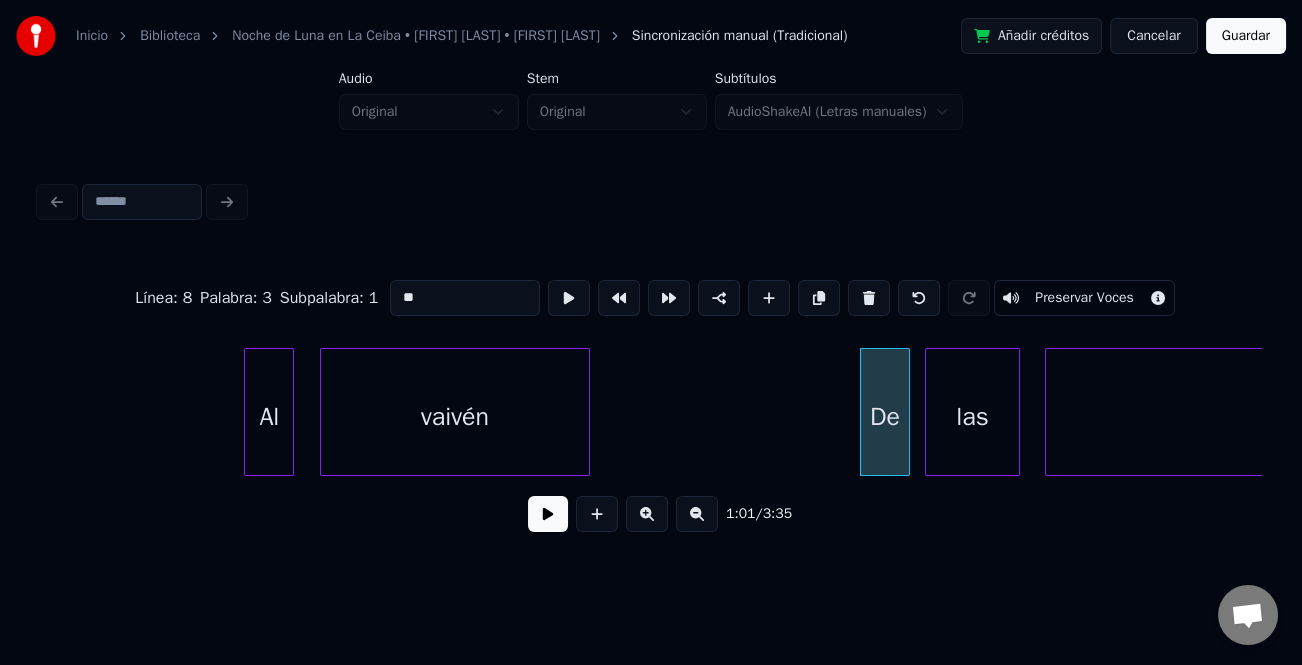 type on "**" 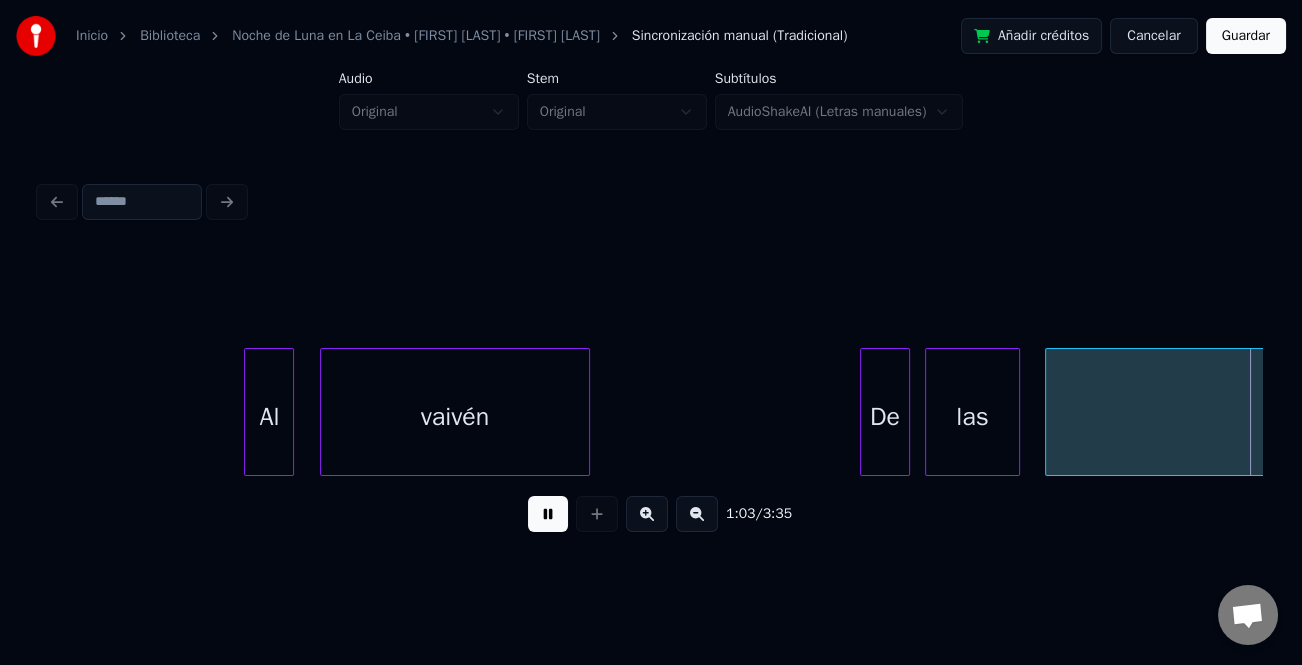 scroll, scrollTop: 0, scrollLeft: 15834, axis: horizontal 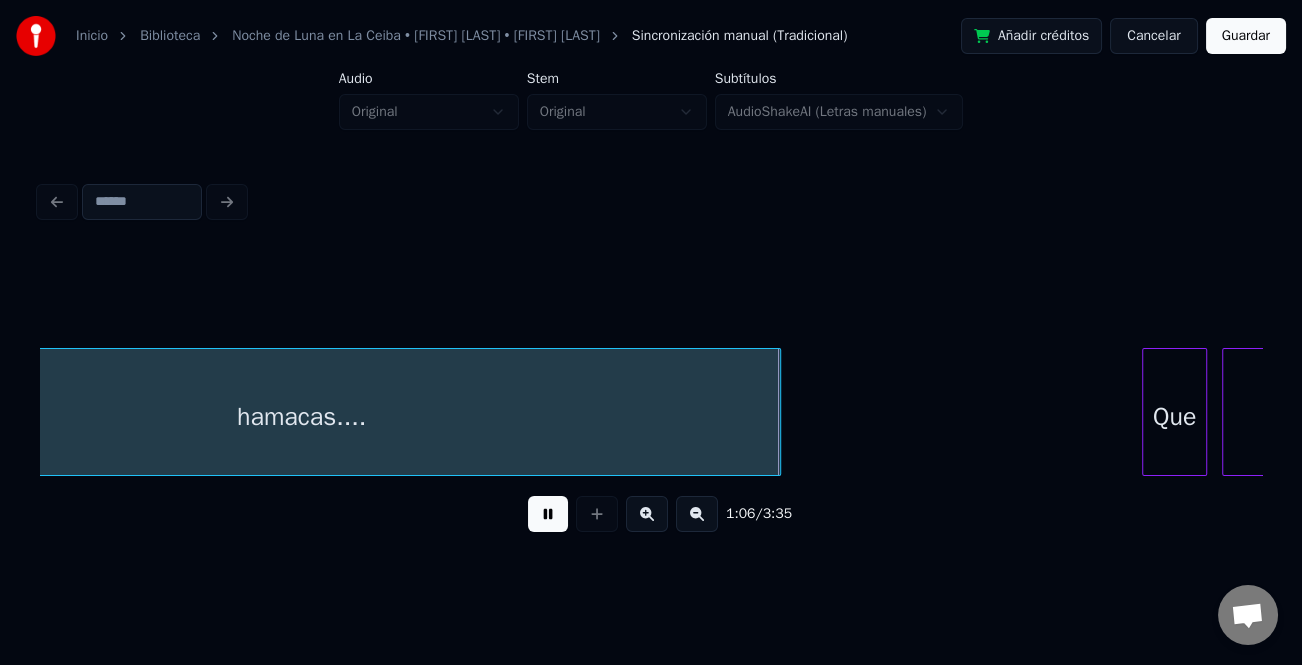 click at bounding box center [777, 412] 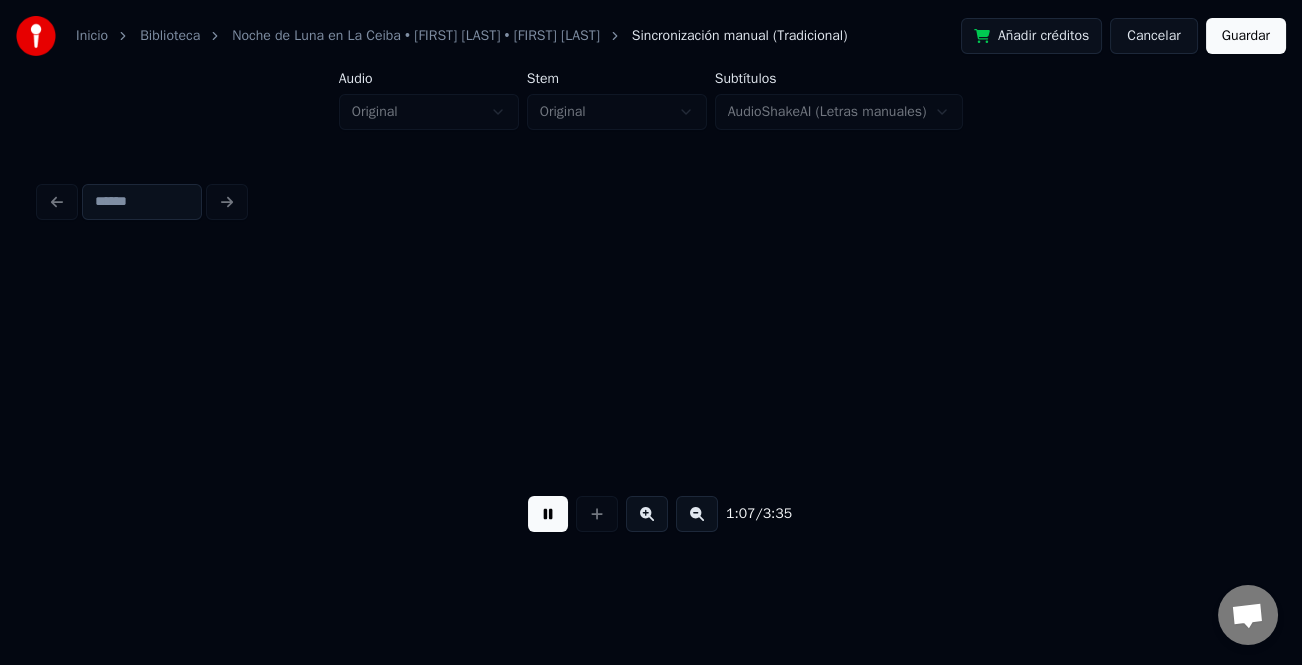 scroll, scrollTop: 0, scrollLeft: 16837, axis: horizontal 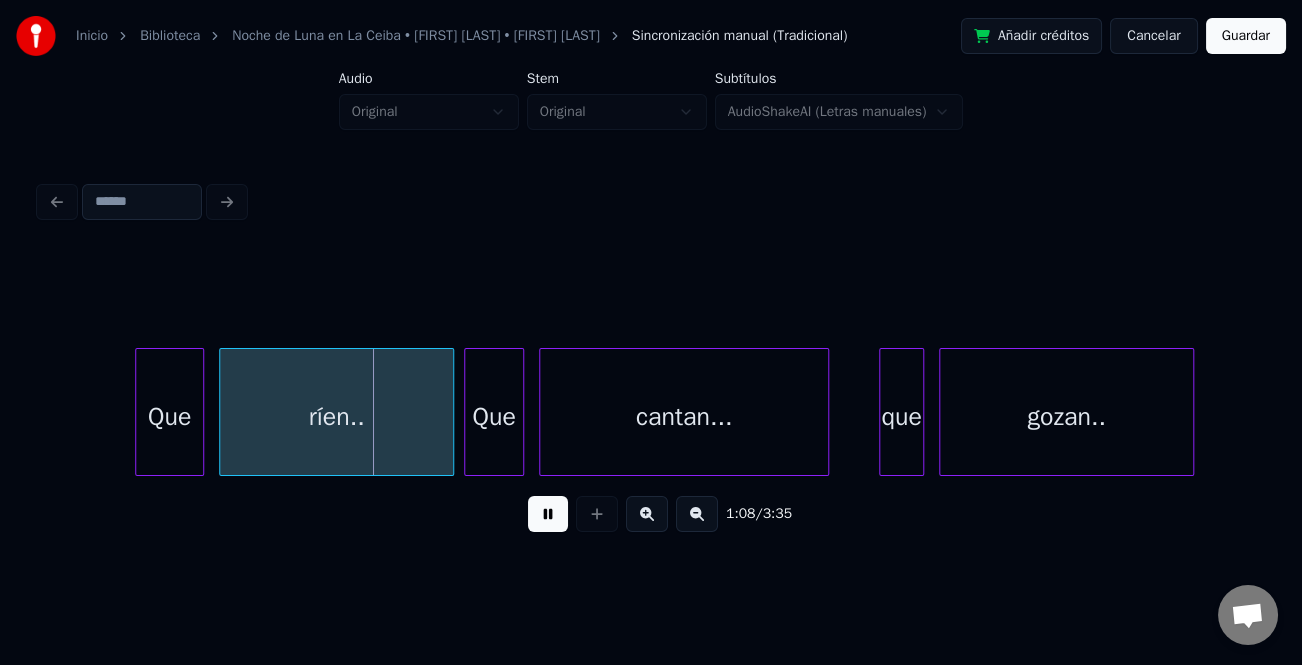 click at bounding box center (139, 412) 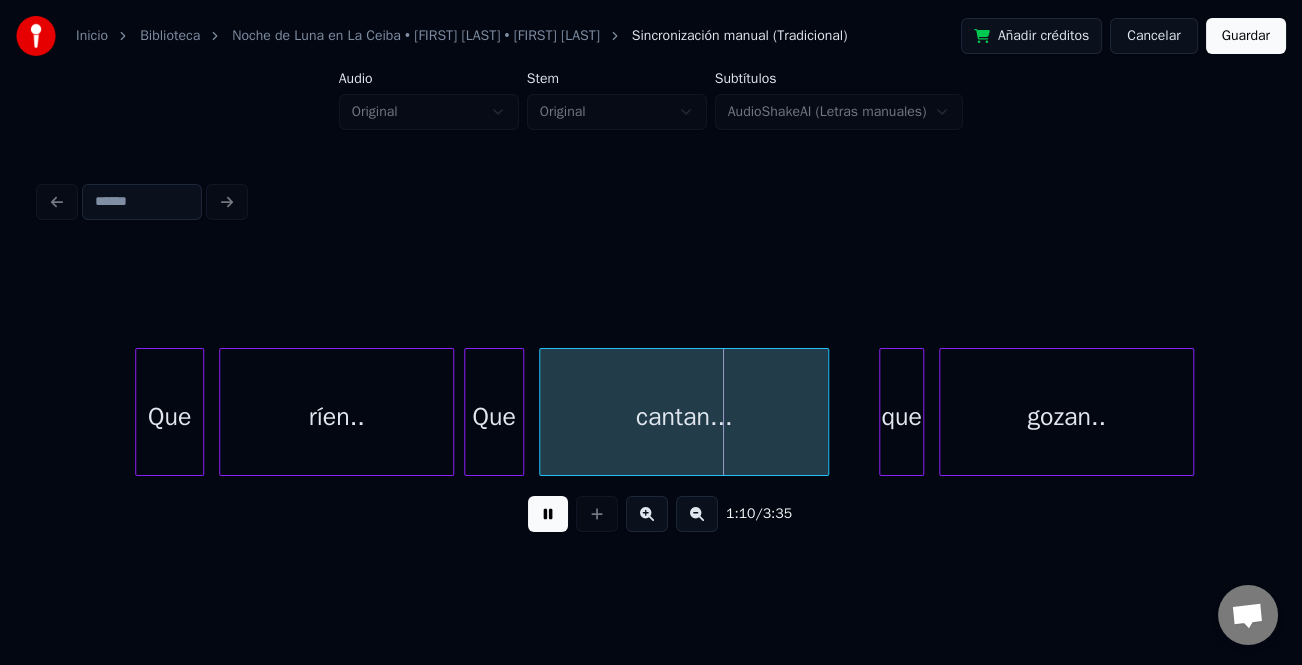 drag, startPoint x: 549, startPoint y: 520, endPoint x: 913, endPoint y: 443, distance: 372.0551 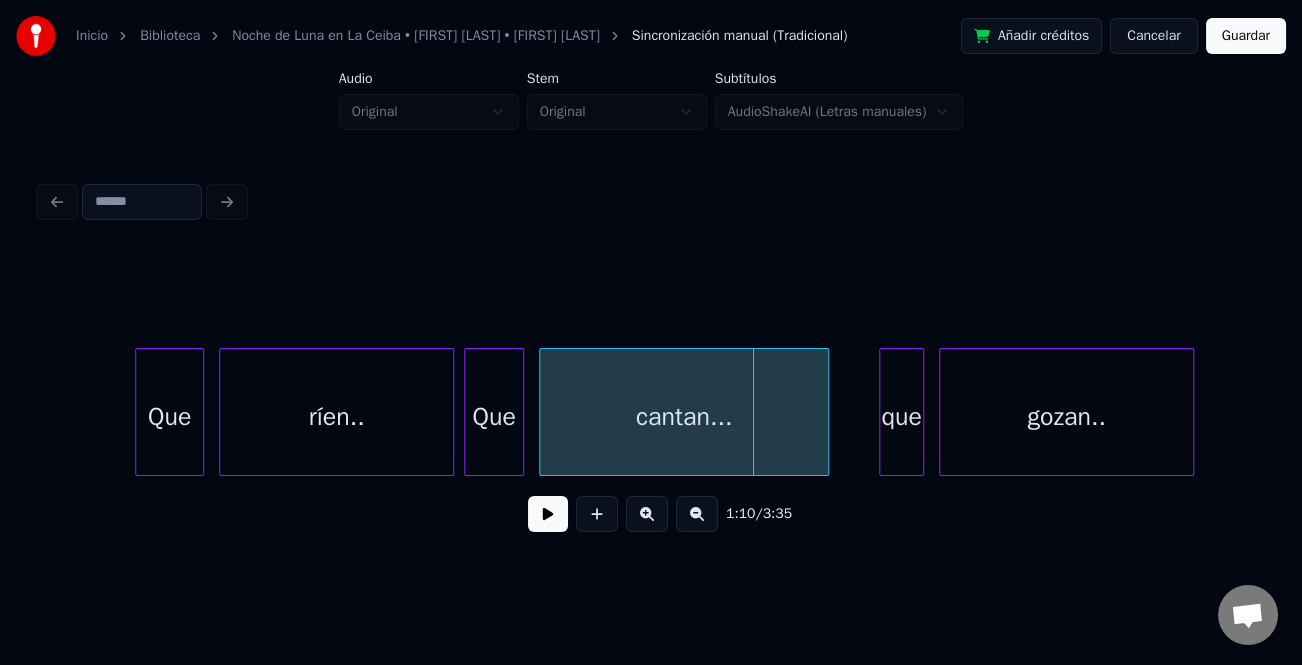 click at bounding box center (920, 412) 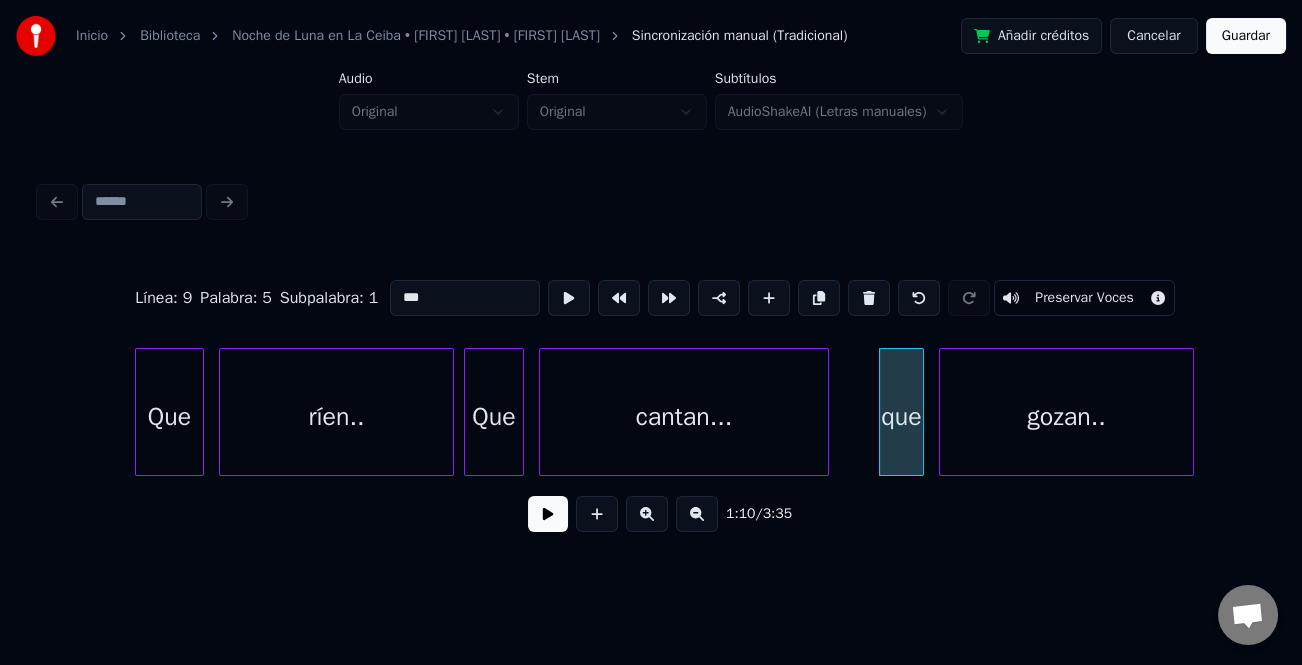click on "***" at bounding box center (465, 298) 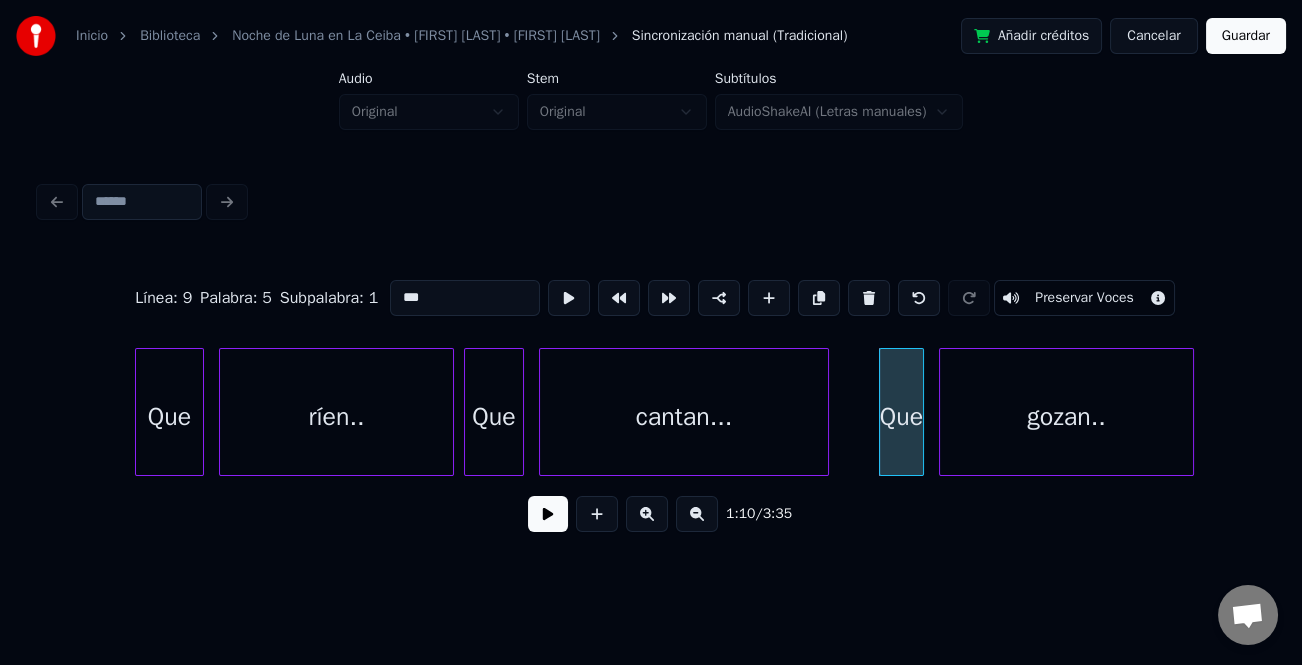type on "***" 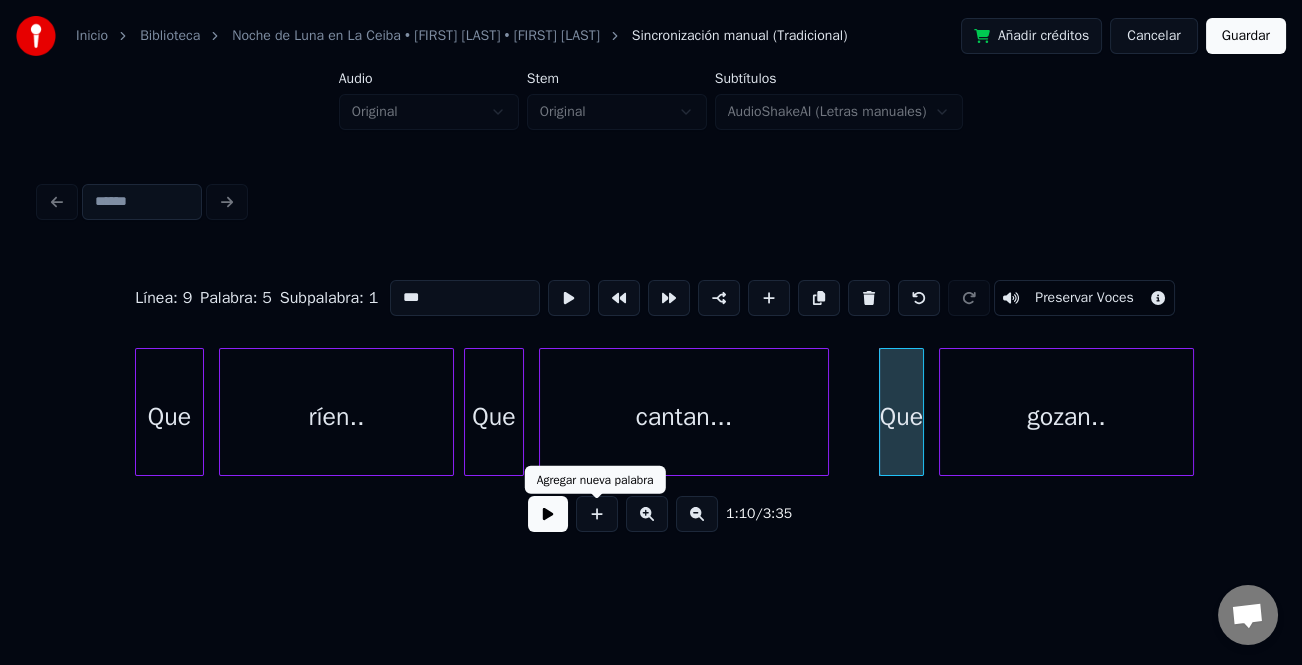 click at bounding box center [548, 514] 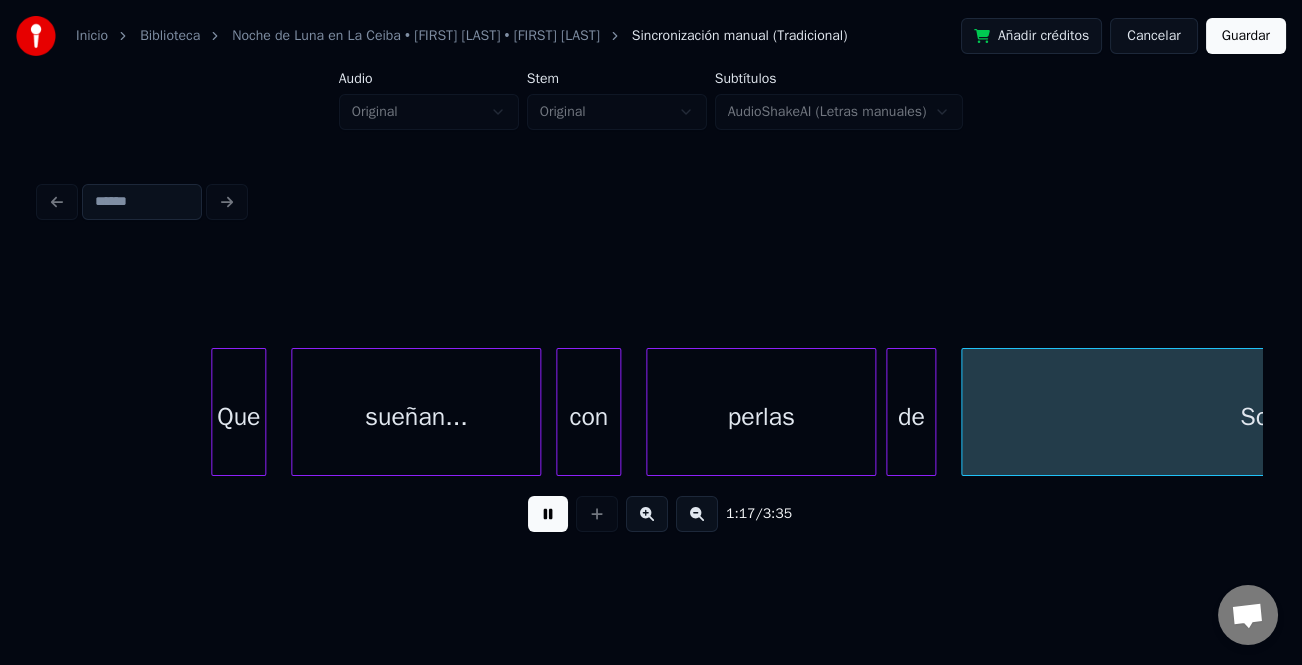 scroll, scrollTop: 0, scrollLeft: 19286, axis: horizontal 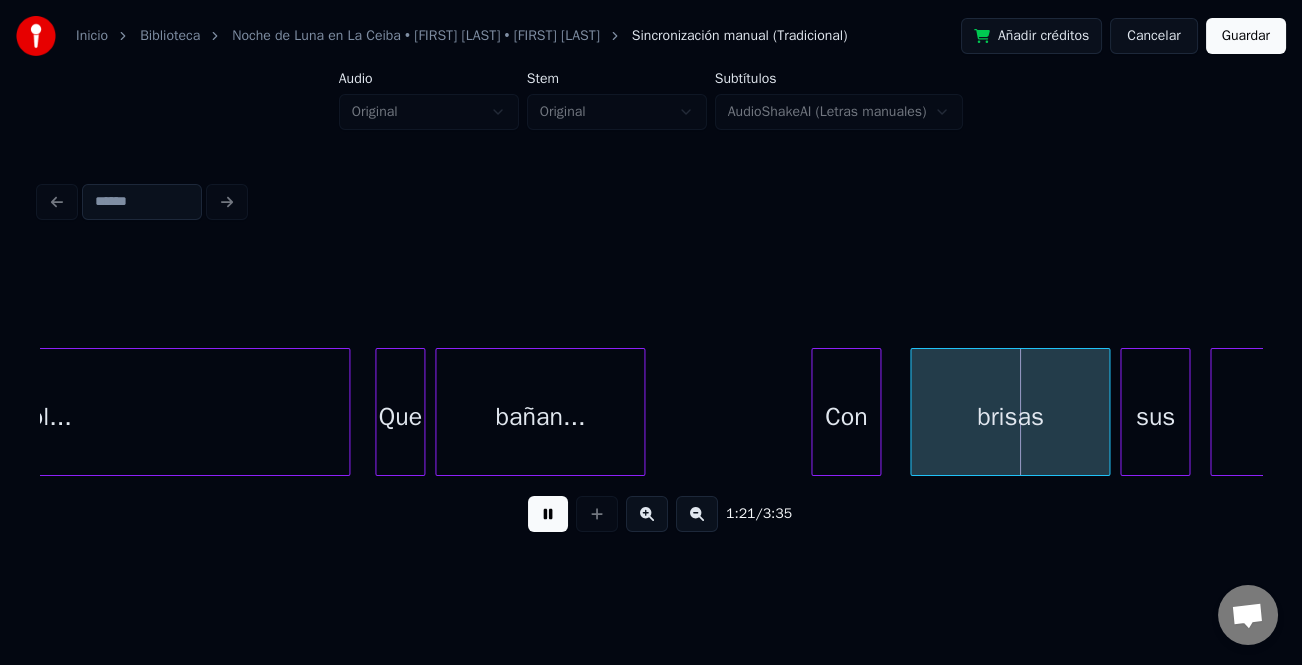 click on "Con" at bounding box center [846, 412] 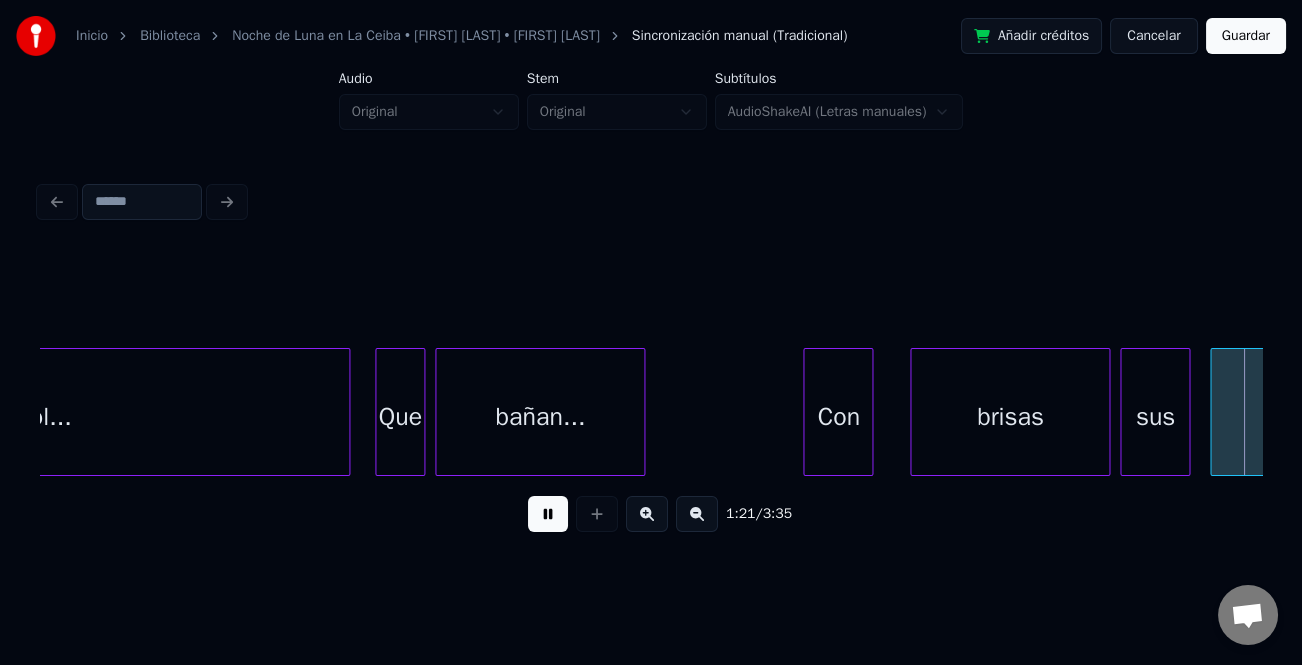 scroll, scrollTop: 0, scrollLeft: 20512, axis: horizontal 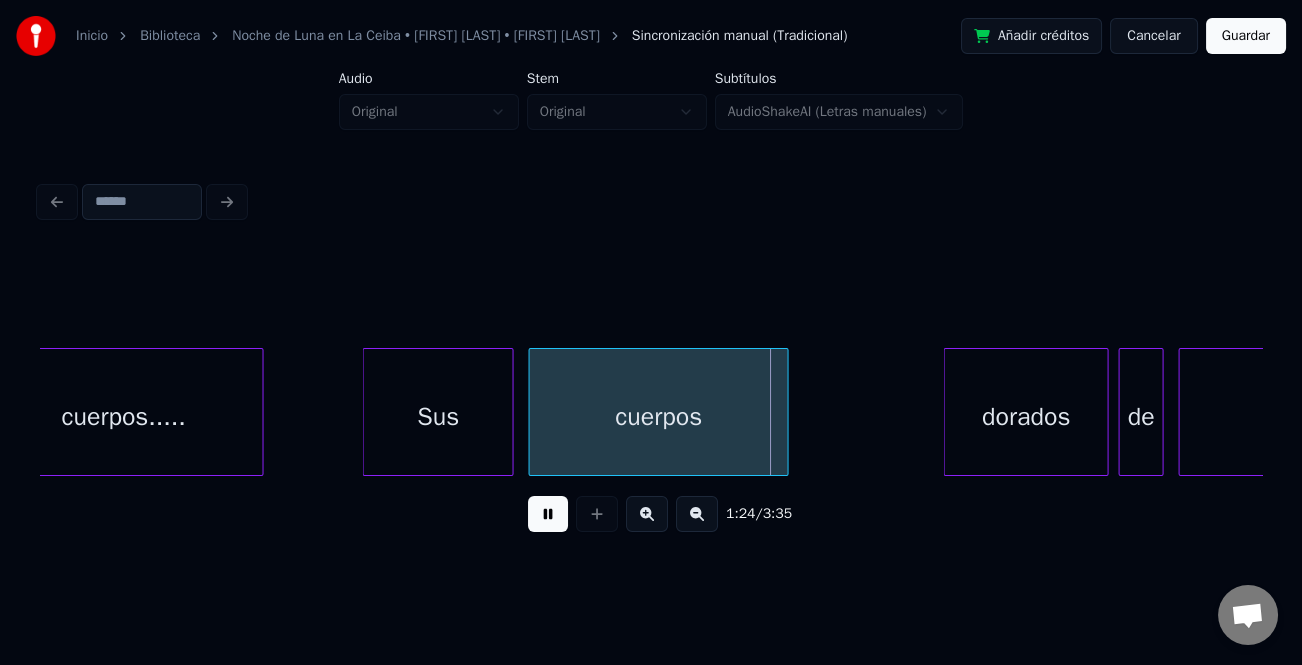 click at bounding box center [367, 412] 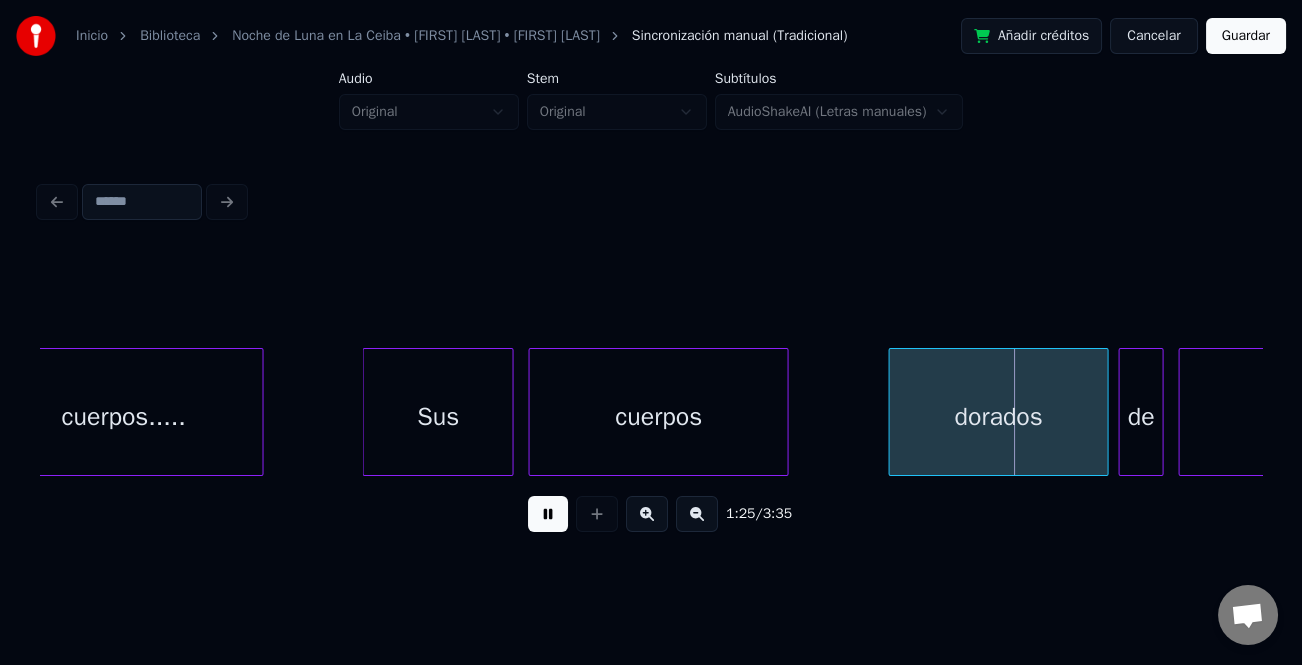 click at bounding box center (893, 412) 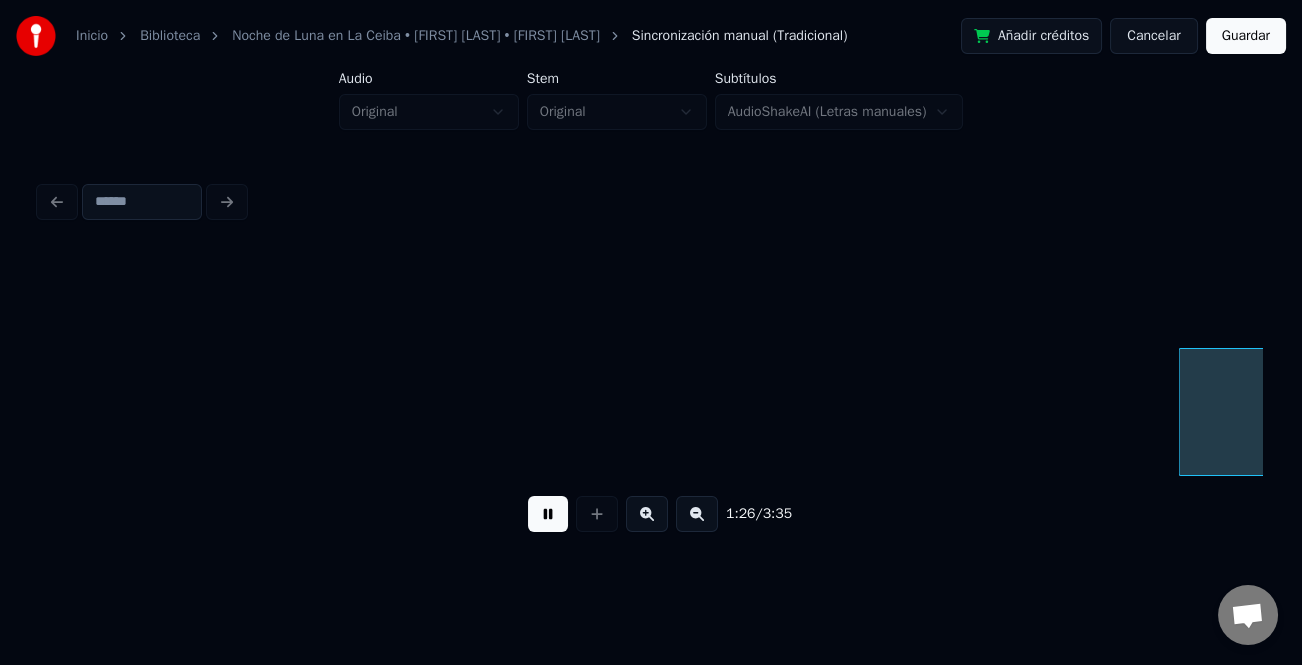 scroll, scrollTop: 0, scrollLeft: 21734, axis: horizontal 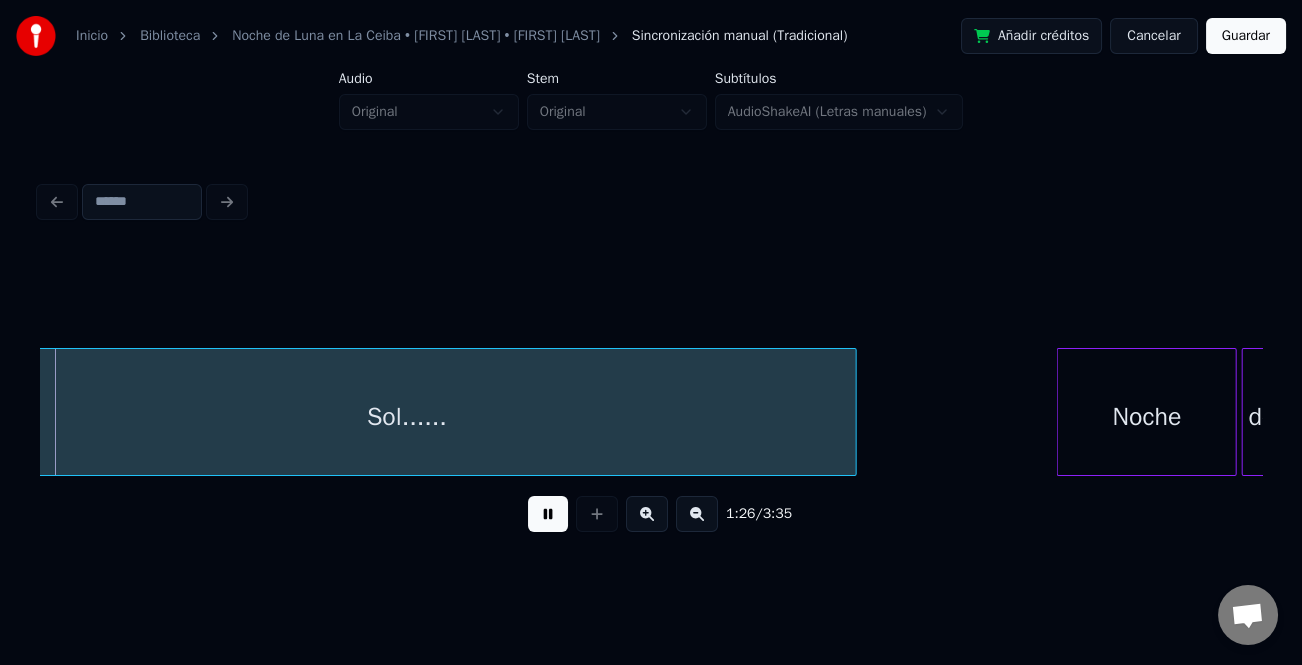 click at bounding box center (548, 514) 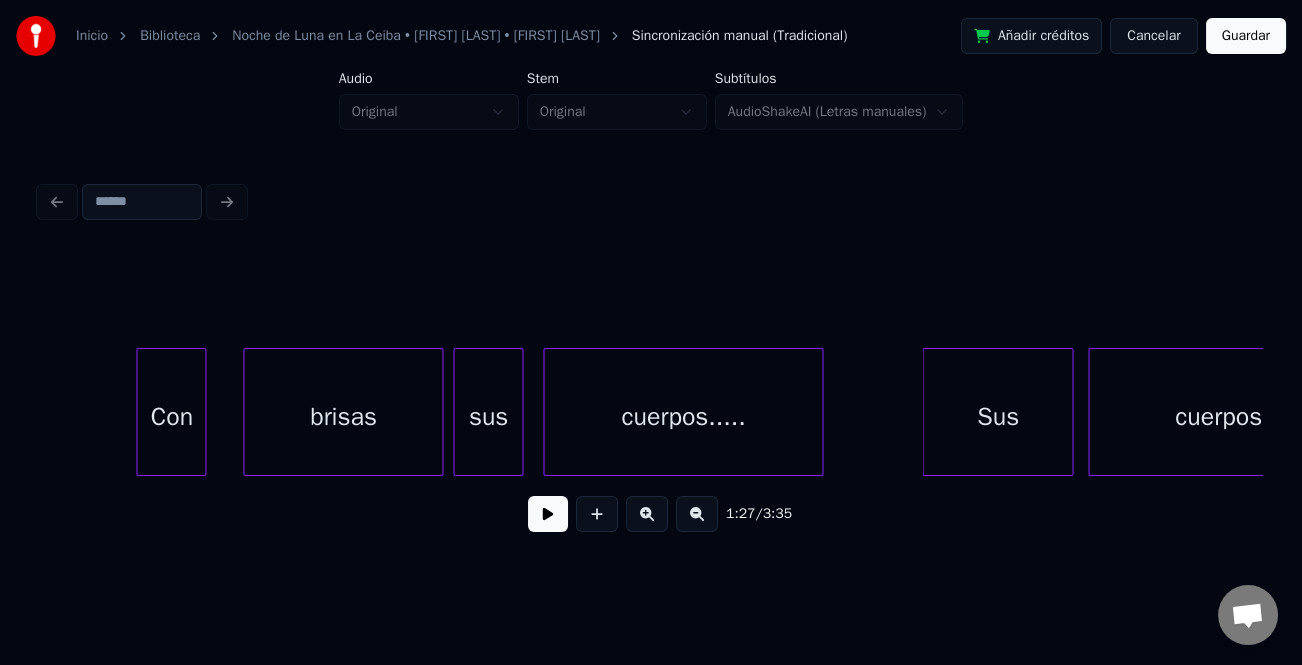 scroll, scrollTop: 0, scrollLeft: 20385, axis: horizontal 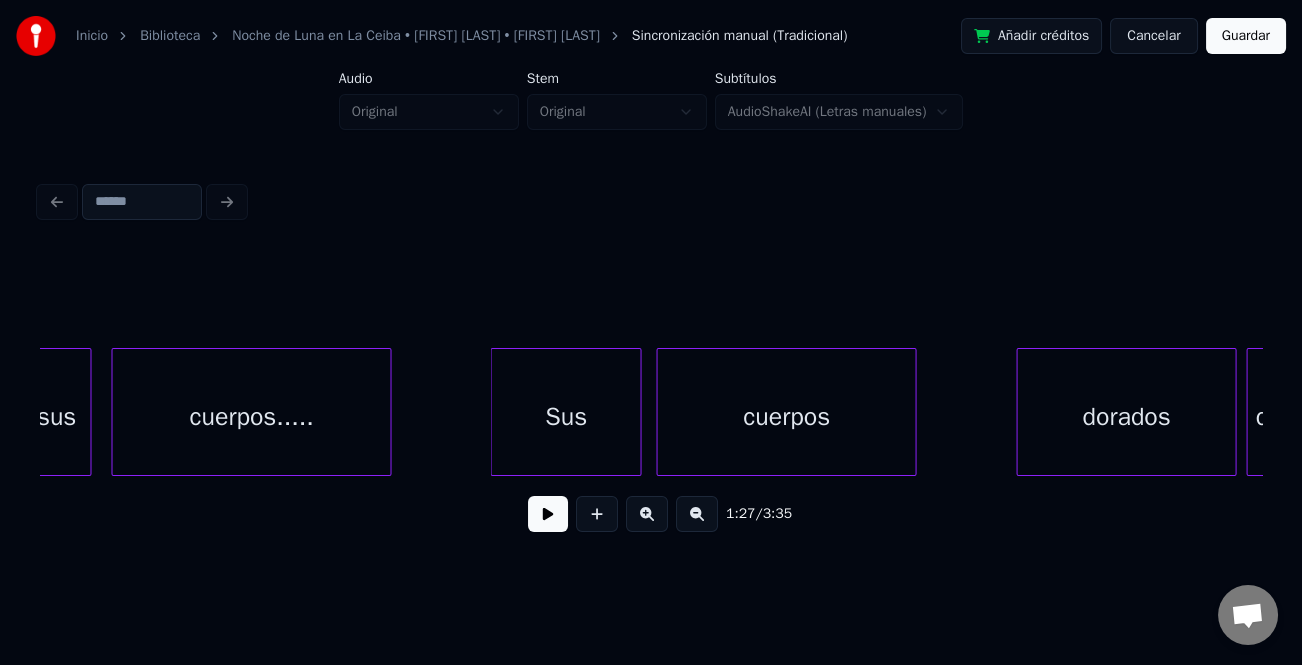 click on "dorados" at bounding box center [1126, 417] 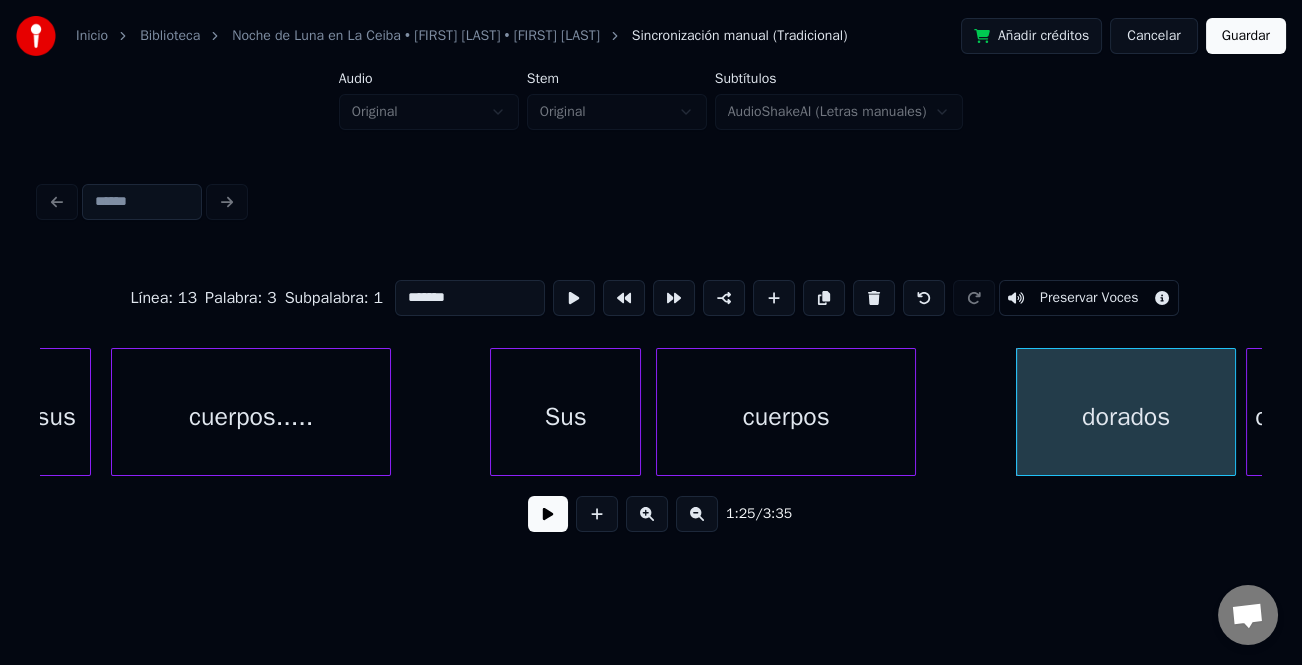 click on "*******" at bounding box center [470, 298] 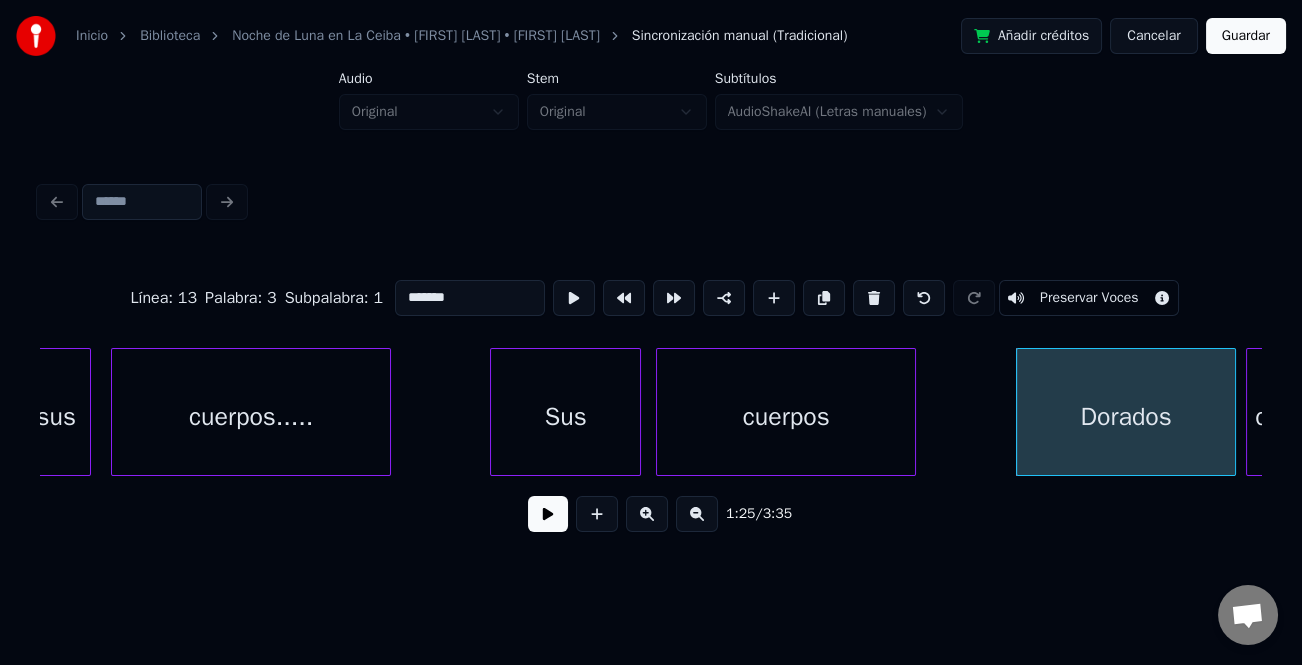 type on "*******" 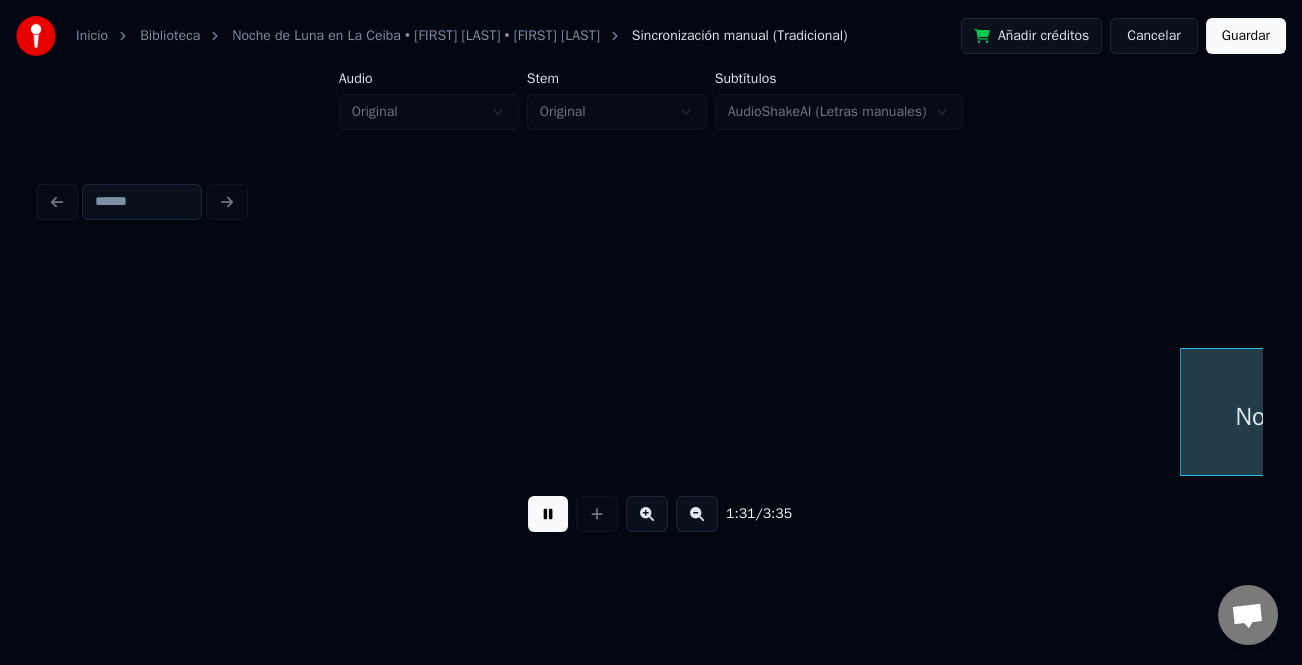 scroll, scrollTop: 0, scrollLeft: 22836, axis: horizontal 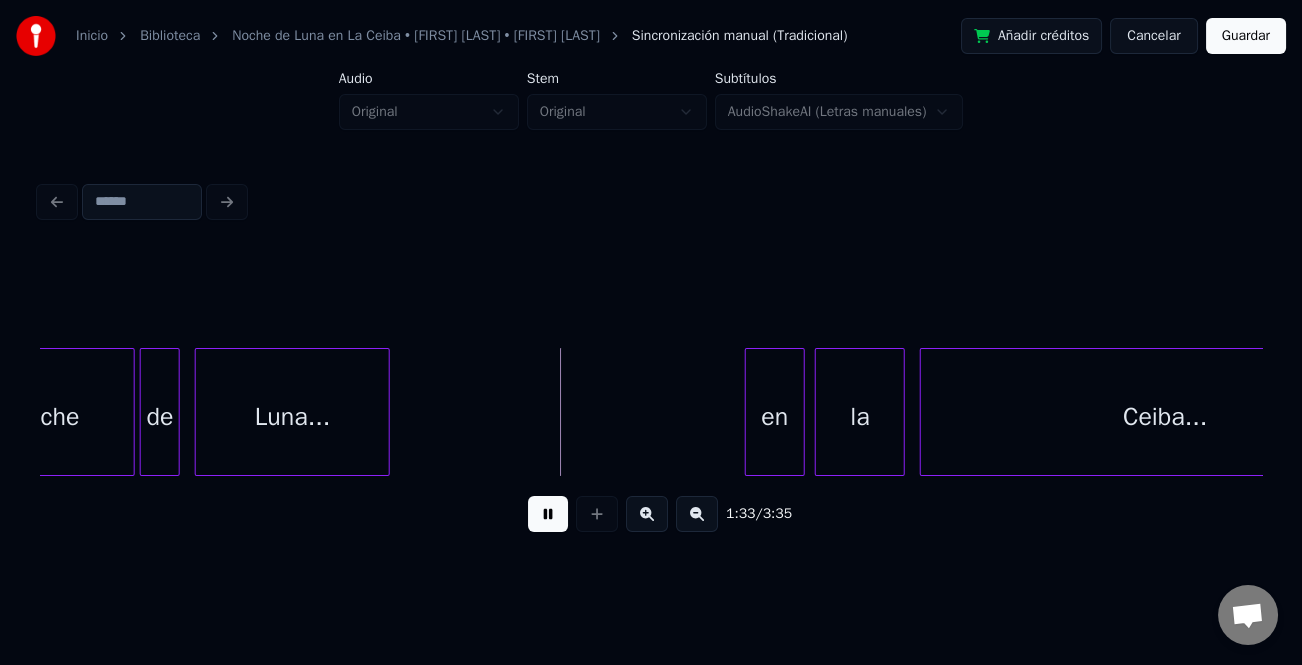 click at bounding box center [749, 412] 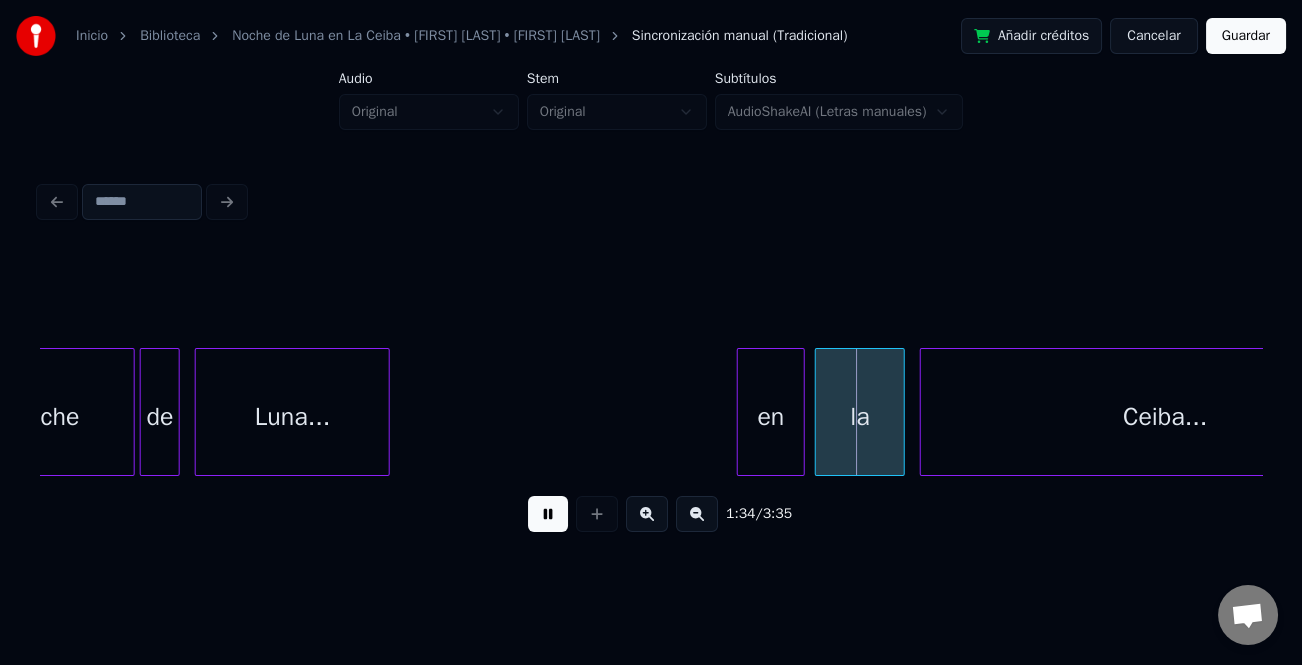 click at bounding box center (548, 514) 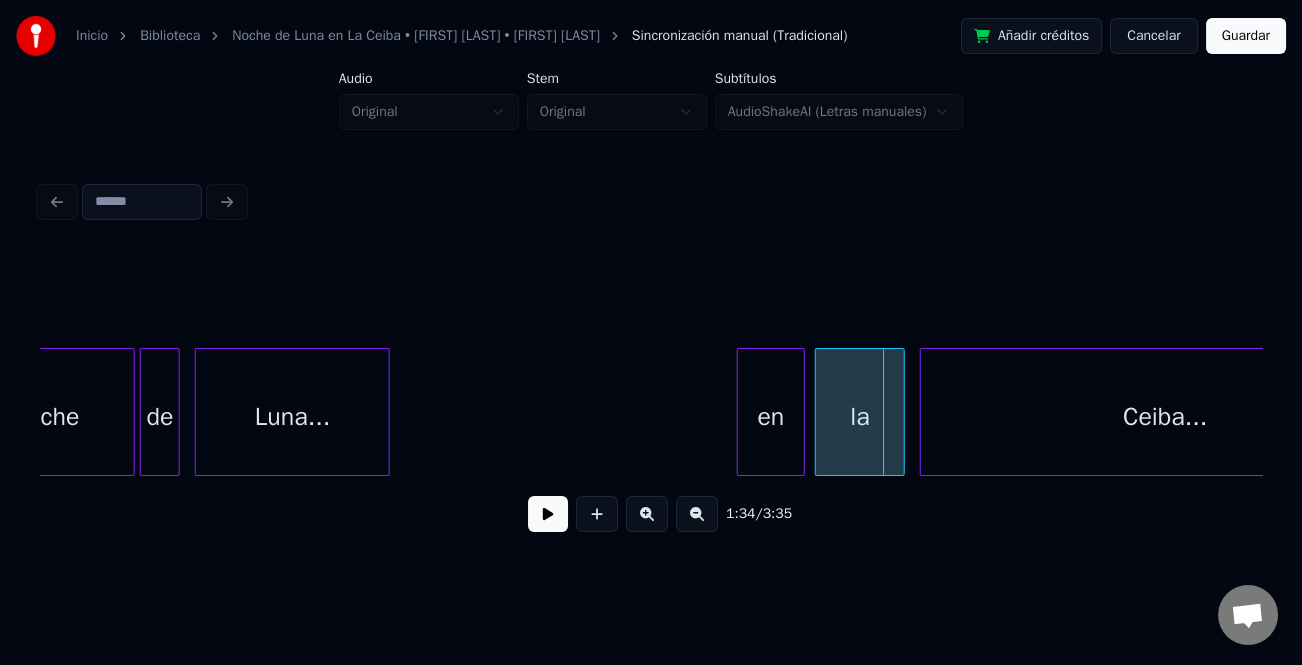 click on "en" at bounding box center (771, 417) 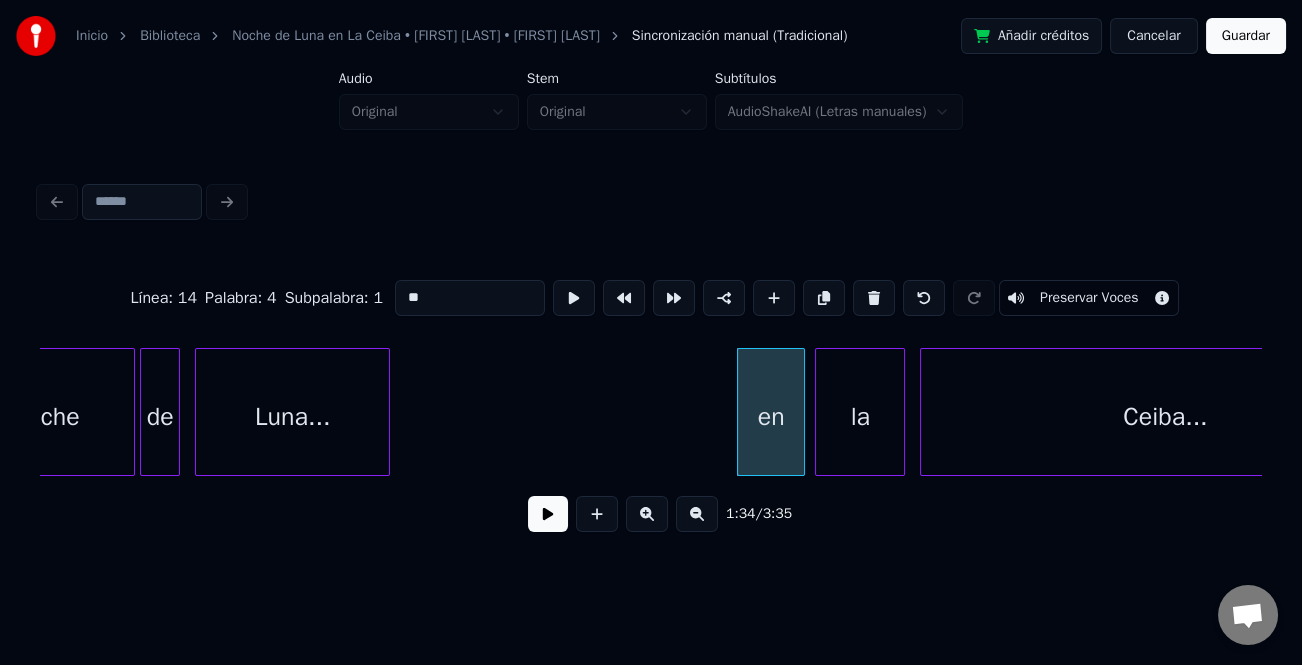 click on "**" at bounding box center [470, 298] 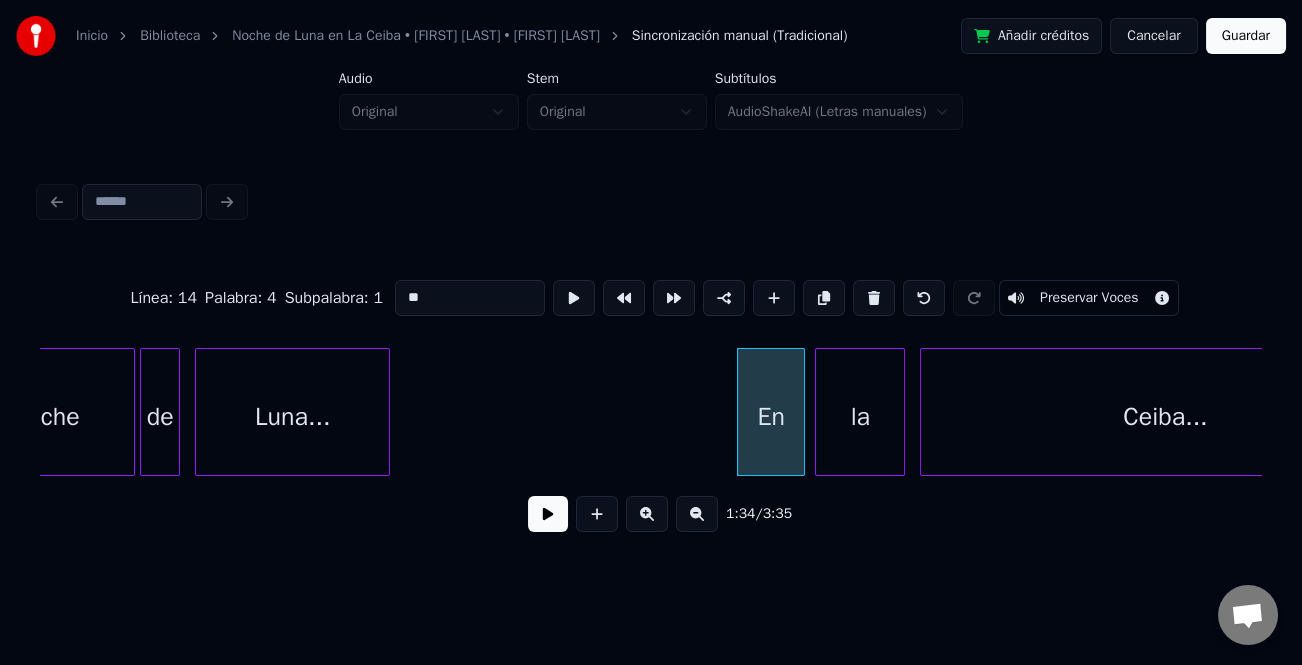 type on "**" 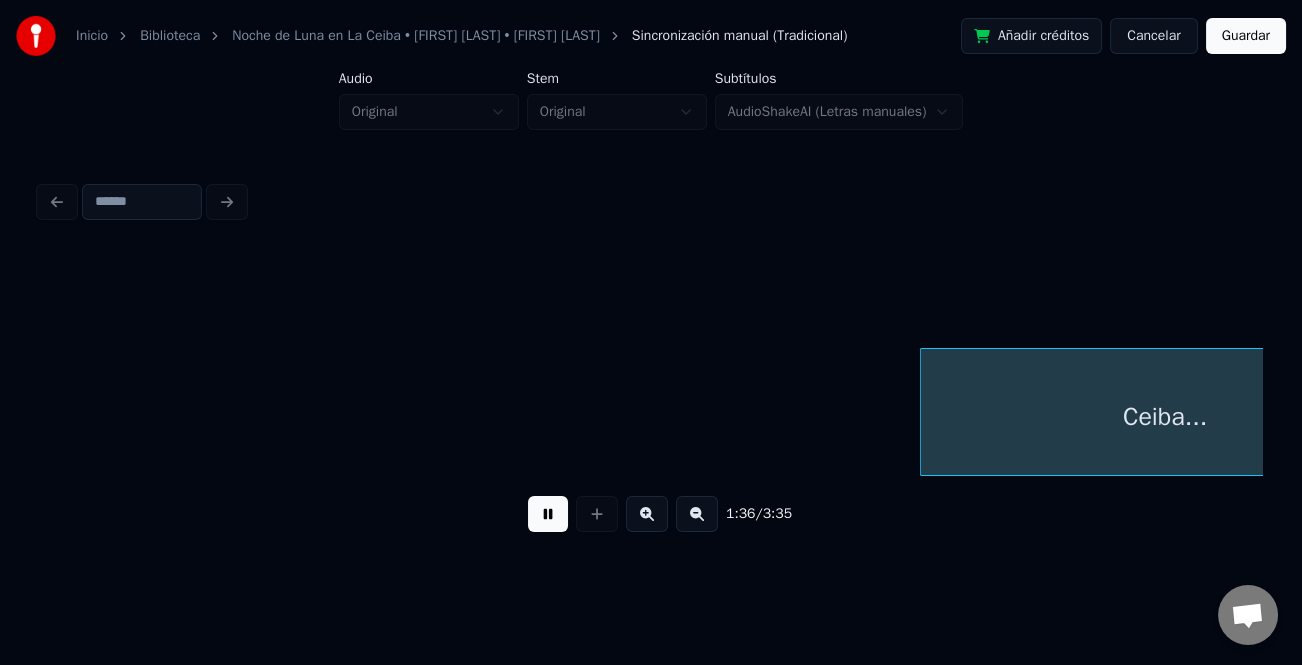 scroll, scrollTop: 0, scrollLeft: 24062, axis: horizontal 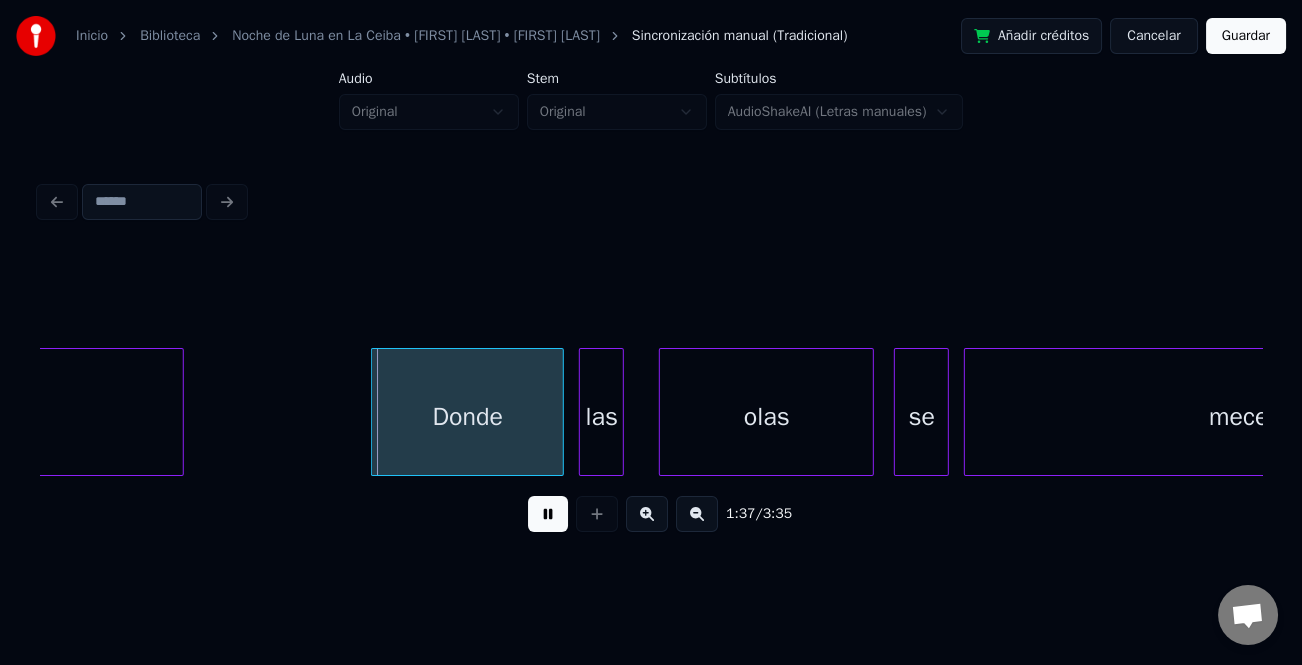 click at bounding box center (375, 412) 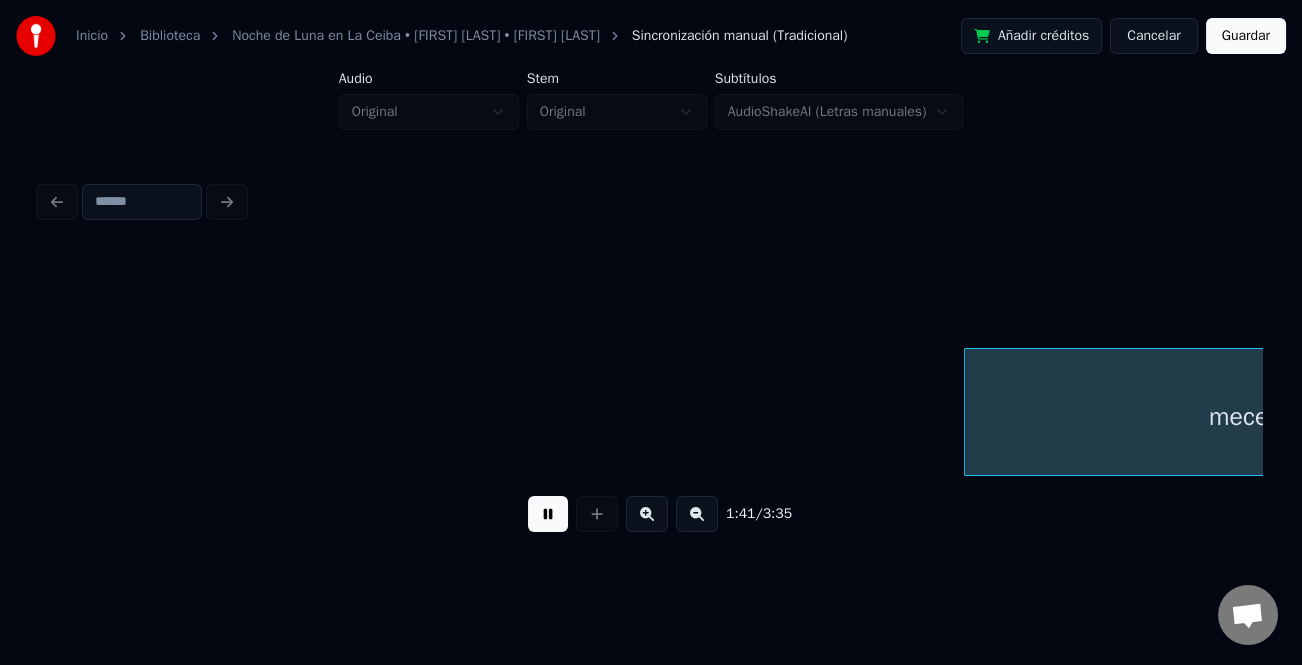 scroll, scrollTop: 0, scrollLeft: 25284, axis: horizontal 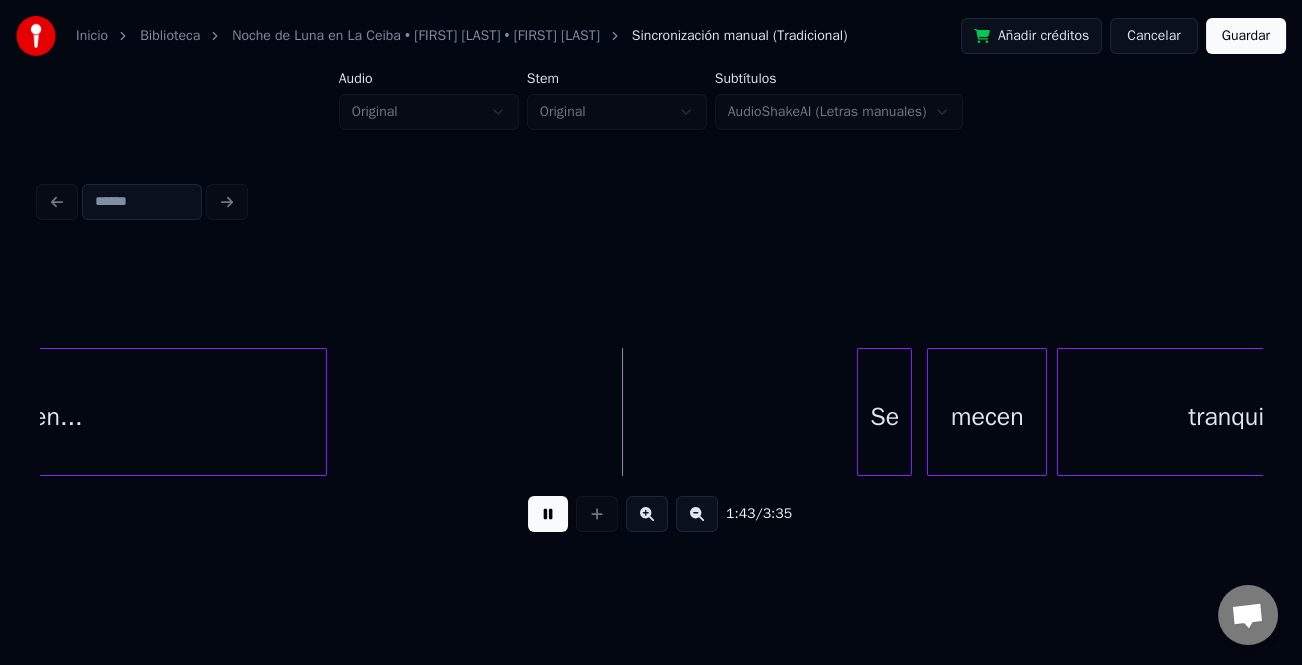 click at bounding box center (548, 514) 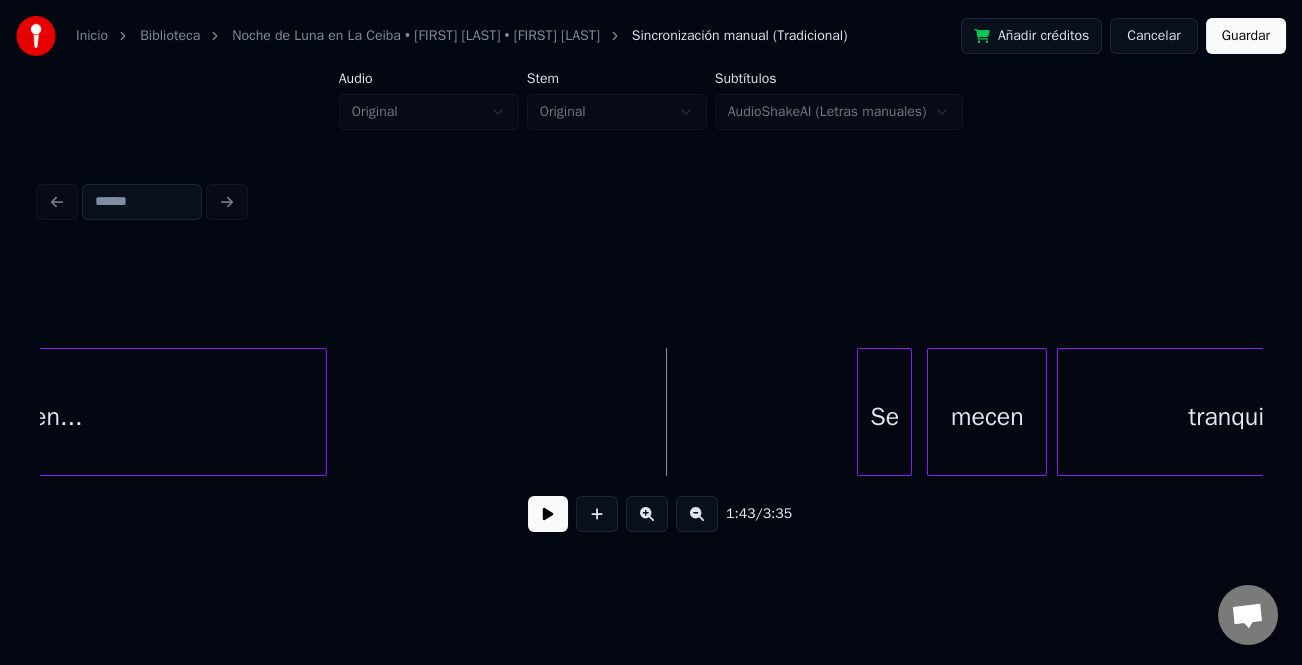 click on "mecen... Se mecen tranquilas.." at bounding box center (1735, 412) 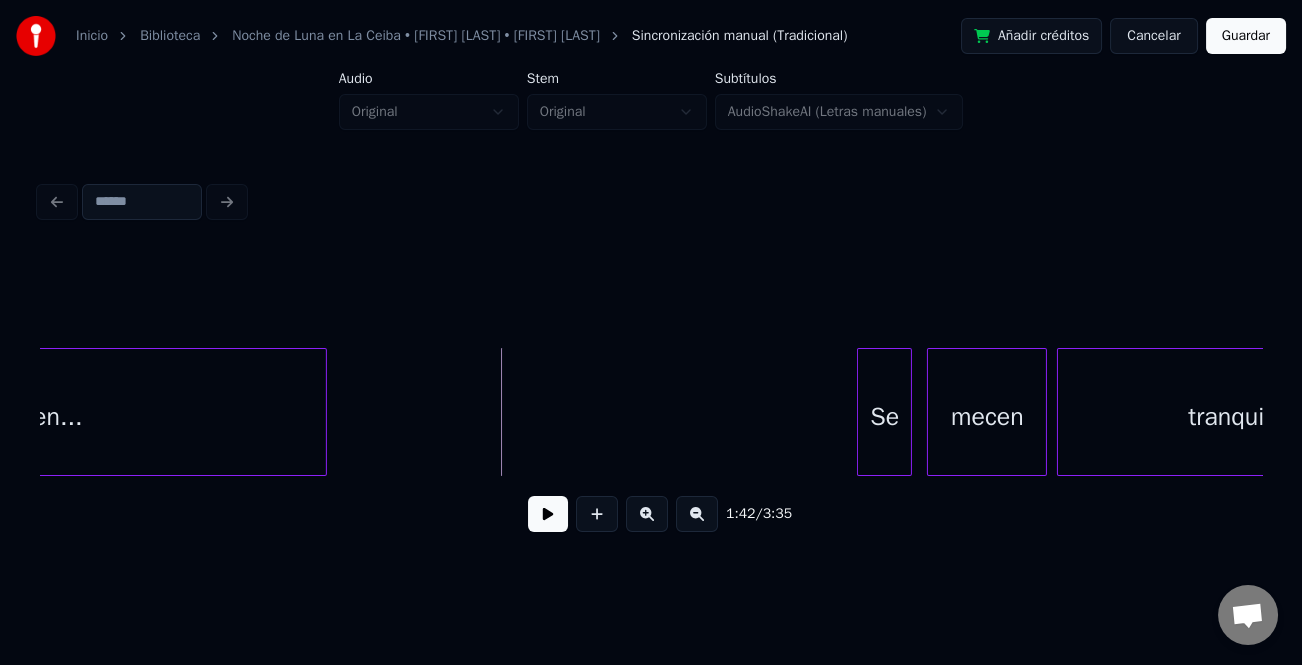 click on "mecen..." at bounding box center [34, 417] 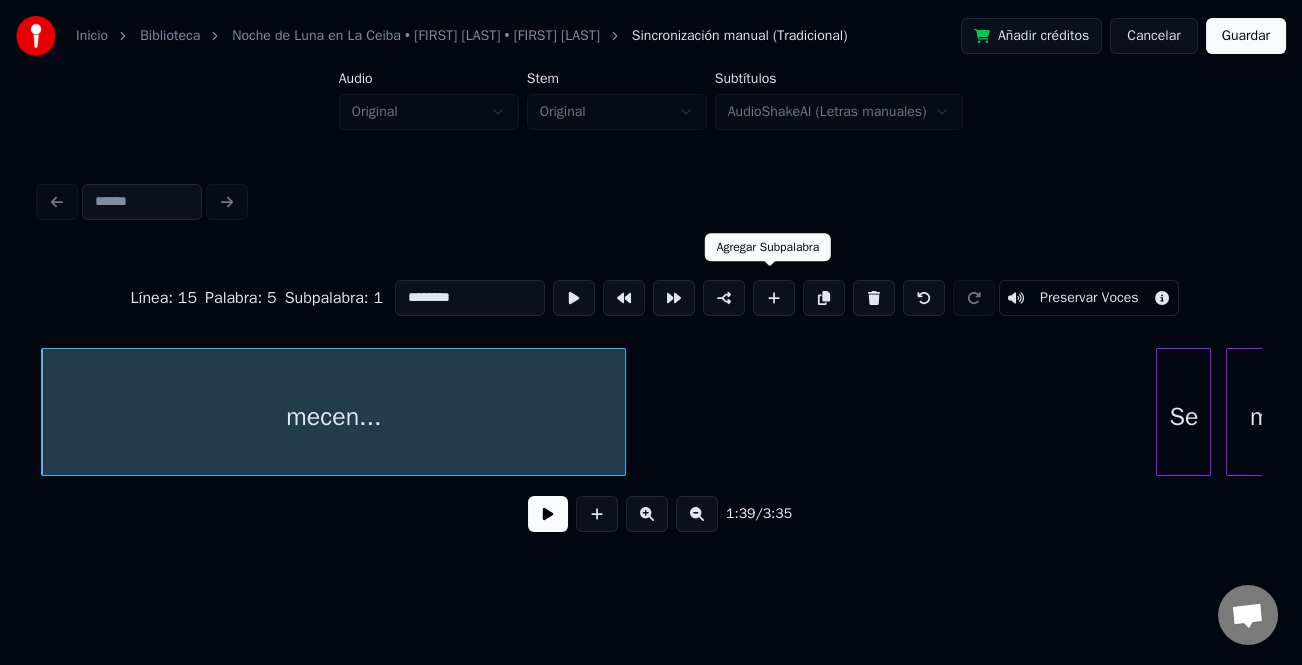 drag, startPoint x: 770, startPoint y: 287, endPoint x: 746, endPoint y: 330, distance: 49.24429 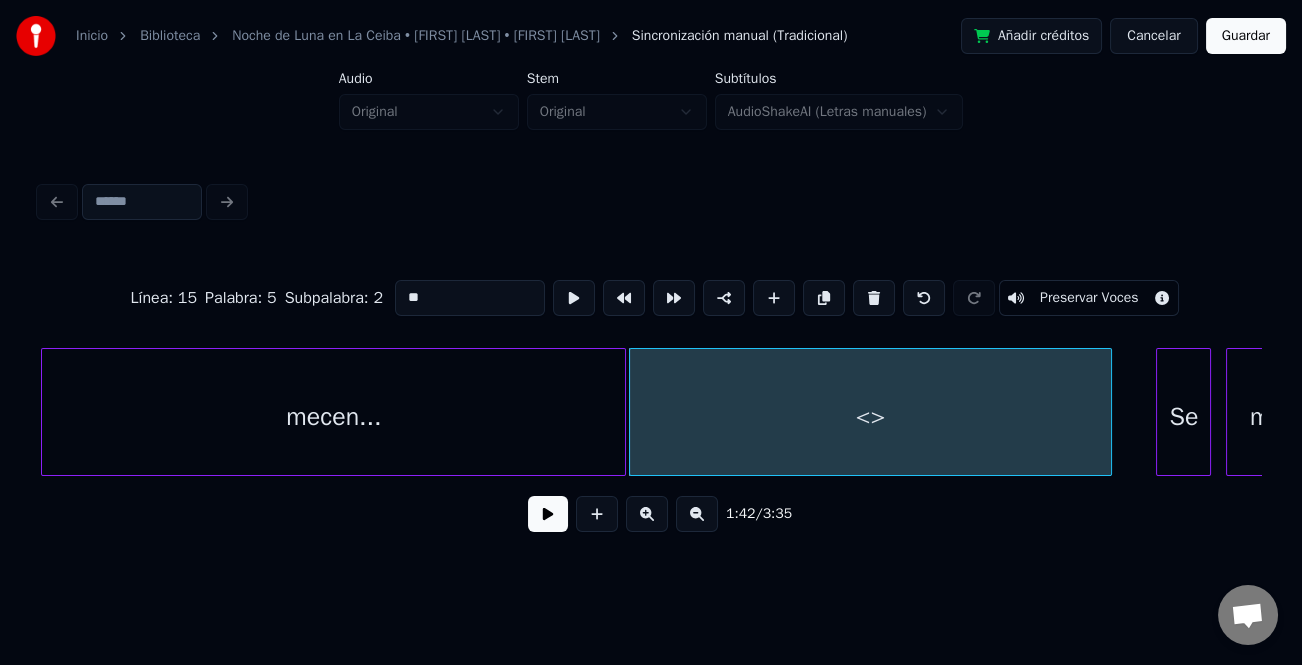 click on "Línea :   15 Palabra :   5 Subpalabra :   2 ** Preservar Voces 1:42  /  3:35" at bounding box center (651, 400) 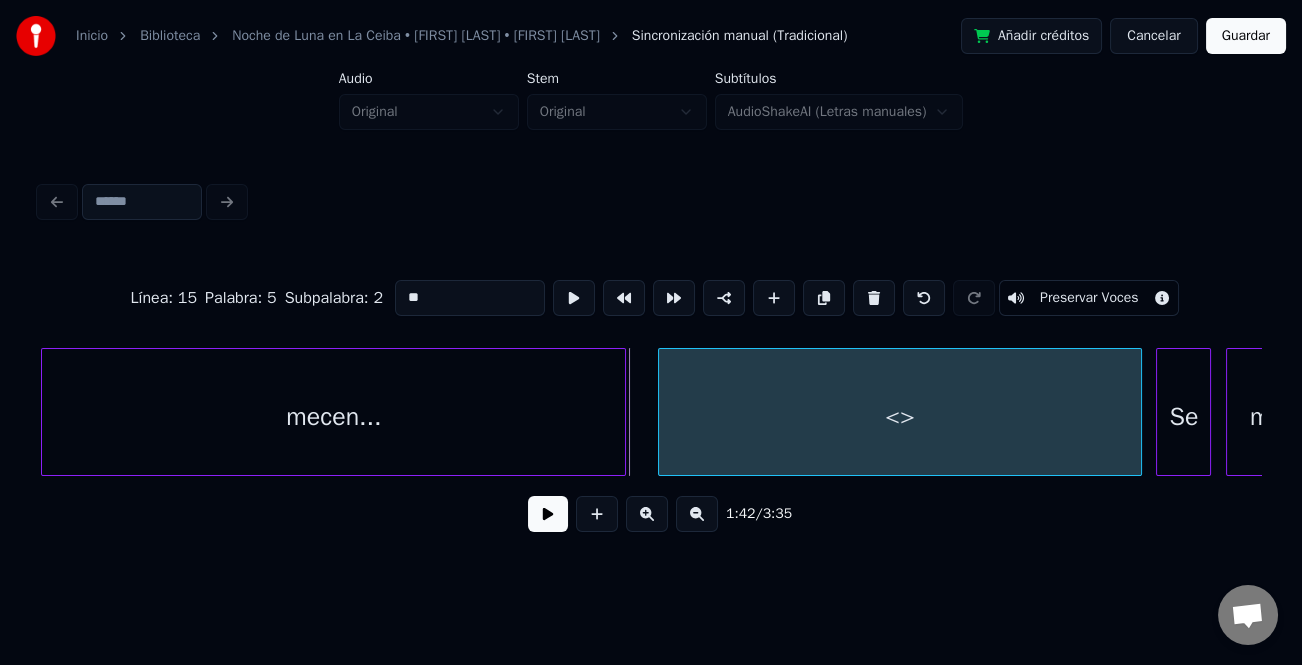 click on "<>" at bounding box center [899, 417] 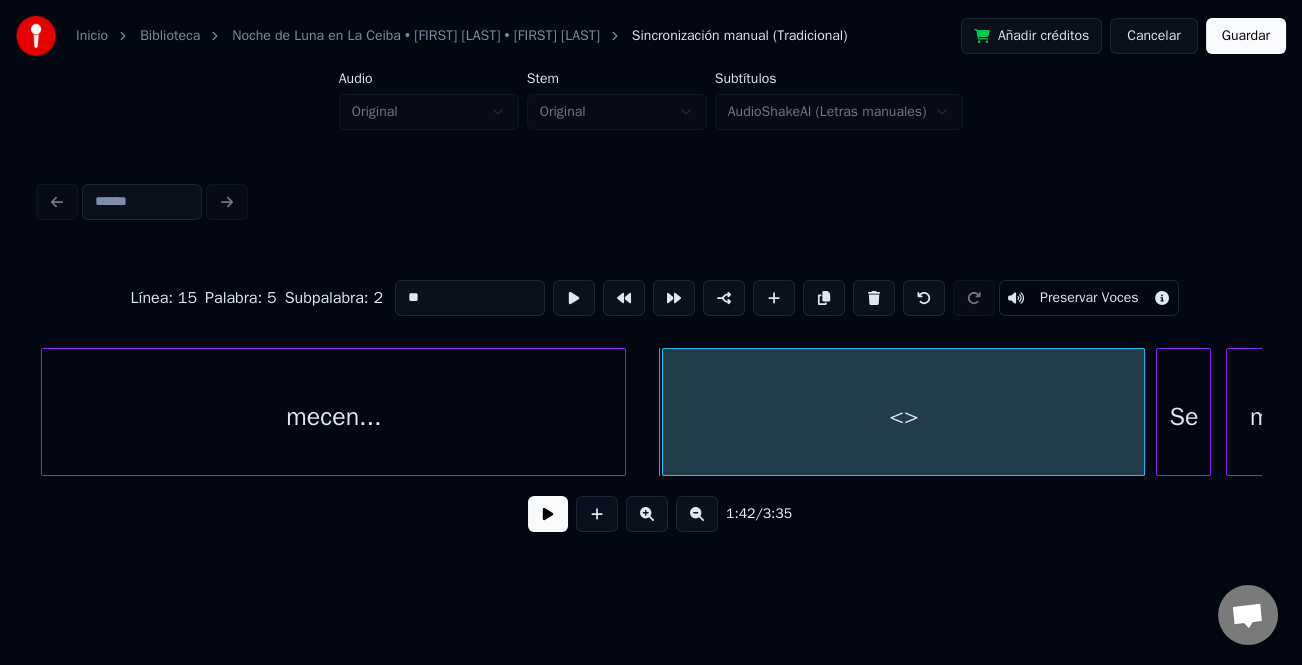 click on "<>" at bounding box center [903, 412] 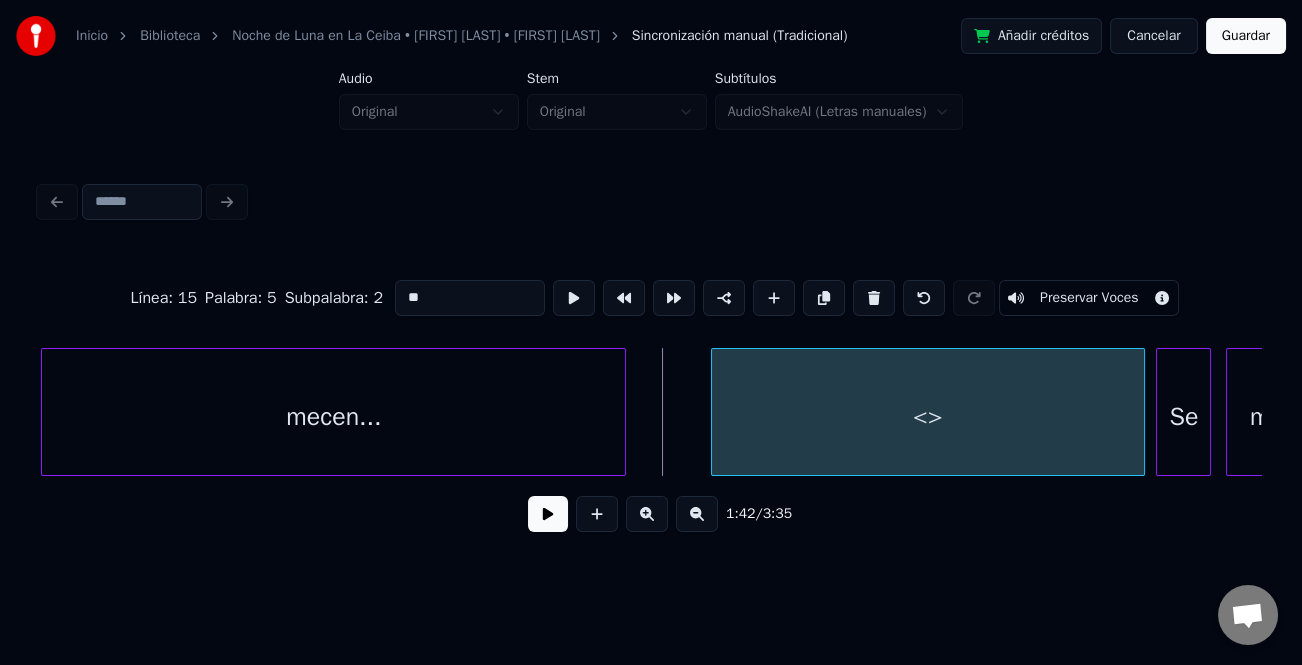 click at bounding box center (715, 412) 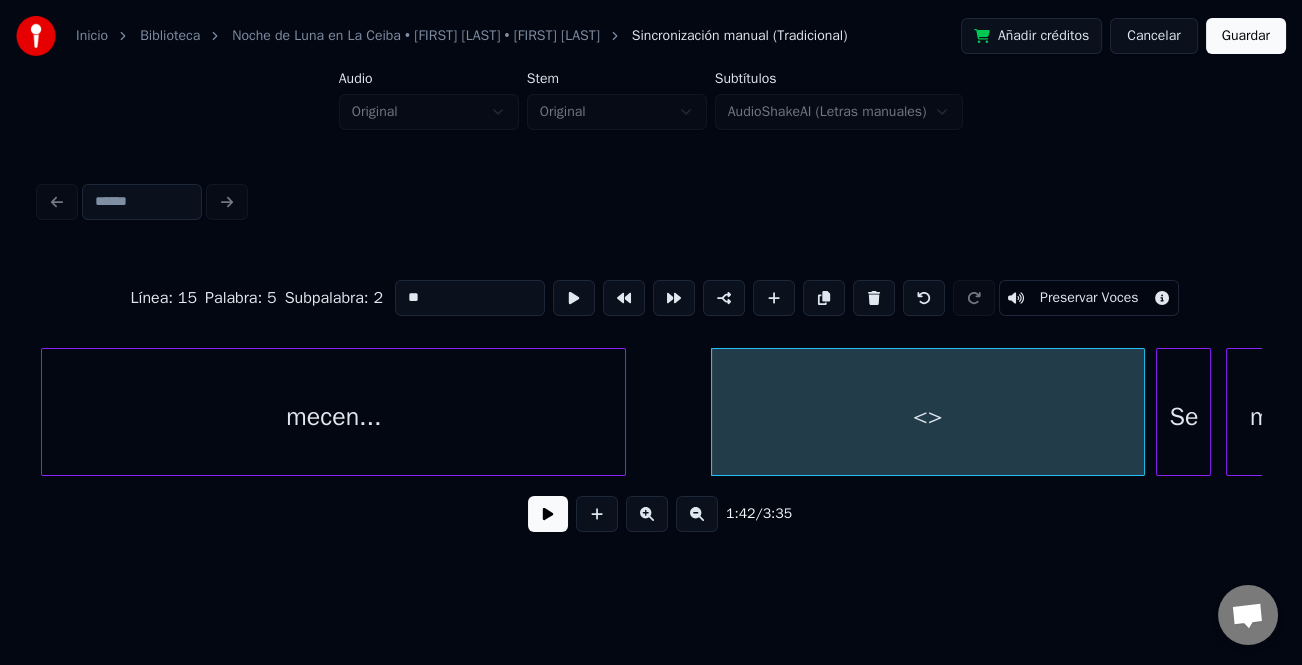 click on "Línea :   15 Palabra :   5 Subpalabra :   2 ** Preservar Voces" at bounding box center [651, 298] 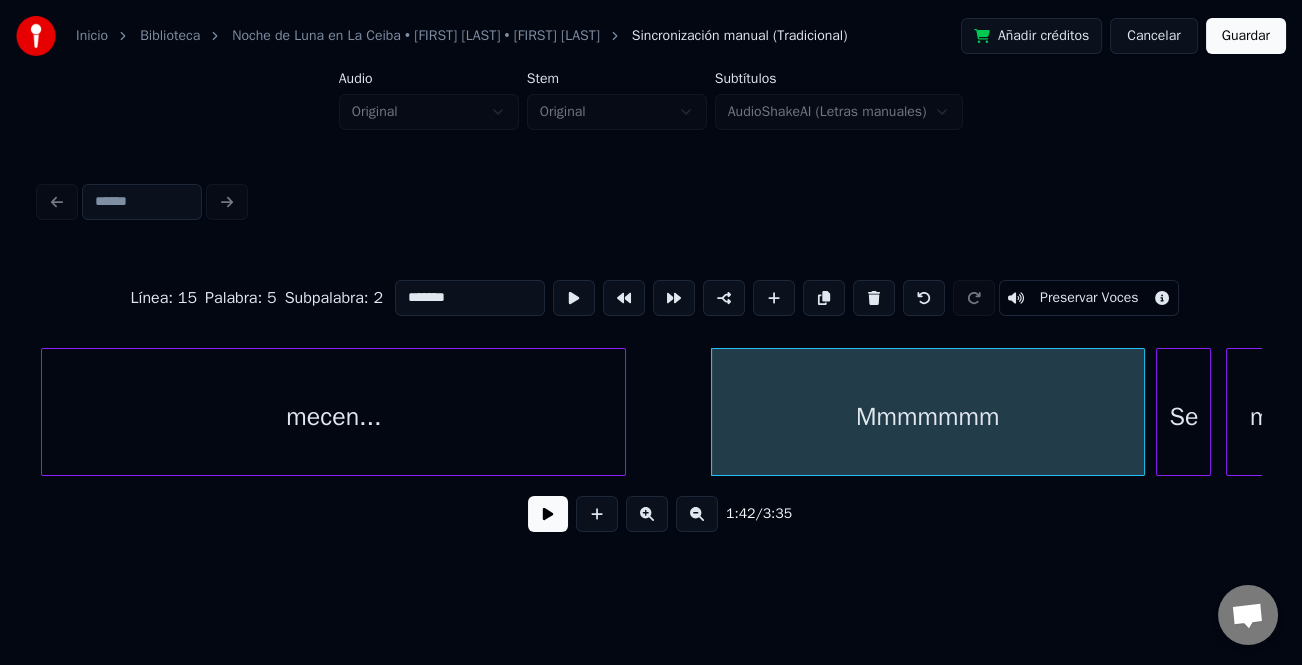 type on "*******" 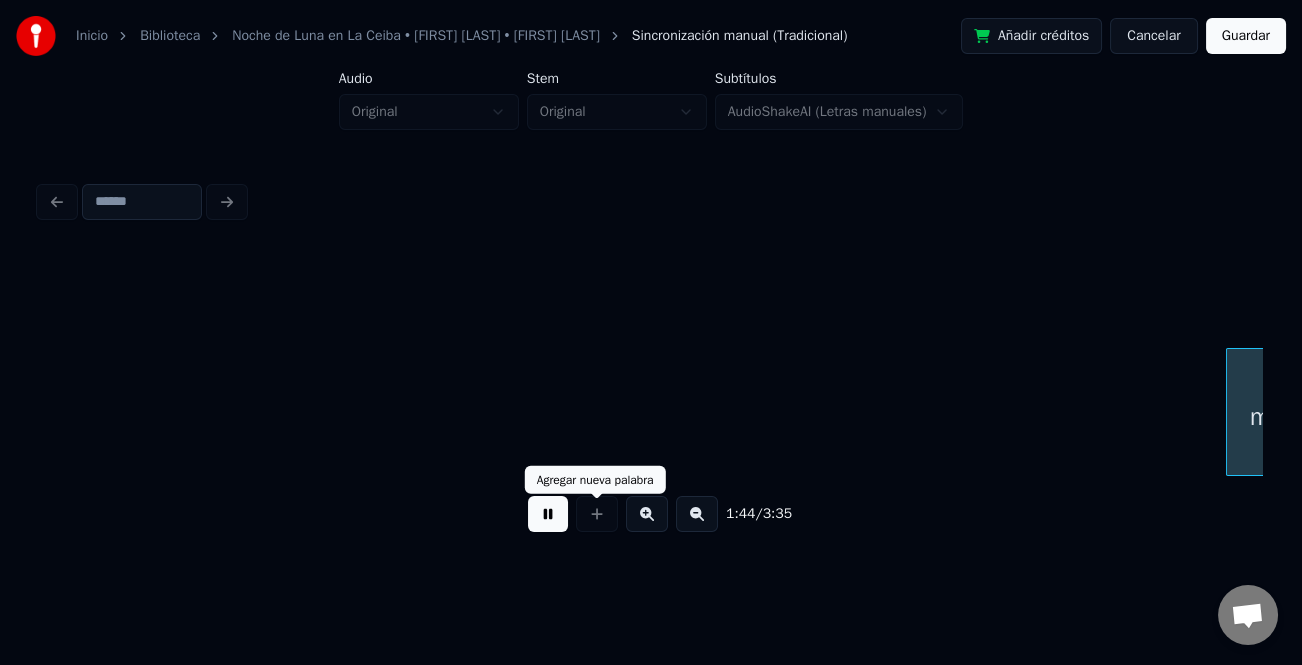 scroll, scrollTop: 0, scrollLeft: 26207, axis: horizontal 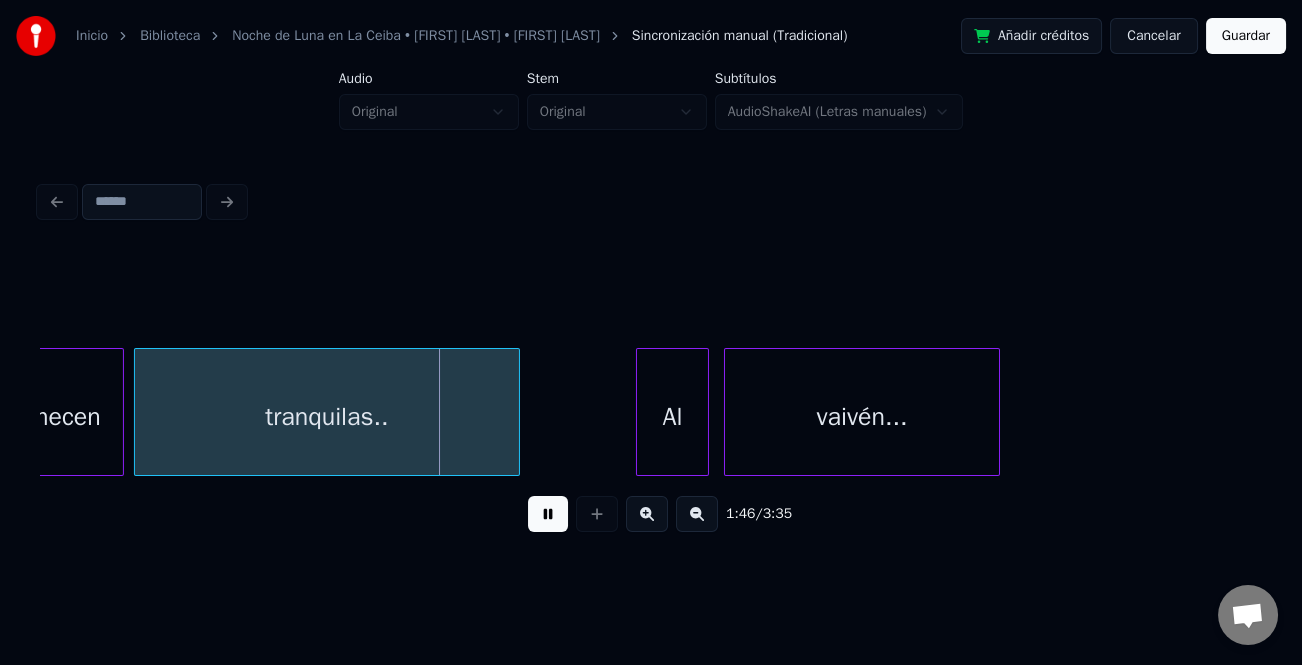 click at bounding box center (640, 412) 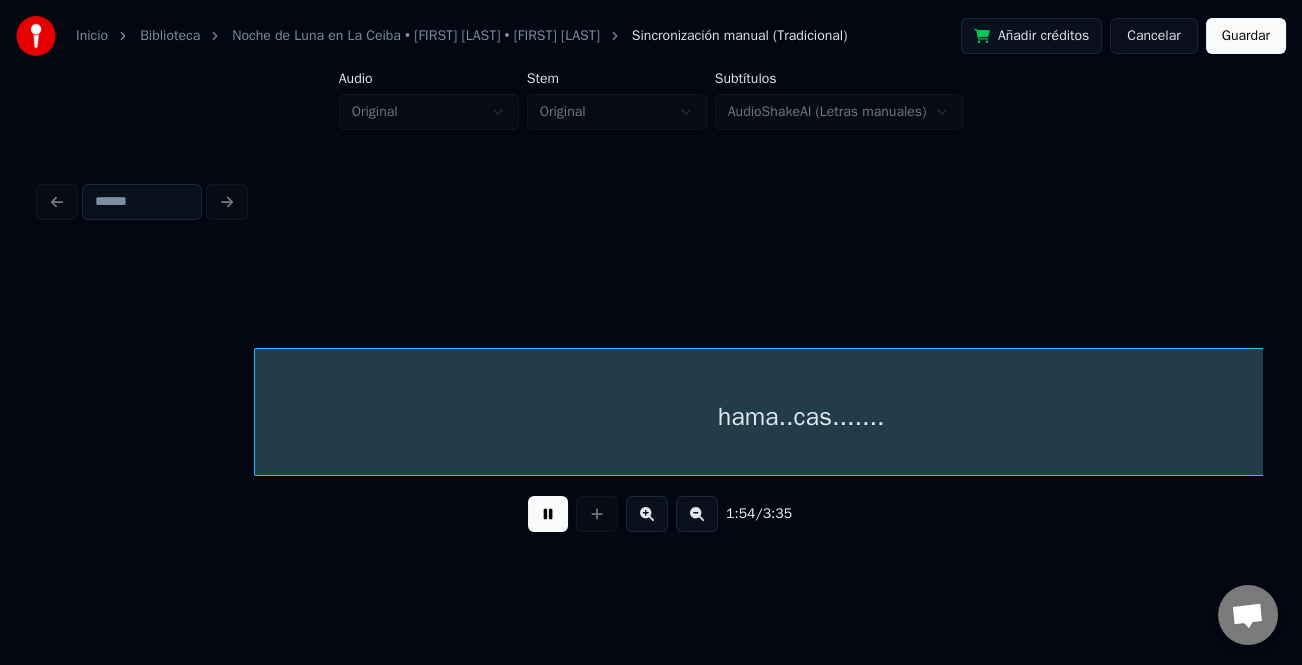 scroll, scrollTop: 0, scrollLeft: 28657, axis: horizontal 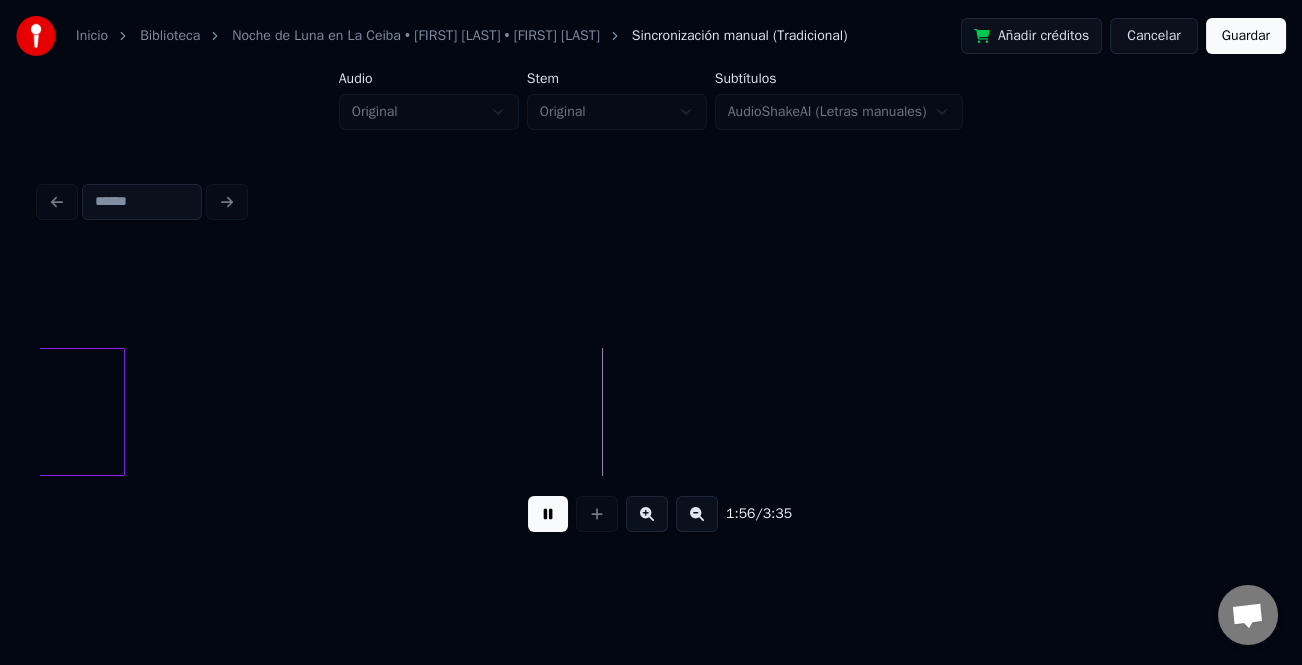 click at bounding box center (697, 514) 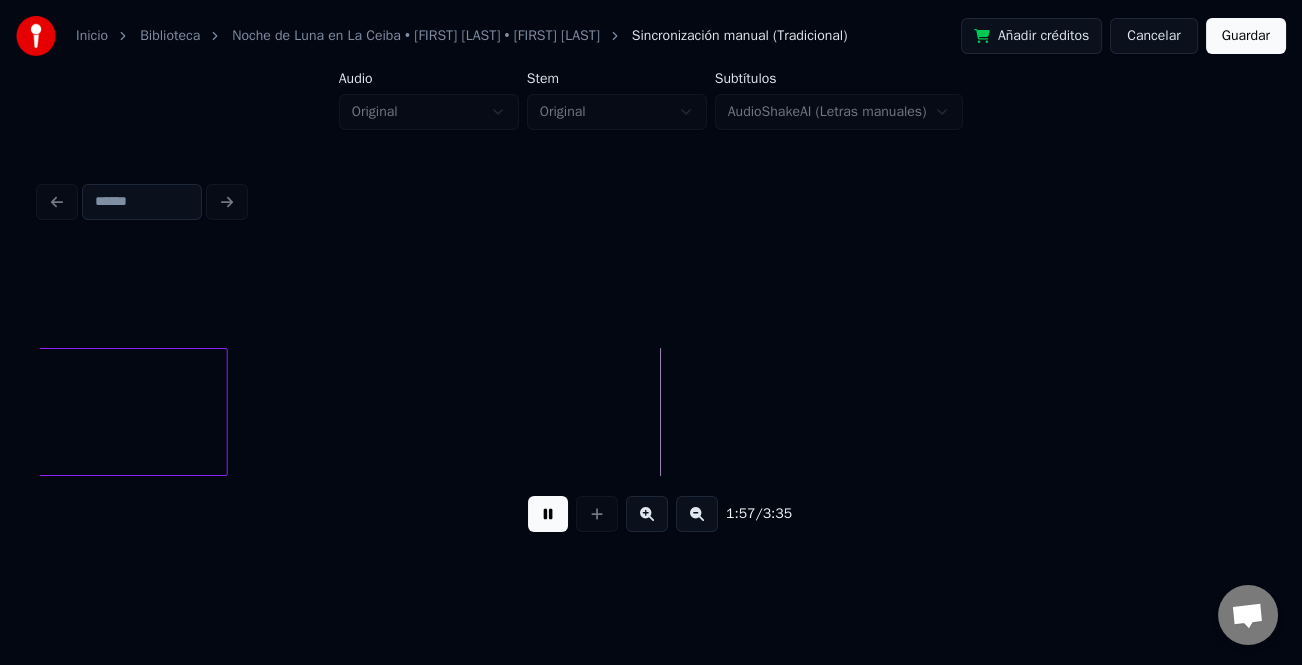 click at bounding box center (697, 514) 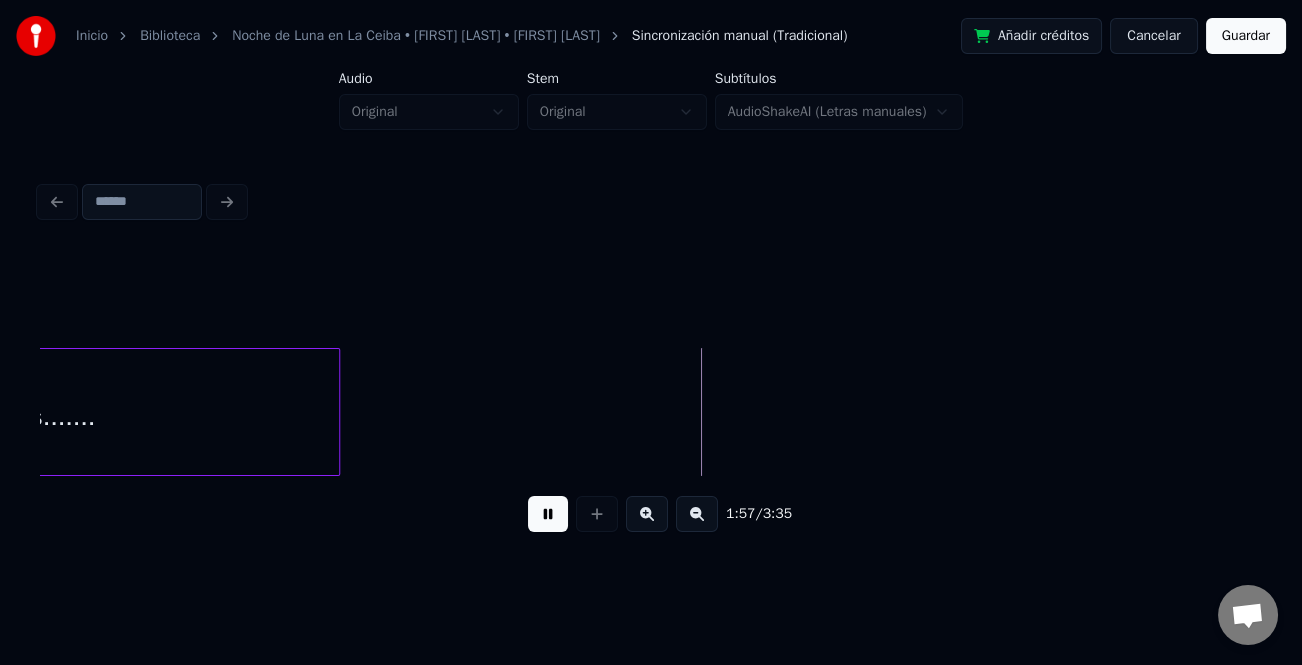 click at bounding box center [697, 514] 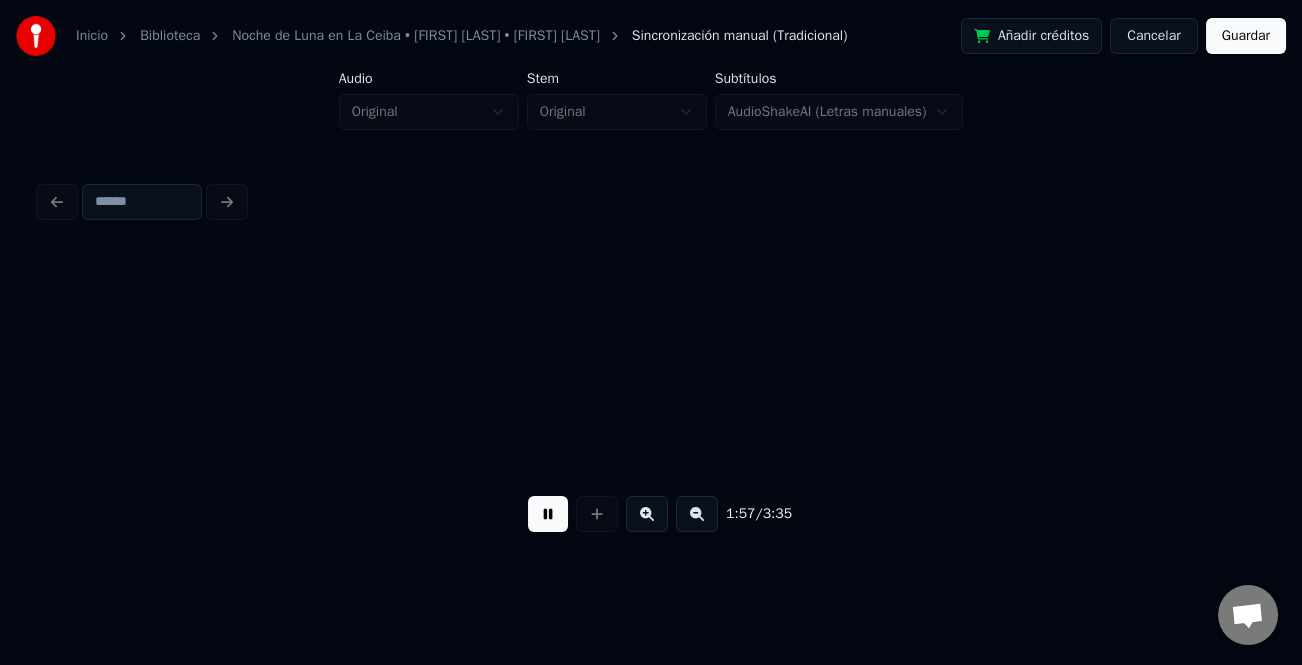 click at bounding box center [697, 514] 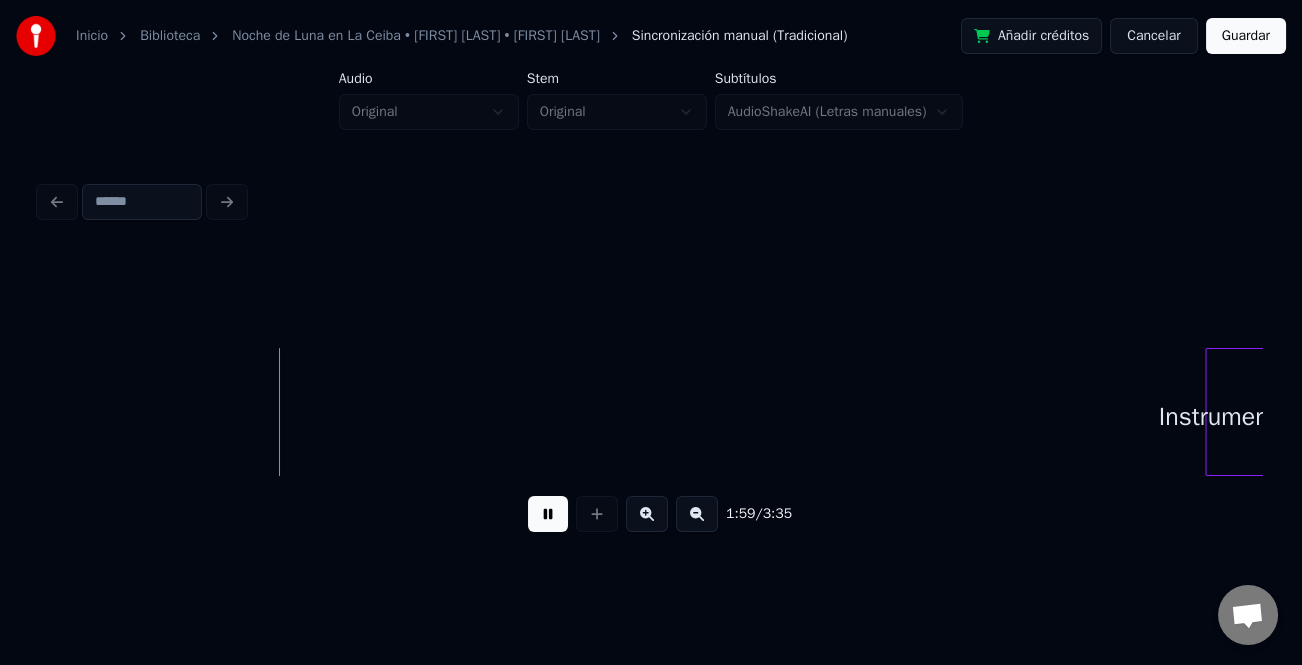 scroll, scrollTop: 0, scrollLeft: 5847, axis: horizontal 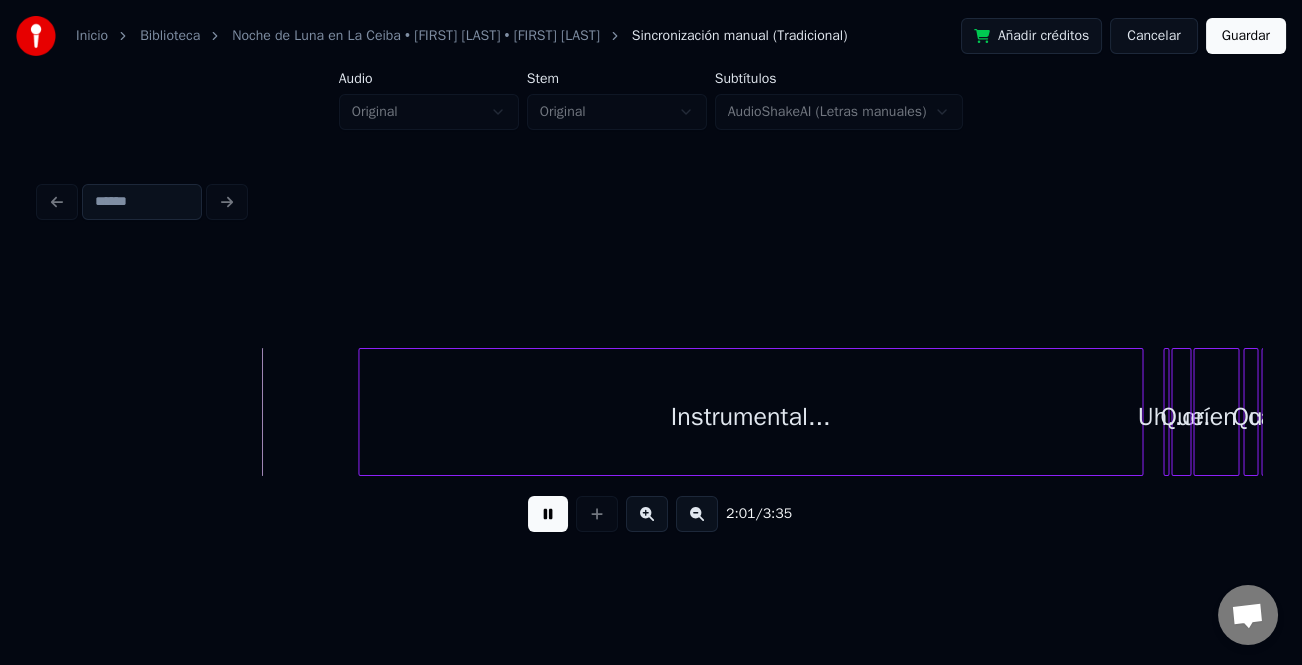 click at bounding box center (362, 412) 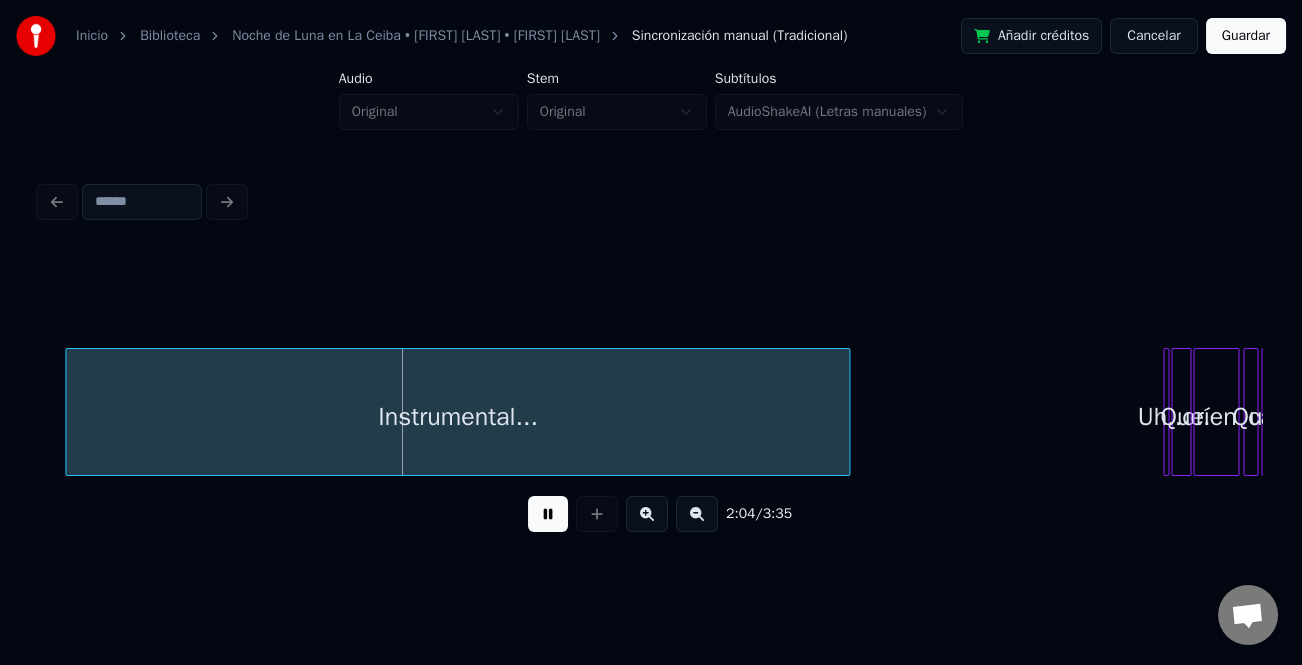 click on "Instrumental..." at bounding box center (457, 417) 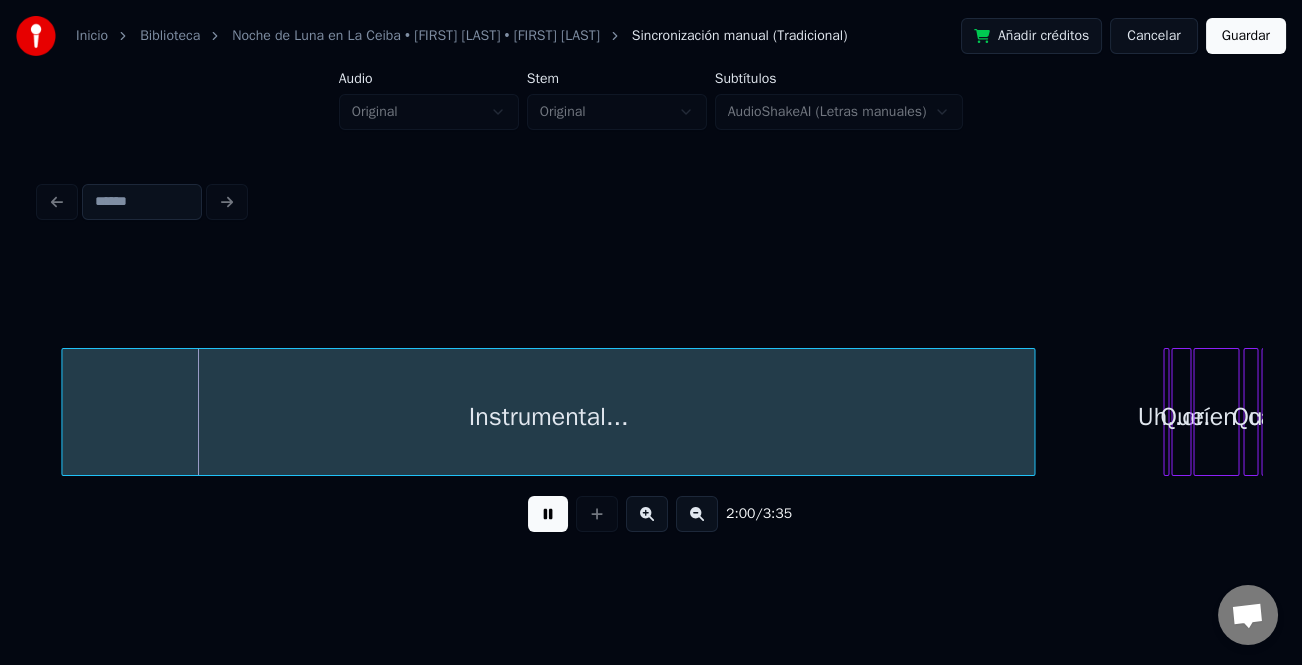 click at bounding box center [1031, 412] 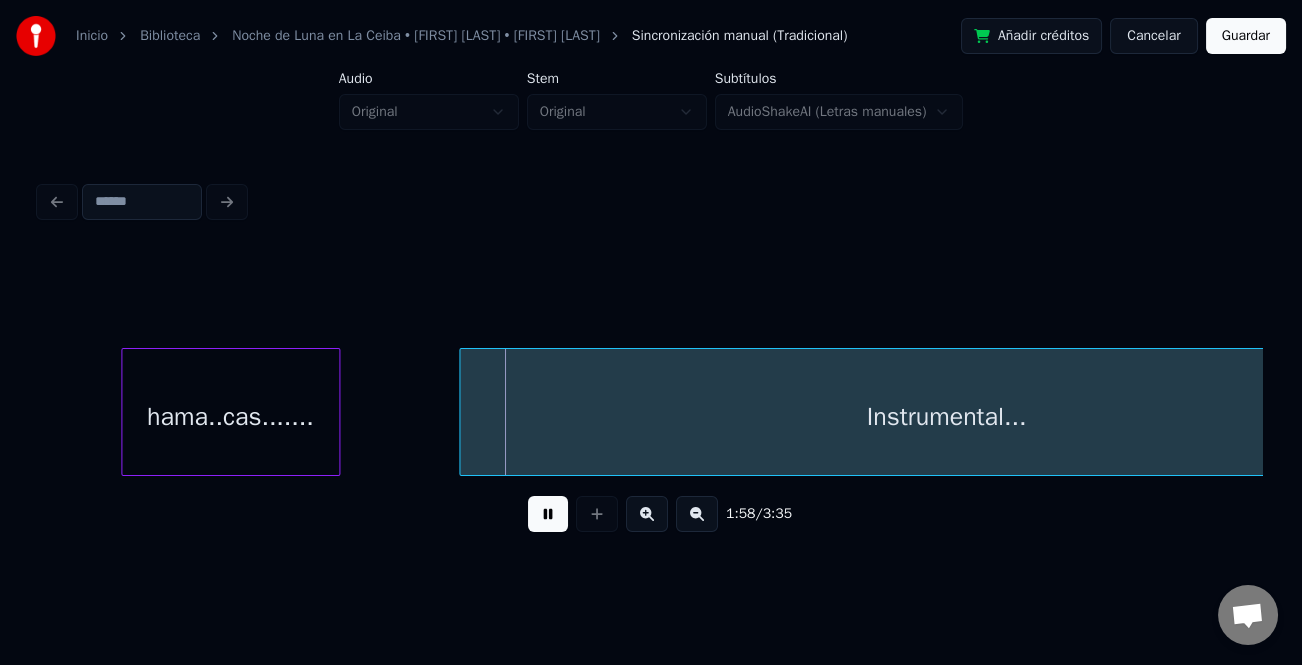 scroll, scrollTop: 0, scrollLeft: 5260, axis: horizontal 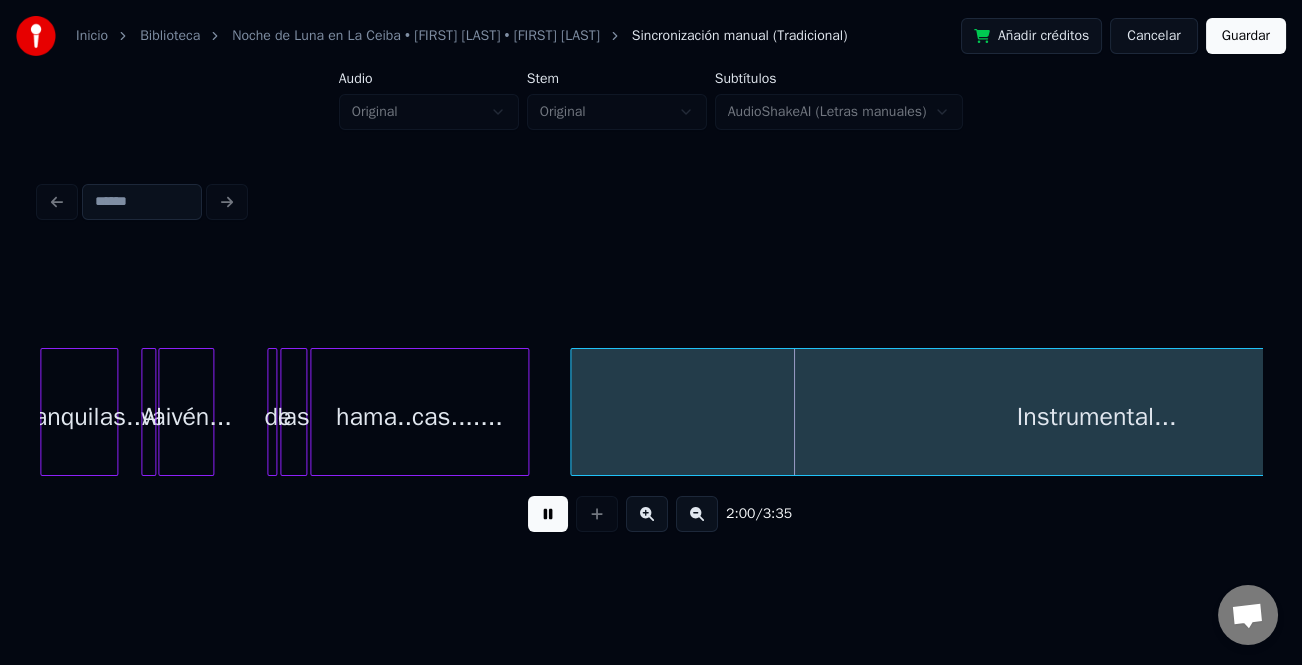 click at bounding box center (574, 412) 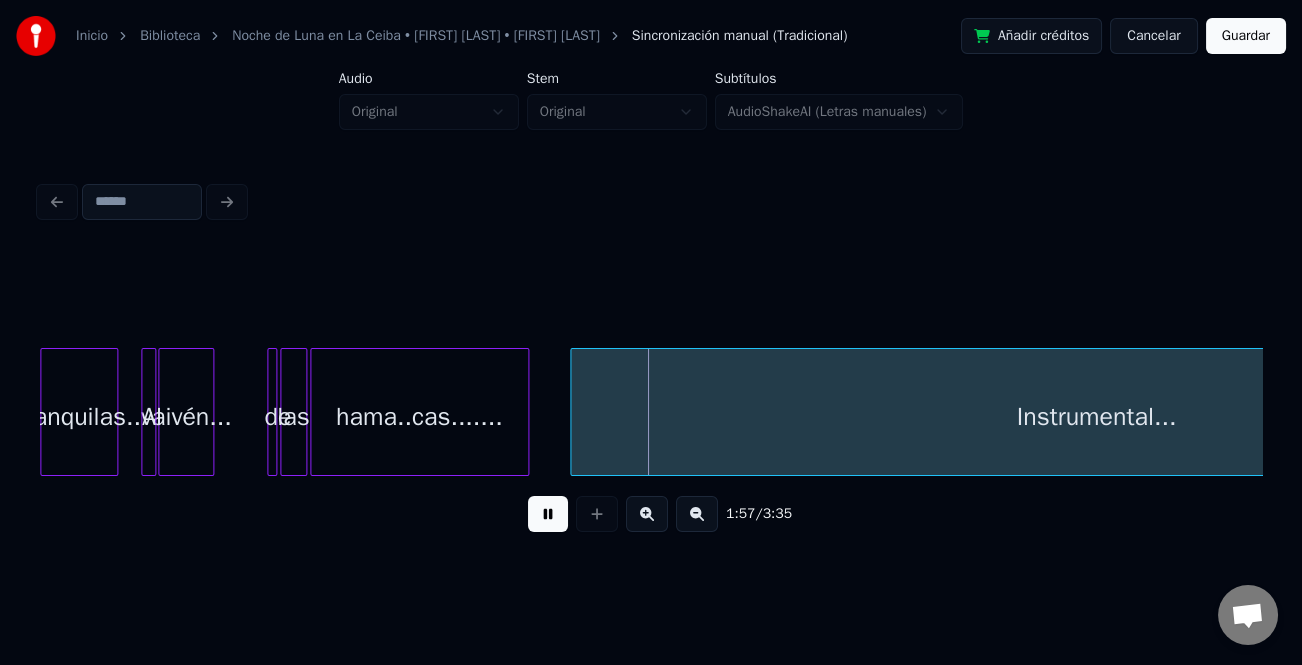 click at bounding box center (548, 514) 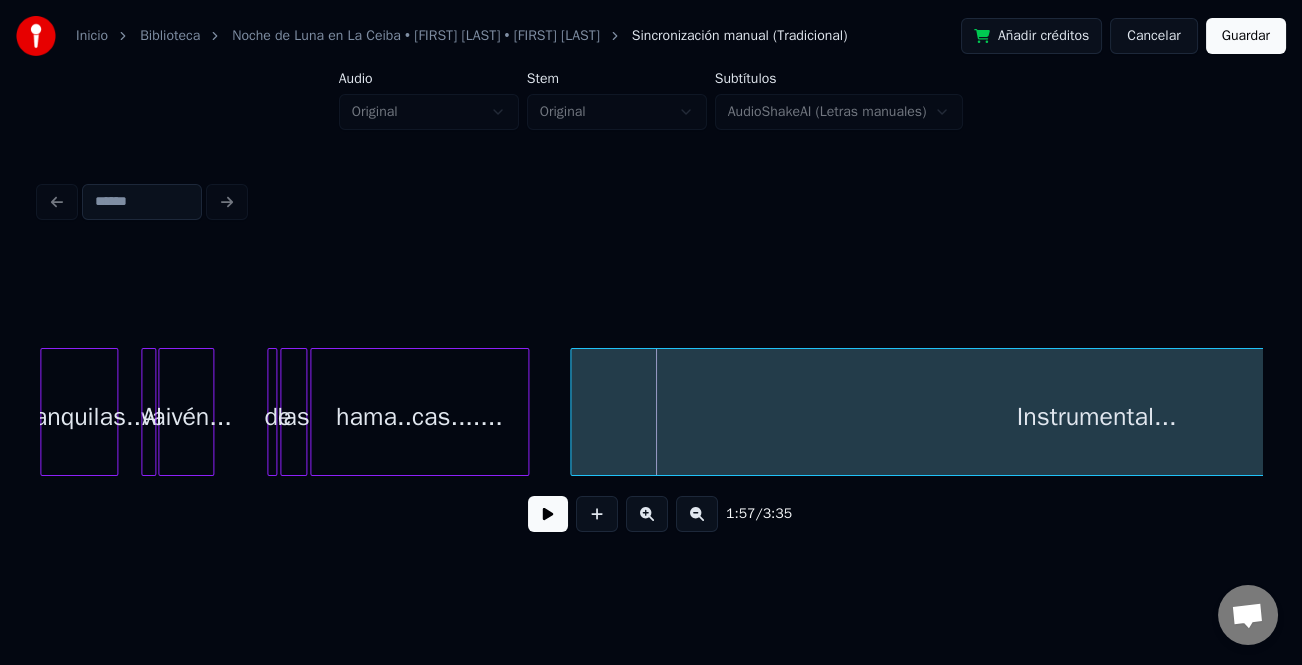 drag, startPoint x: 700, startPoint y: 483, endPoint x: 800, endPoint y: 487, distance: 100.07997 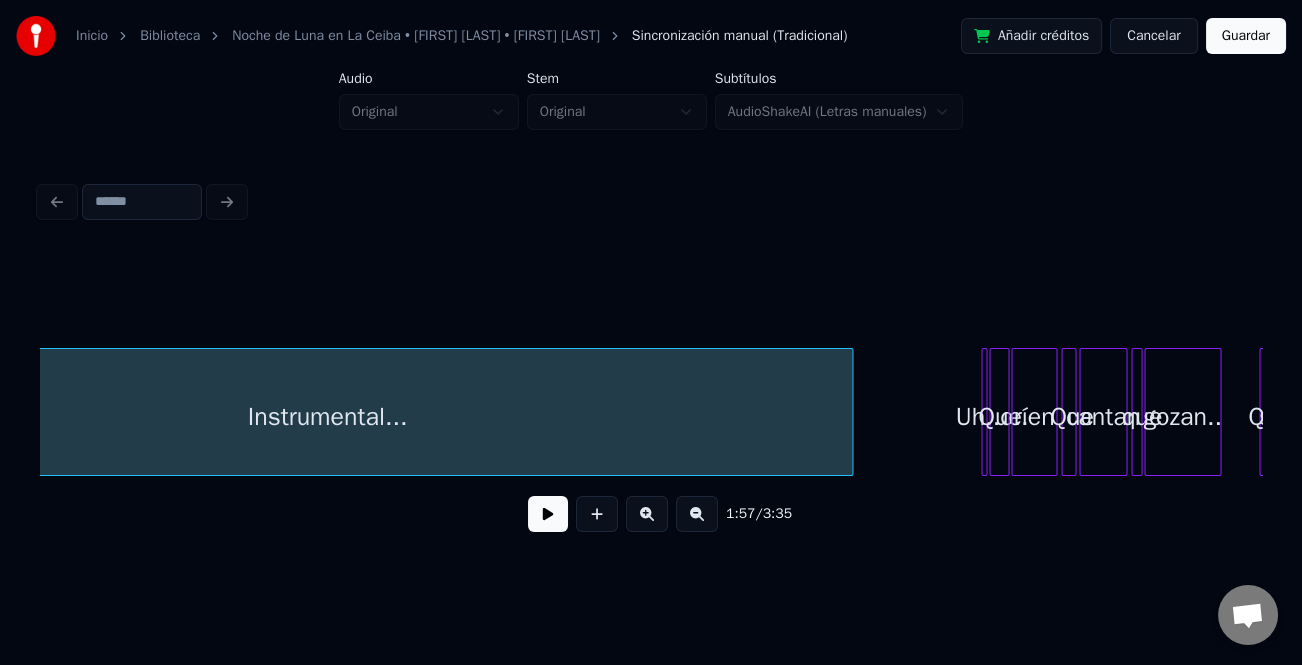 scroll, scrollTop: 0, scrollLeft: 6270, axis: horizontal 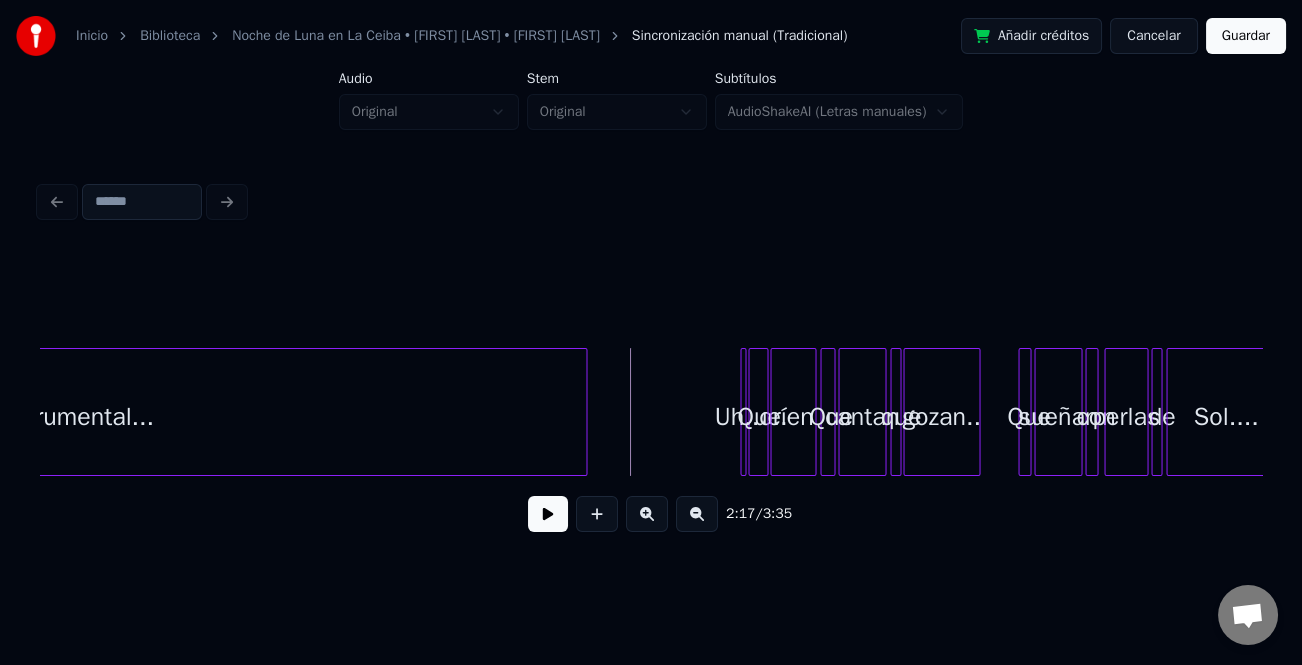 click at bounding box center [583, 412] 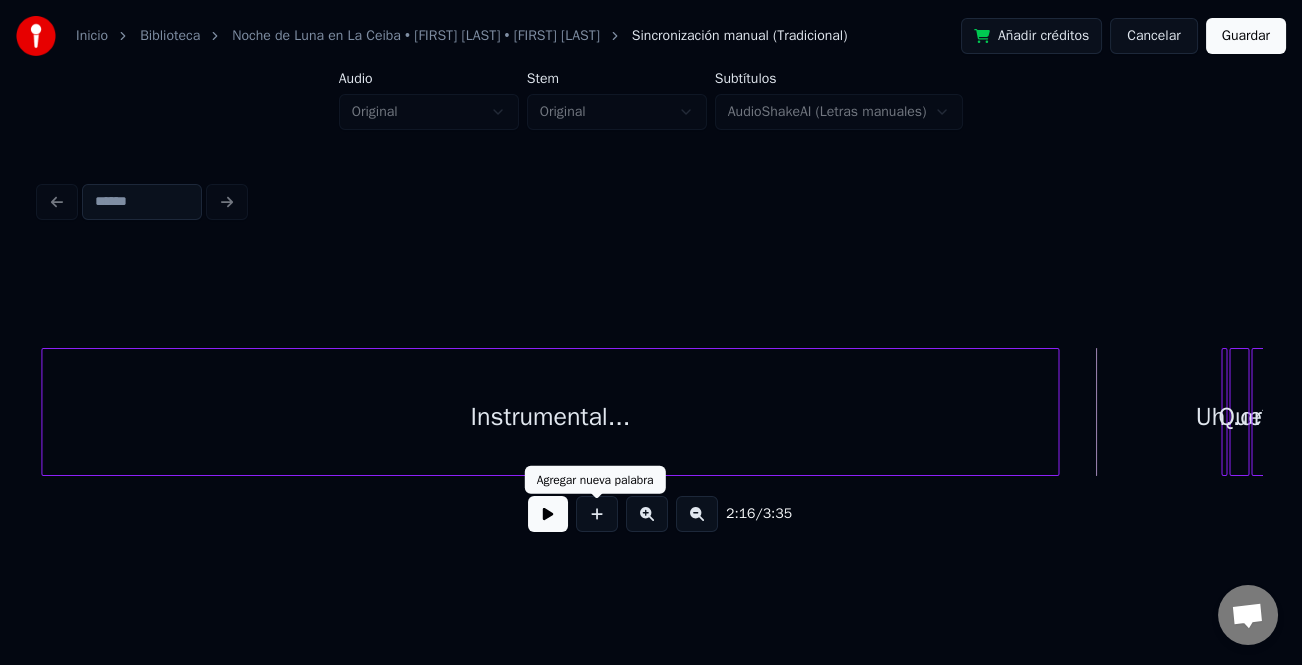 drag, startPoint x: 546, startPoint y: 515, endPoint x: 559, endPoint y: 520, distance: 13.928389 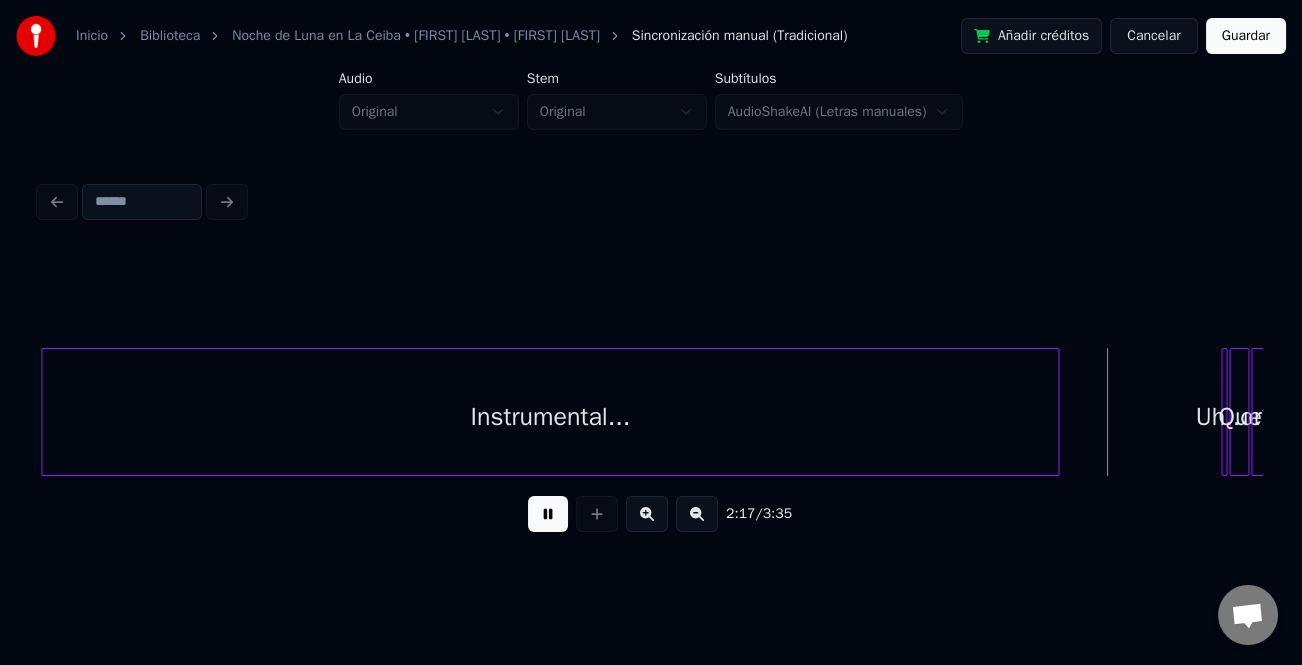 click at bounding box center (647, 514) 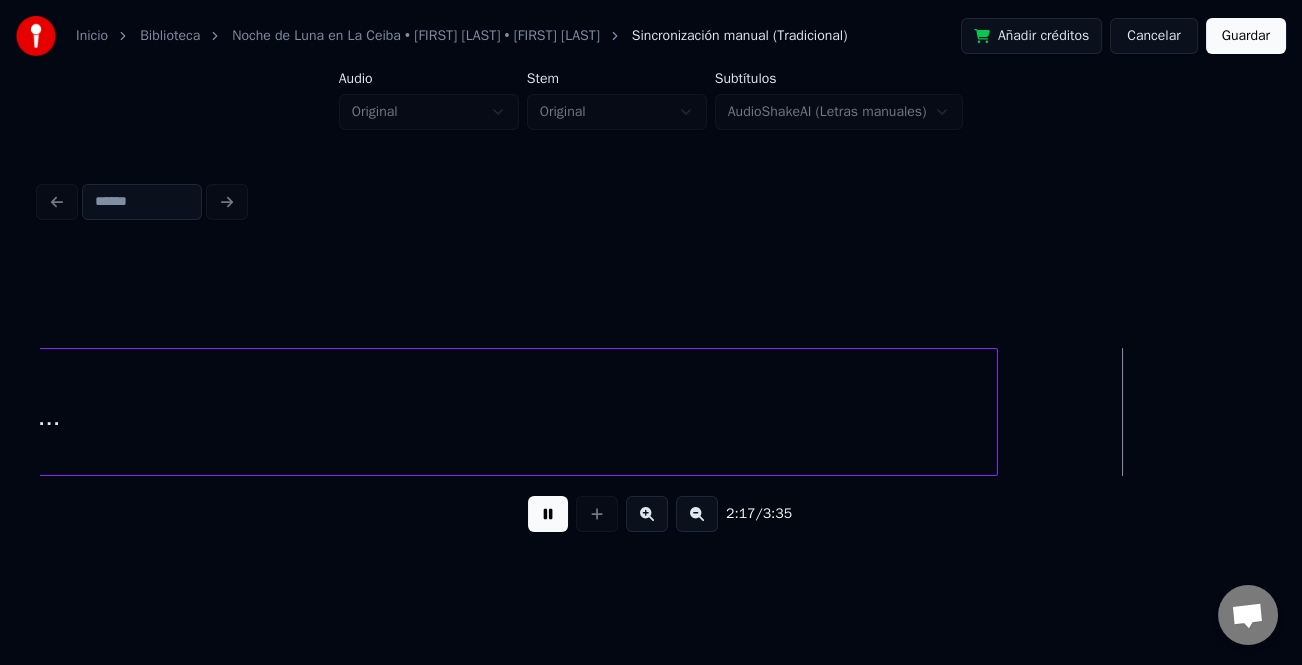 click at bounding box center (647, 514) 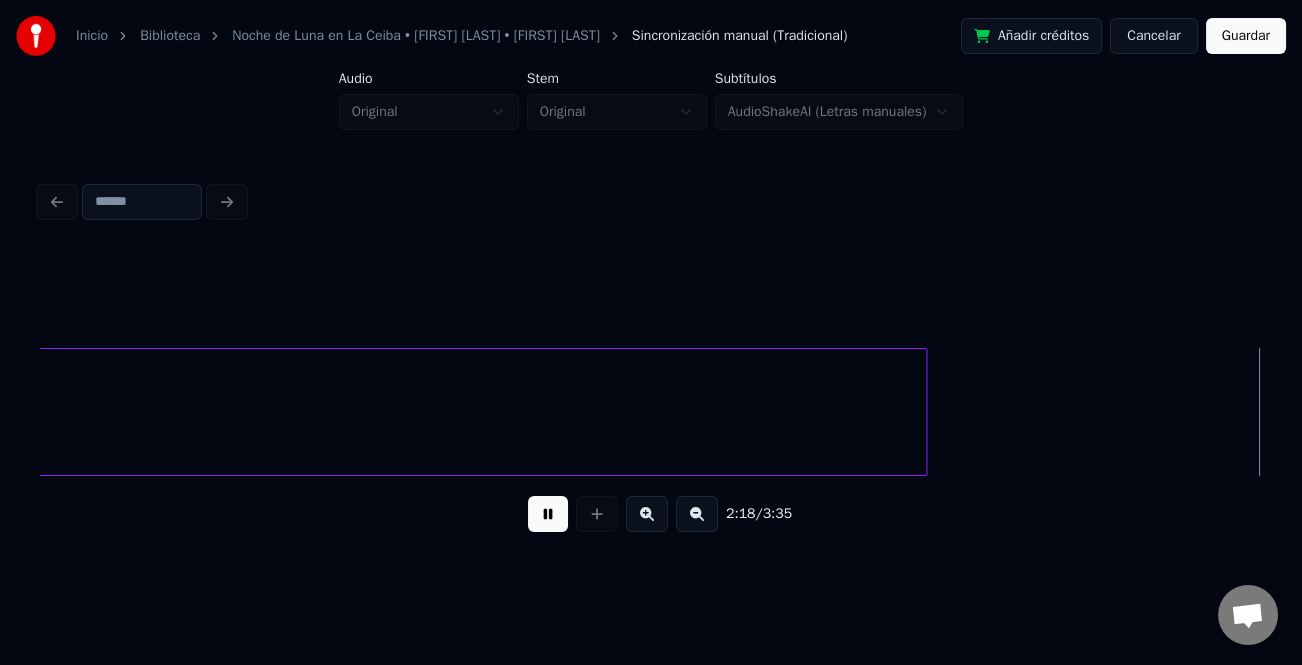 scroll, scrollTop: 0, scrollLeft: 20760, axis: horizontal 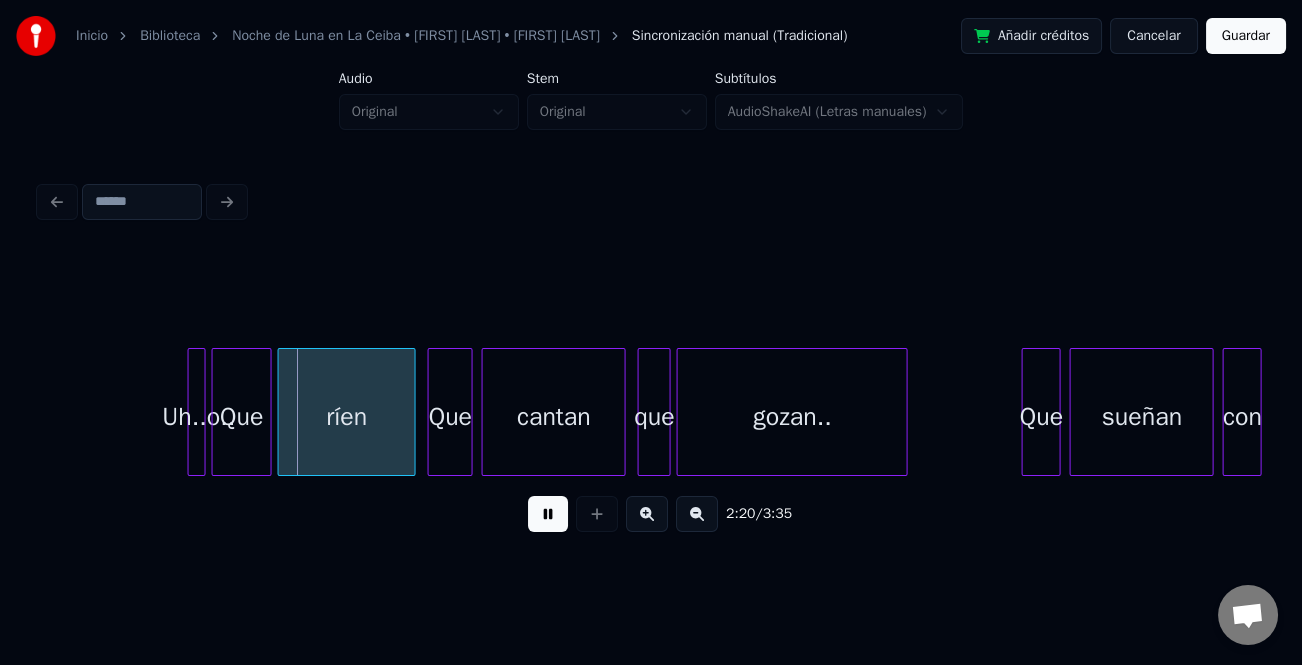 drag, startPoint x: 532, startPoint y: 520, endPoint x: 748, endPoint y: 518, distance: 216.00926 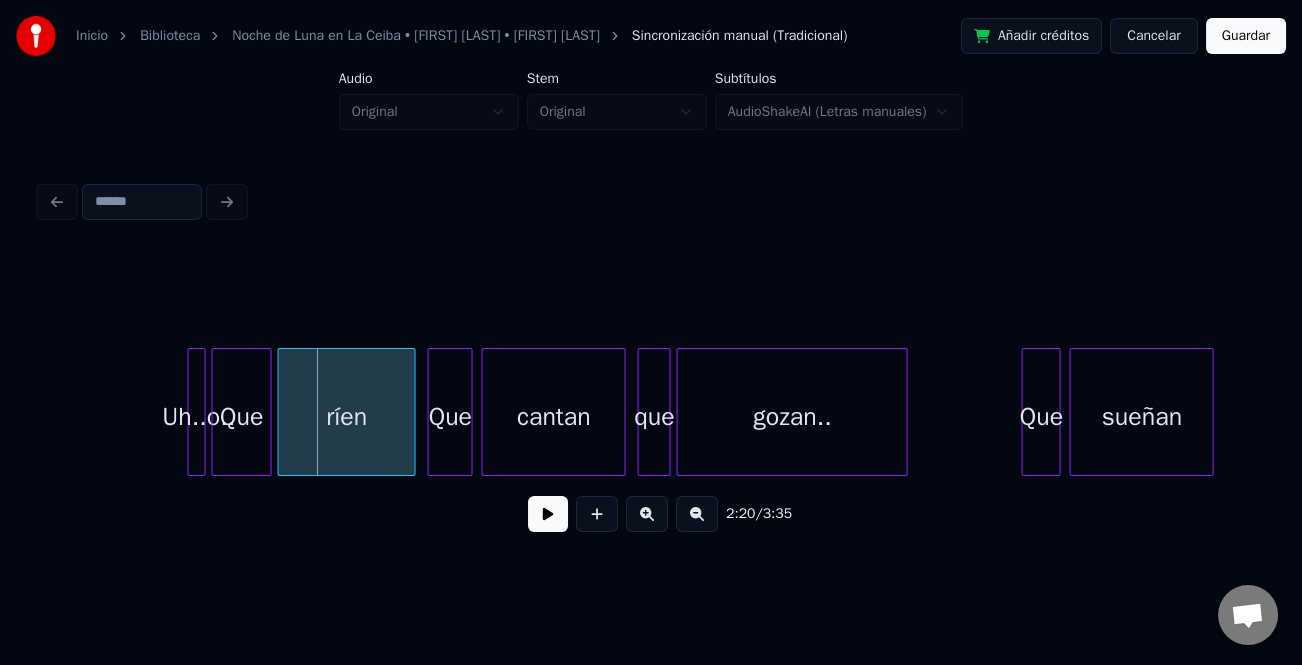 scroll, scrollTop: 0, scrollLeft: 20320, axis: horizontal 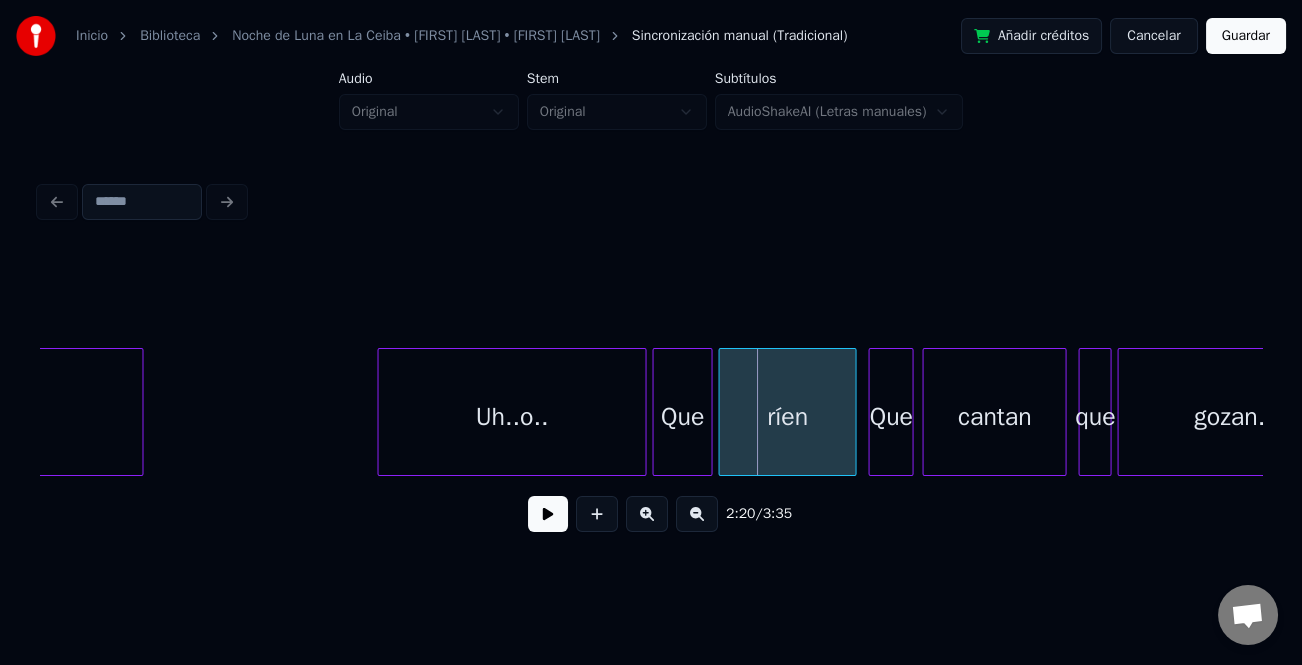 click at bounding box center [381, 412] 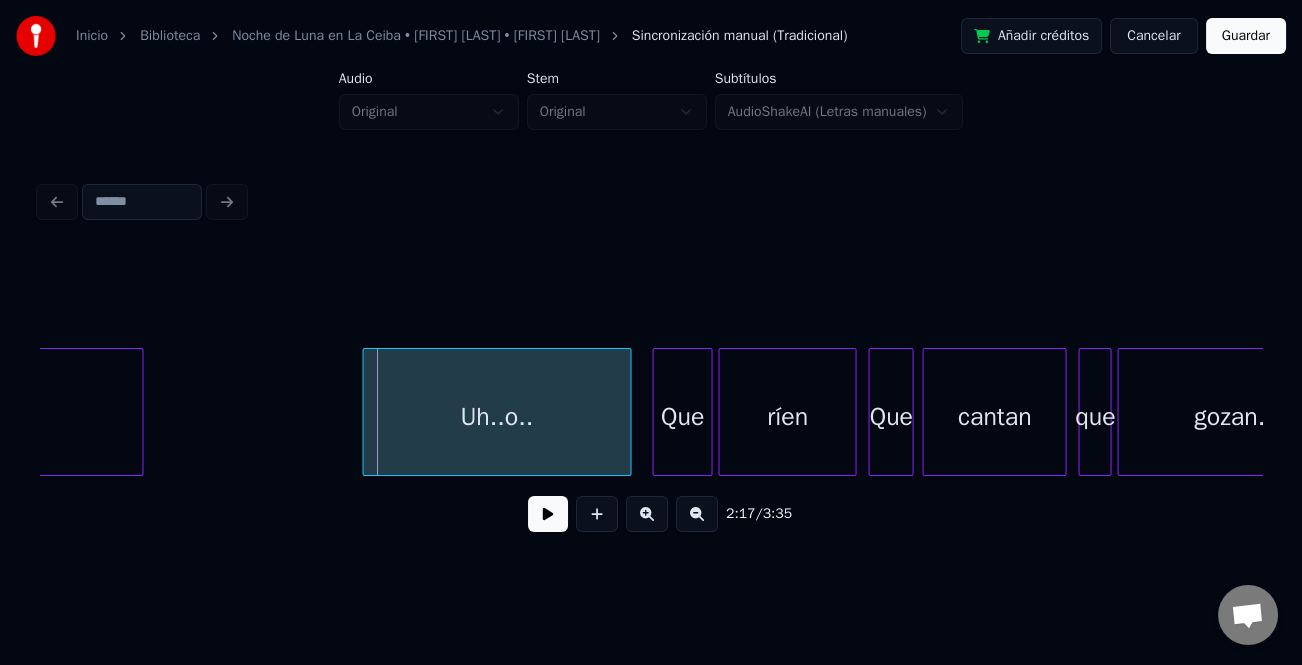 click on "Uh..o.." at bounding box center (496, 417) 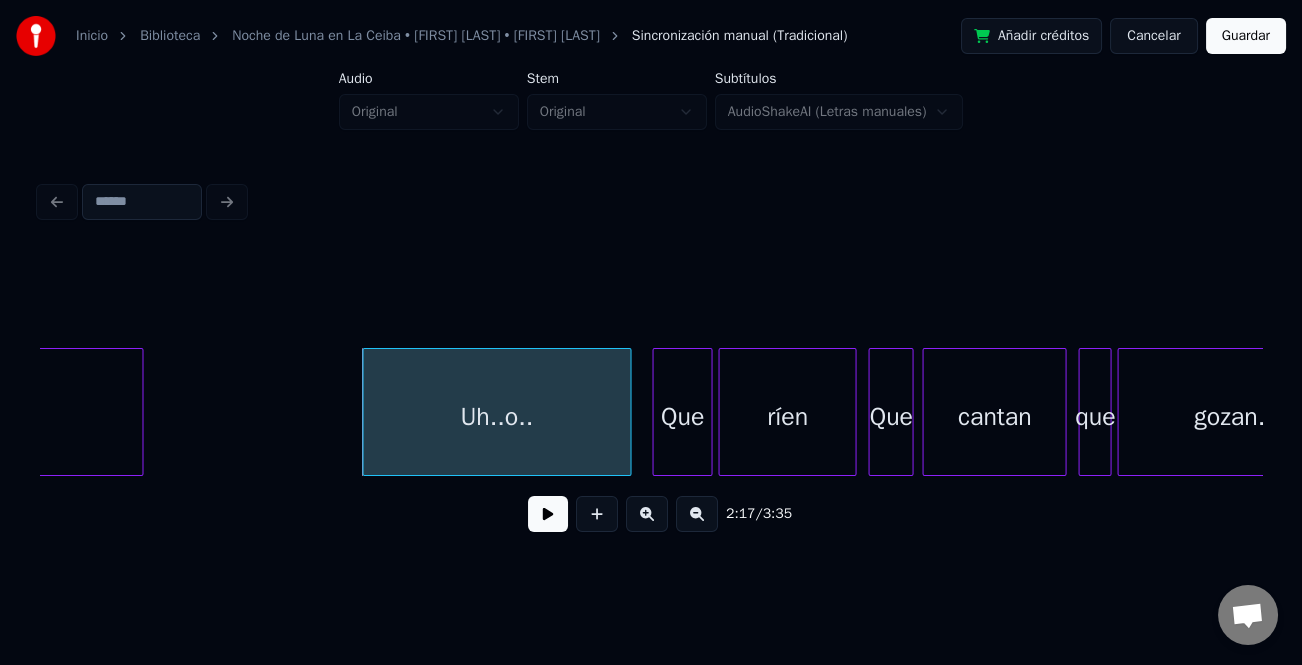 click on "Uh..o.. Que ríen Que cantan que gozan.. Instrumental..." at bounding box center [-4093, 412] 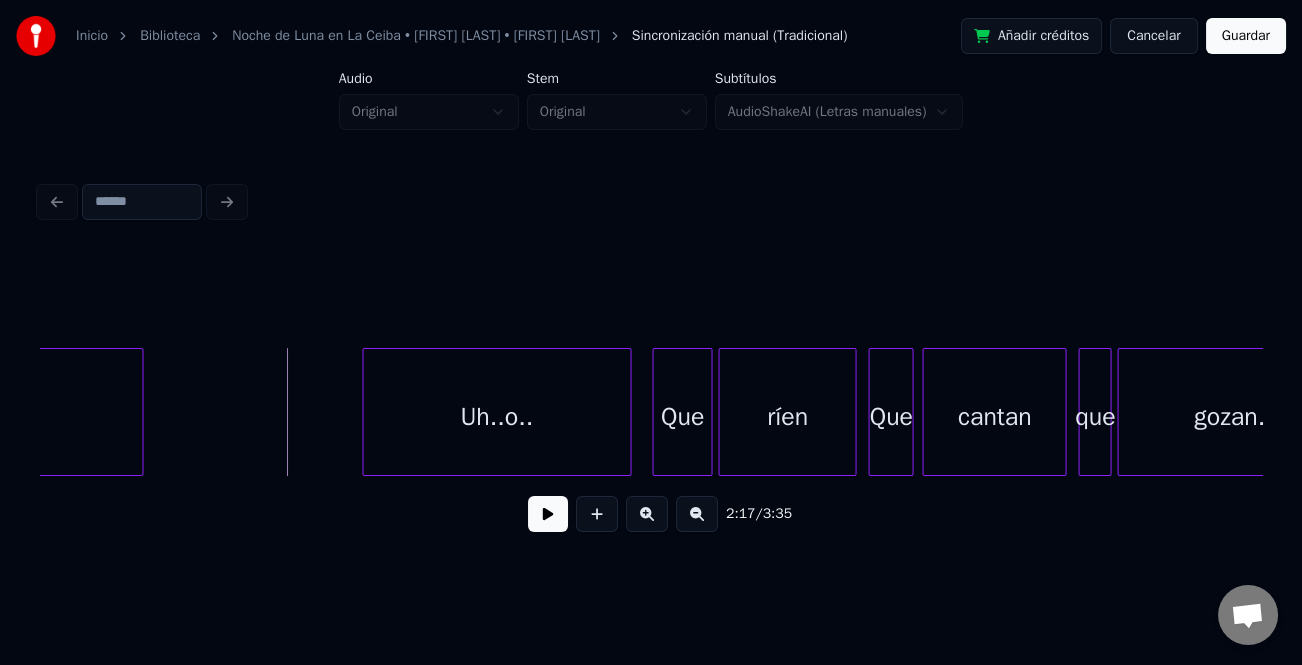 click at bounding box center (548, 514) 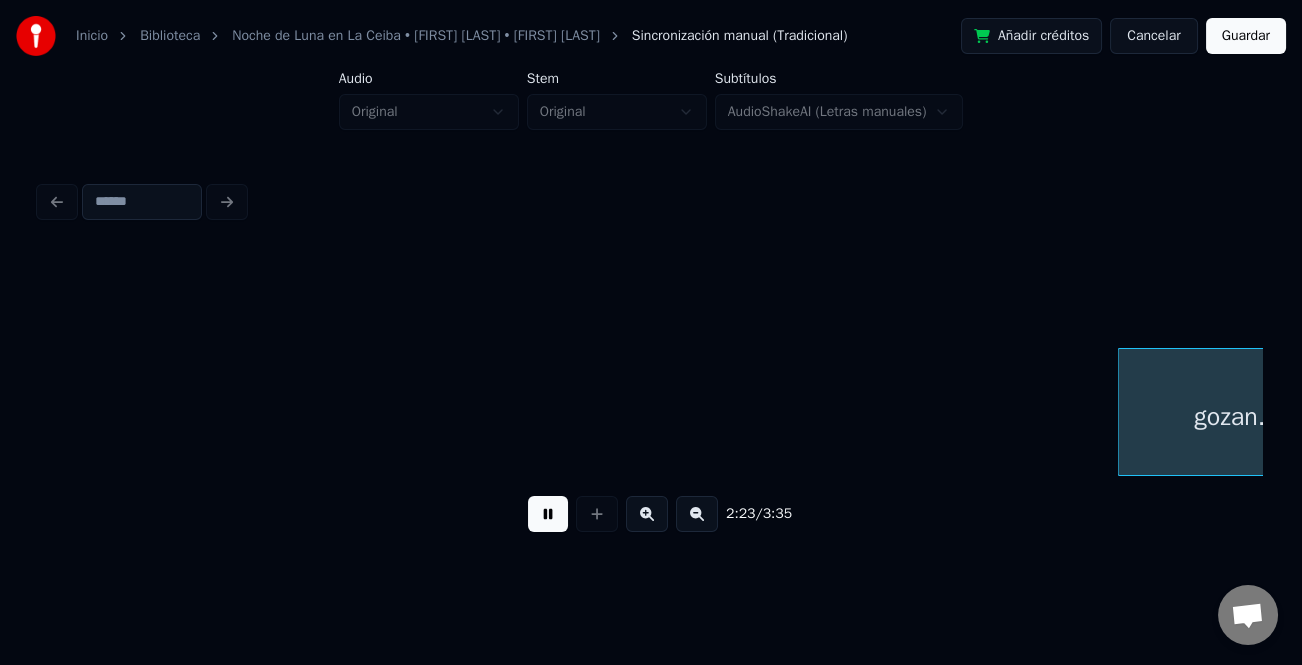 scroll, scrollTop: 0, scrollLeft: 21542, axis: horizontal 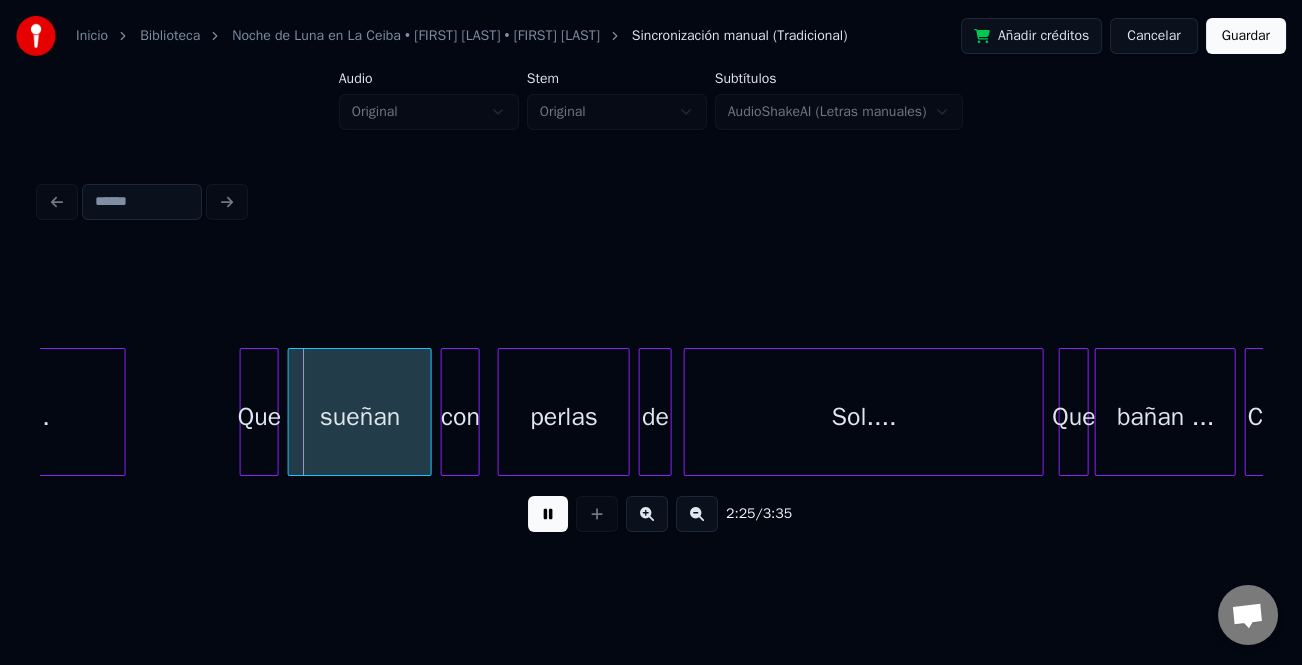 click at bounding box center (647, 514) 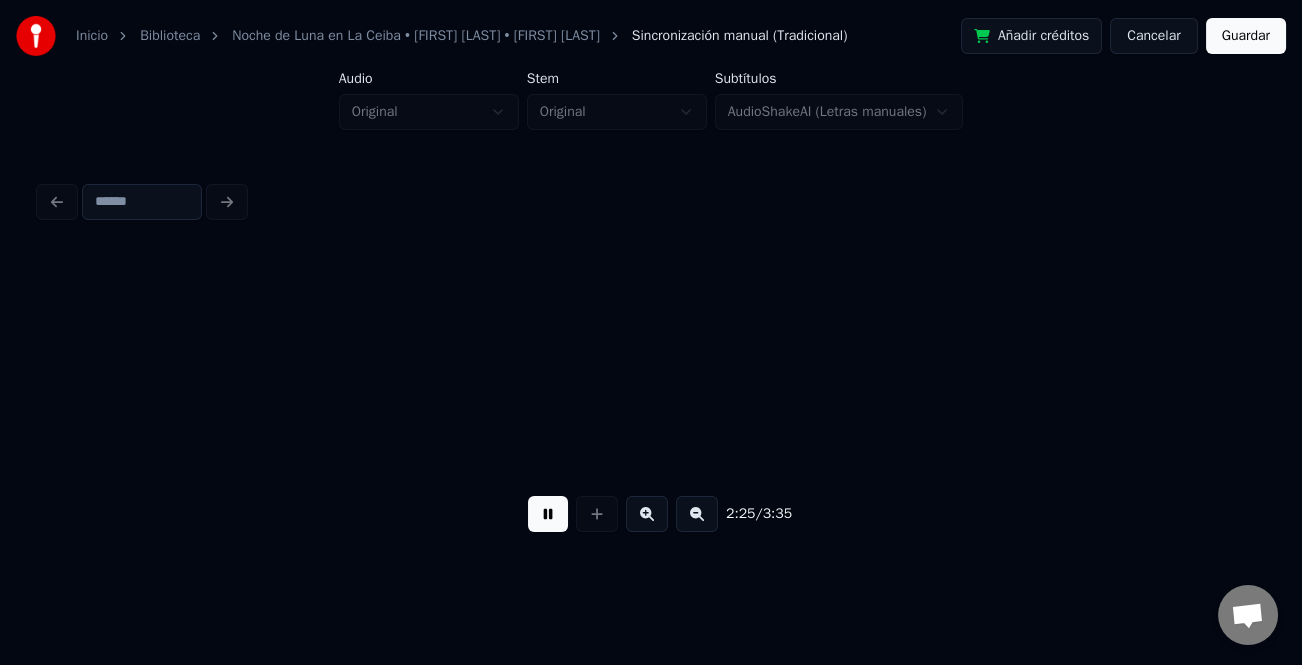 scroll, scrollTop: 0, scrollLeft: 28819, axis: horizontal 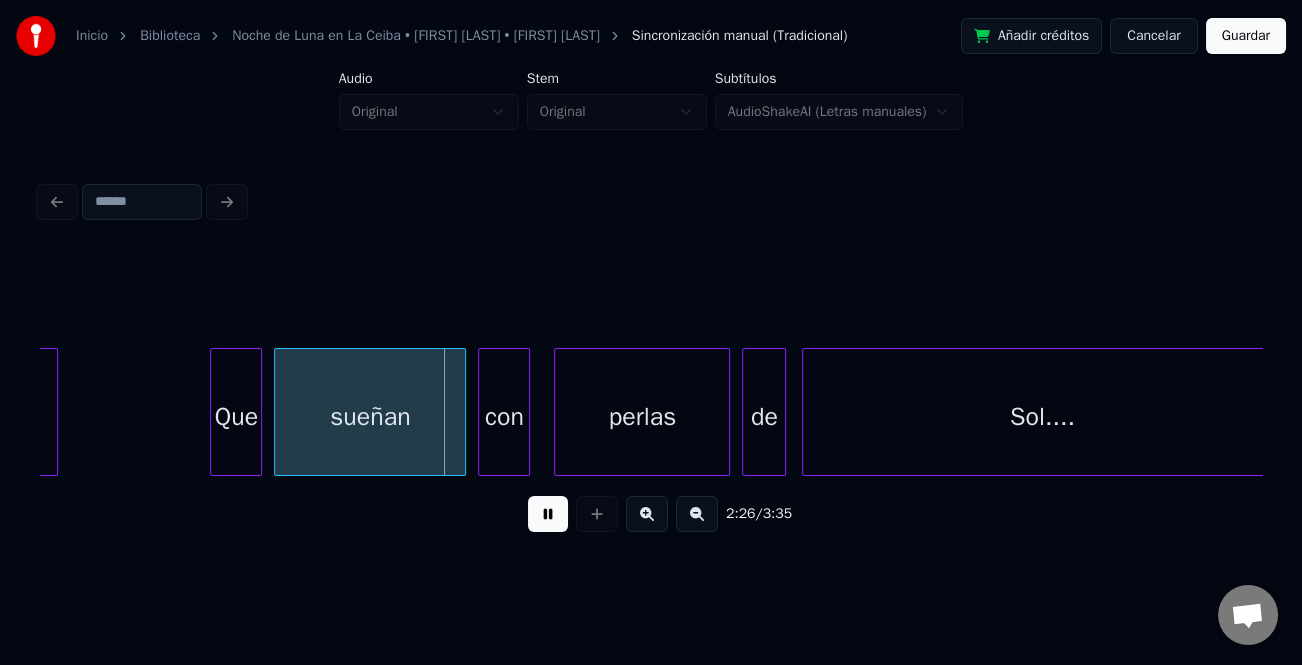 type 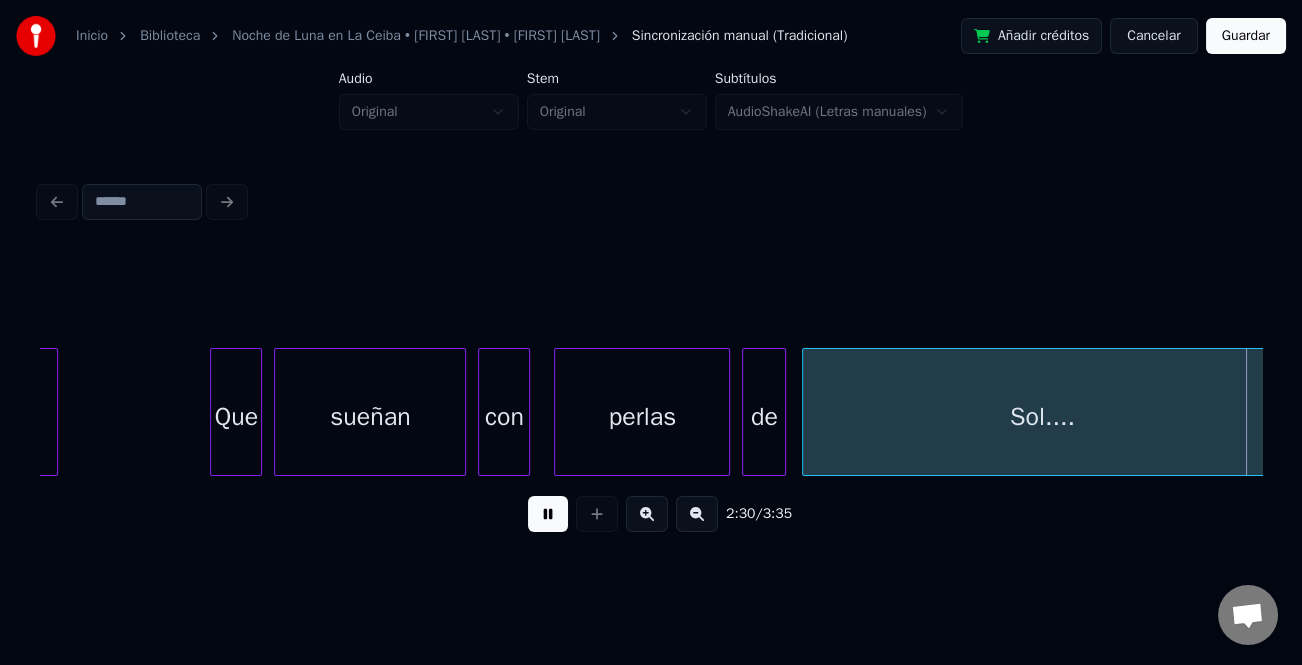 scroll, scrollTop: 0, scrollLeft: 30040, axis: horizontal 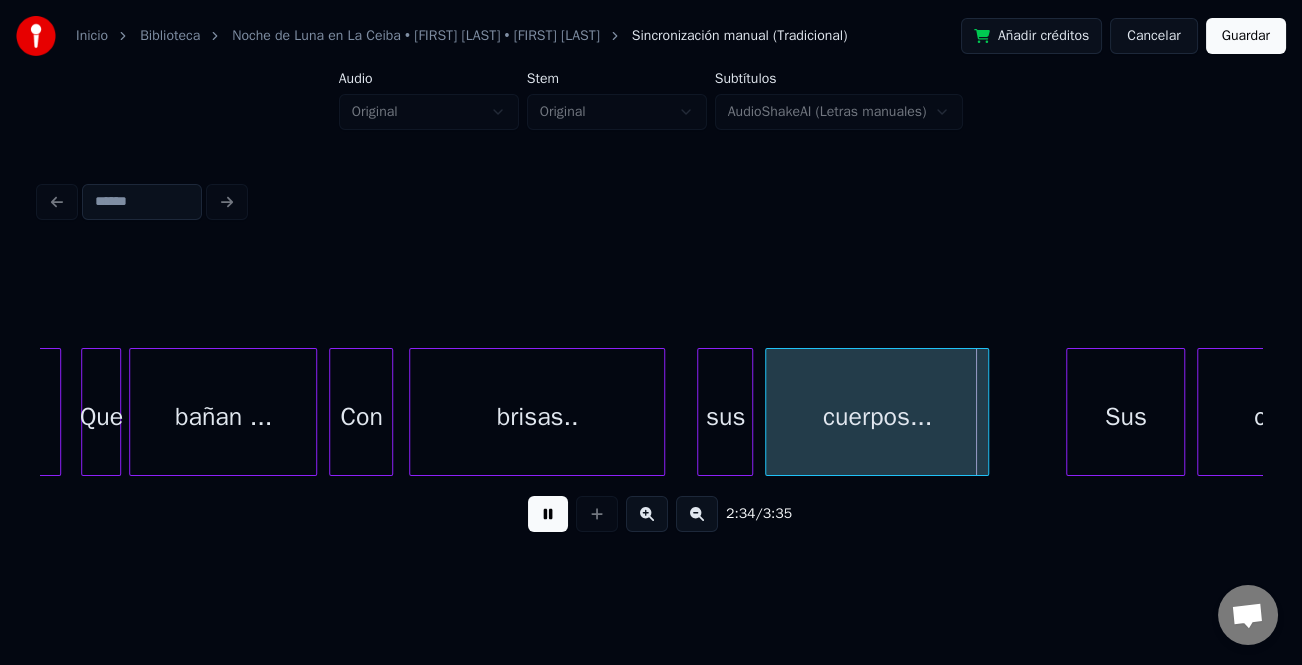 click at bounding box center (1070, 412) 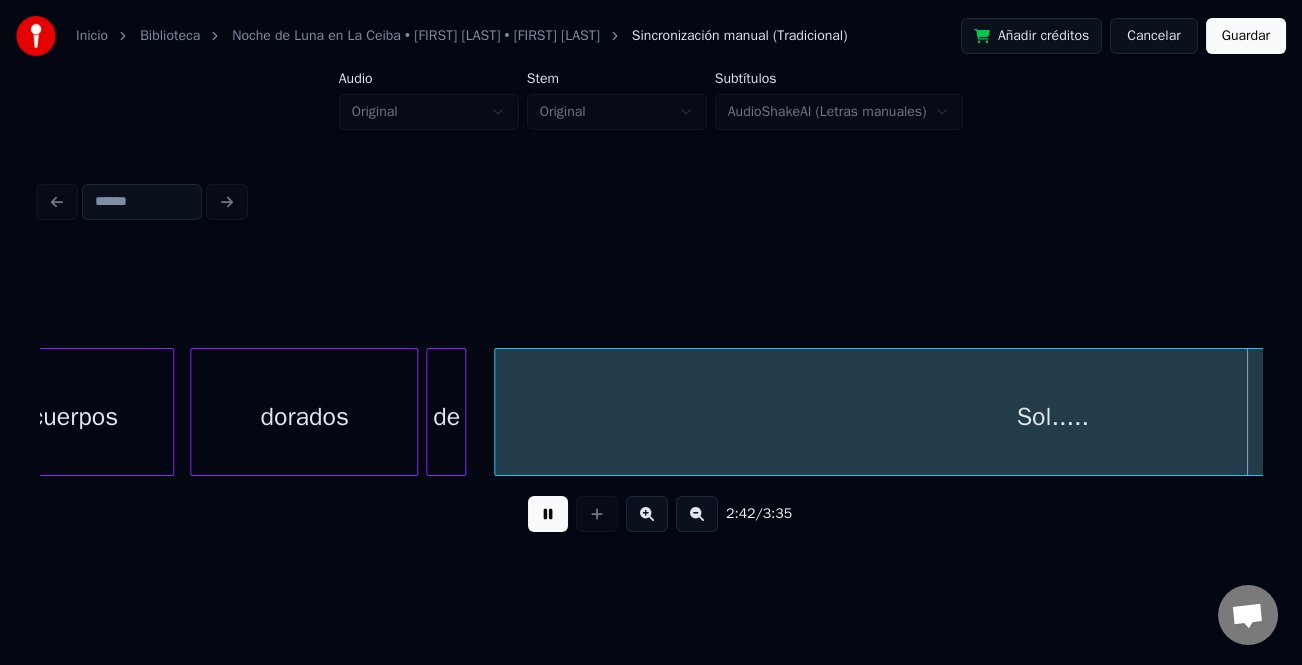 scroll, scrollTop: 0, scrollLeft: 32486, axis: horizontal 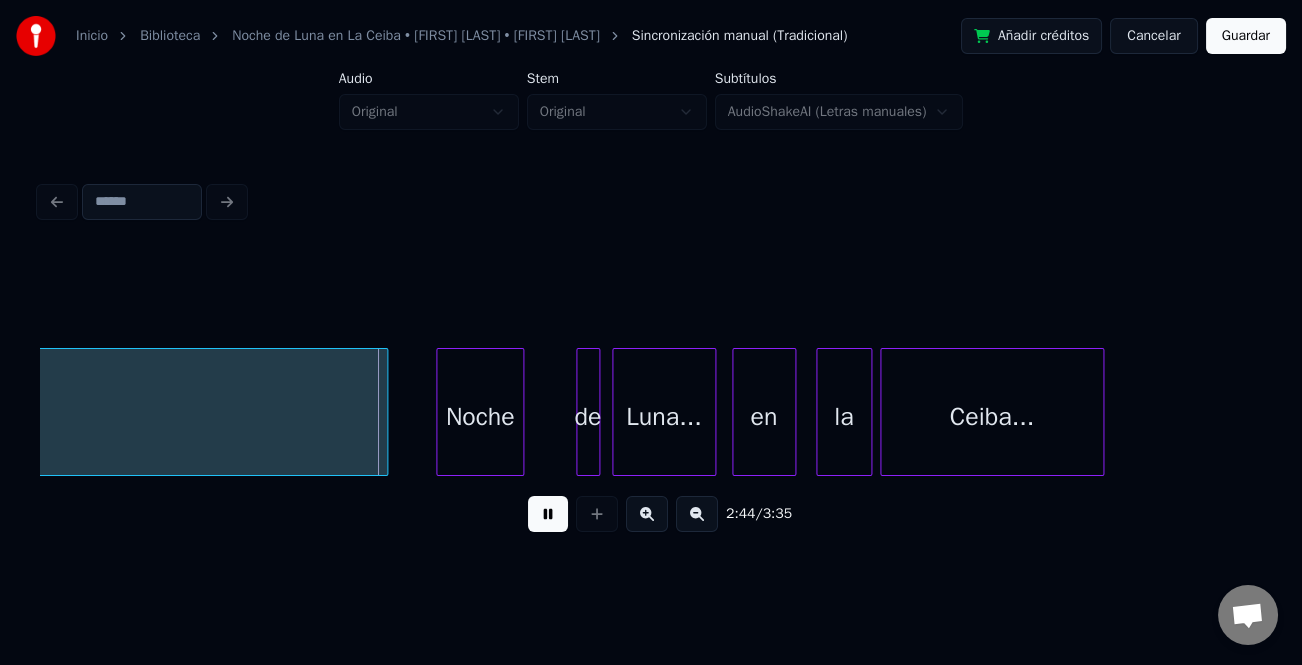 click on "Noche" at bounding box center [480, 417] 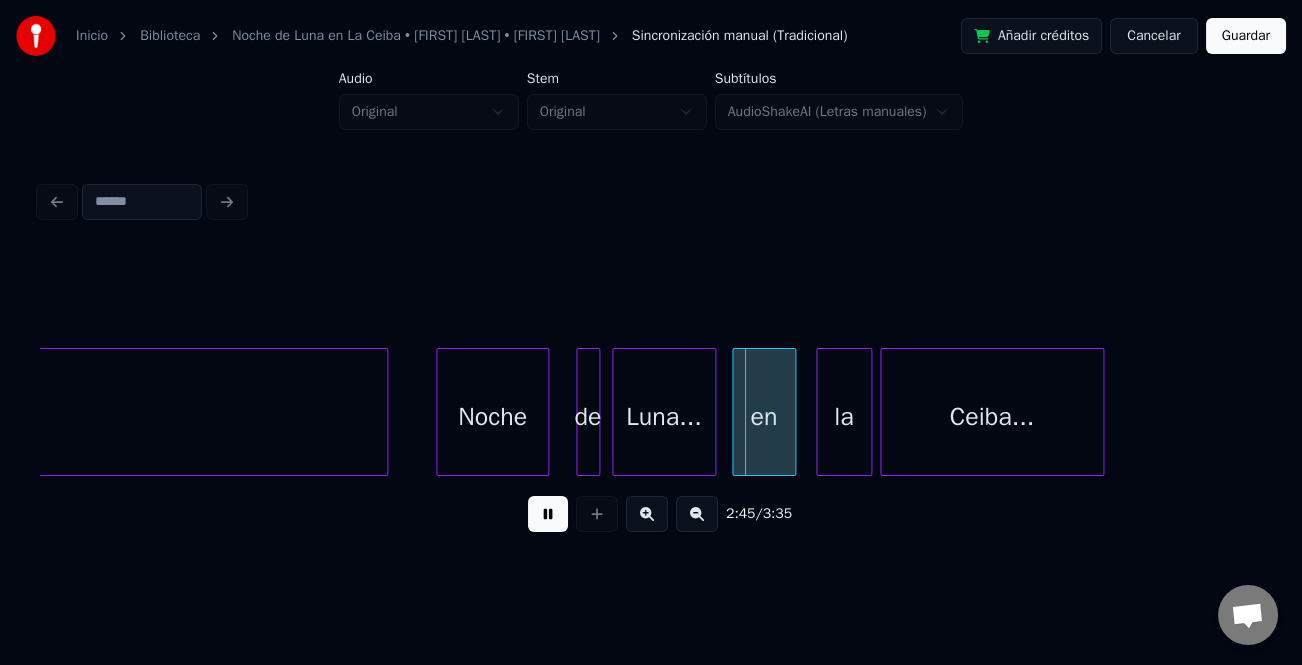 click at bounding box center [545, 412] 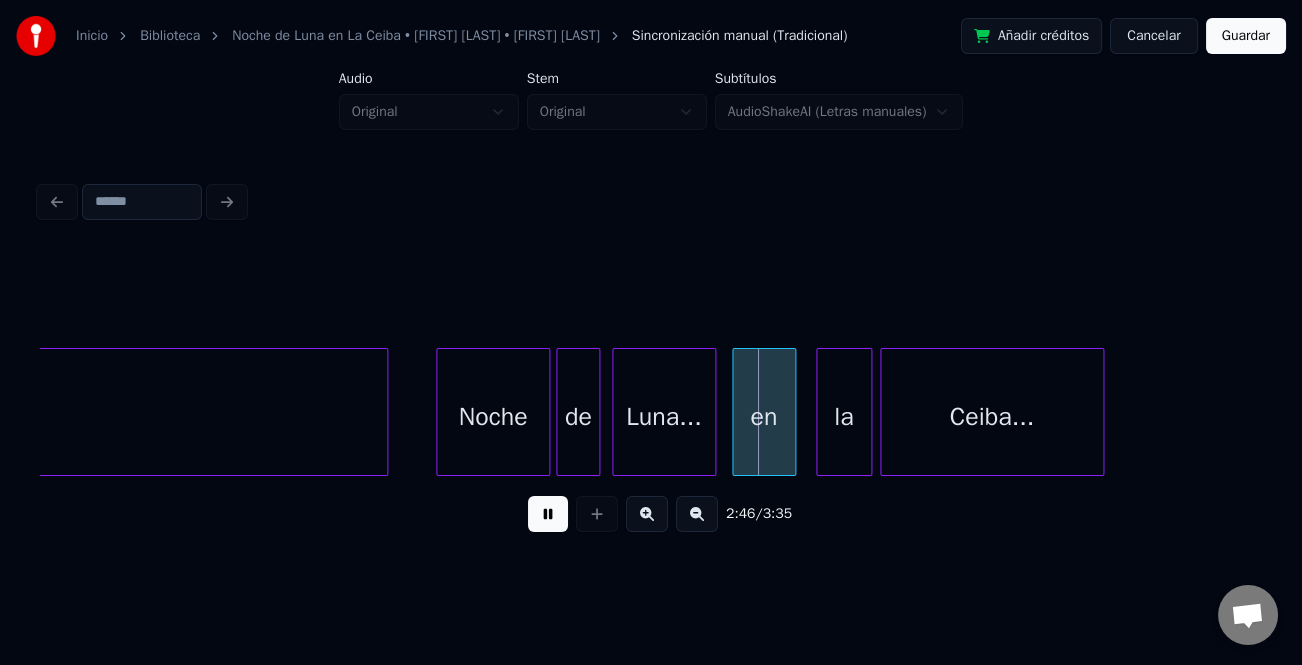 click at bounding box center (560, 412) 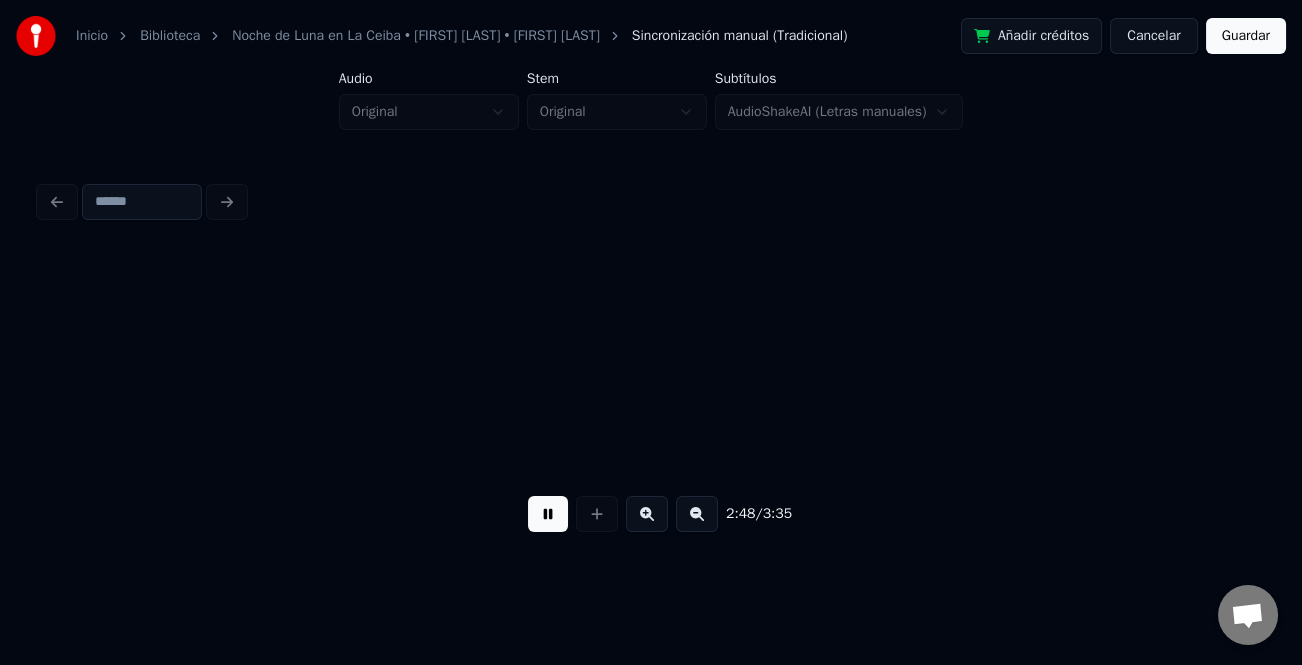 scroll, scrollTop: 0, scrollLeft: 33708, axis: horizontal 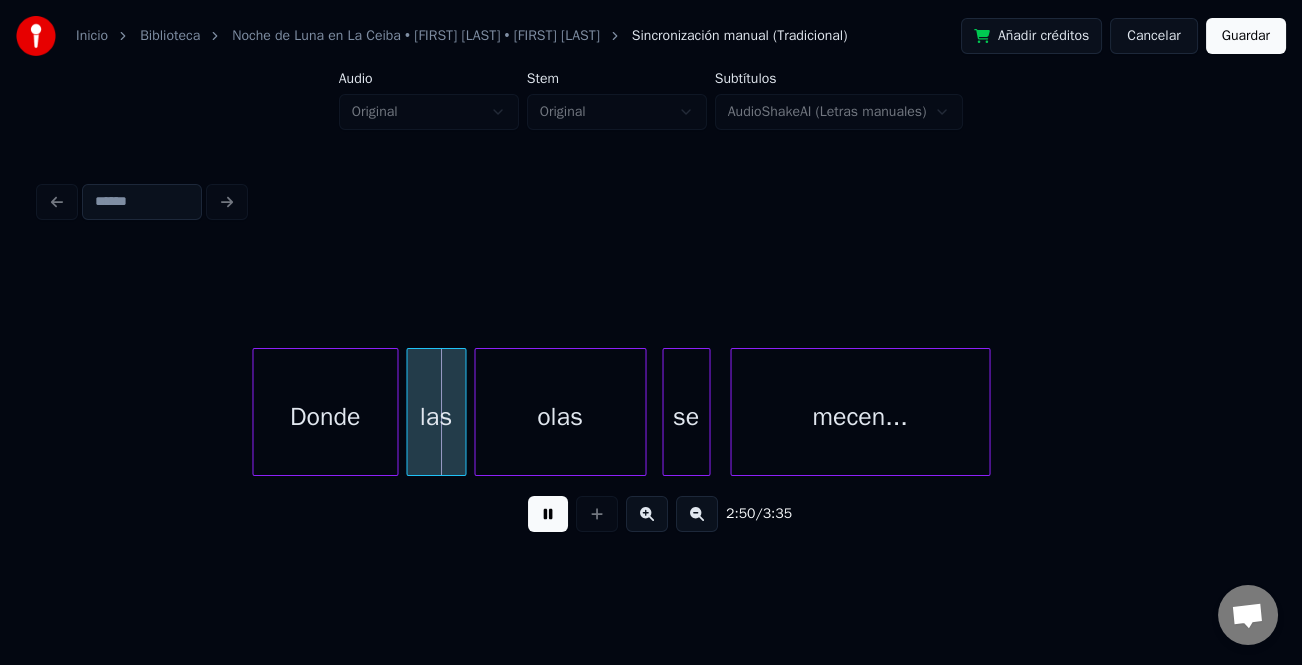 click at bounding box center (256, 412) 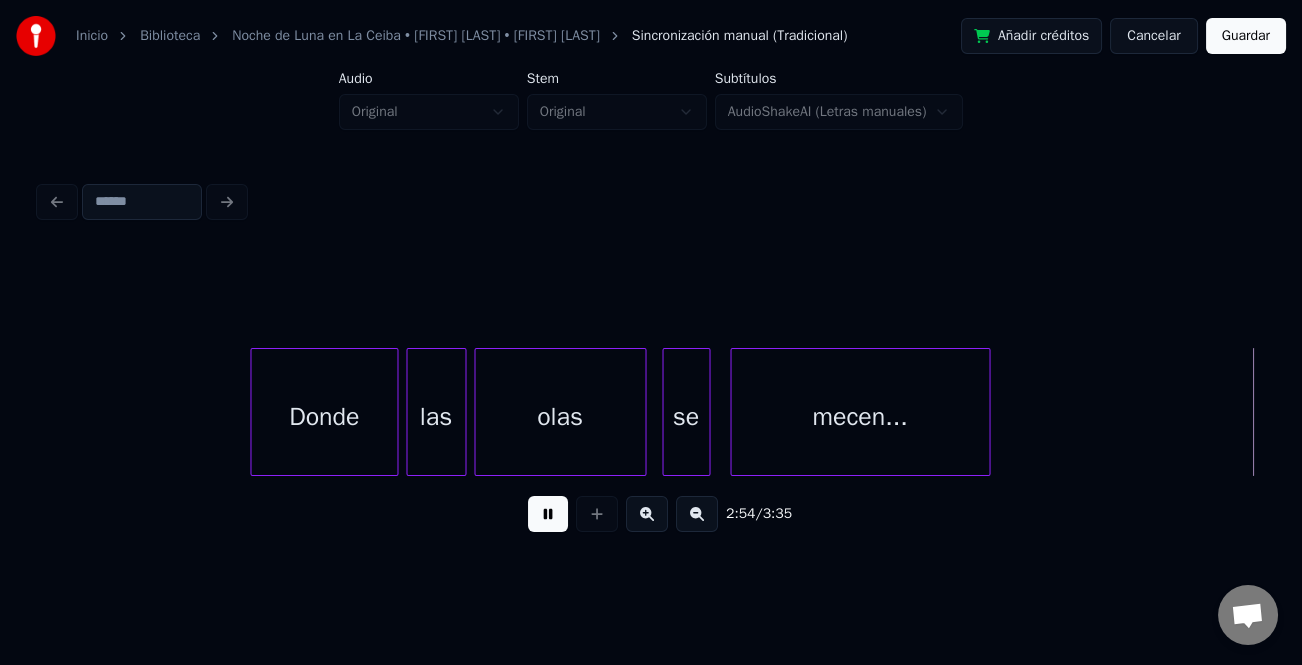 scroll, scrollTop: 0, scrollLeft: 34930, axis: horizontal 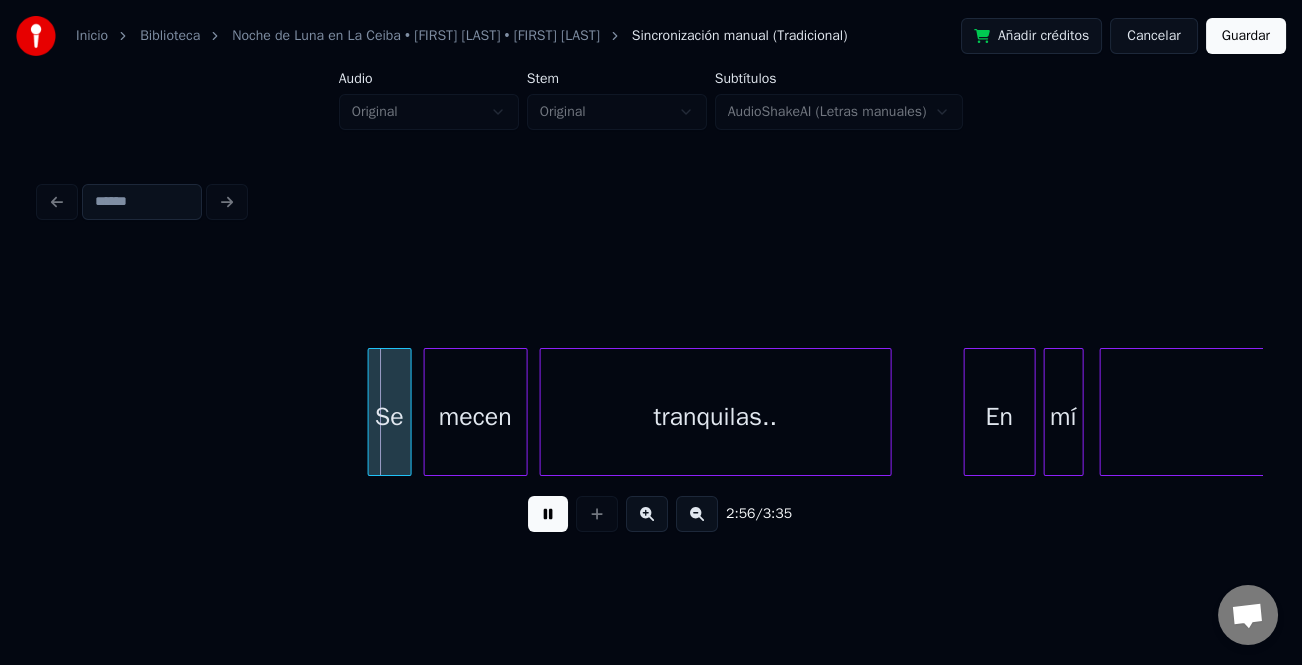 click on "Se mecen tranquilas.. En mí Ceiba…" at bounding box center (-13307, 412) 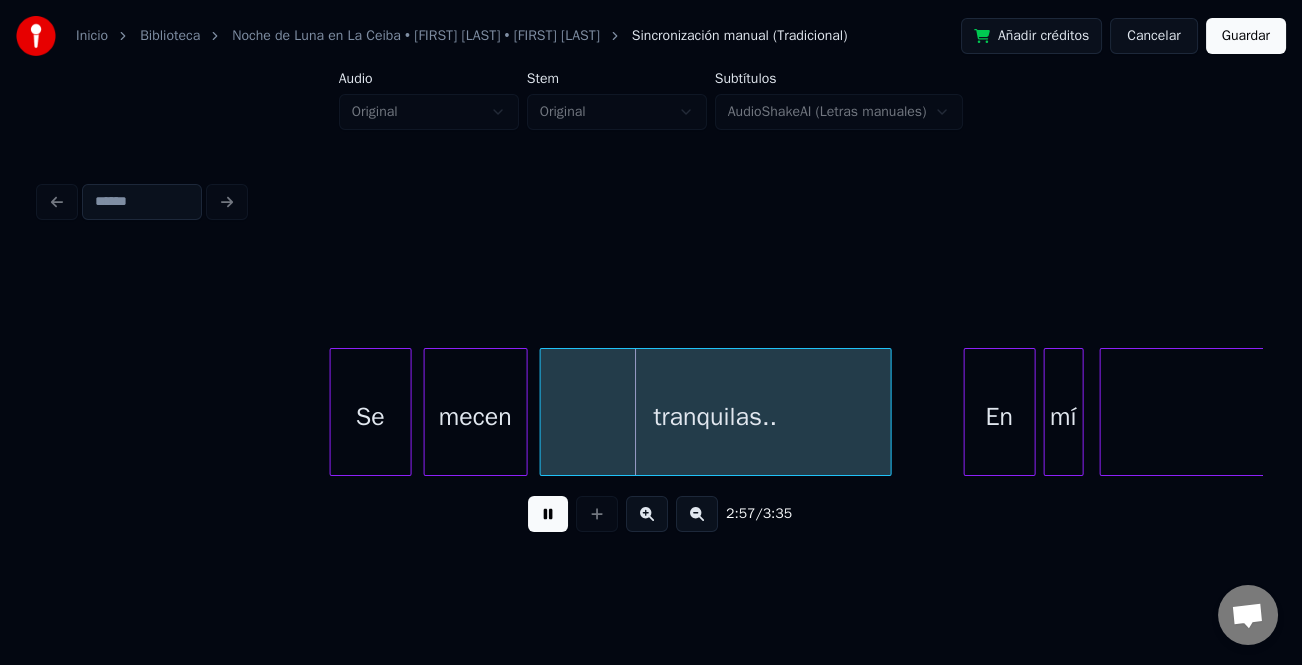 click at bounding box center (334, 412) 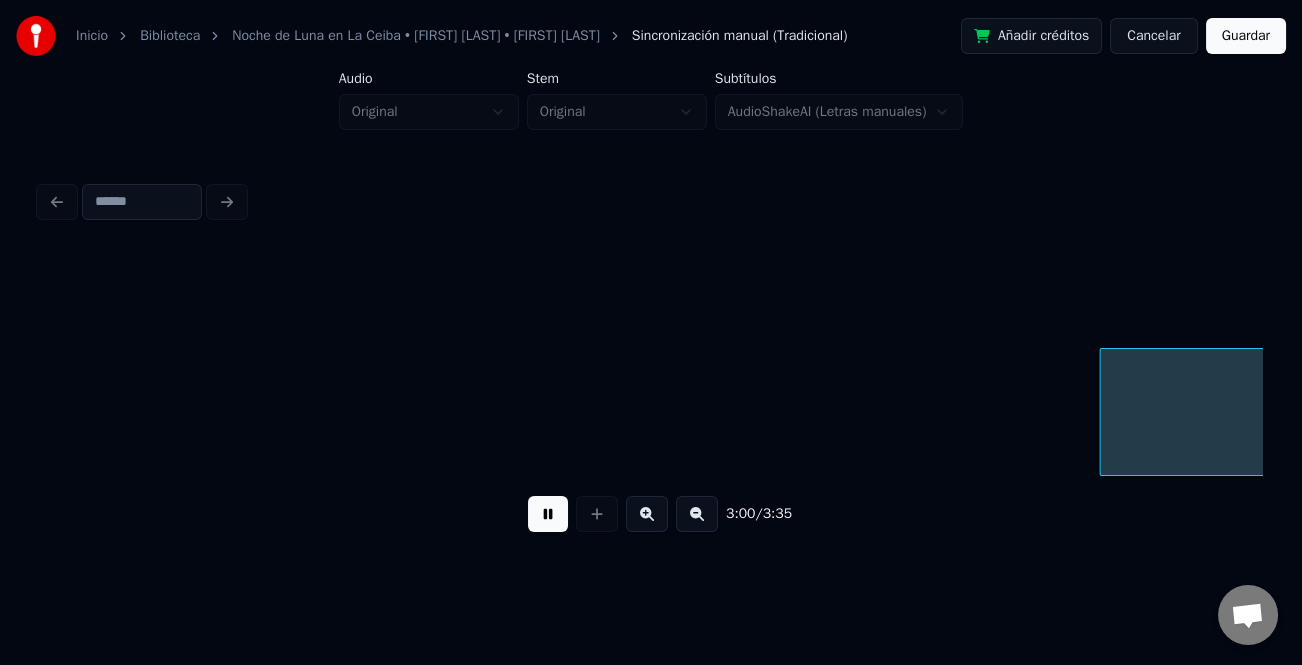 scroll, scrollTop: 0, scrollLeft: 36154, axis: horizontal 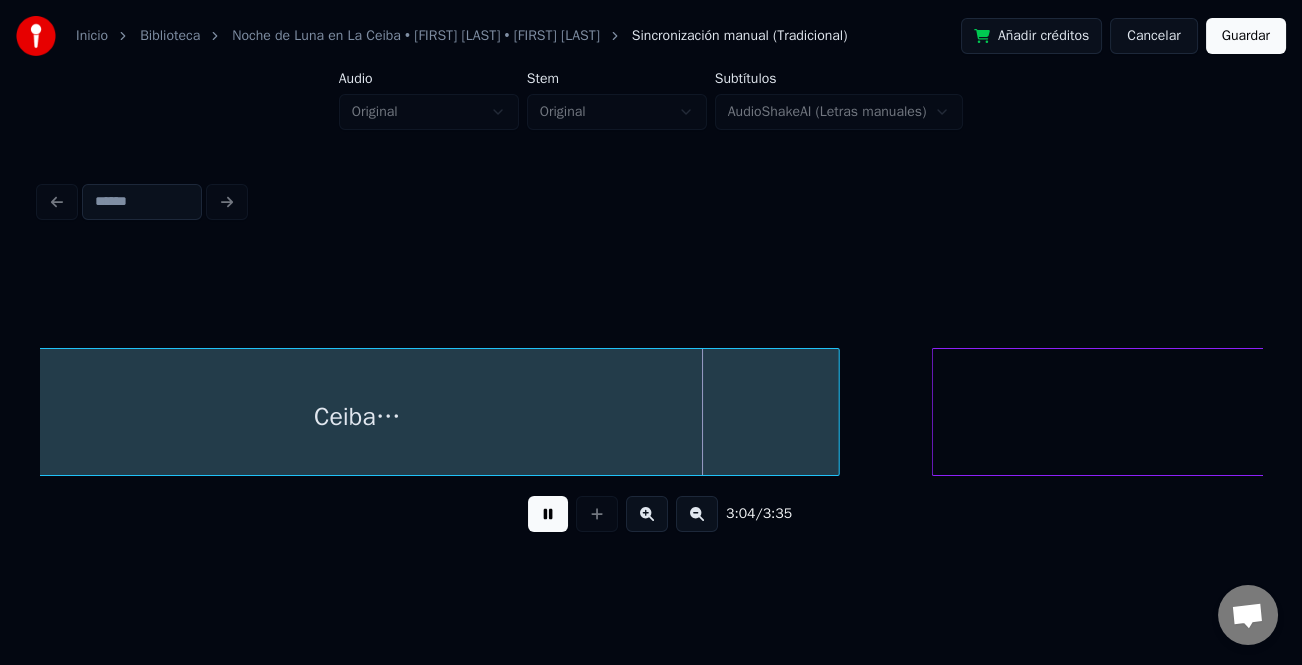 click at bounding box center (936, 412) 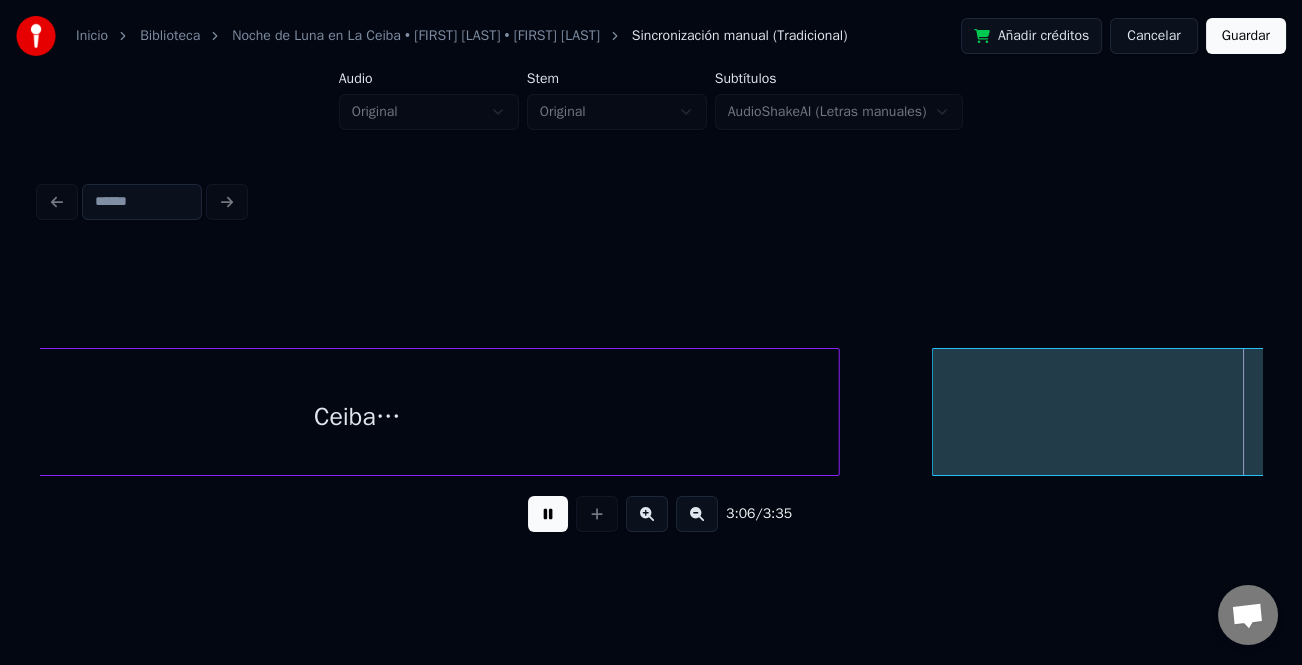scroll, scrollTop: 0, scrollLeft: 37377, axis: horizontal 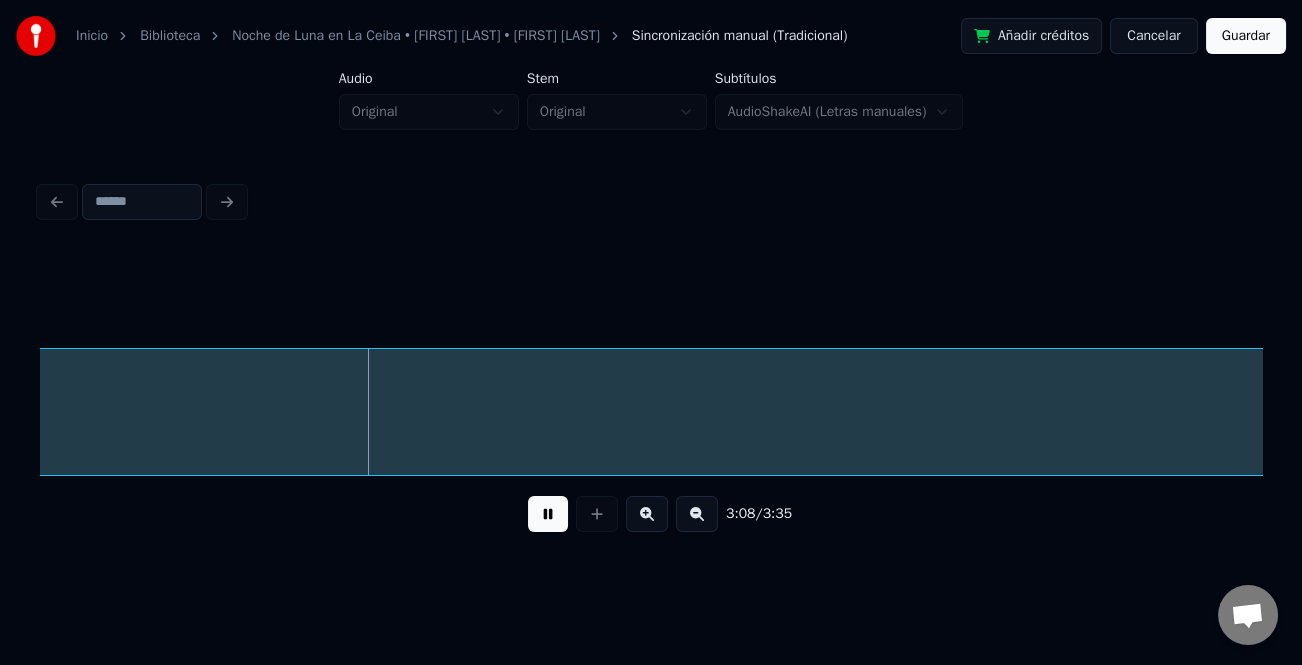 click at bounding box center (697, 514) 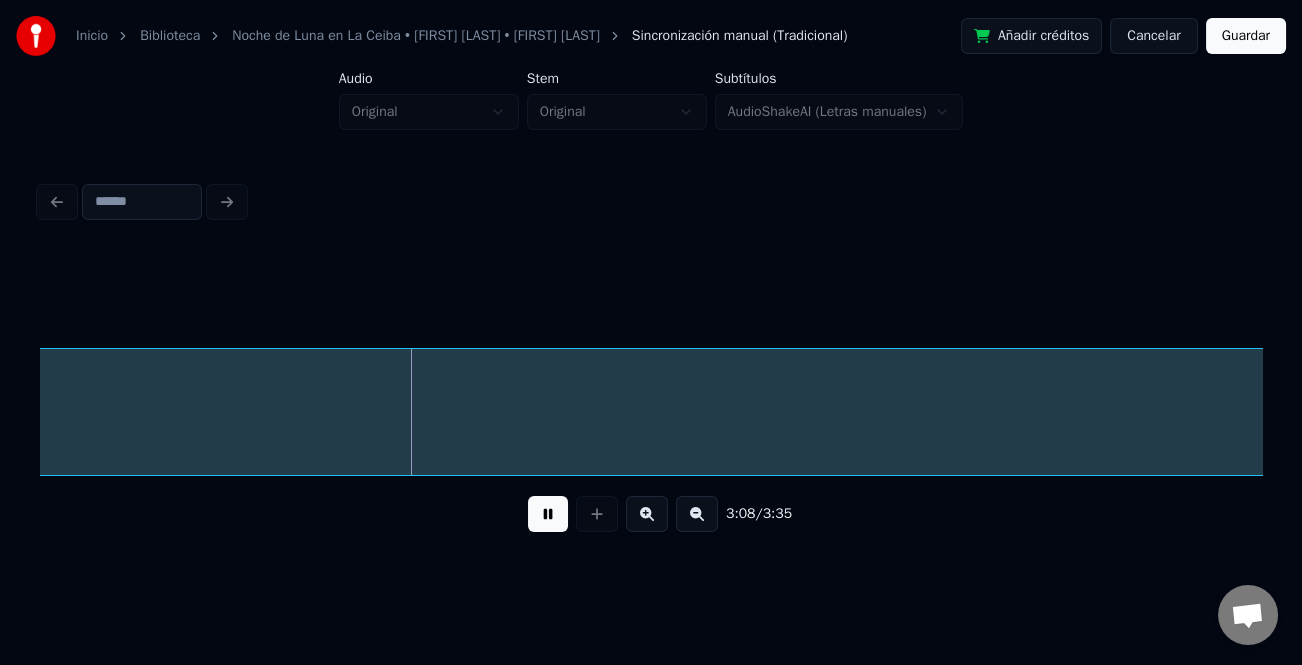 click at bounding box center [697, 514] 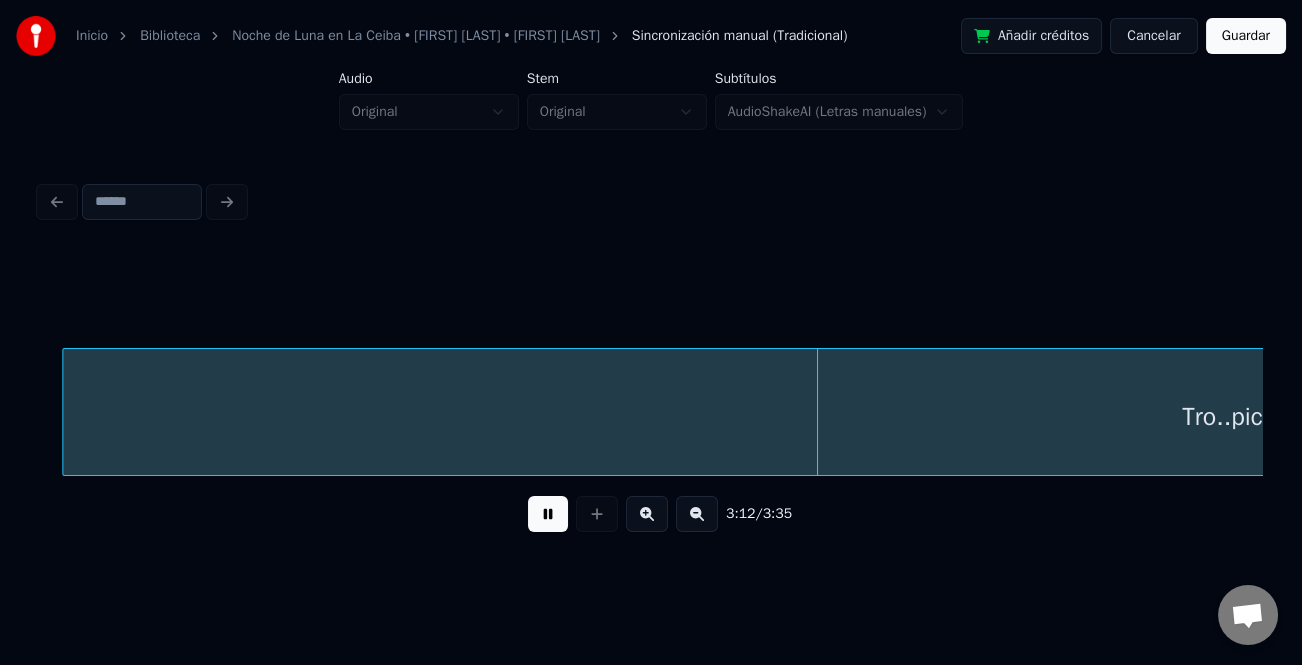 click at bounding box center (697, 514) 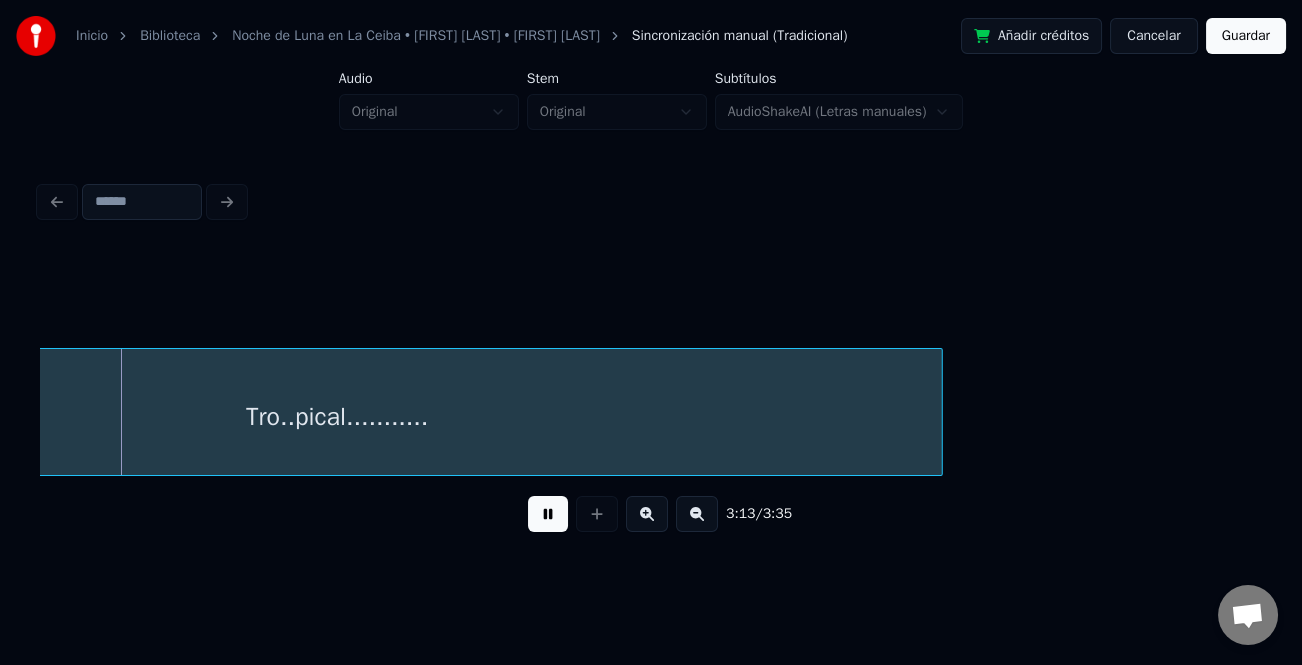 scroll, scrollTop: 0, scrollLeft: 8852, axis: horizontal 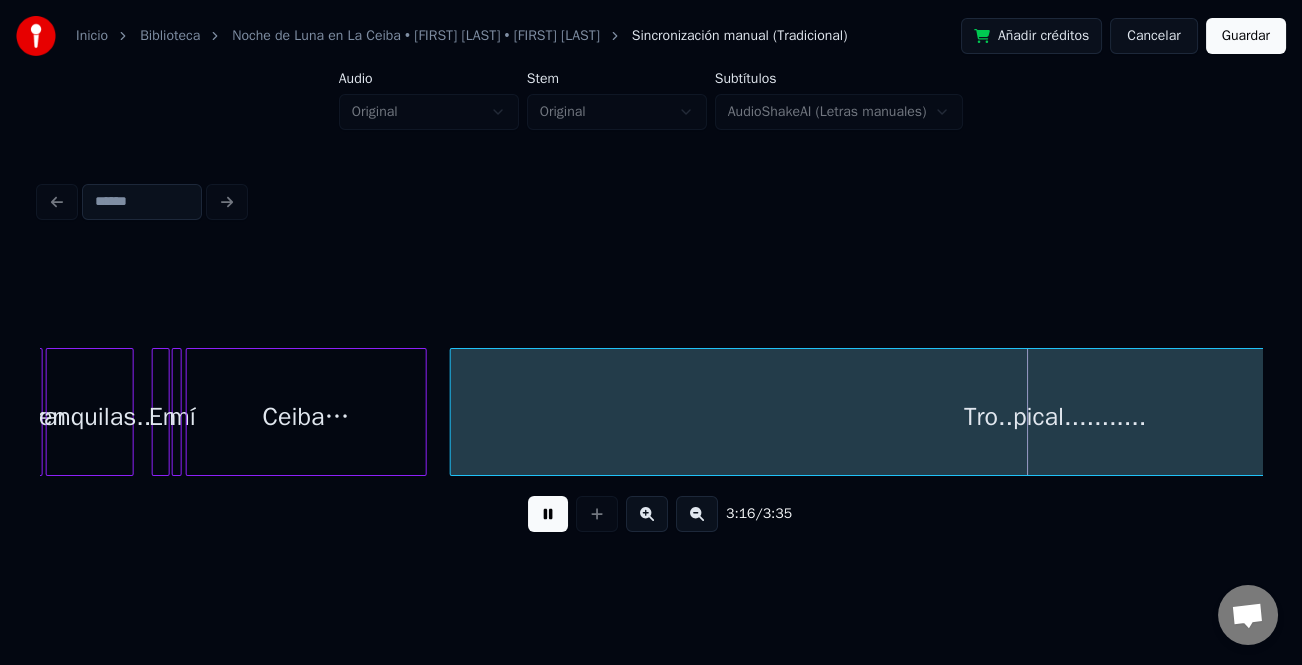 click on "3:16  /  3:35" at bounding box center (651, 514) 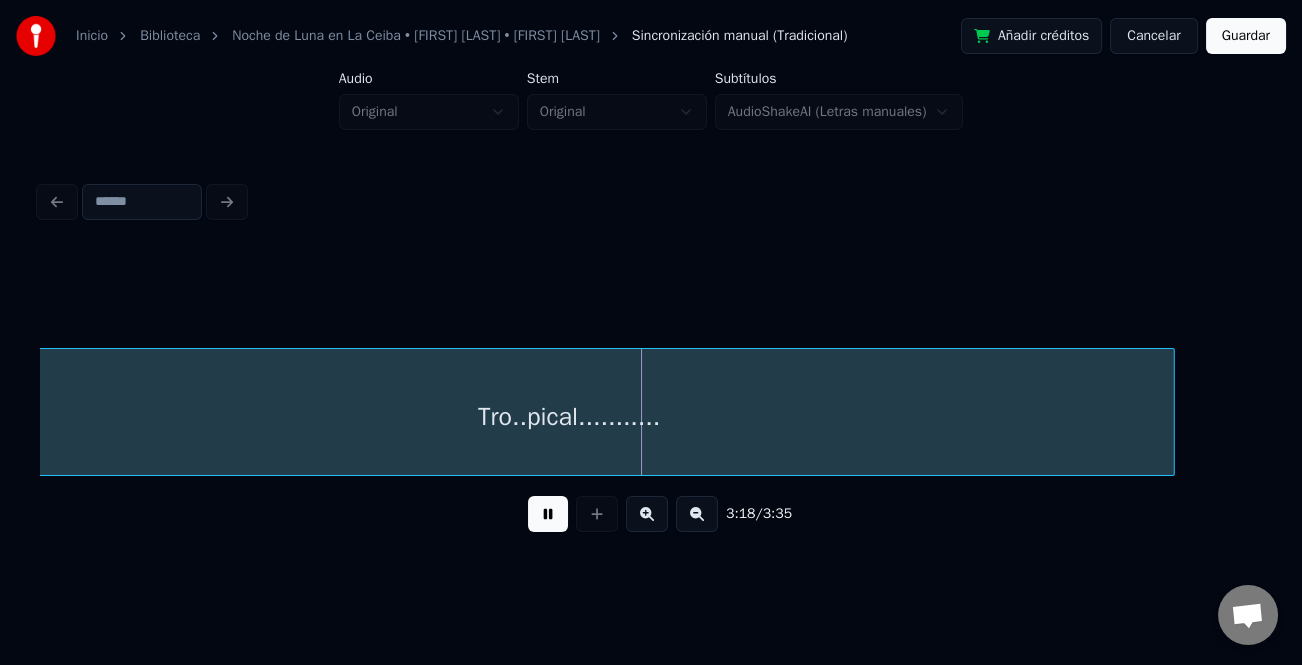 scroll, scrollTop: 0, scrollLeft: 9354, axis: horizontal 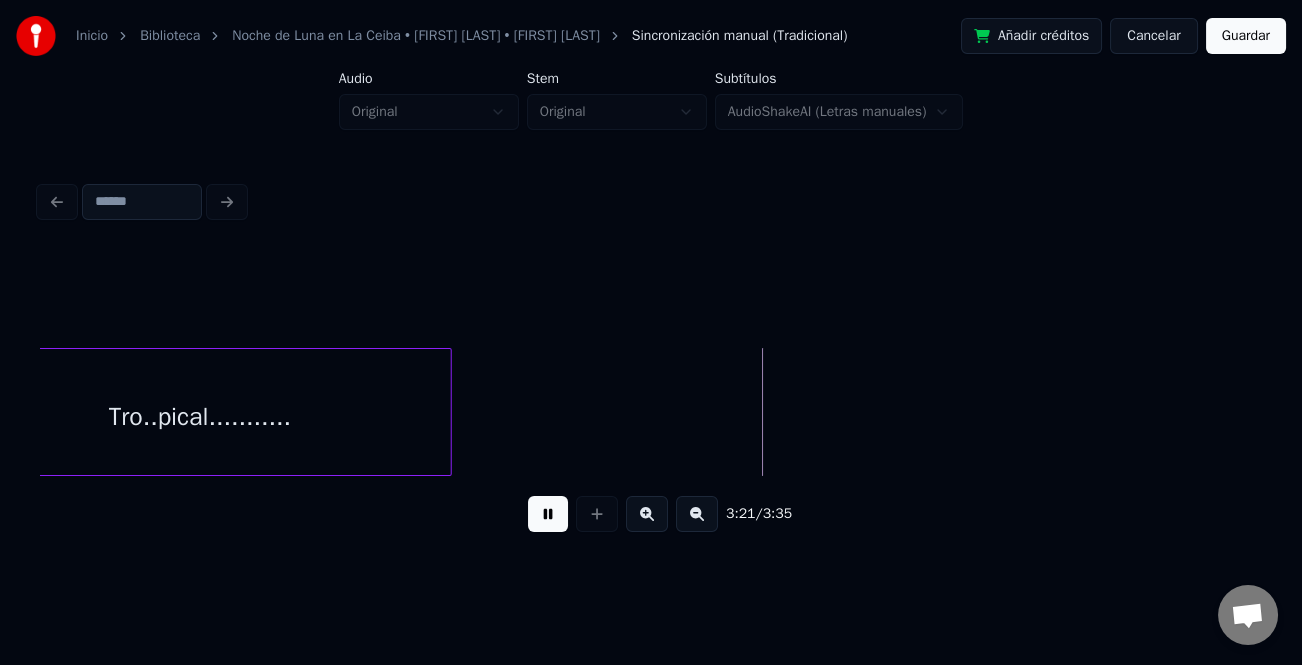 click at bounding box center (448, 412) 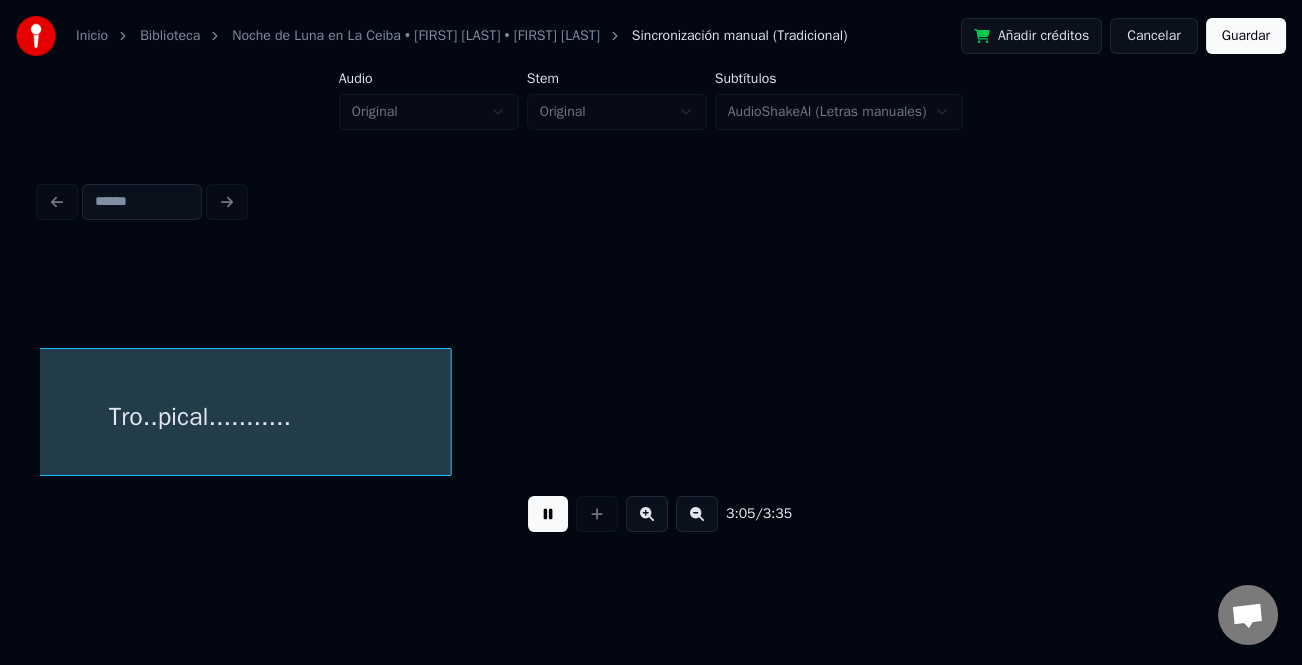 scroll, scrollTop: 0, scrollLeft: 9261, axis: horizontal 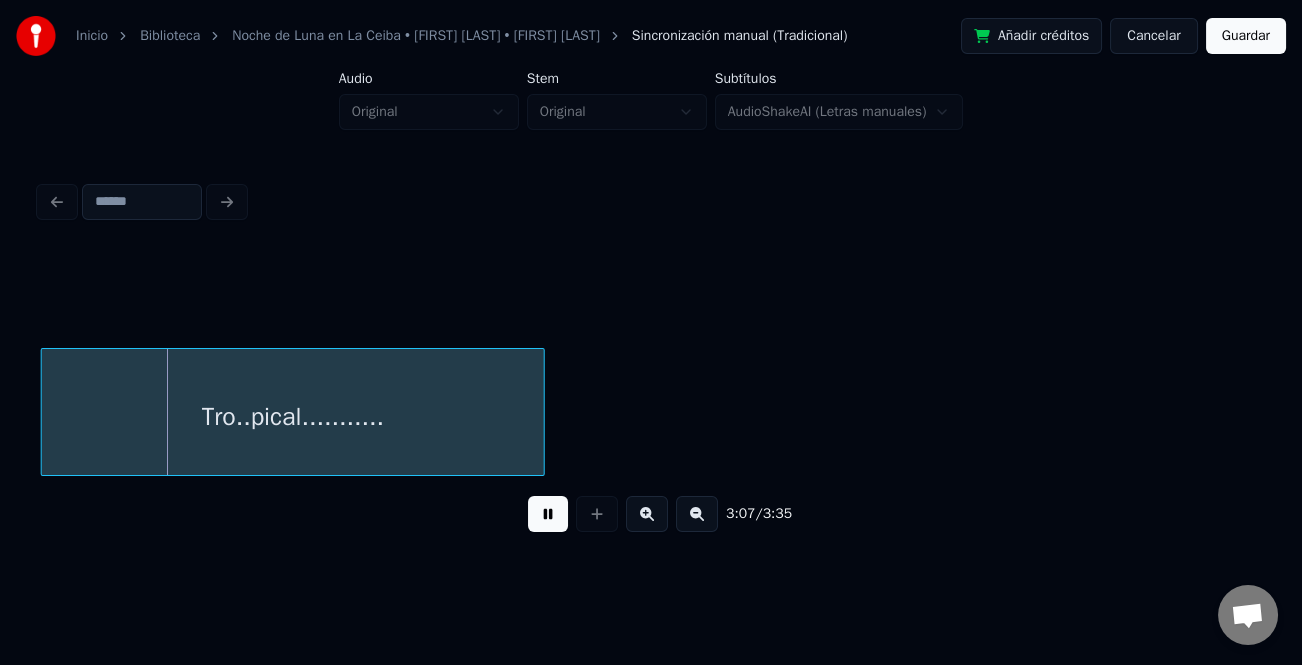 click on "Guardar" at bounding box center [1246, 36] 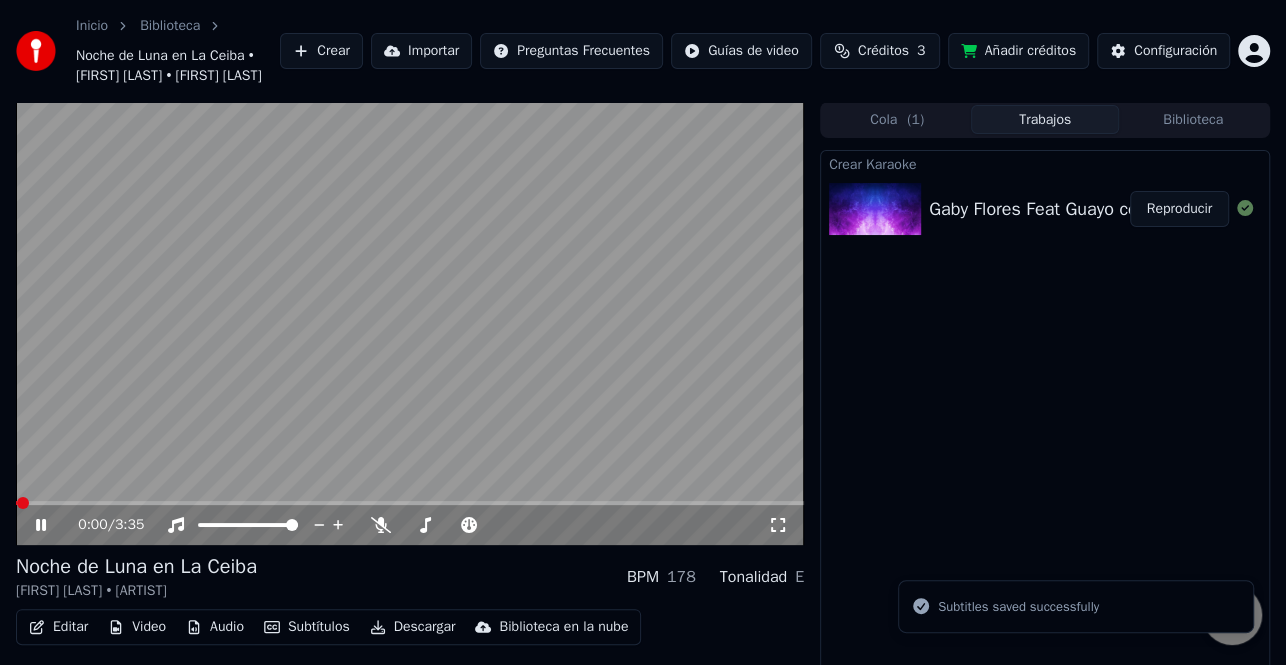 click on "Editar" at bounding box center (58, 627) 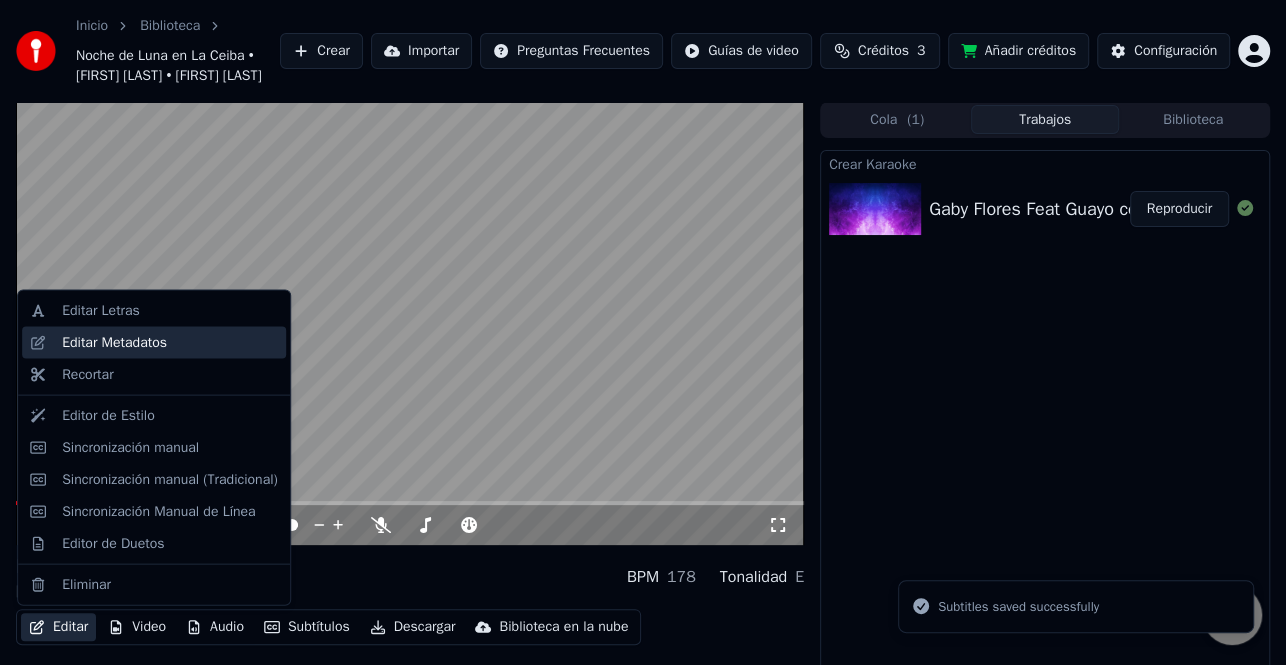 click on "Editar Metadatos" at bounding box center (114, 343) 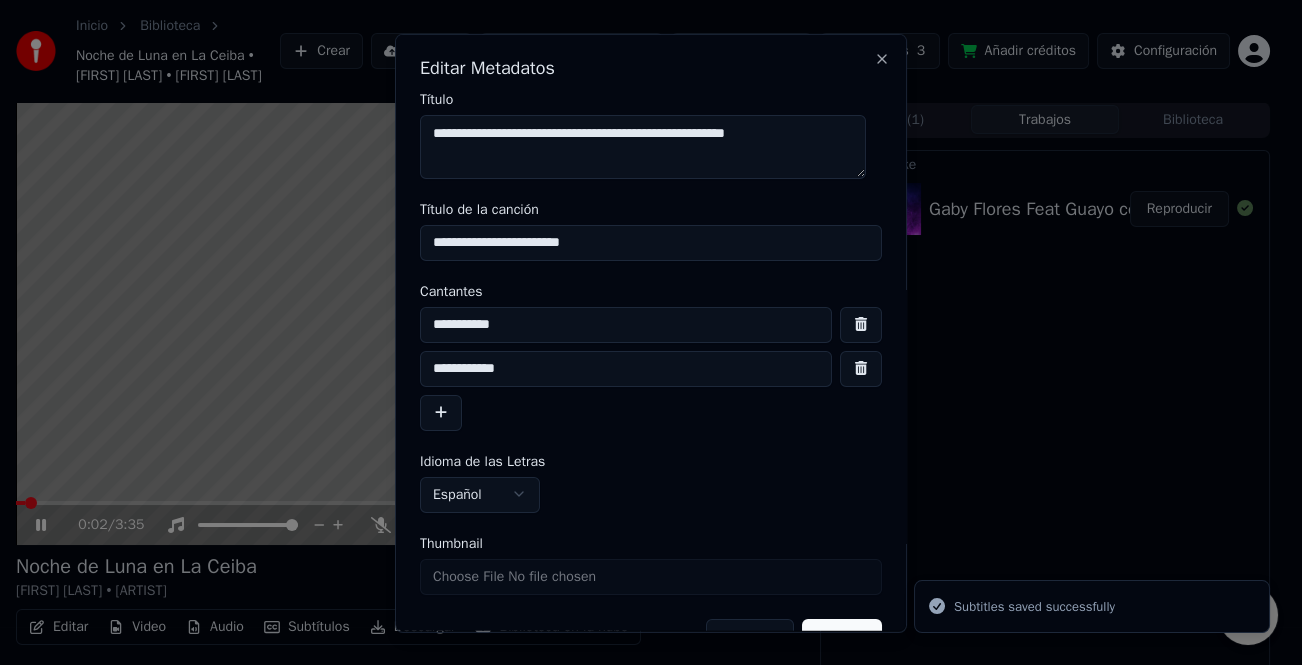 click at bounding box center [441, 412] 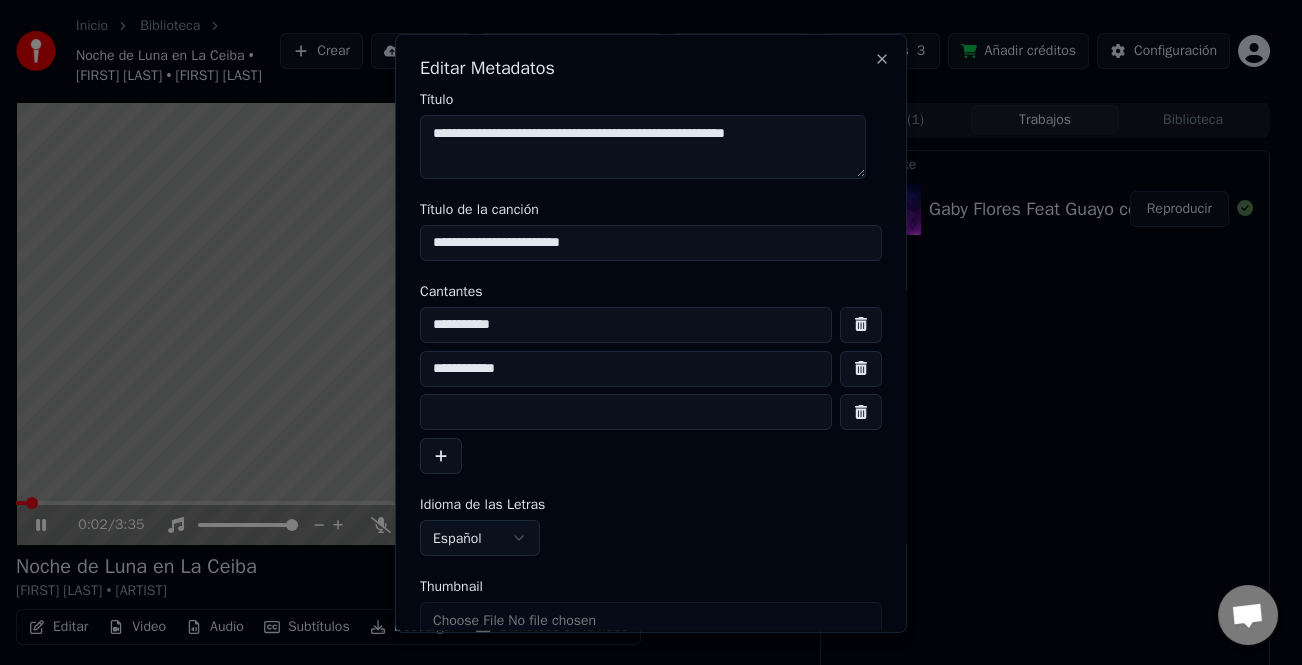 click at bounding box center [626, 412] 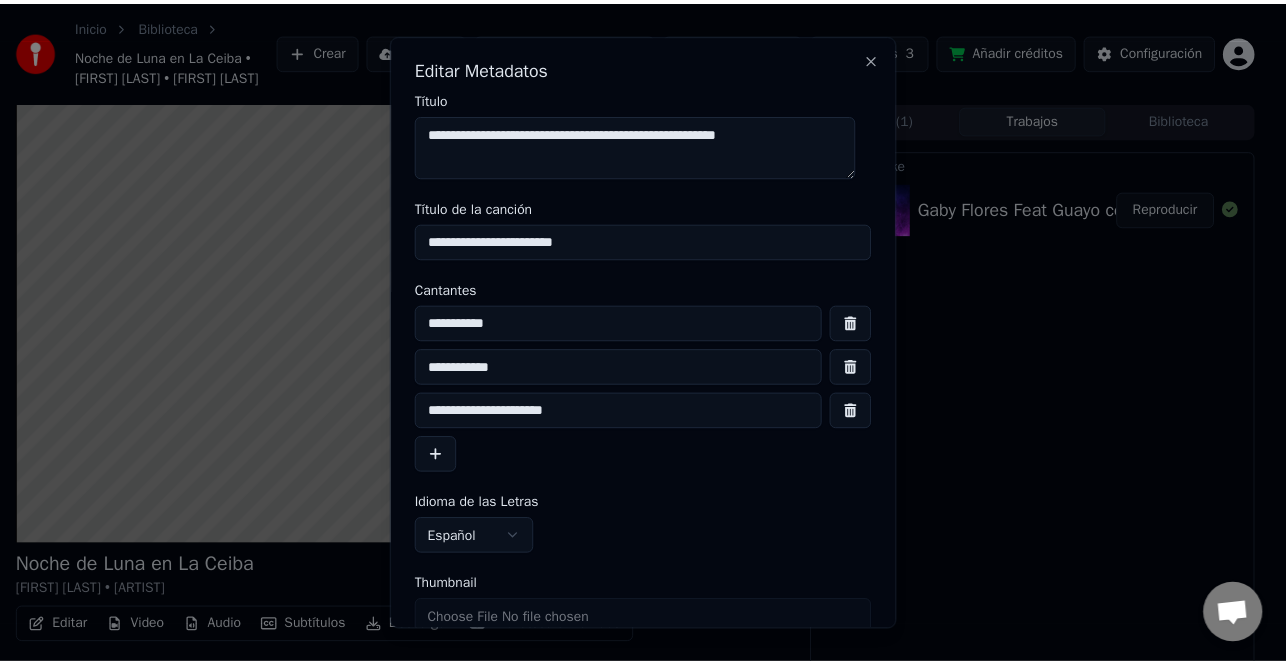 scroll, scrollTop: 91, scrollLeft: 0, axis: vertical 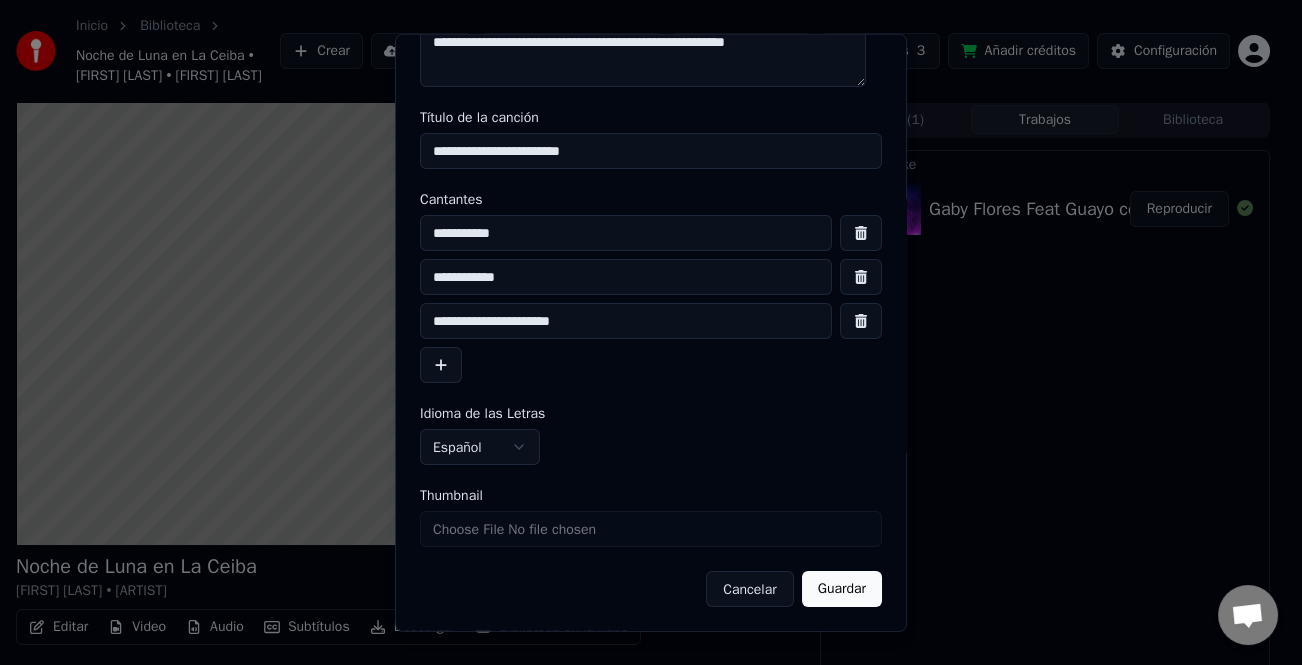 type on "**********" 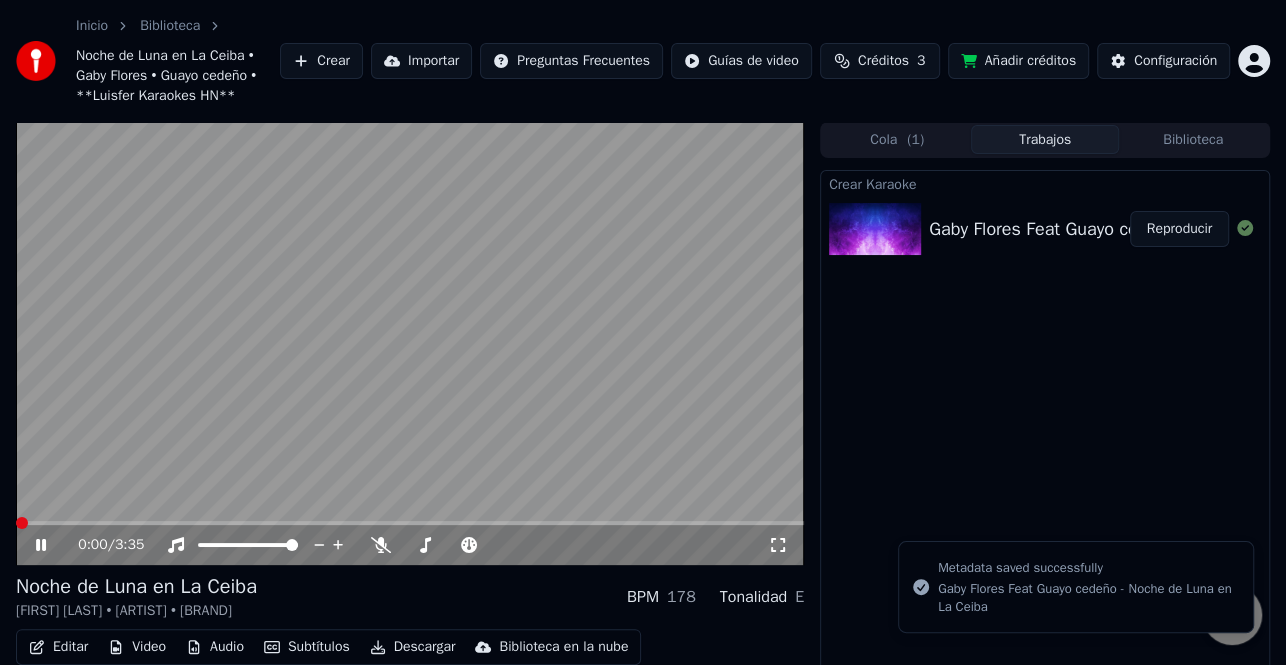 click at bounding box center [22, 523] 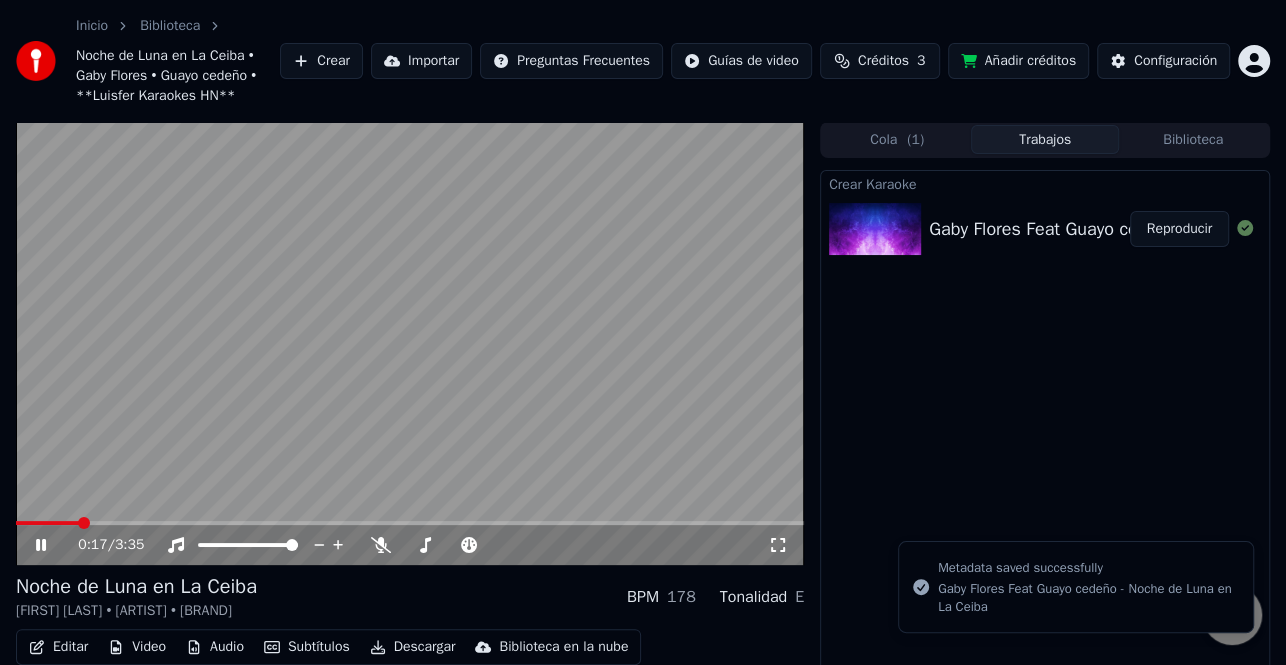 click on "Reproducir" at bounding box center [1179, 229] 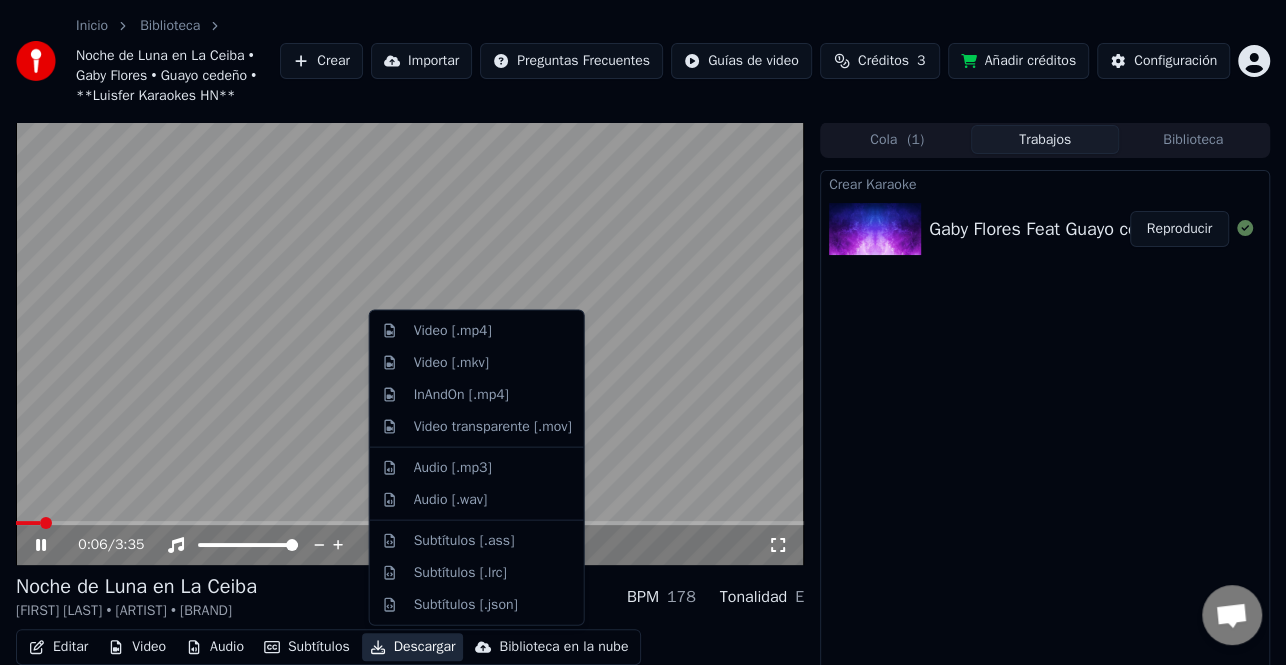 click on "Descargar" at bounding box center [413, 647] 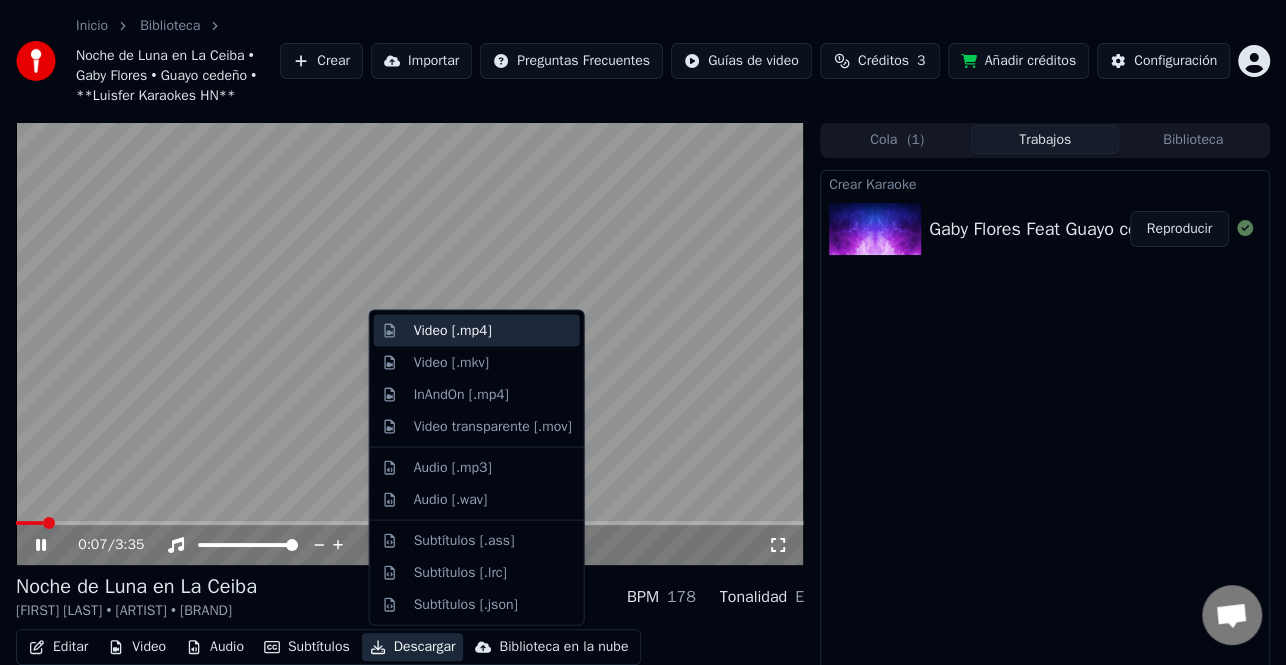click on "Video [.mp4]" at bounding box center [453, 331] 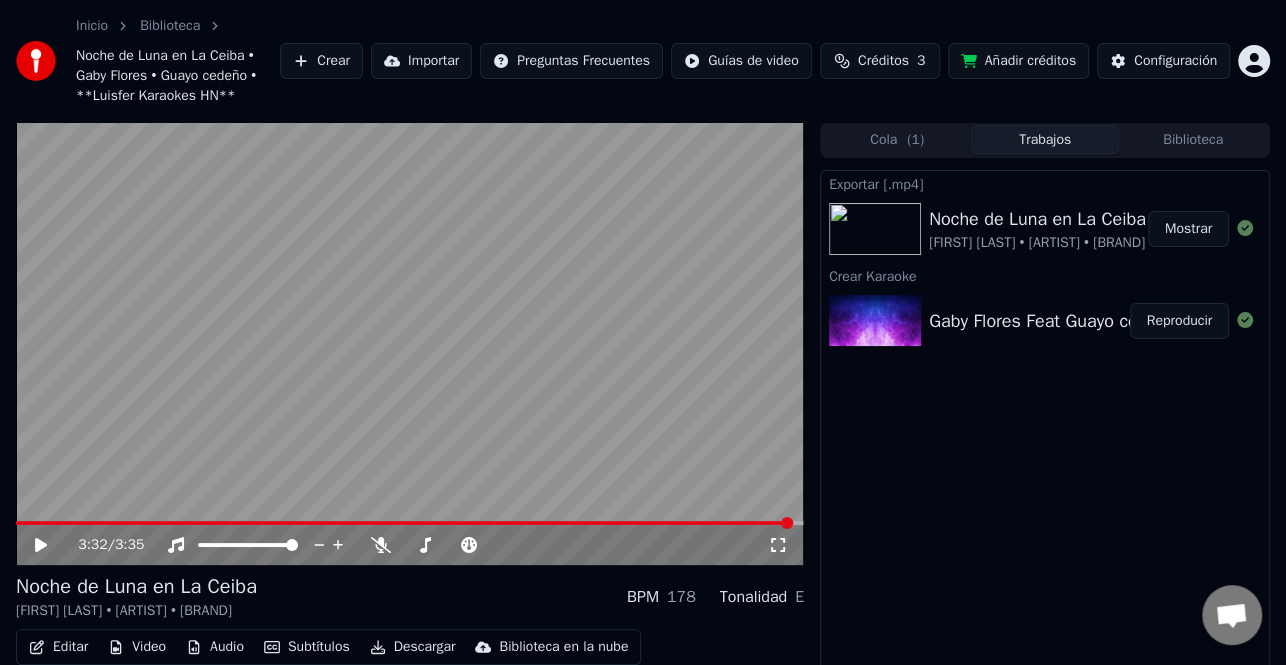 drag, startPoint x: 1162, startPoint y: 227, endPoint x: 1141, endPoint y: 232, distance: 21.587032 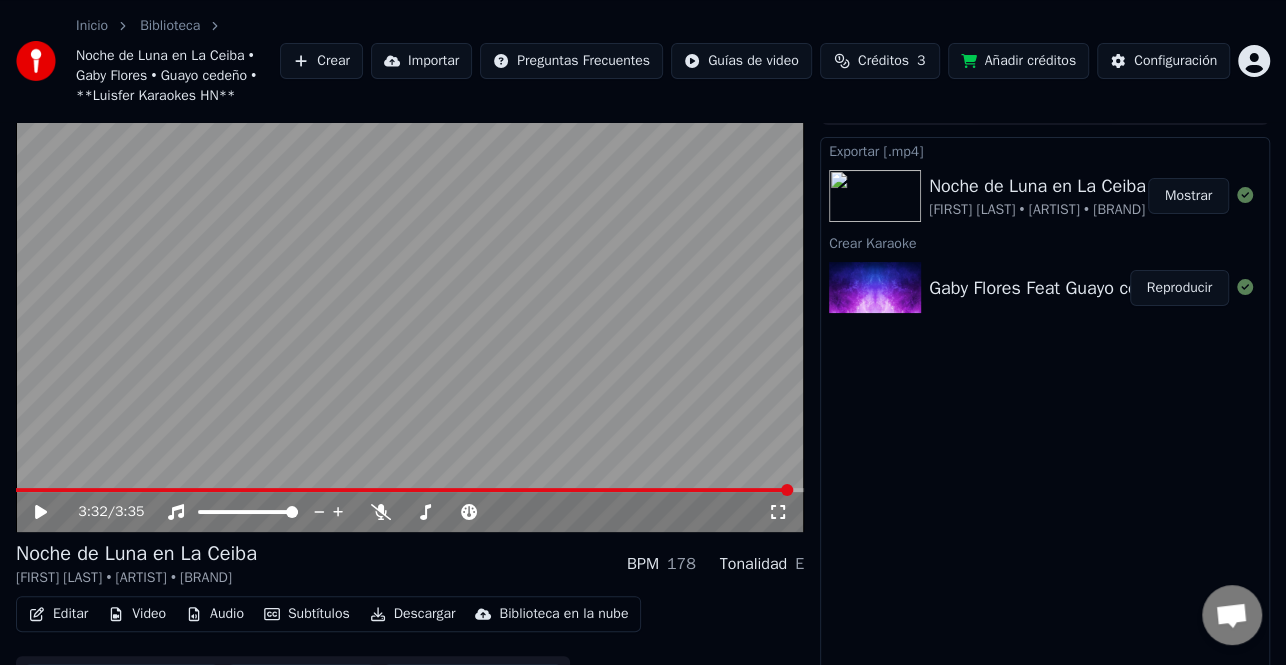 scroll, scrollTop: 37, scrollLeft: 0, axis: vertical 